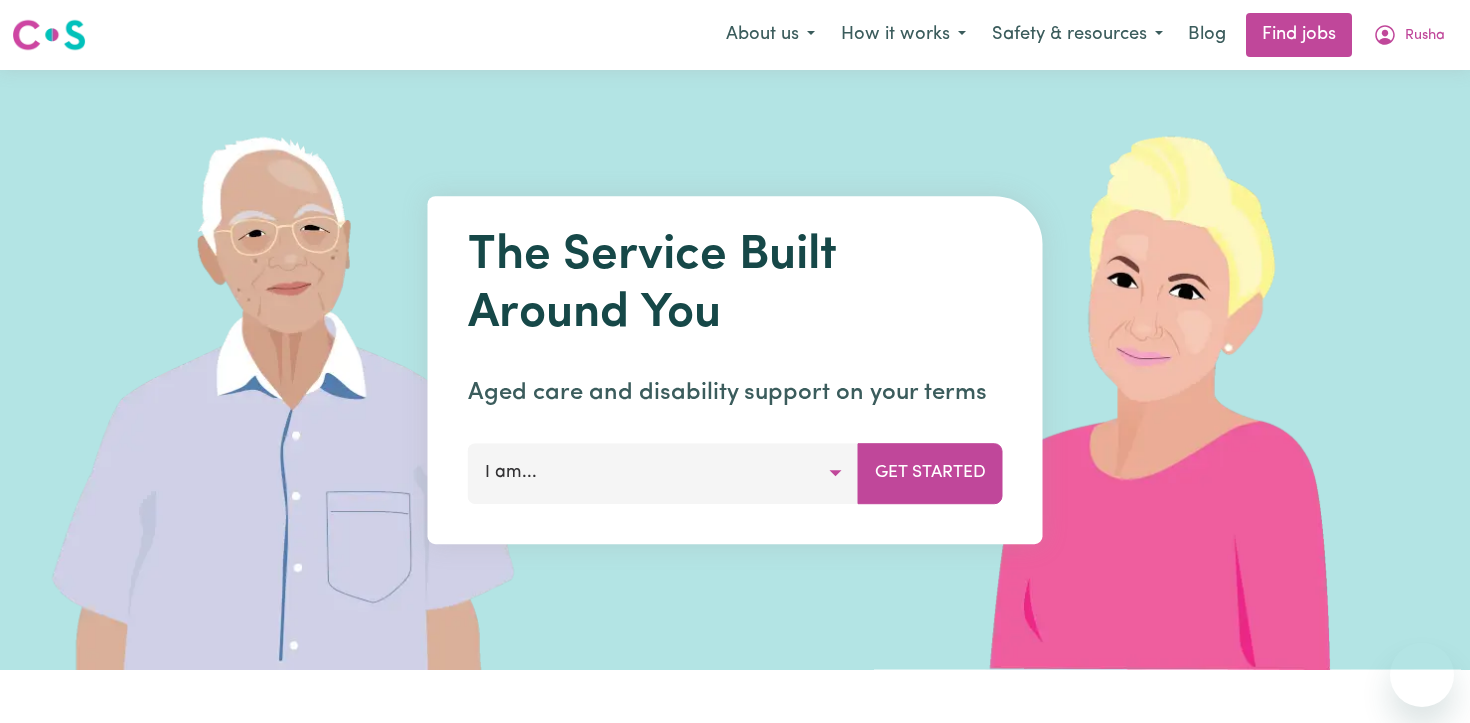 scroll, scrollTop: 0, scrollLeft: 0, axis: both 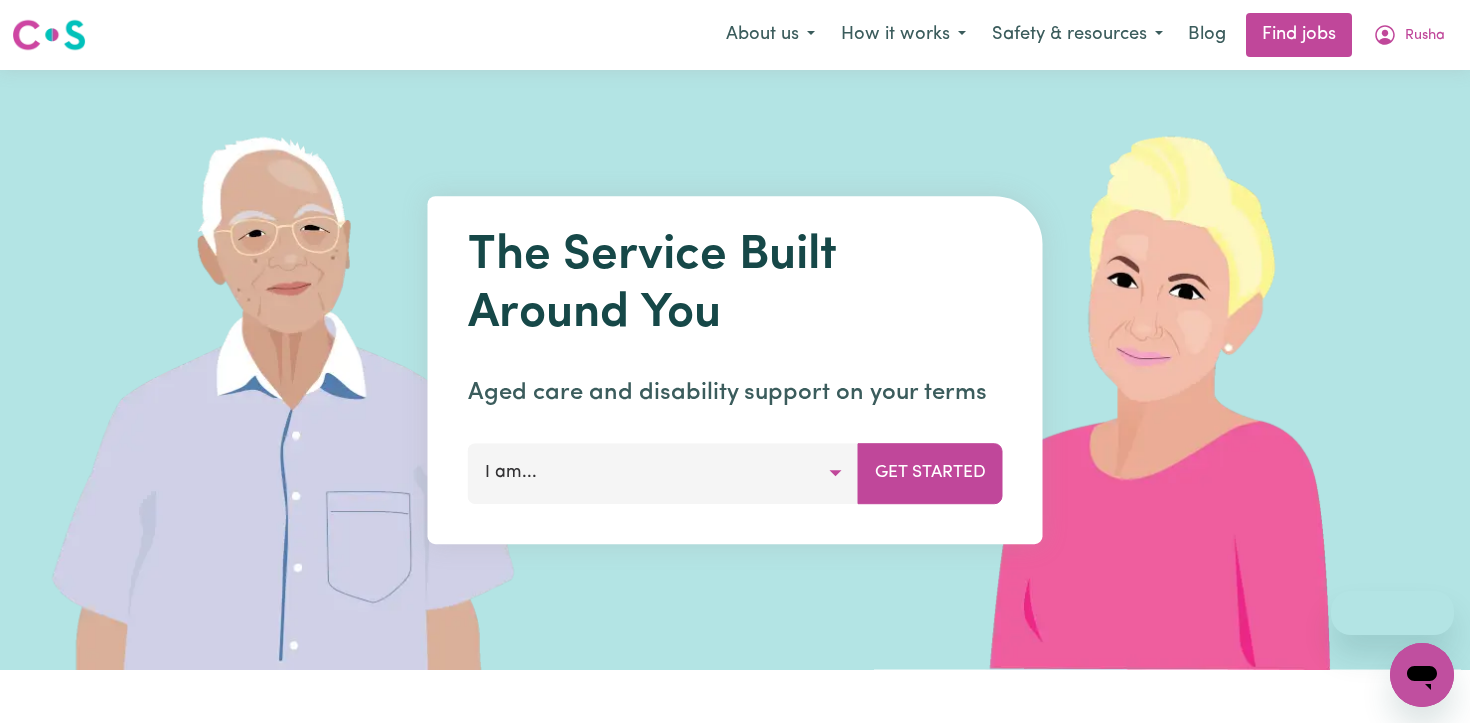 click 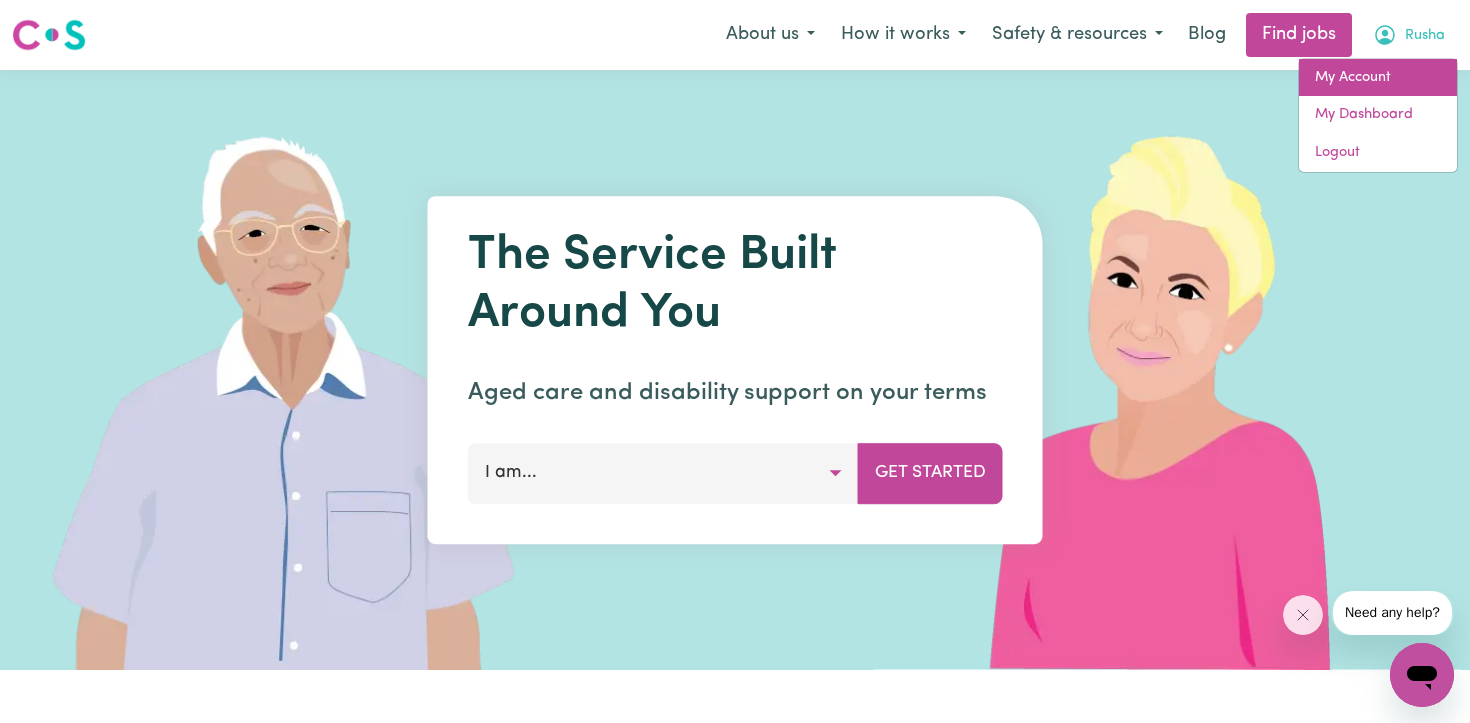 click on "My Account" at bounding box center (1378, 78) 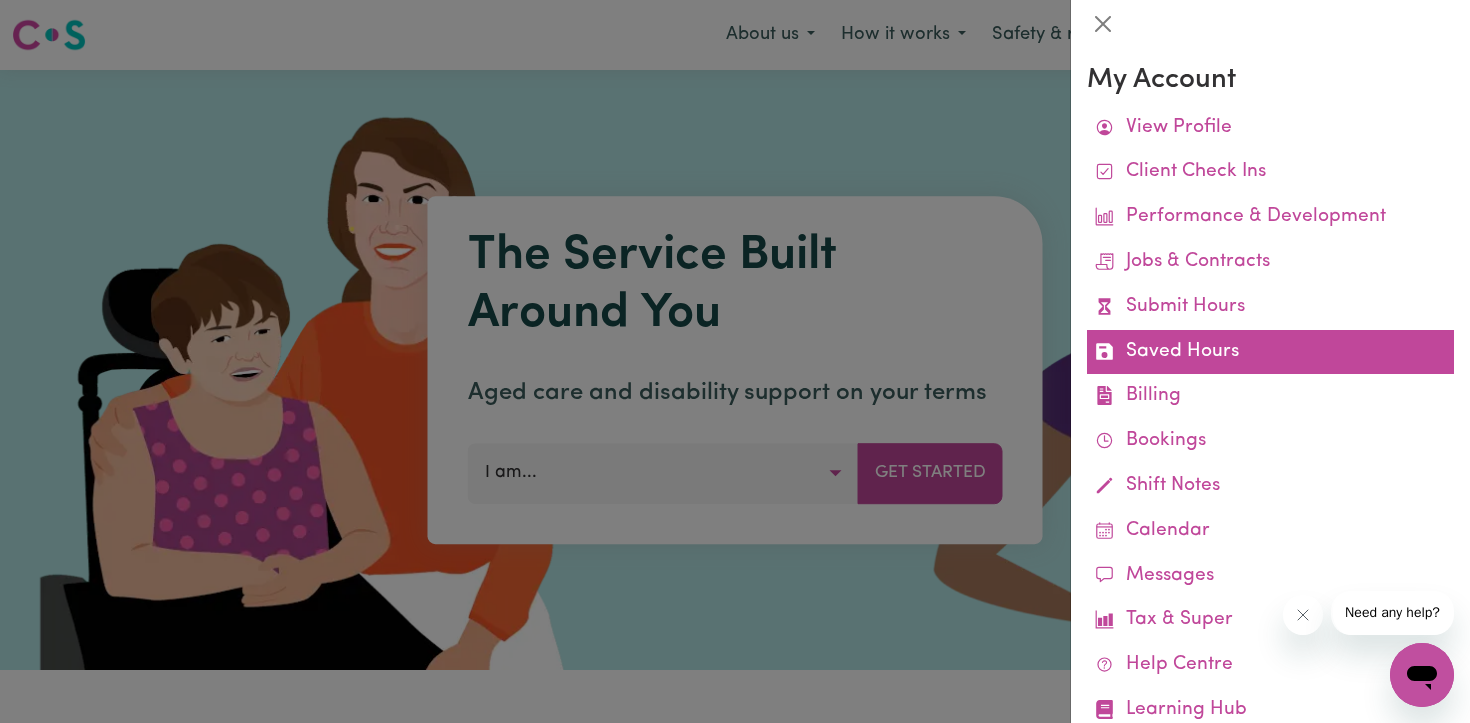 scroll, scrollTop: 58, scrollLeft: 0, axis: vertical 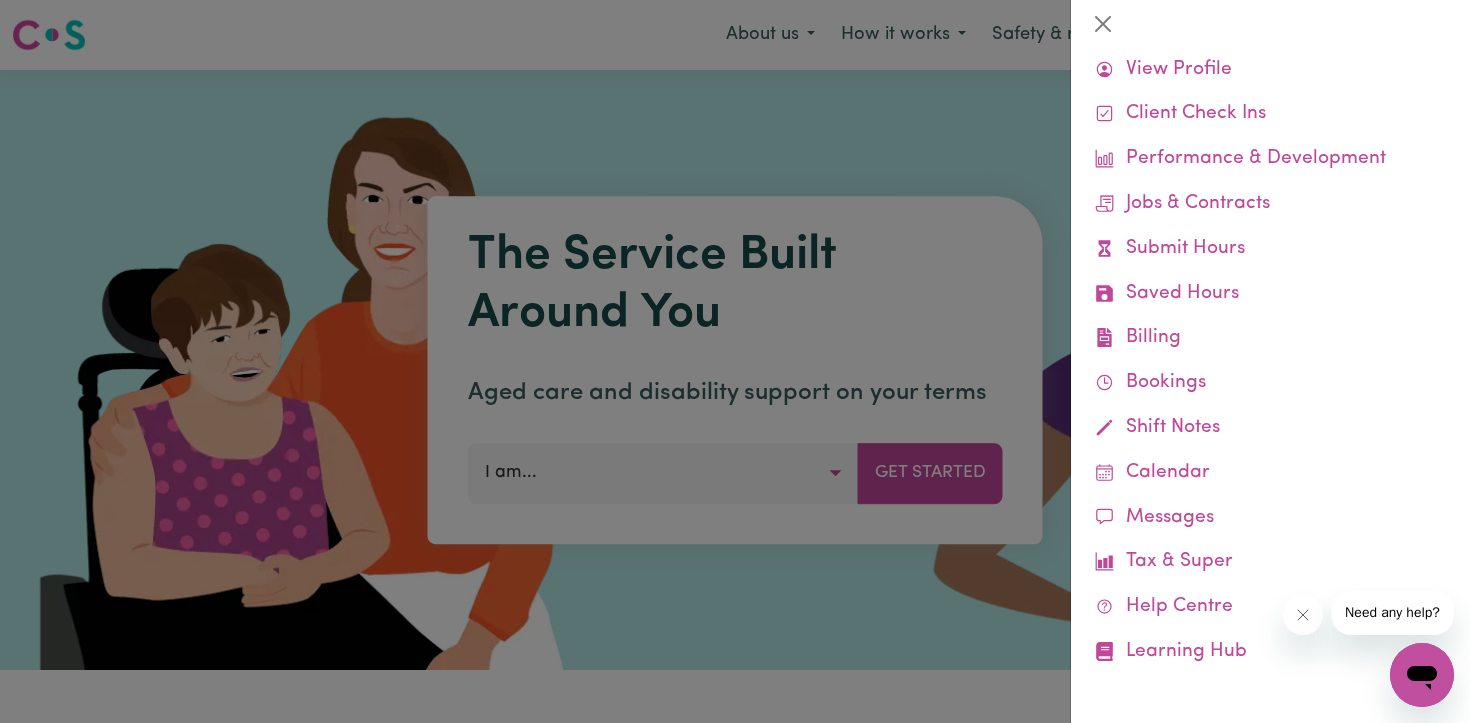 click at bounding box center [735, 361] 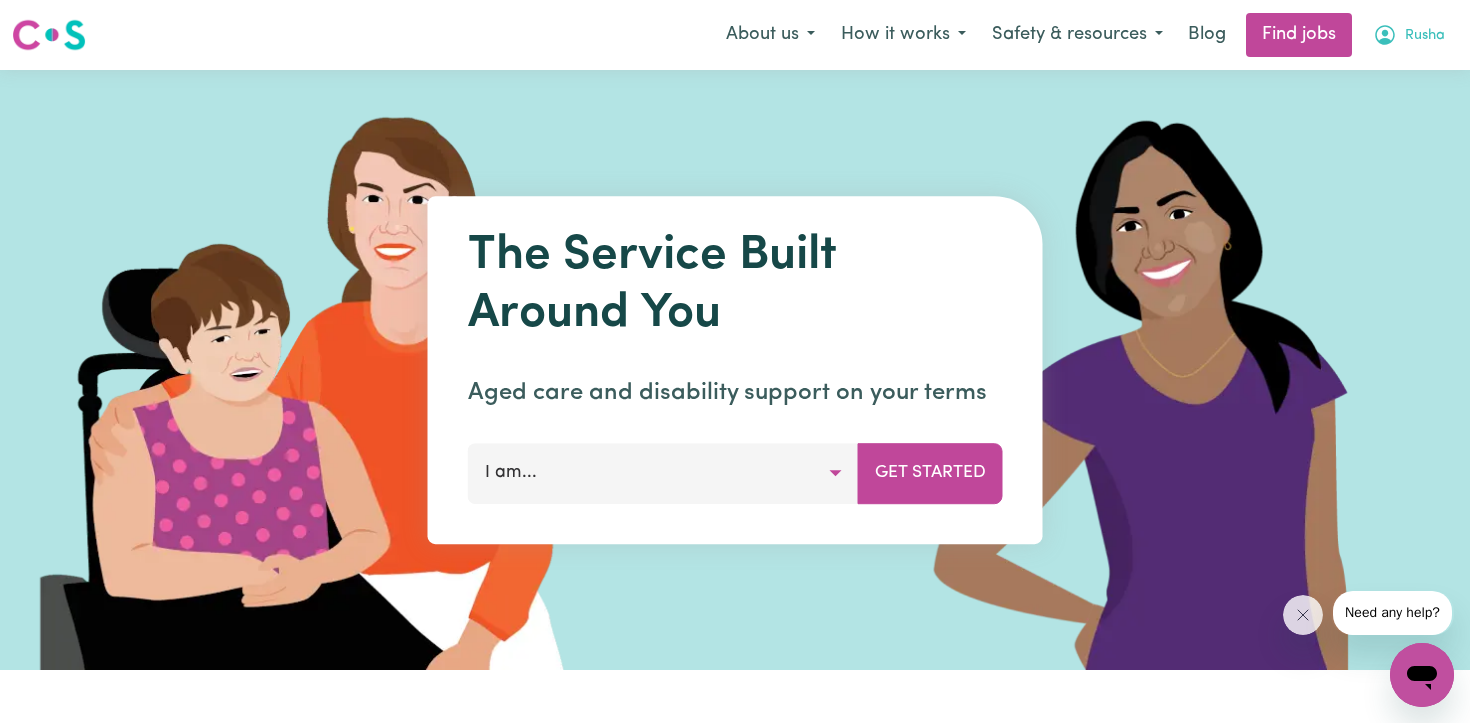 click on "Rusha" at bounding box center [1409, 35] 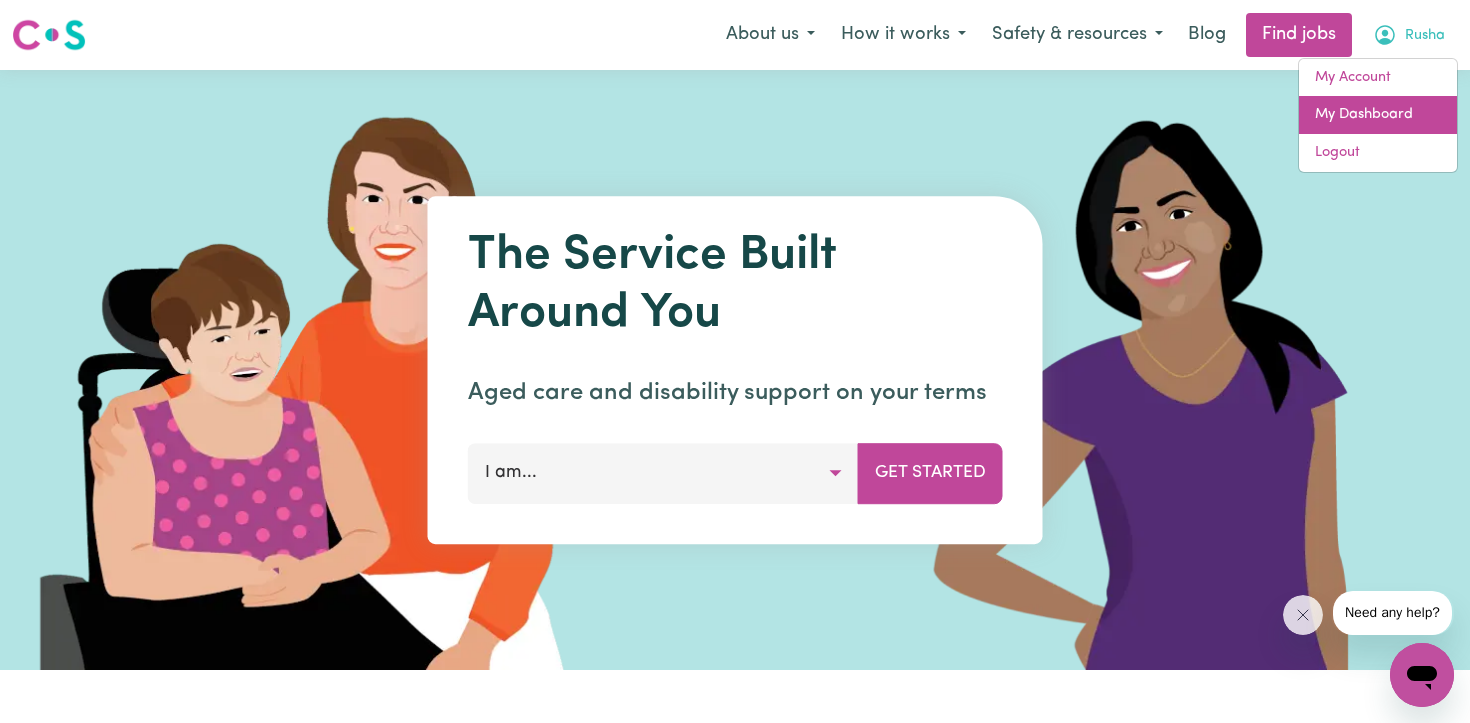 click on "My Dashboard" at bounding box center (1378, 115) 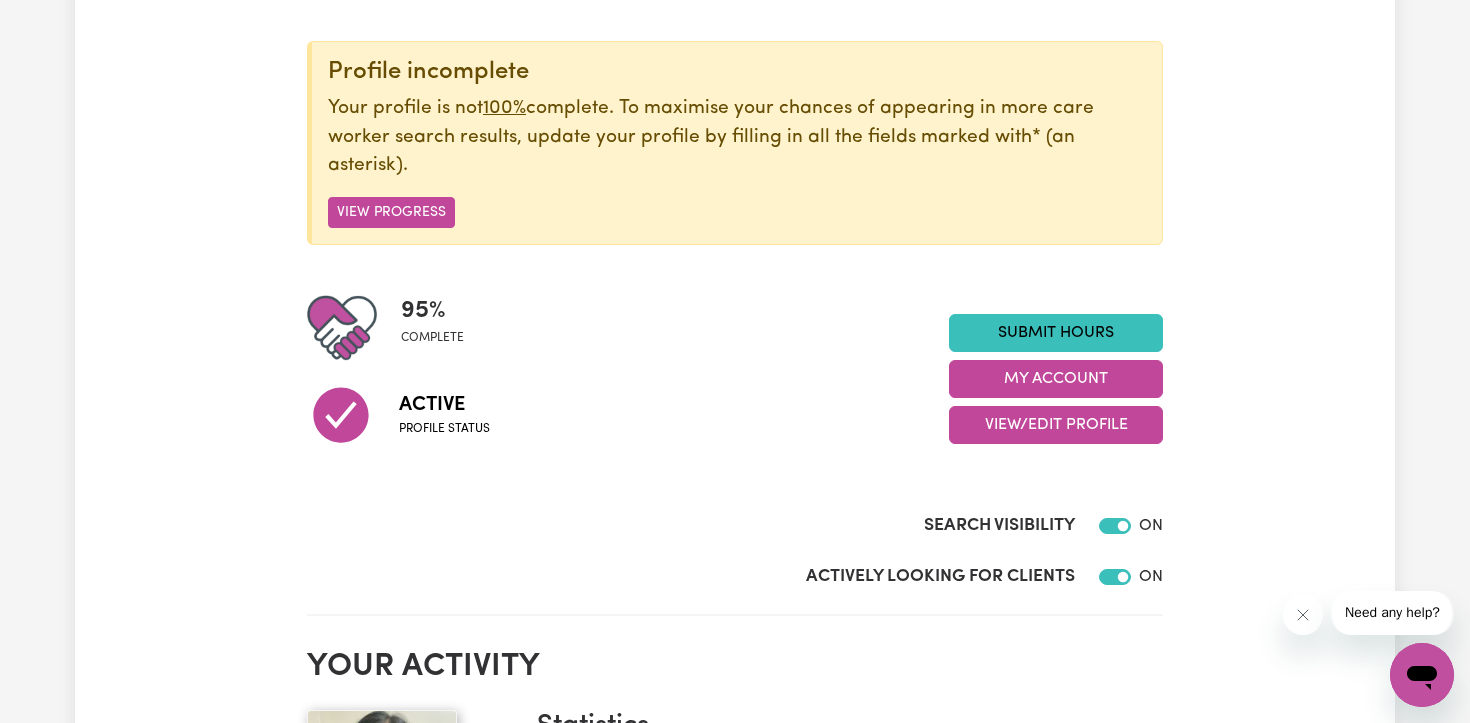 scroll, scrollTop: 224, scrollLeft: 0, axis: vertical 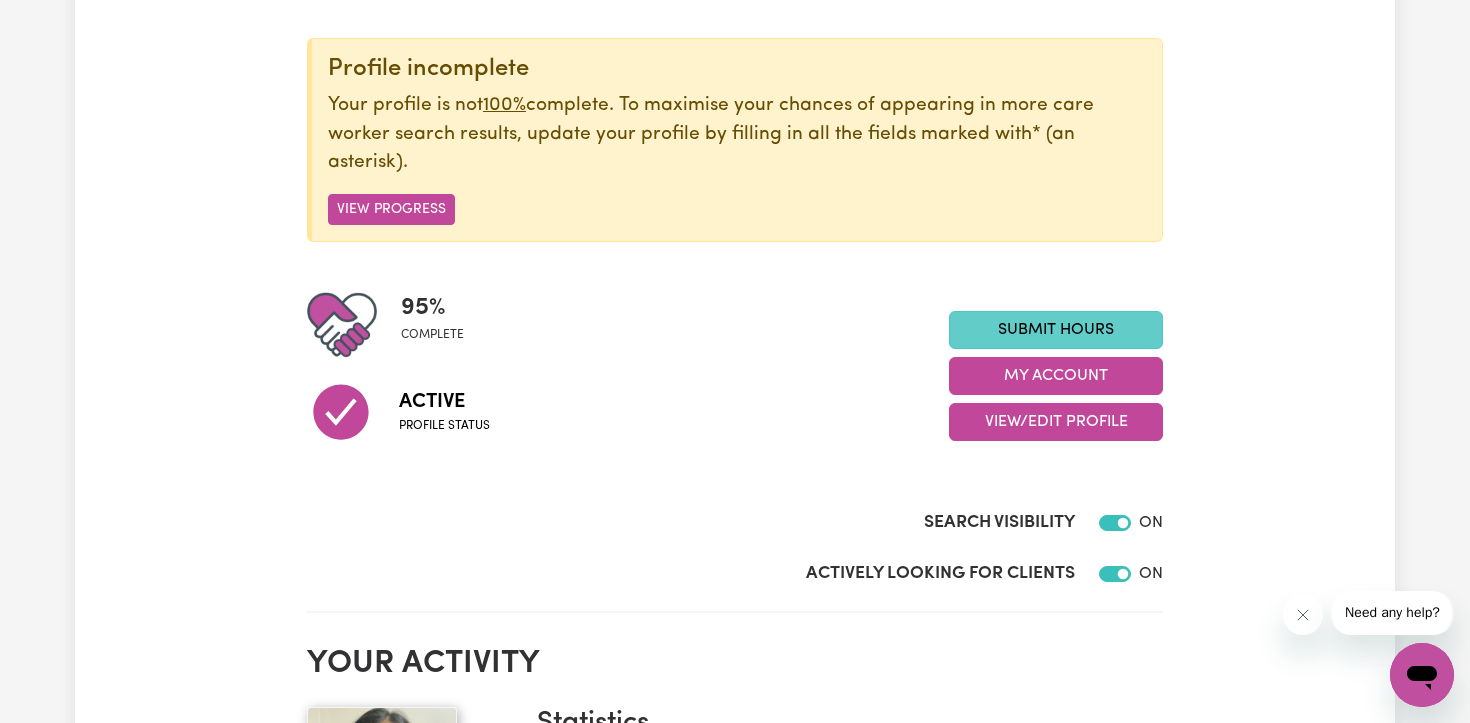 click on "Submit Hours" at bounding box center (1056, 330) 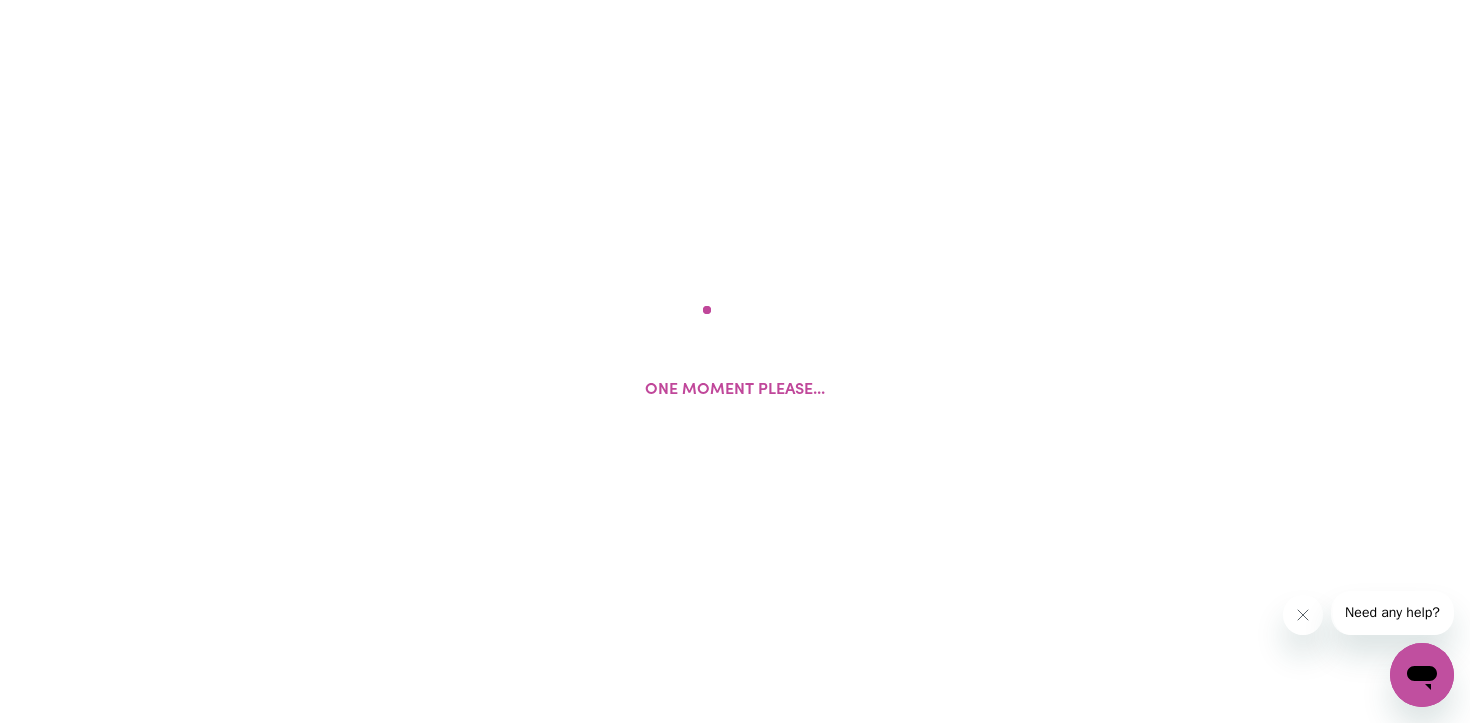 scroll, scrollTop: 0, scrollLeft: 0, axis: both 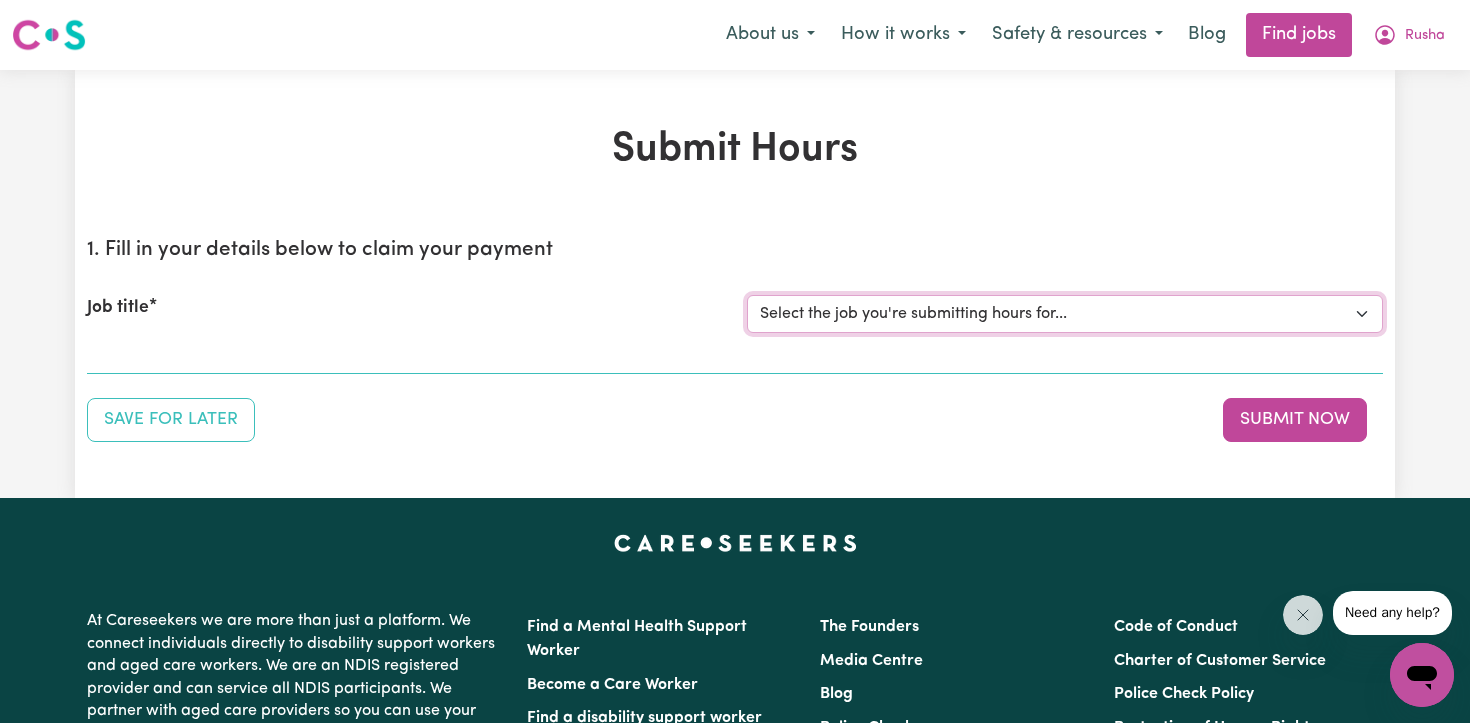 click on "Select the job you're submitting hours for... [[PERSON_NAME]] [DEMOGRAPHIC_DATA] Support Worker Needed ONE OFF [DATE][DATE] In [PERSON_NAME][GEOGRAPHIC_DATA], [GEOGRAPHIC_DATA]" at bounding box center [1065, 314] 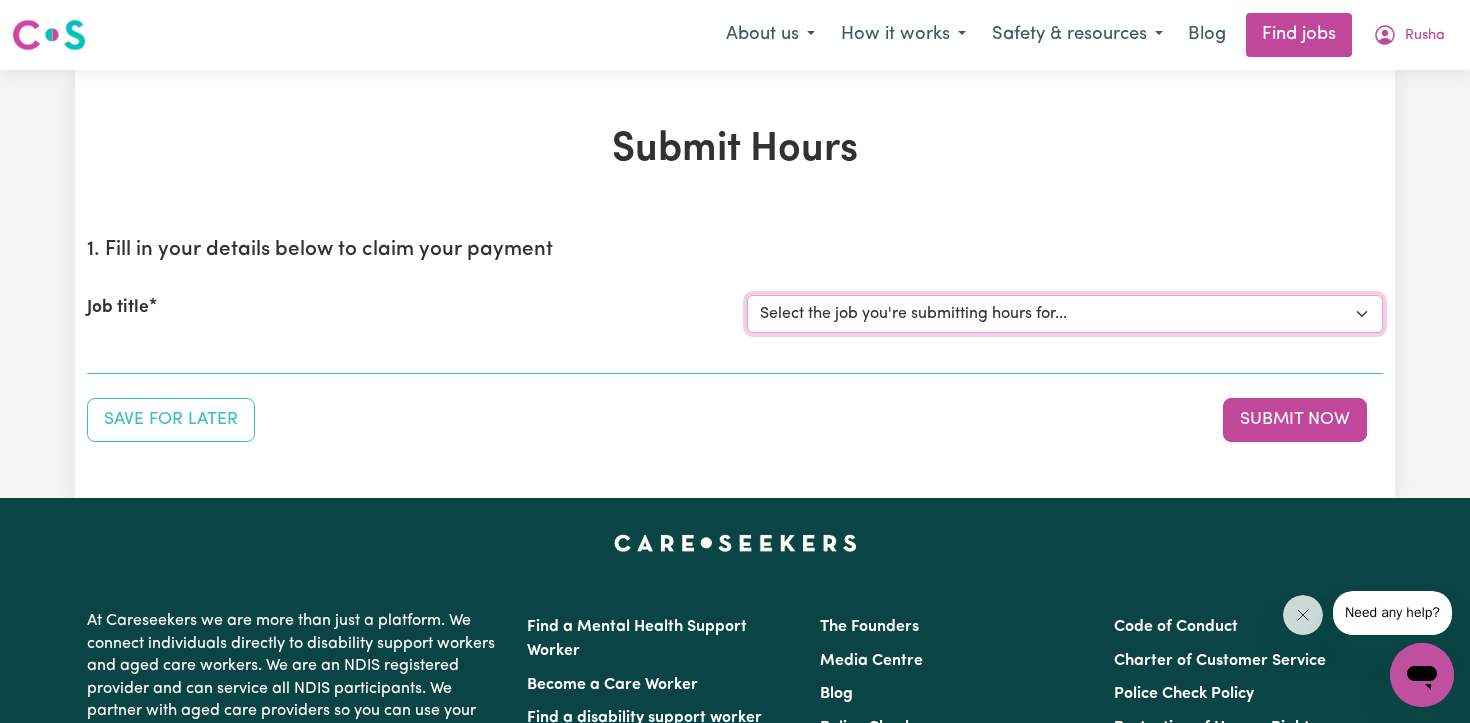 select on "14242" 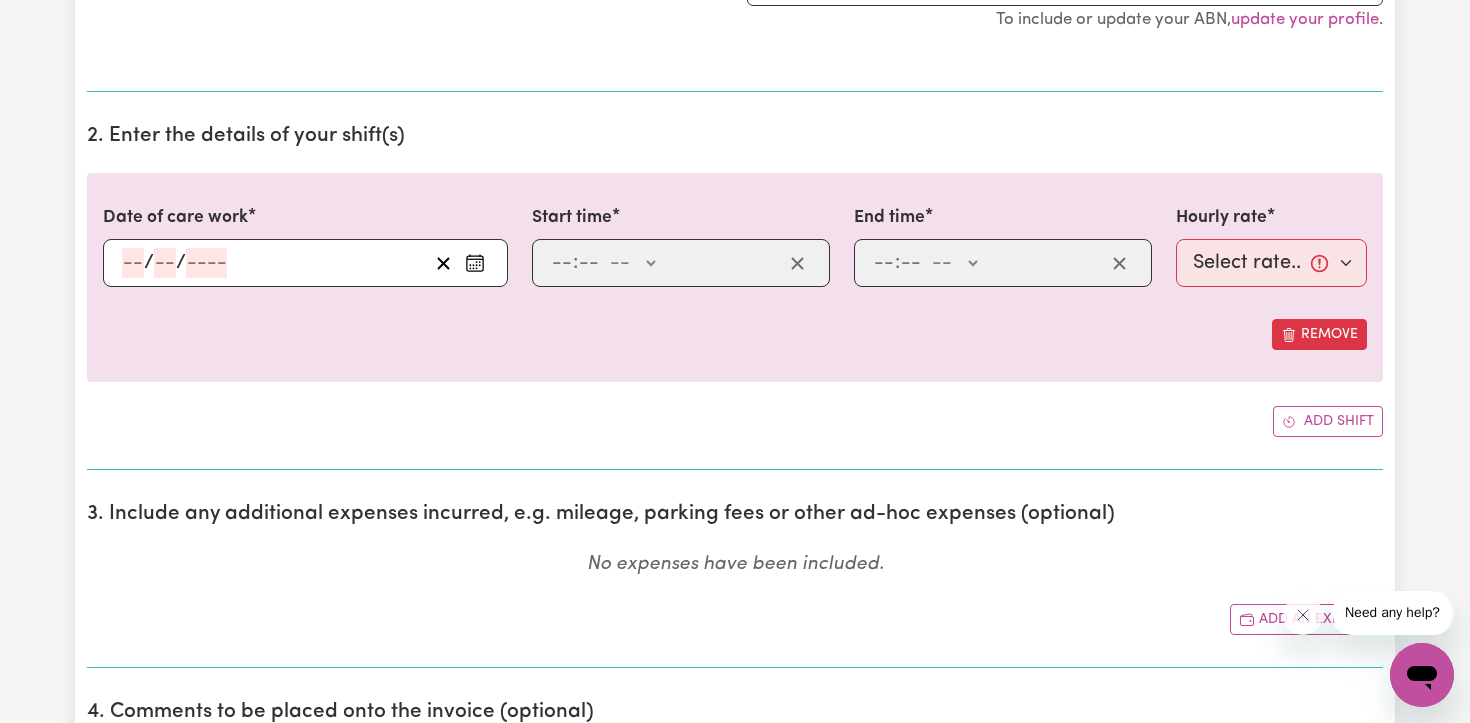scroll, scrollTop: 498, scrollLeft: 0, axis: vertical 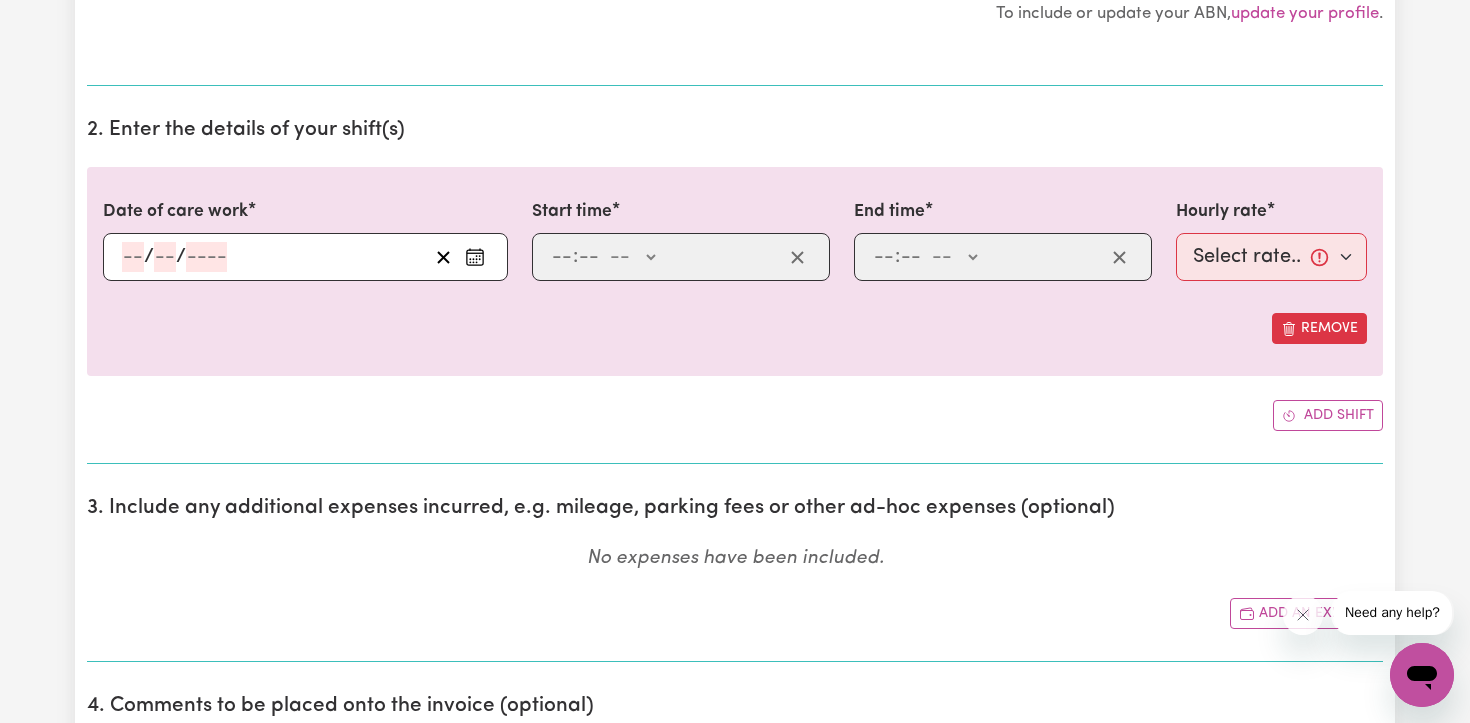 click on ":   -- AM PM" at bounding box center [1003, 257] 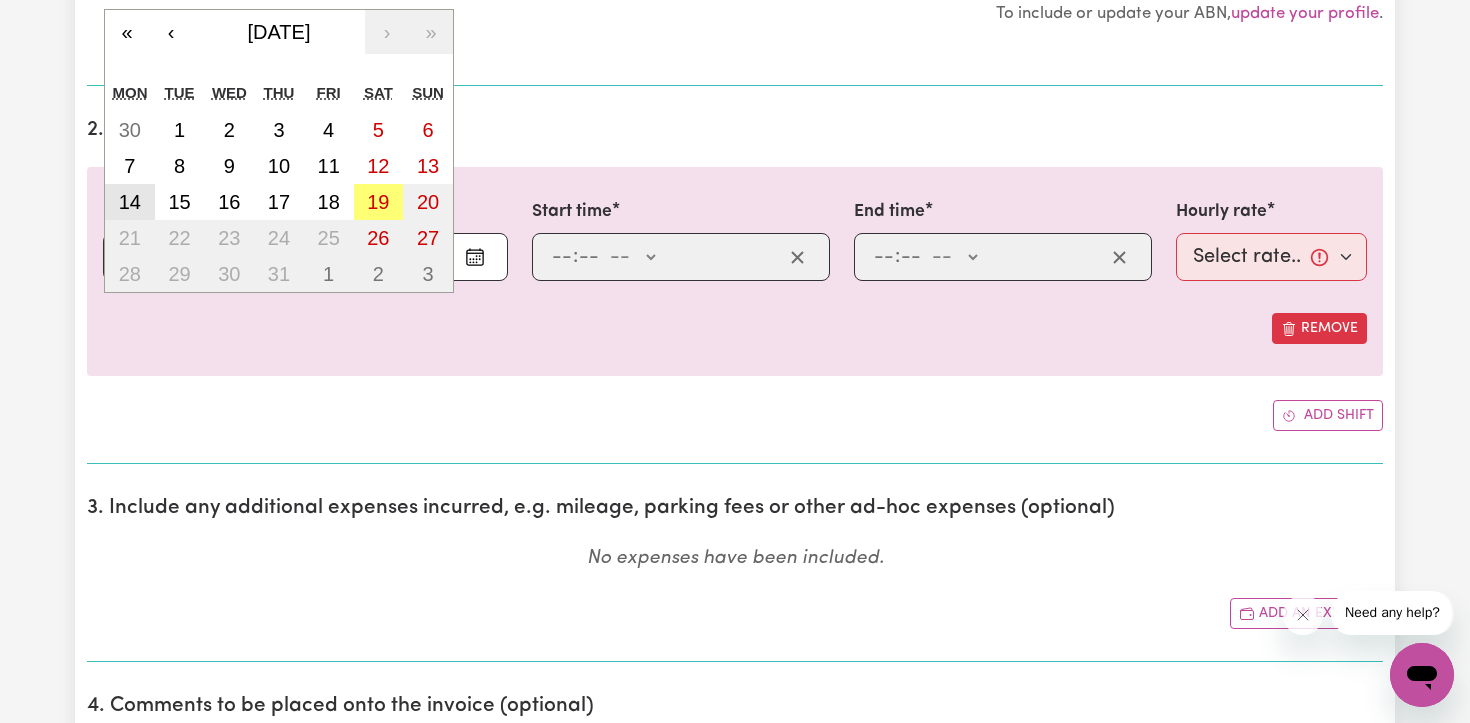 click on "14" at bounding box center (130, 202) 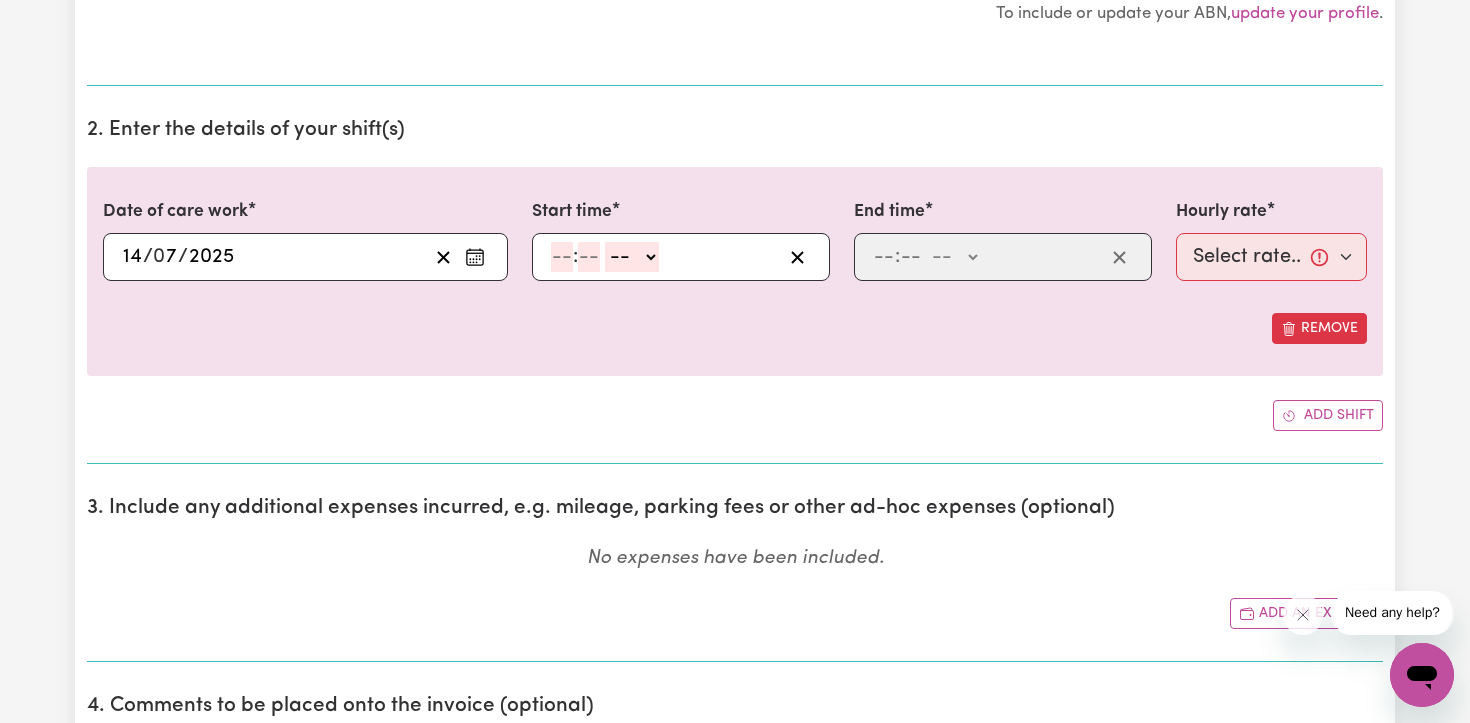 click on "-- AM PM" 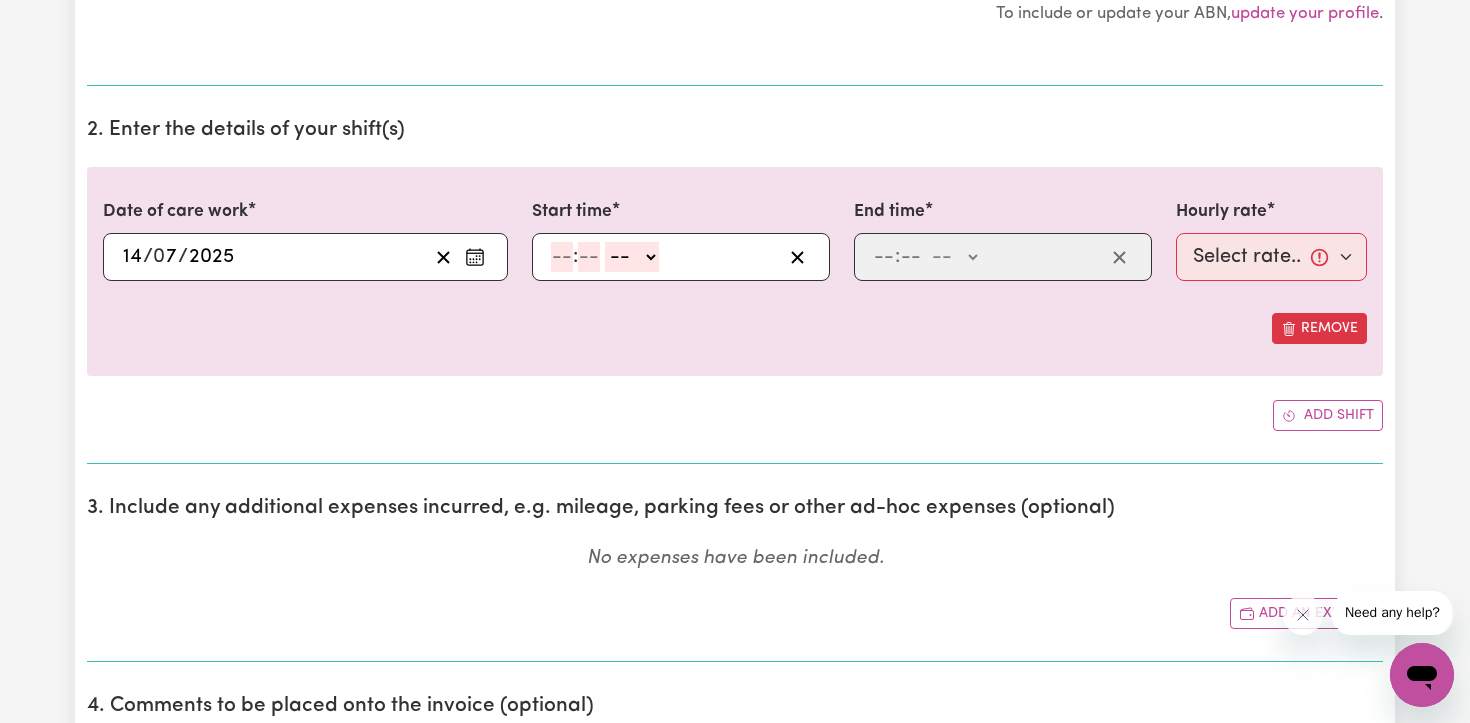select on "am" 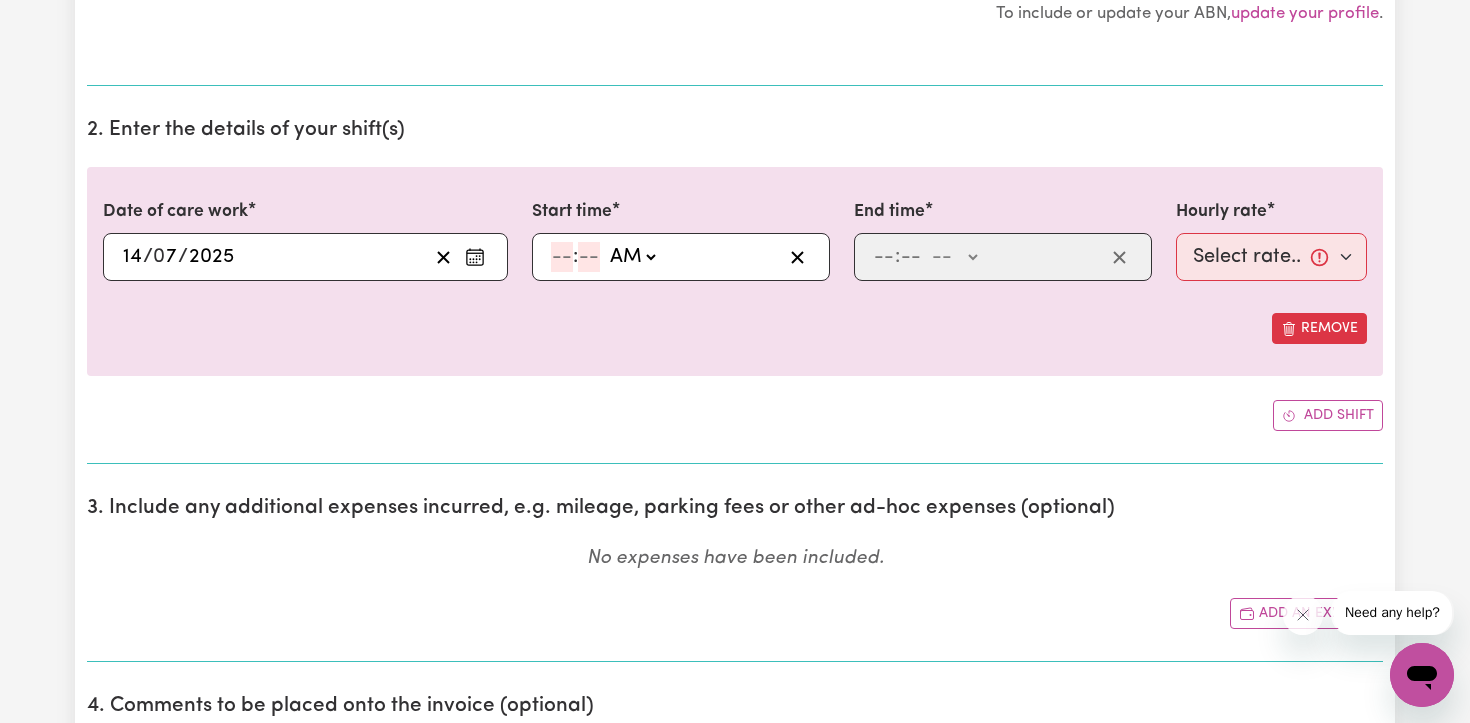 click 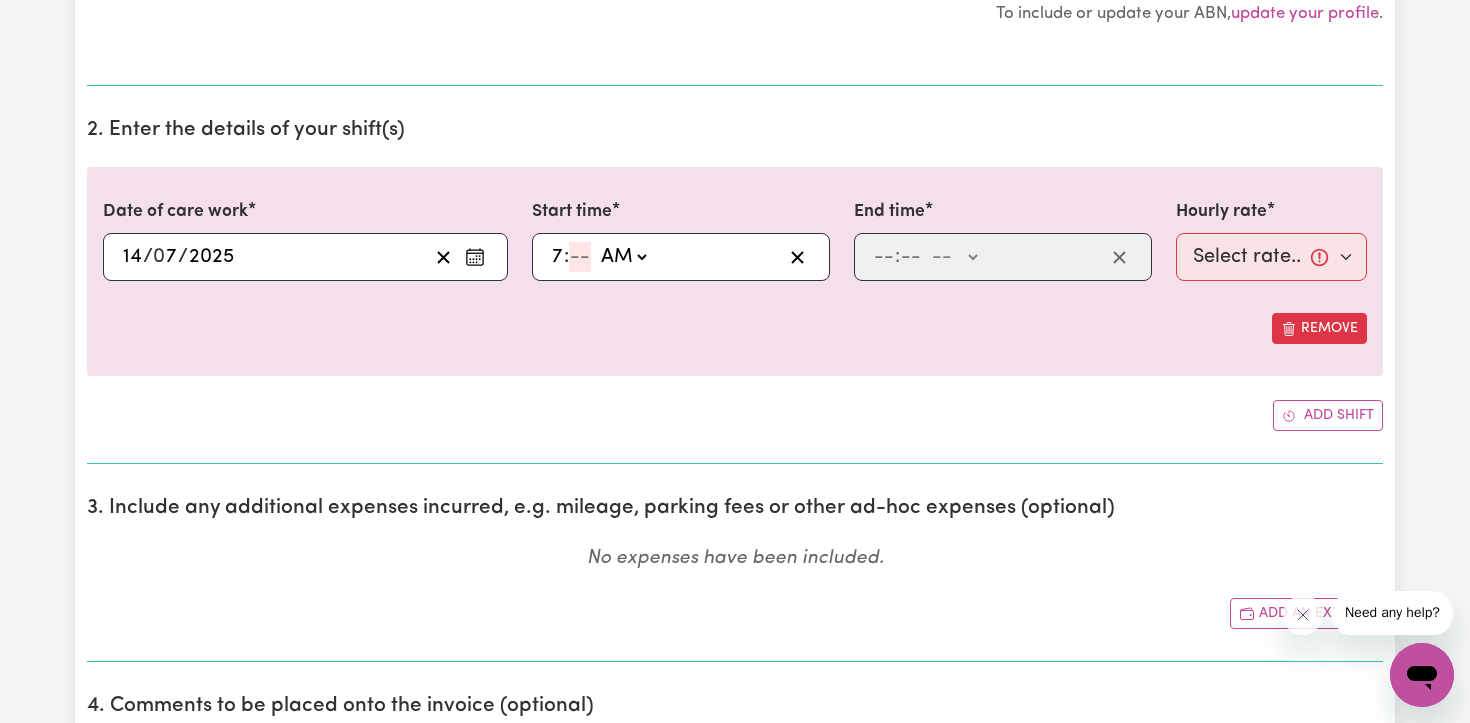 type on "7" 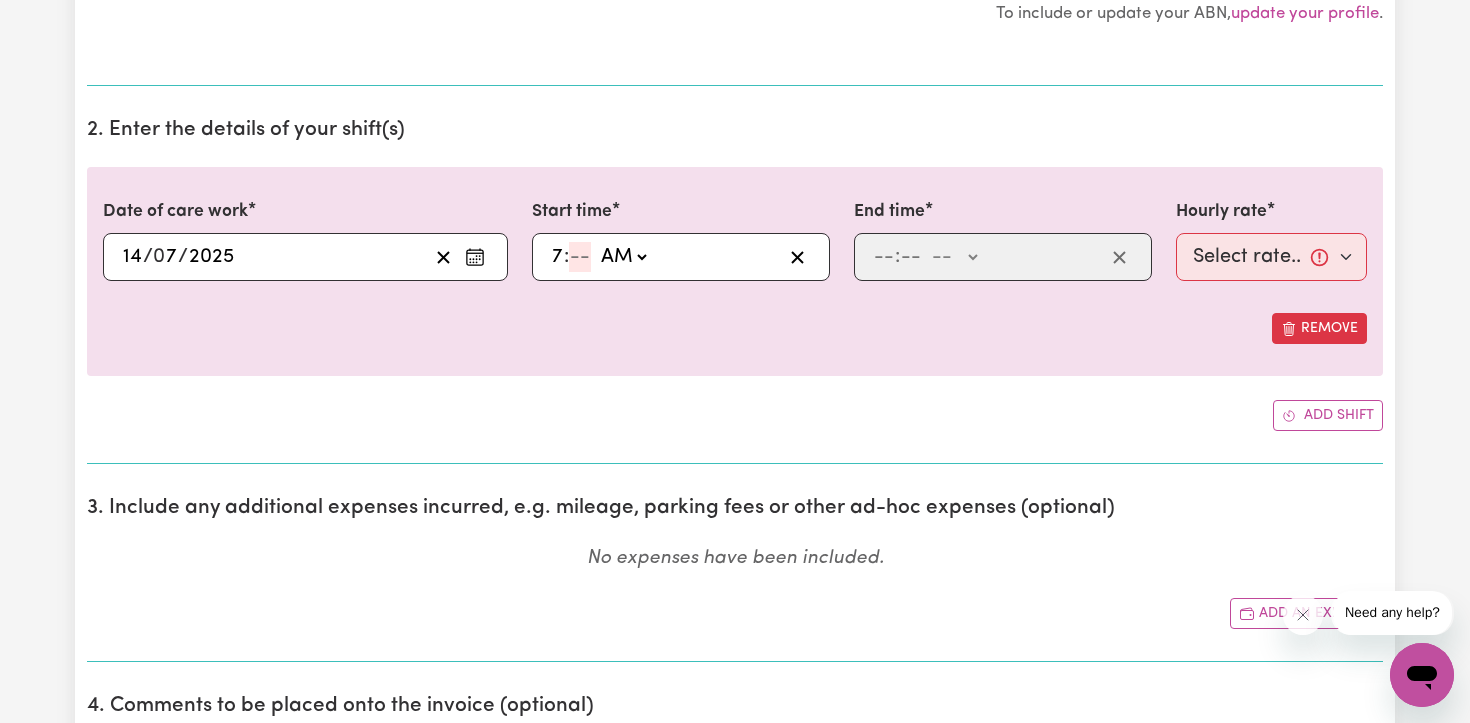 type on "07:00" 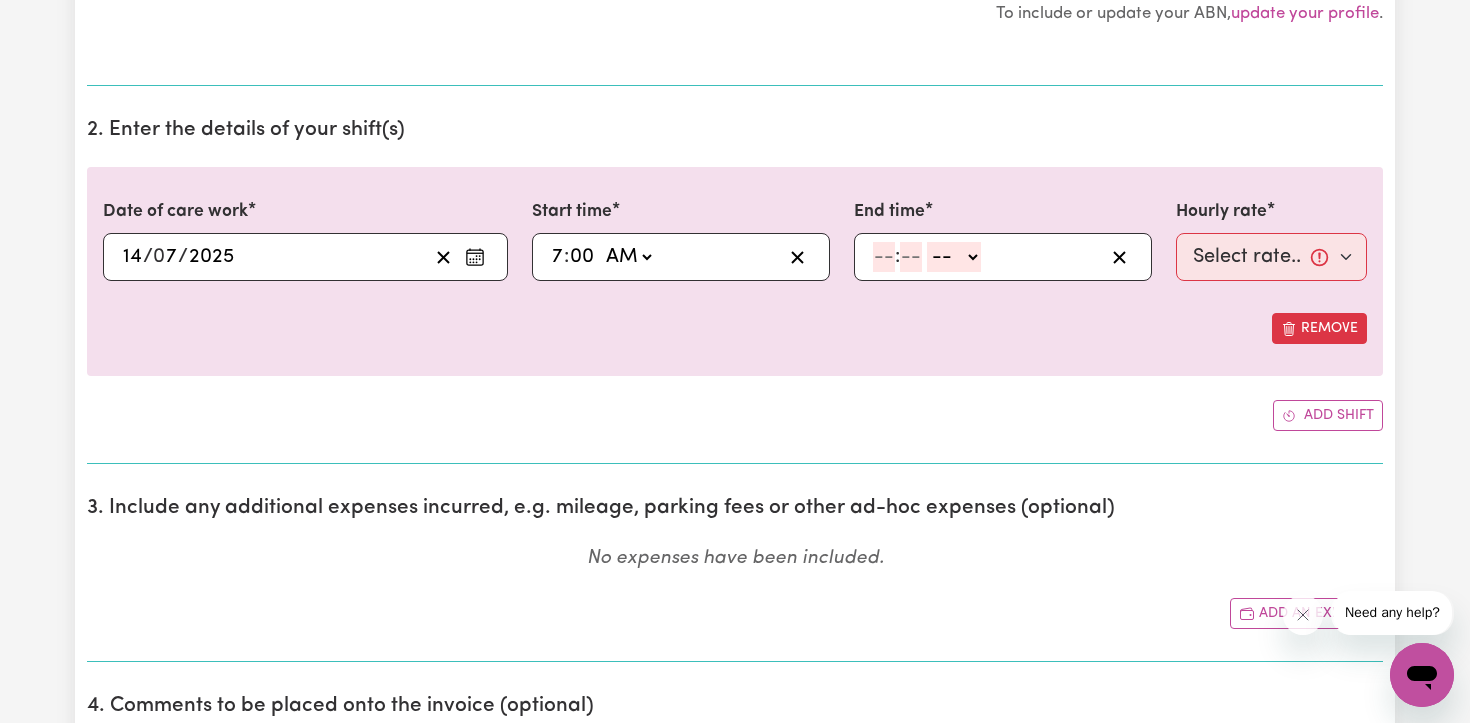 type on "00" 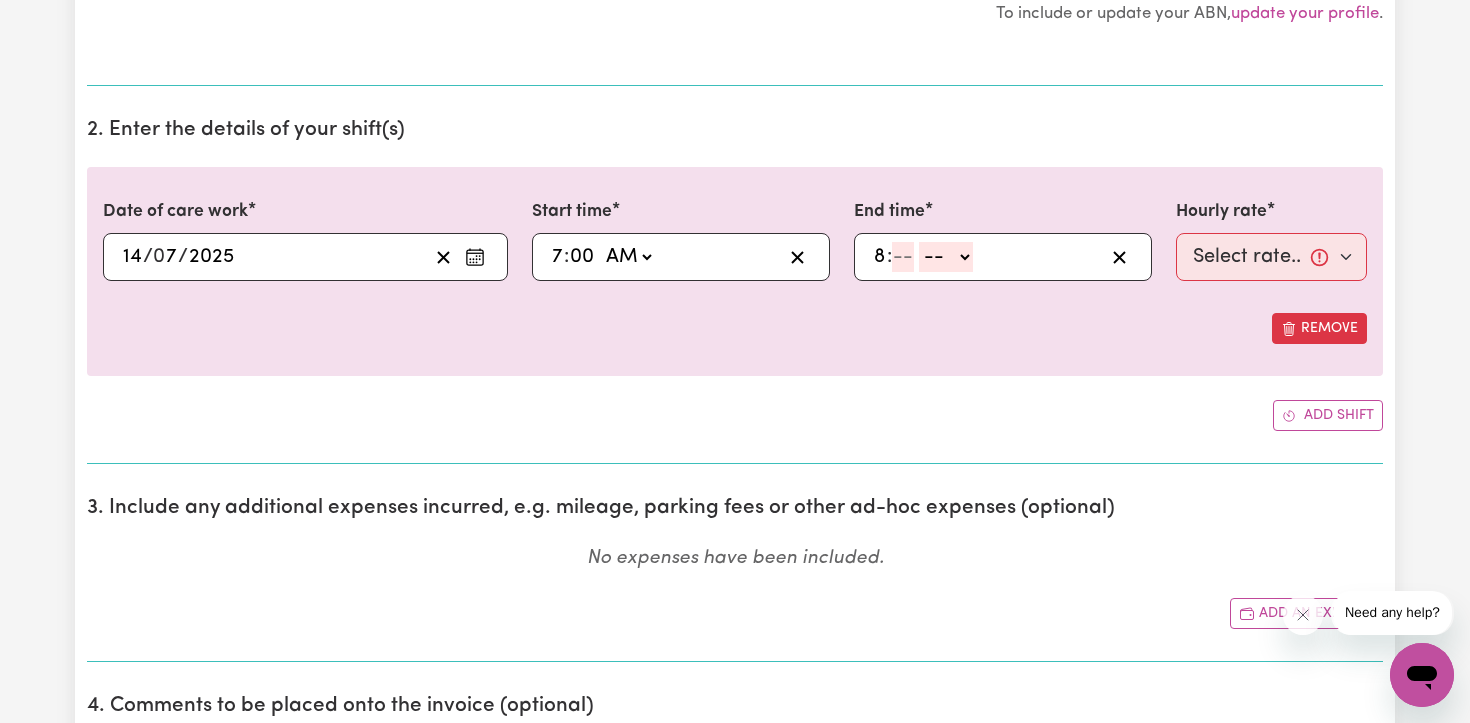 type on "8" 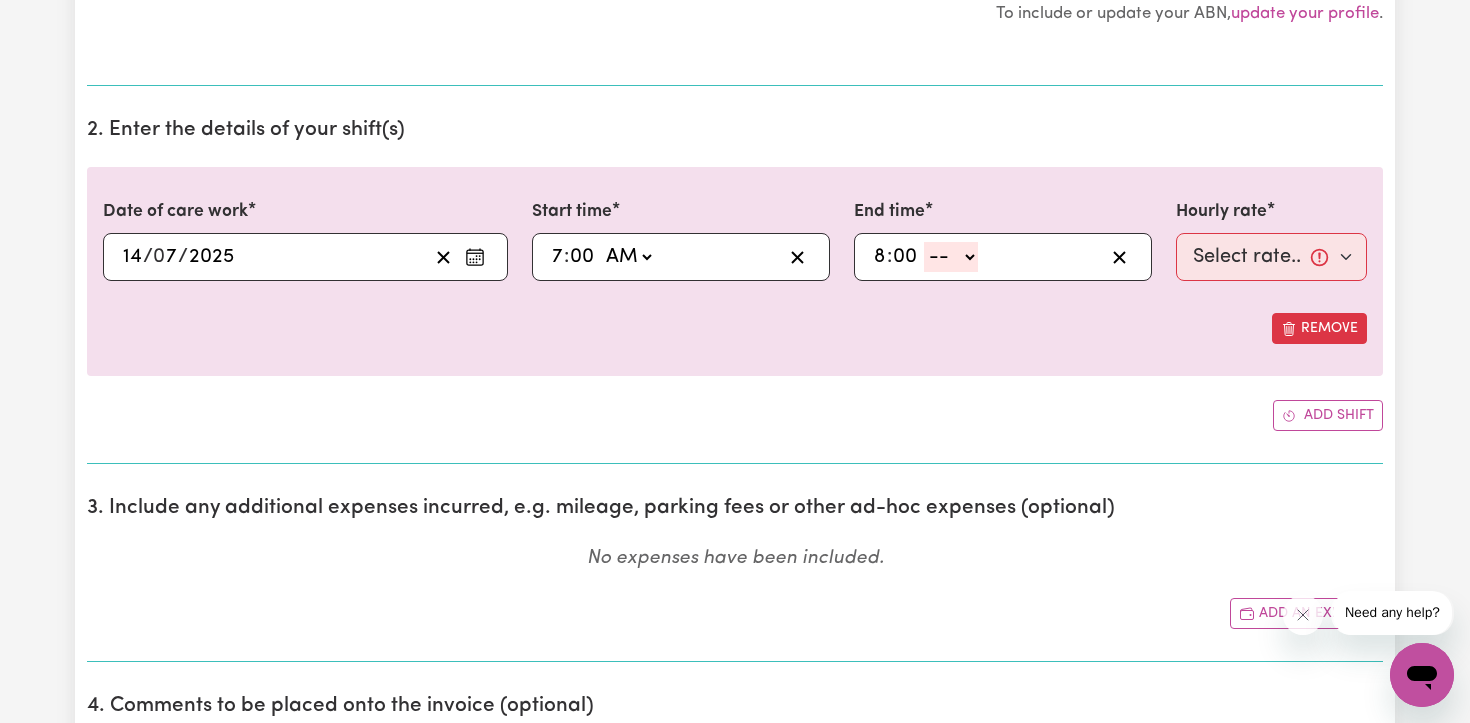 type on "00" 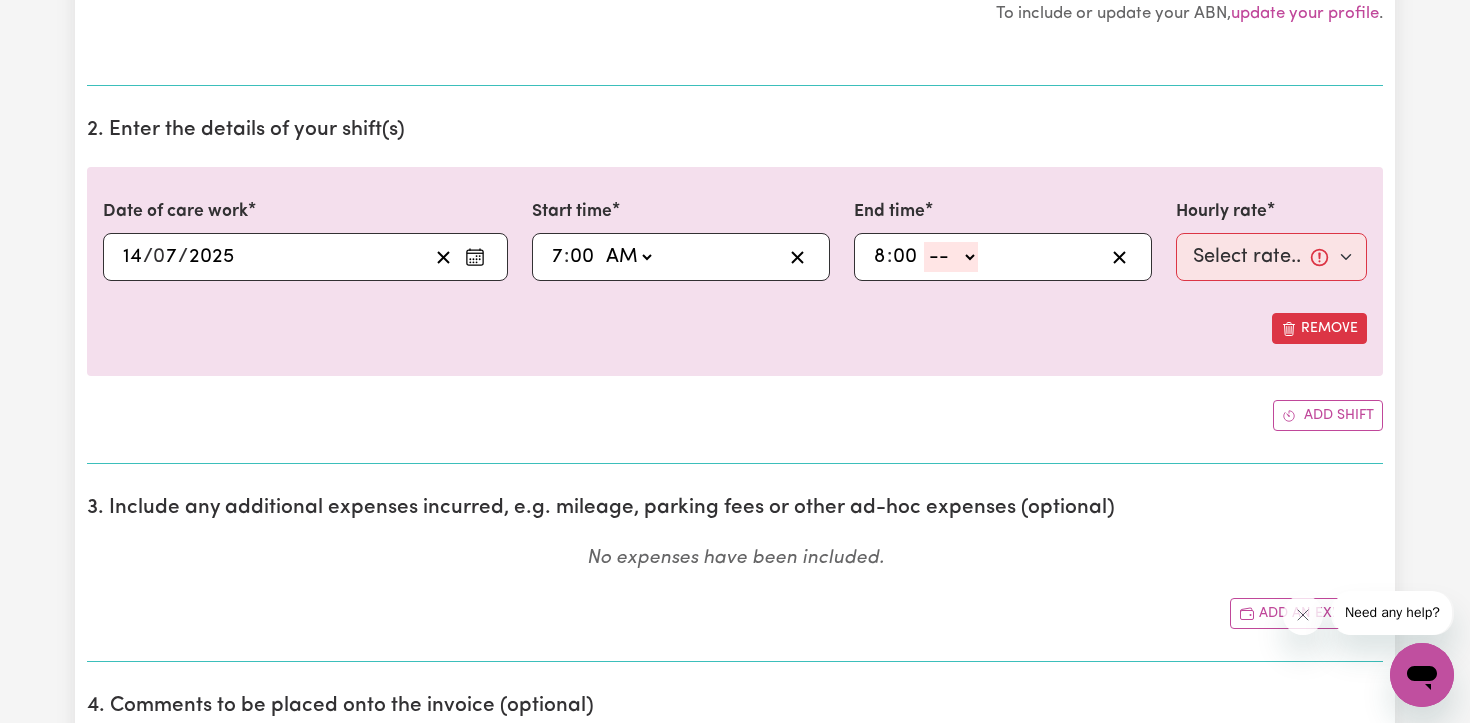 select on "pm" 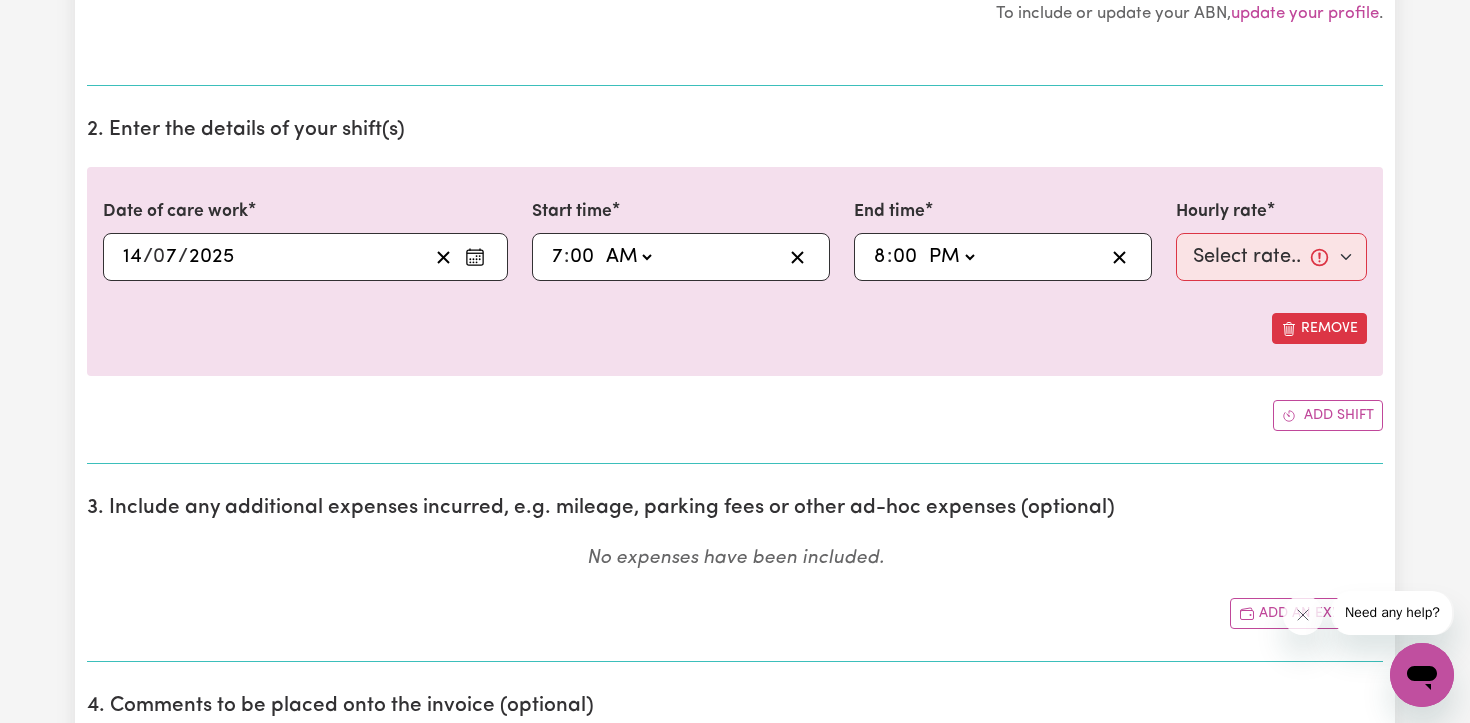 type on "20:00" 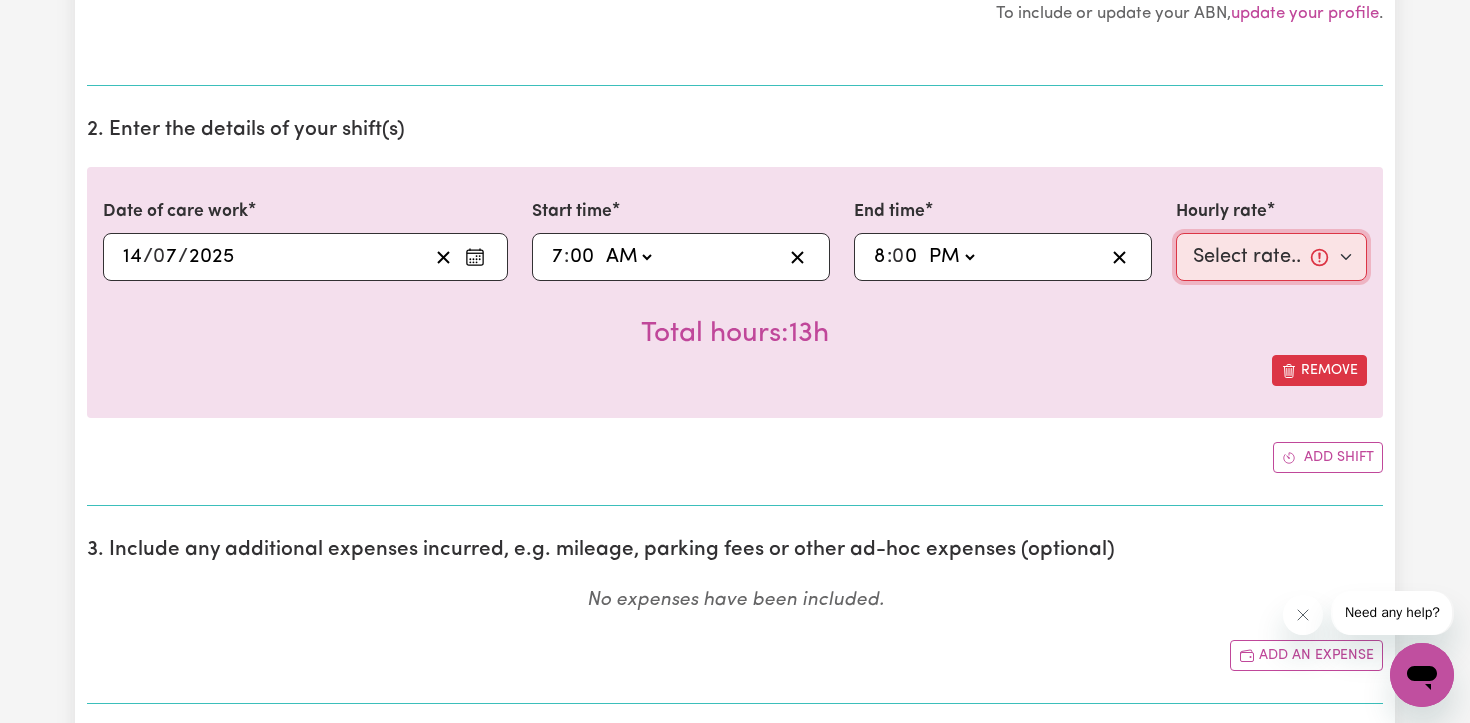 click on "Select rate... $40.00 (Weekday)" at bounding box center [1271, 257] 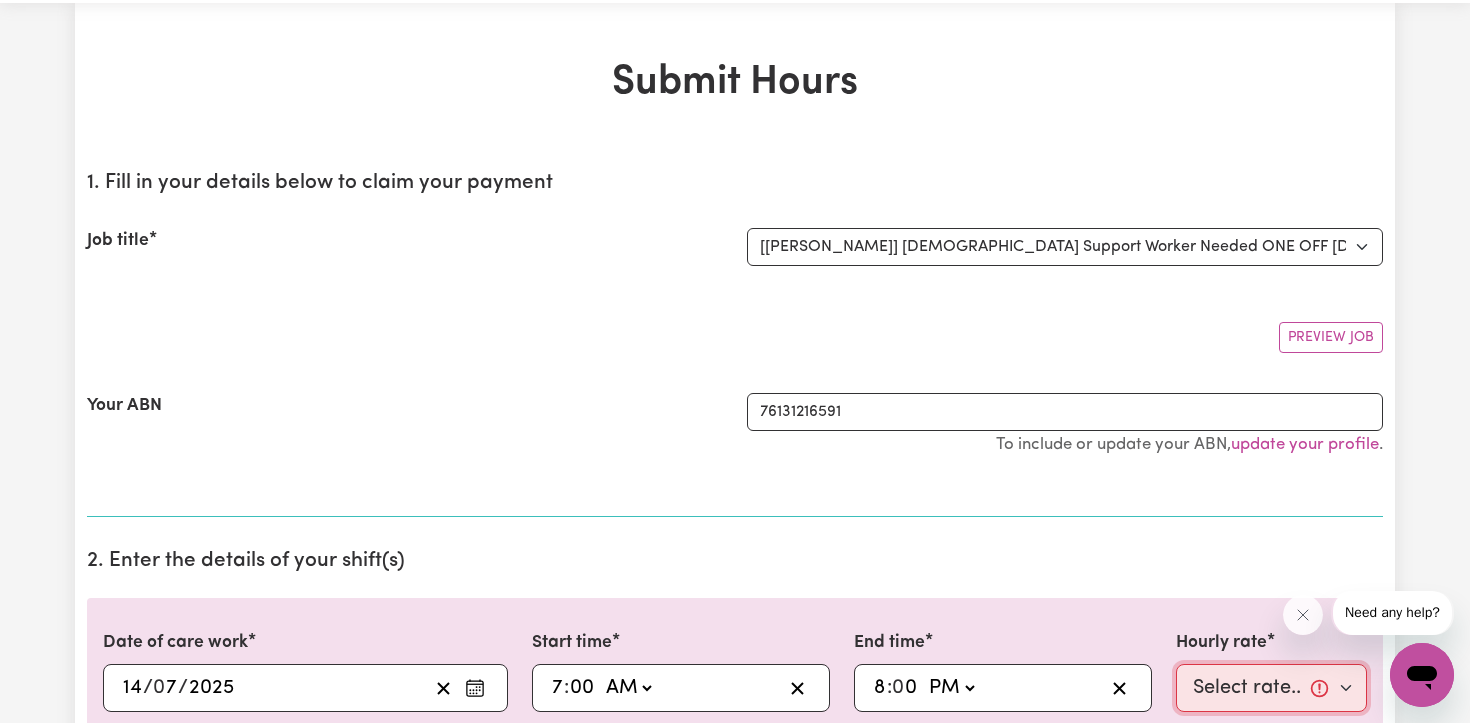 scroll, scrollTop: 0, scrollLeft: 0, axis: both 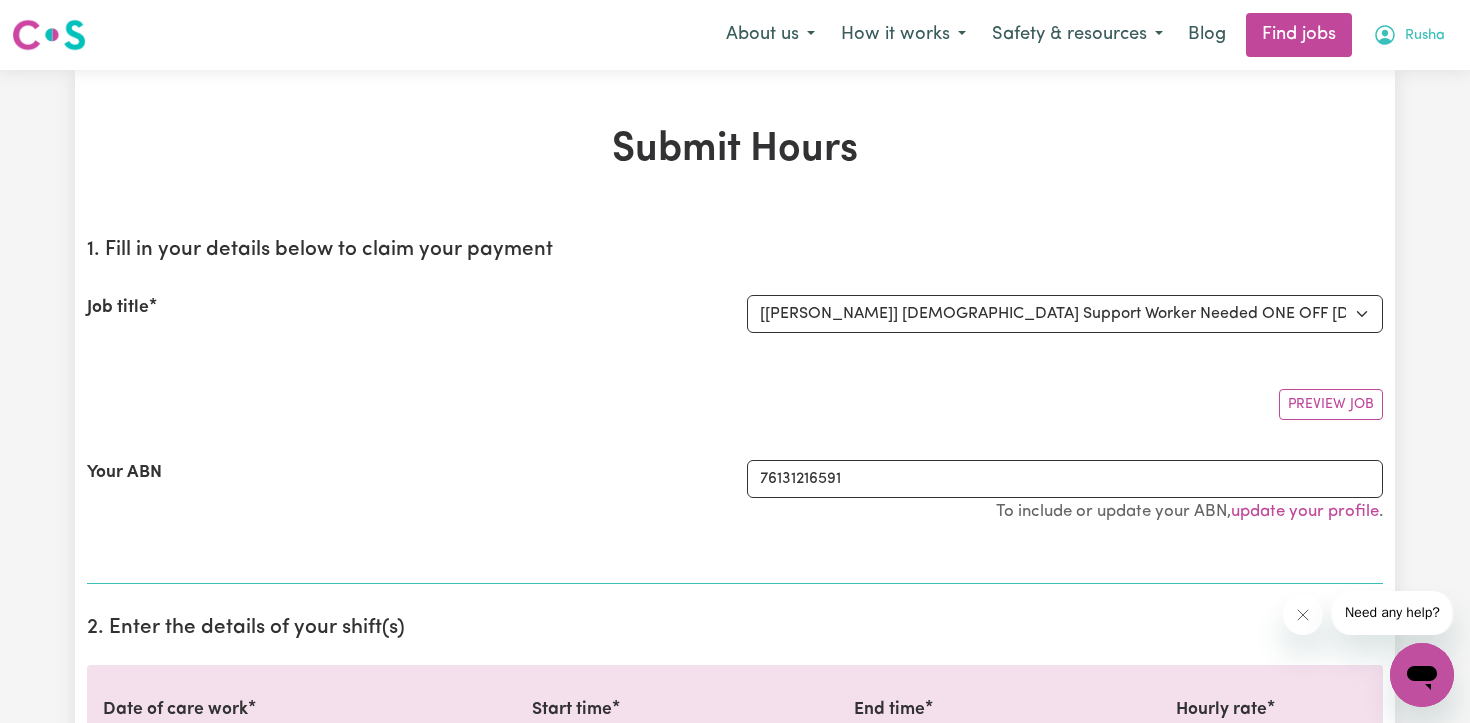 click on "Rusha" at bounding box center [1425, 36] 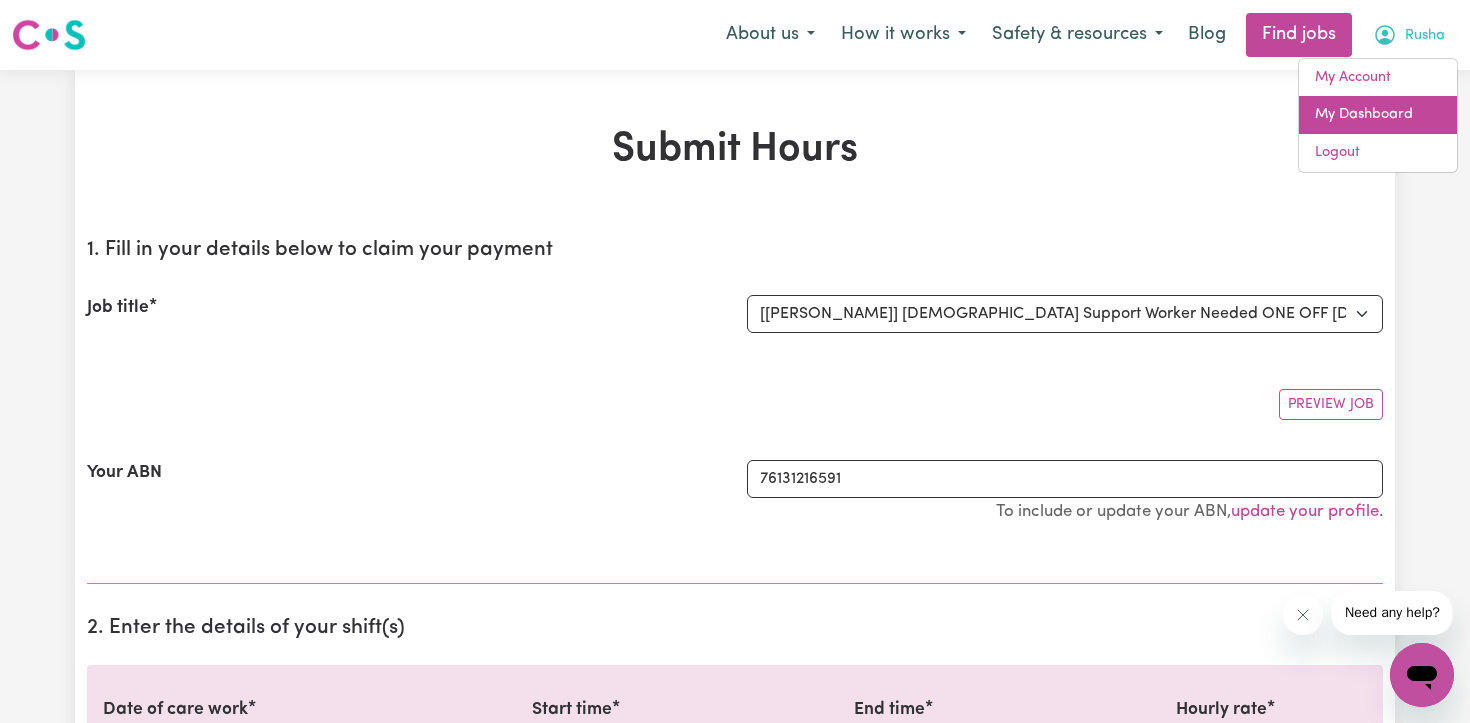 click on "My Dashboard" at bounding box center [1378, 115] 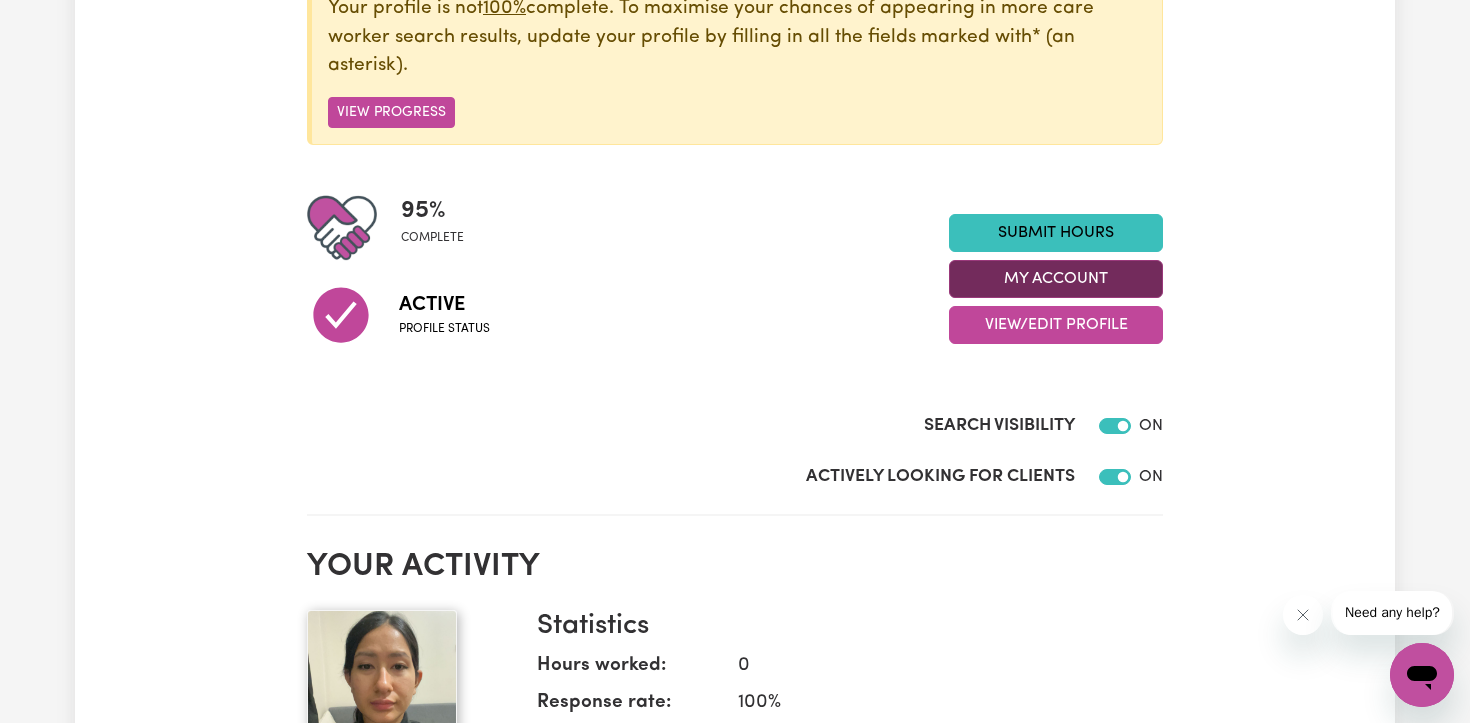 scroll, scrollTop: 334, scrollLeft: 0, axis: vertical 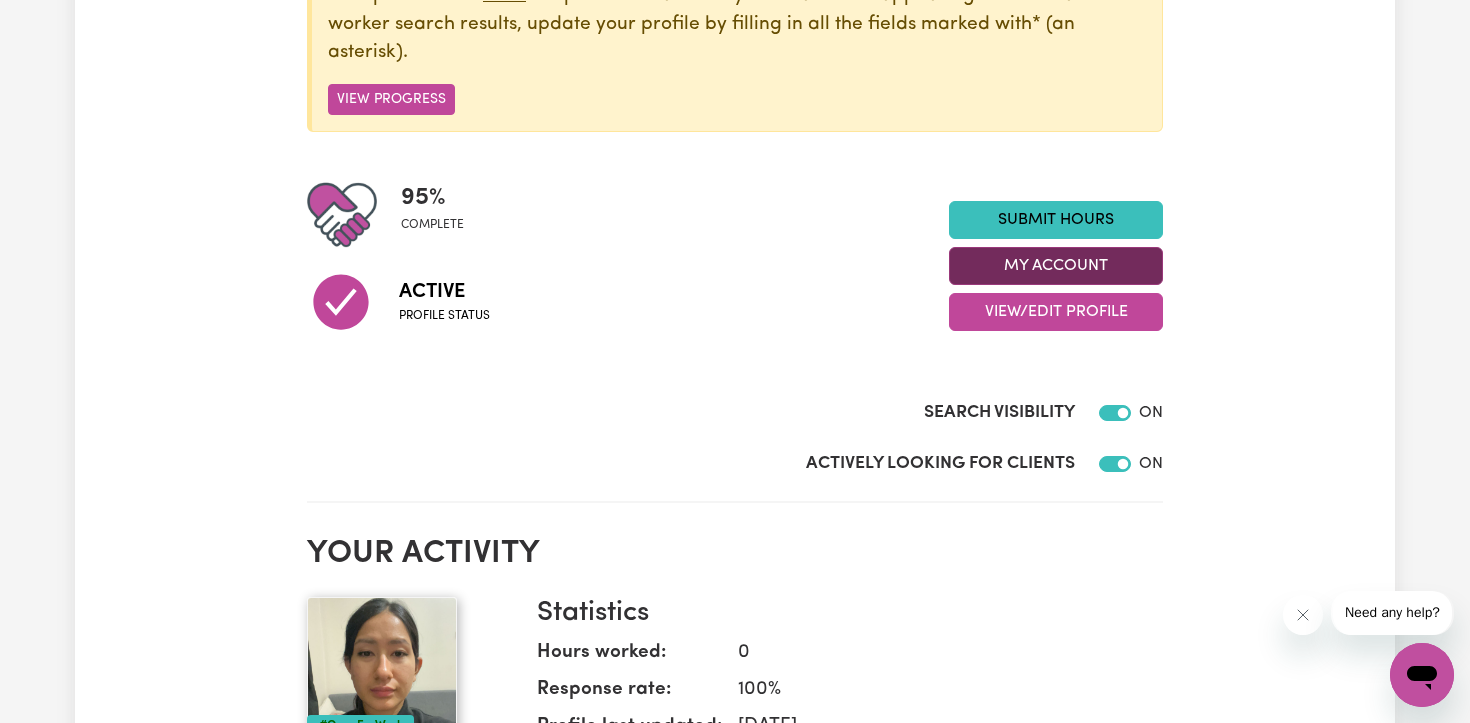 click on "My Account" at bounding box center (1056, 266) 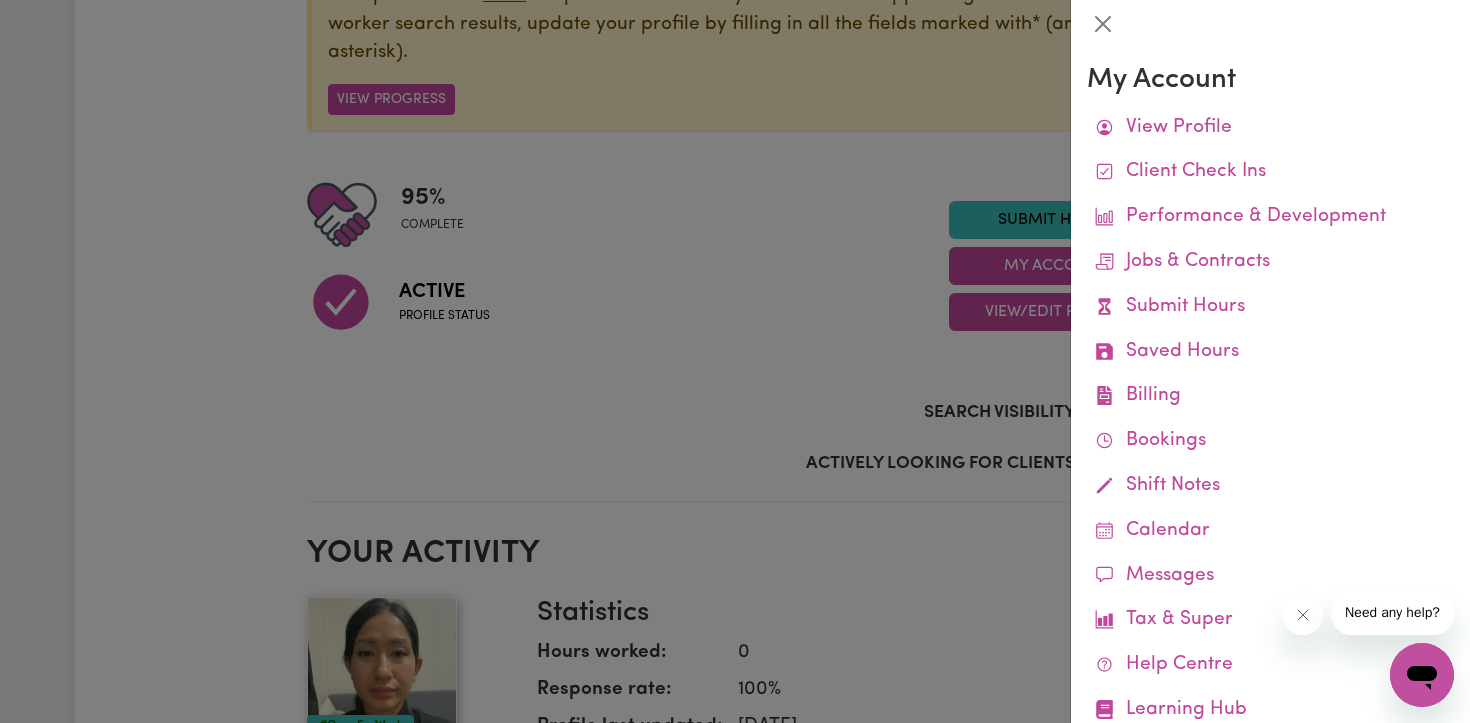 click at bounding box center [735, 361] 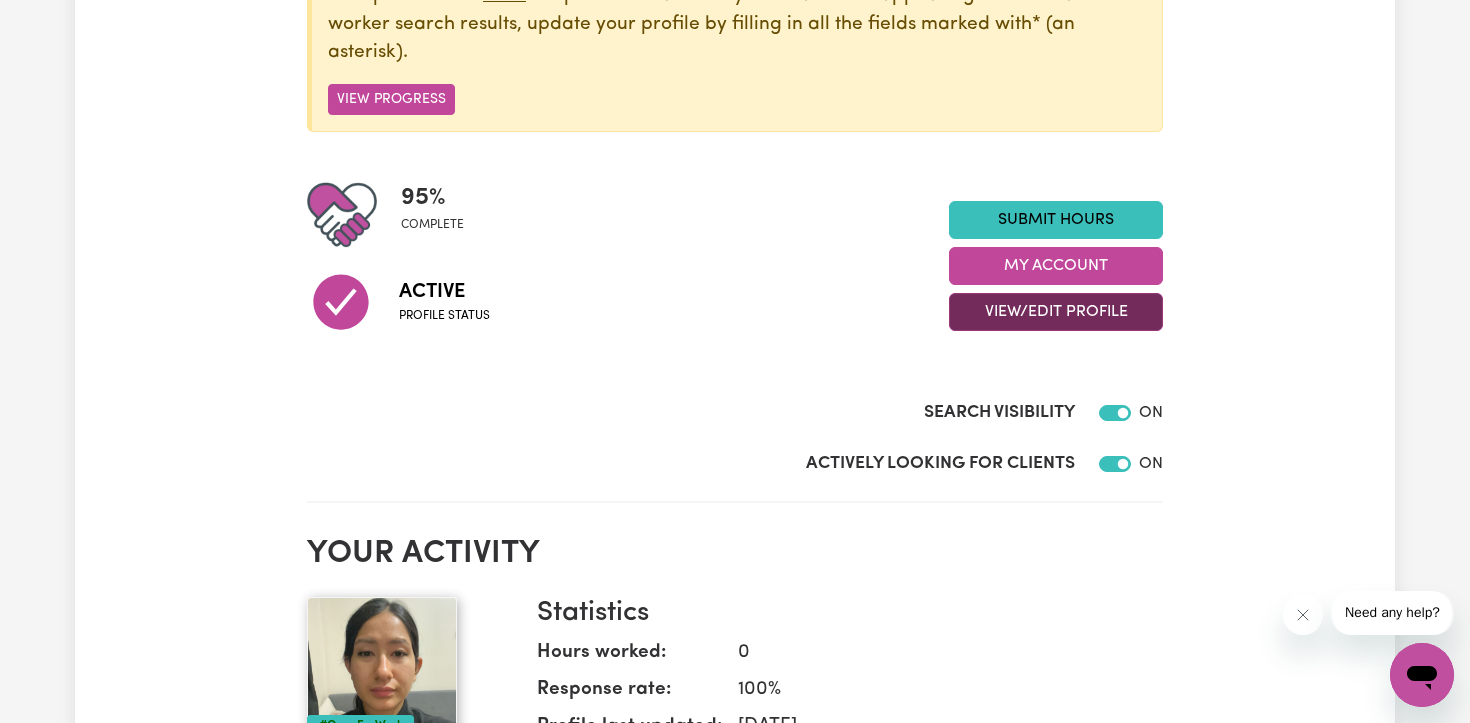 click on "View/Edit Profile" at bounding box center [1056, 312] 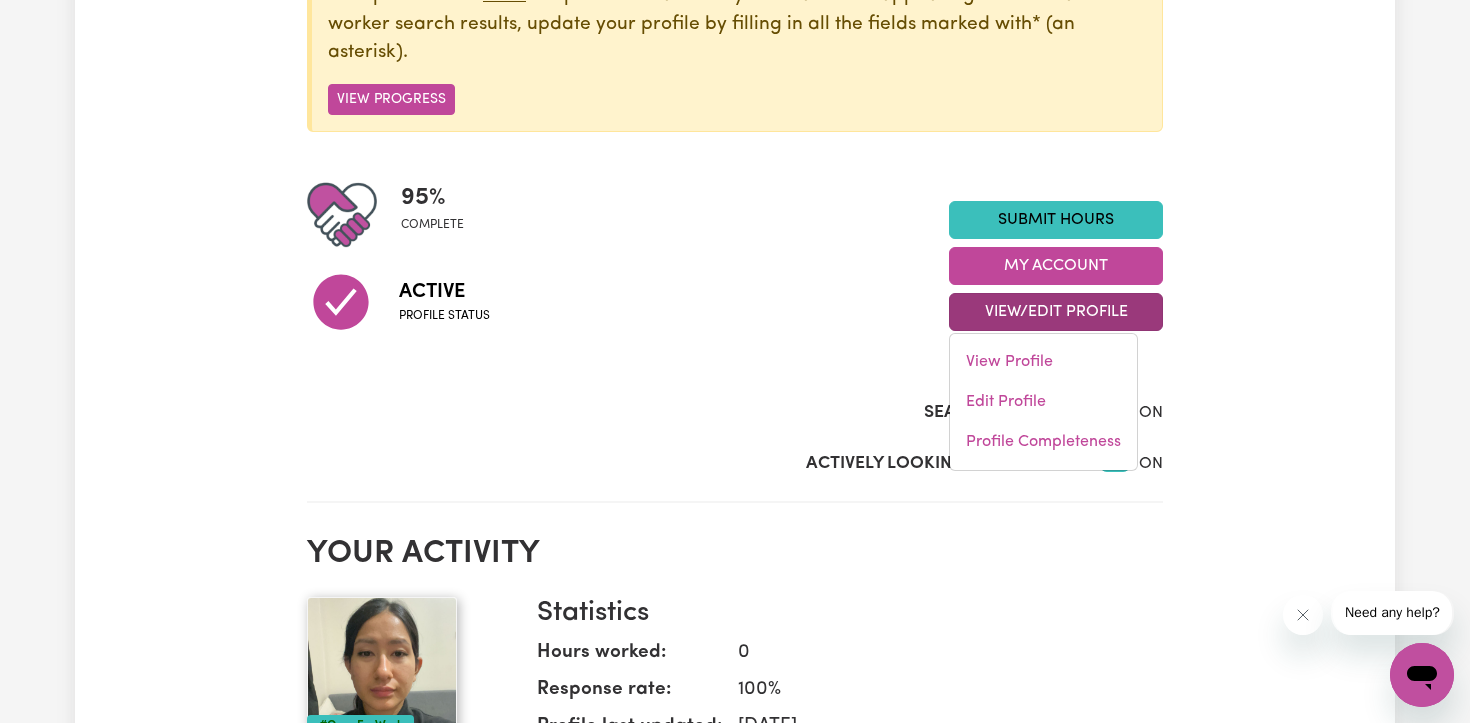 click on "Search Visibility ON" at bounding box center [735, 393] 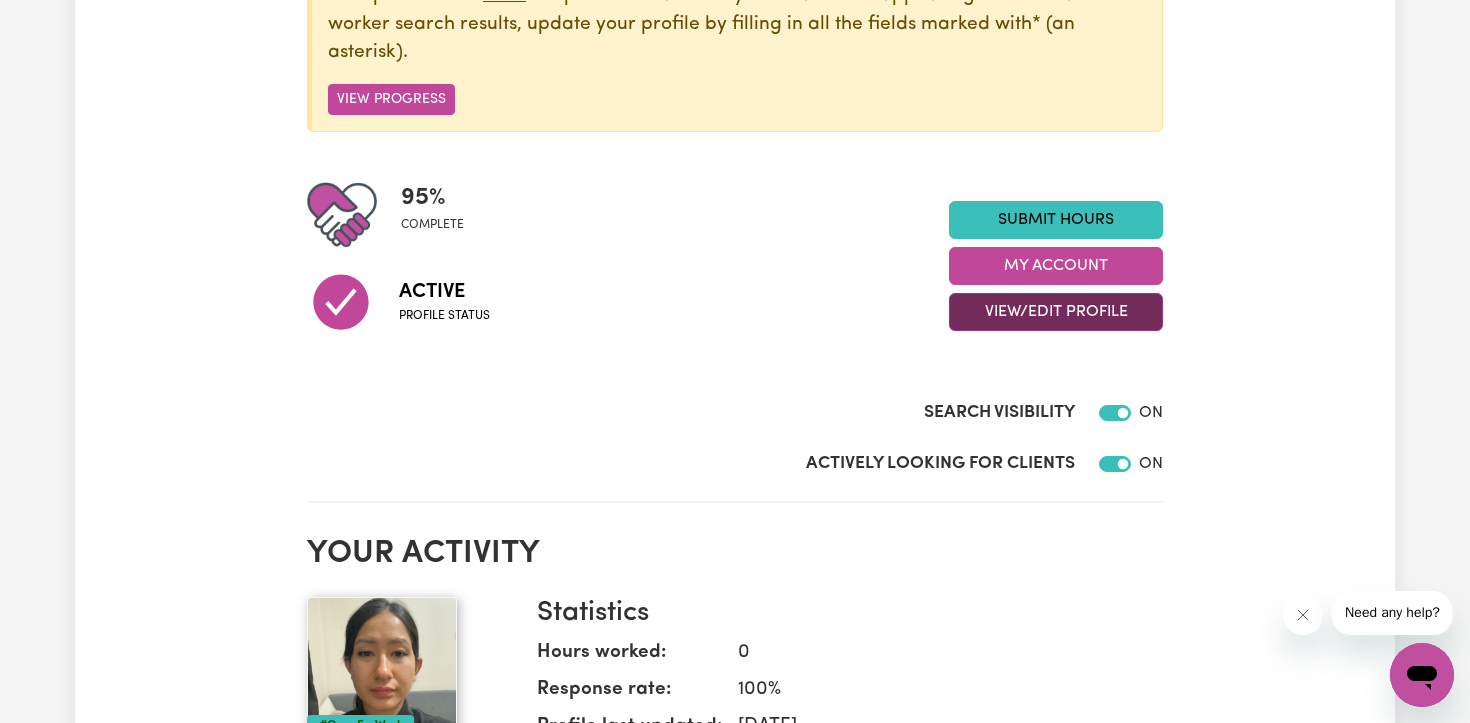 click on "View/Edit Profile" at bounding box center [1056, 312] 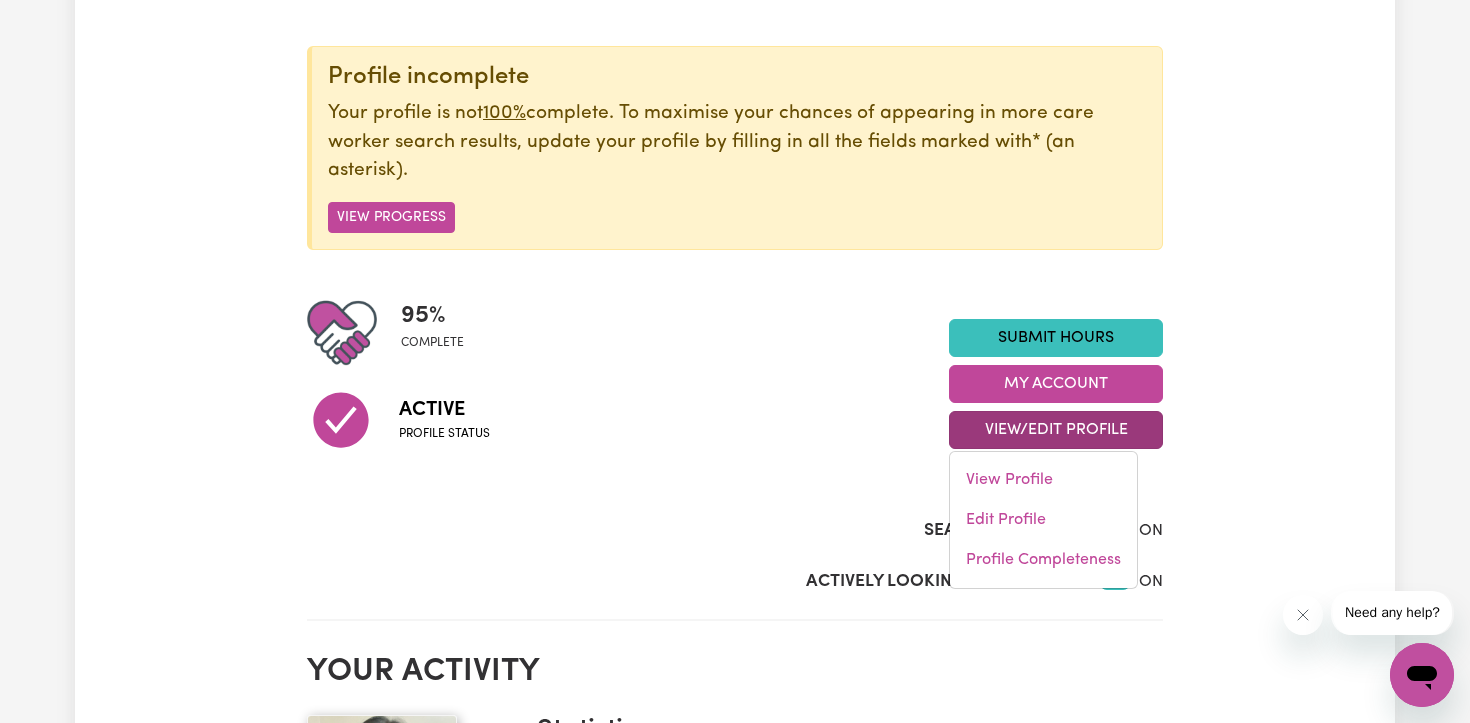 scroll, scrollTop: 212, scrollLeft: 0, axis: vertical 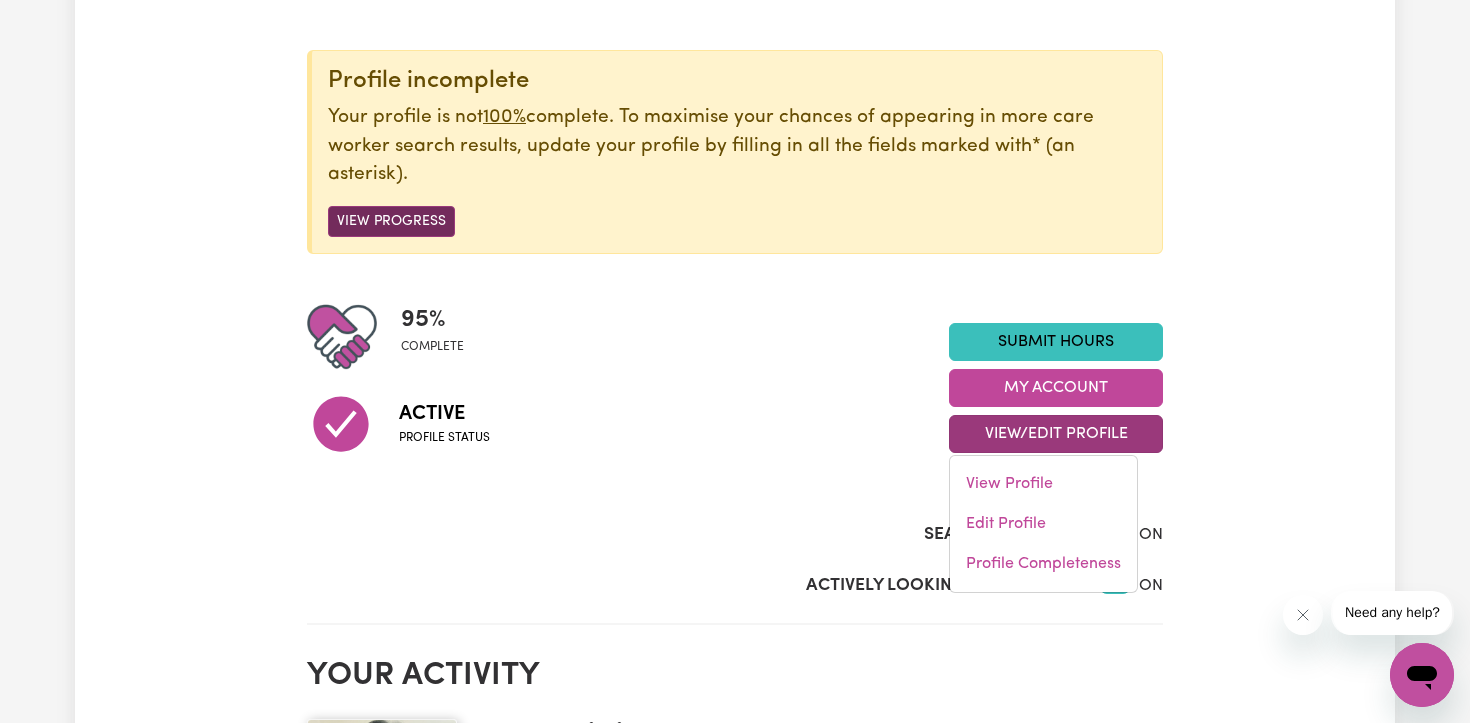 click on "View Progress" at bounding box center [391, 221] 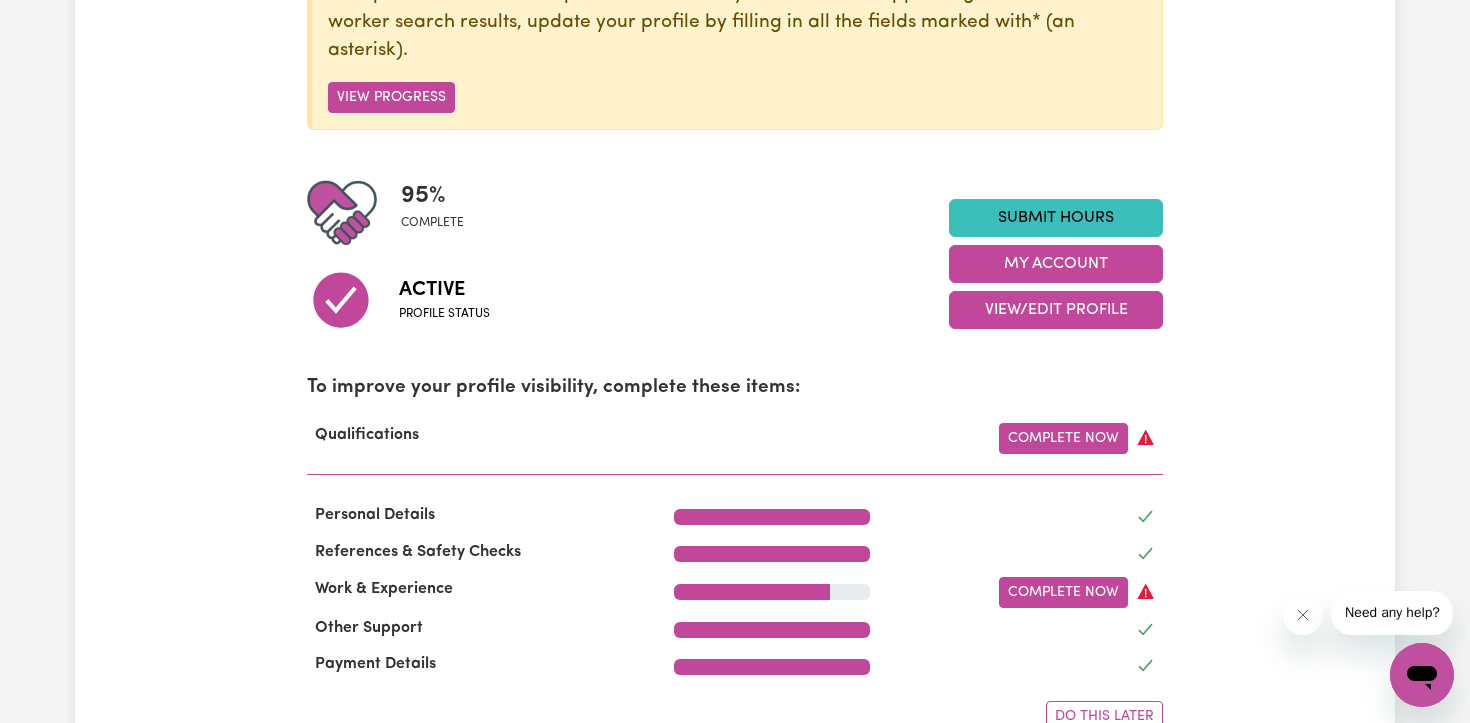 scroll, scrollTop: 339, scrollLeft: 0, axis: vertical 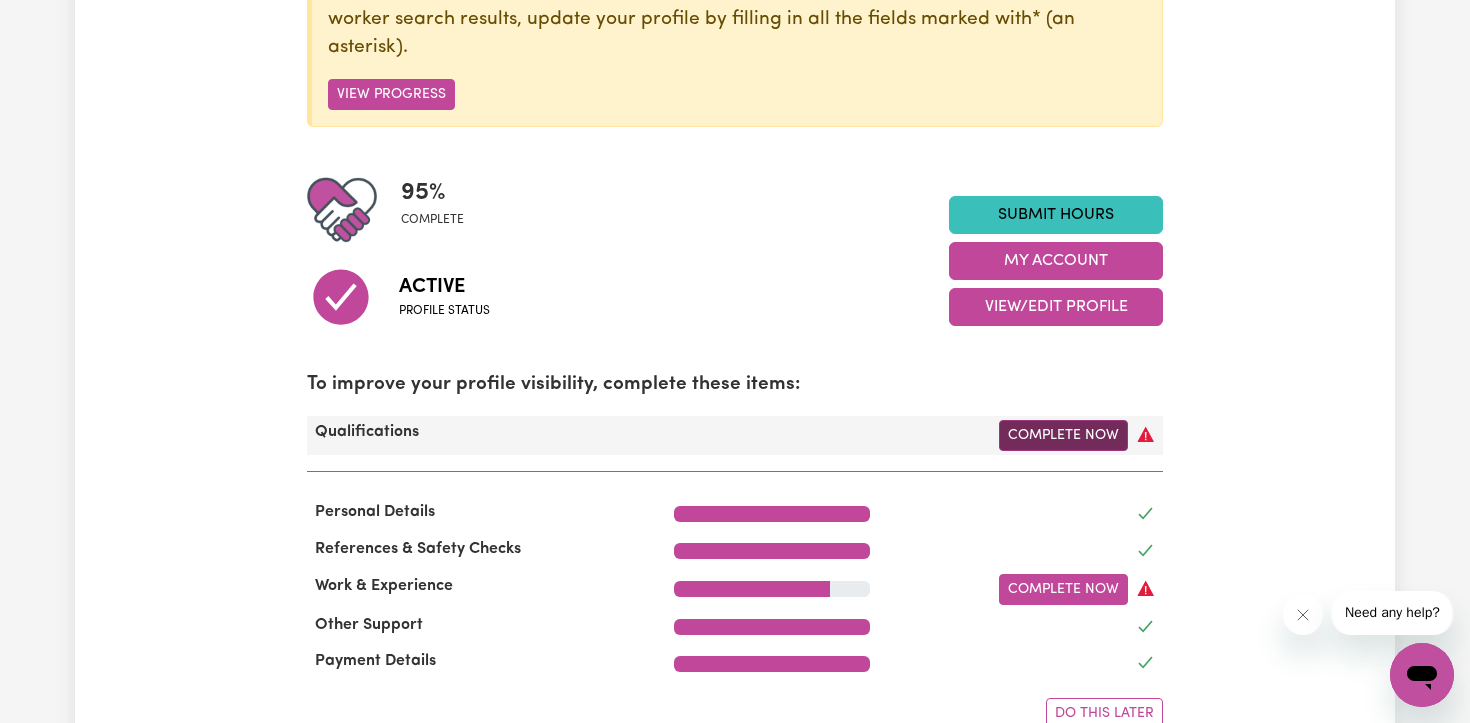 click on "Complete Now" at bounding box center [1063, 435] 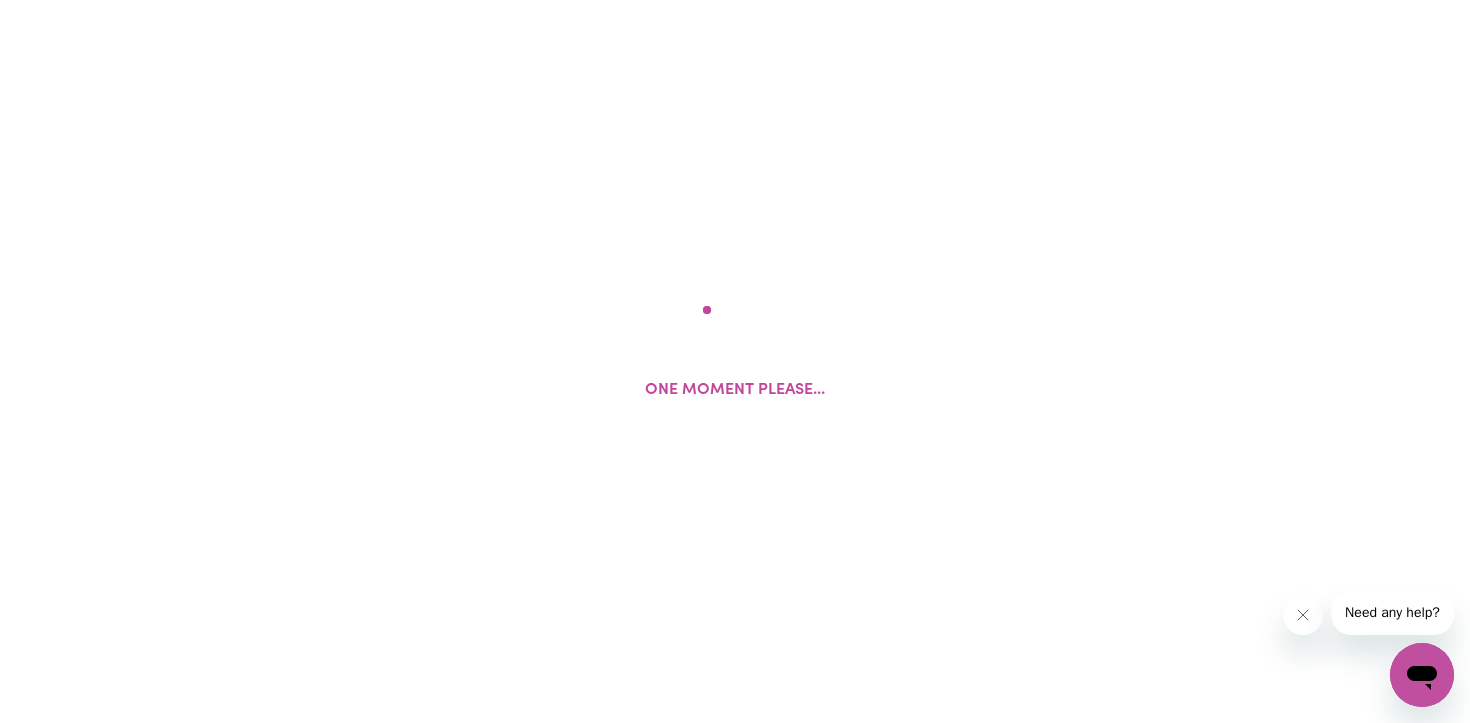 scroll, scrollTop: 0, scrollLeft: 0, axis: both 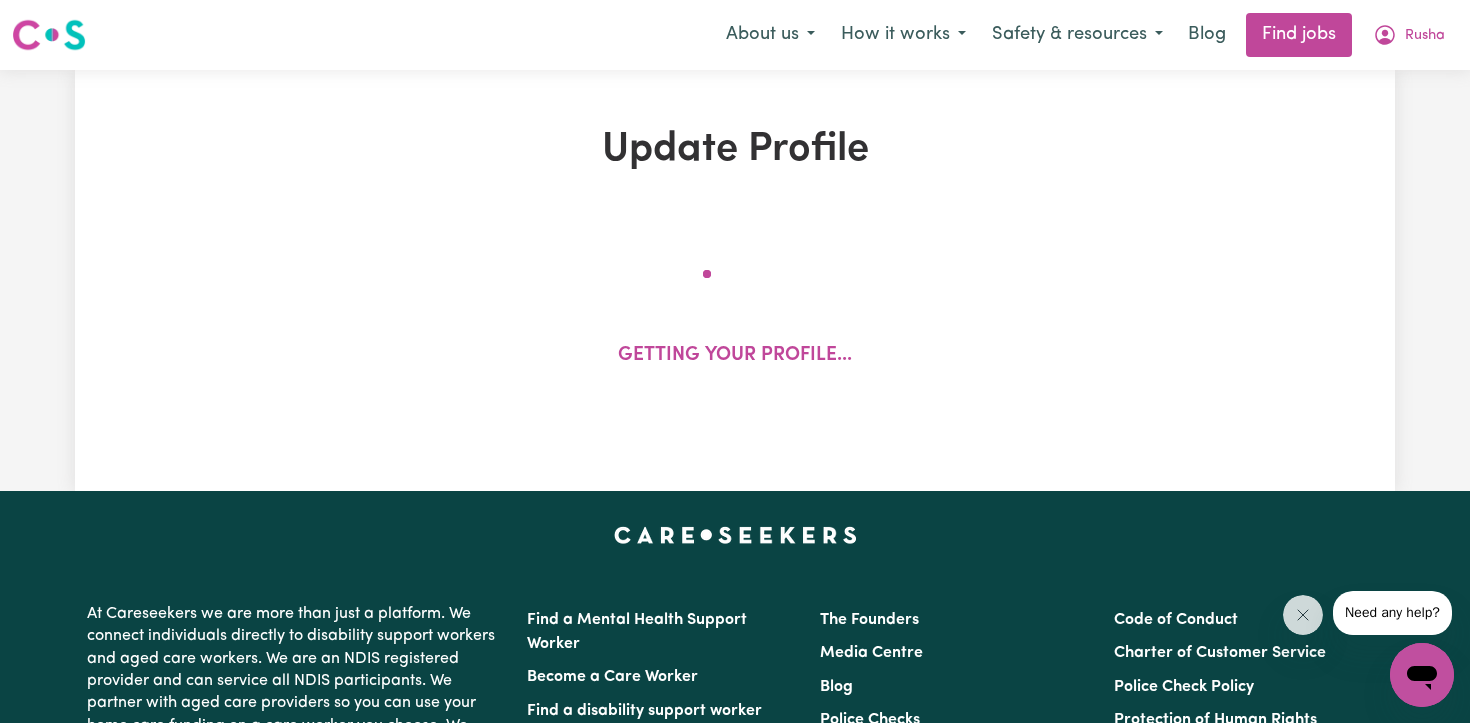 select on "2022" 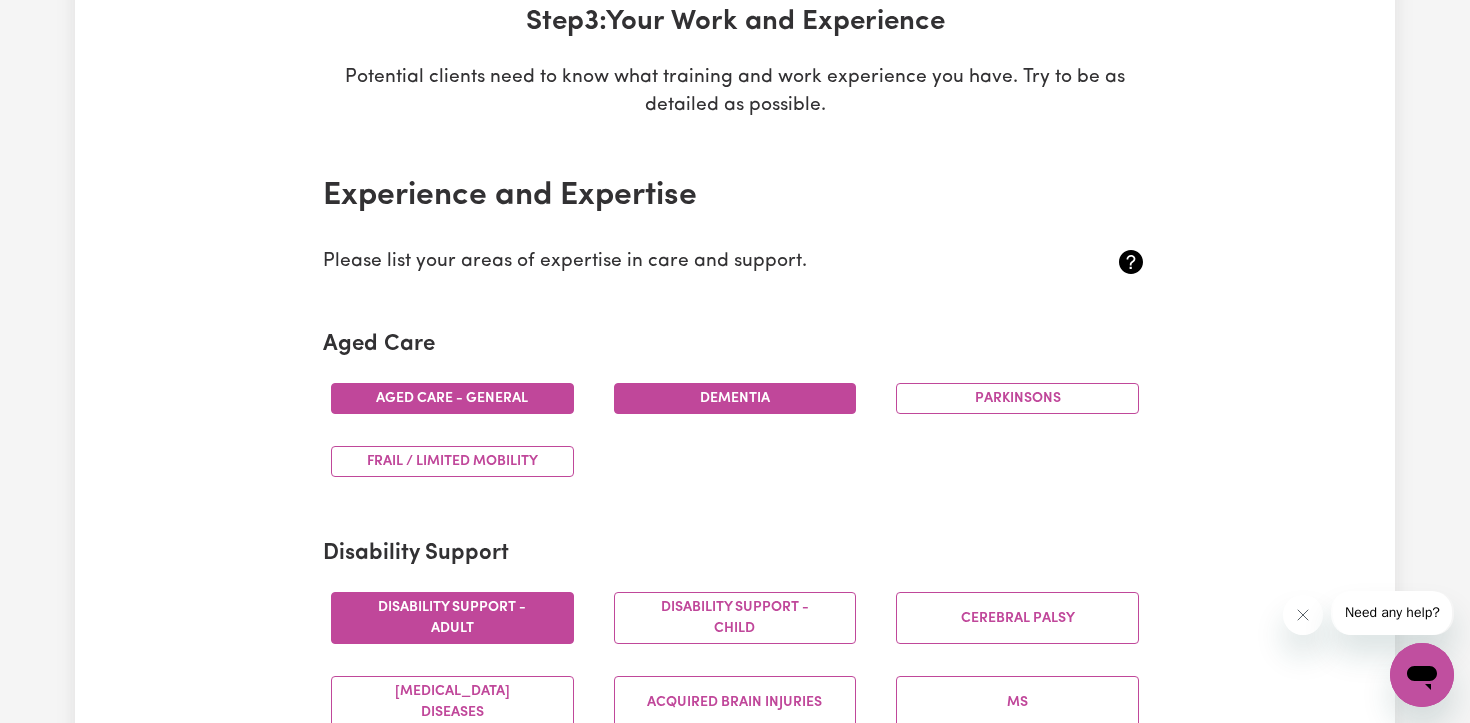 scroll, scrollTop: 323, scrollLeft: 0, axis: vertical 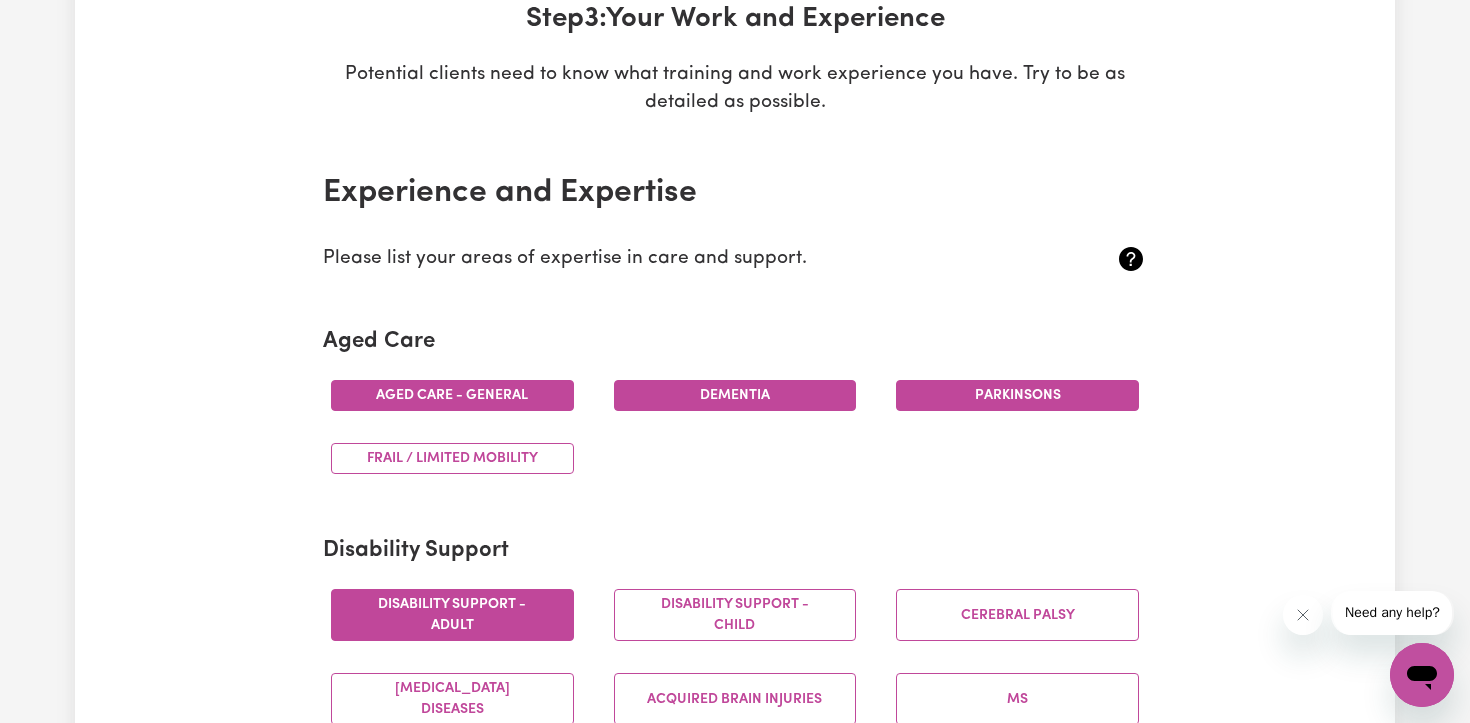 click on "Parkinsons" at bounding box center [1017, 395] 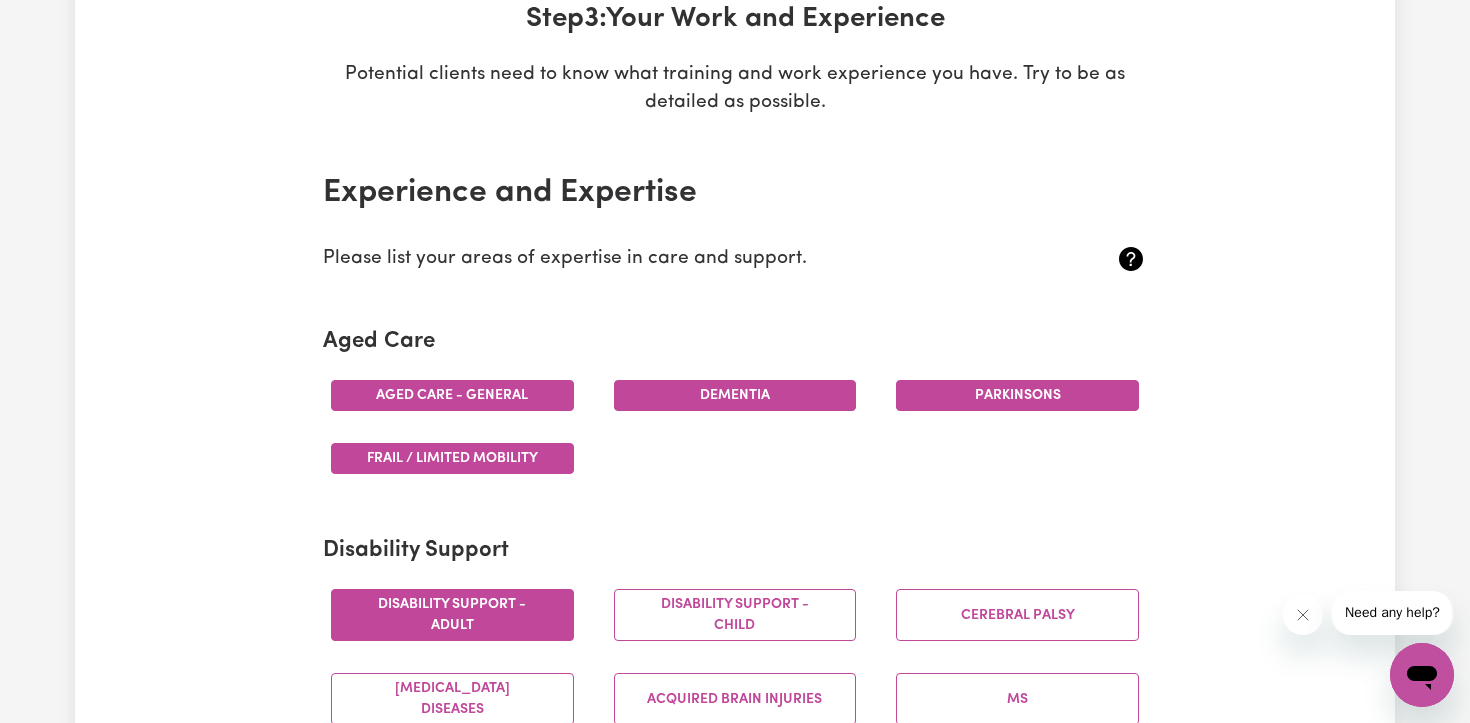 click on "Frail / limited mobility" at bounding box center (452, 458) 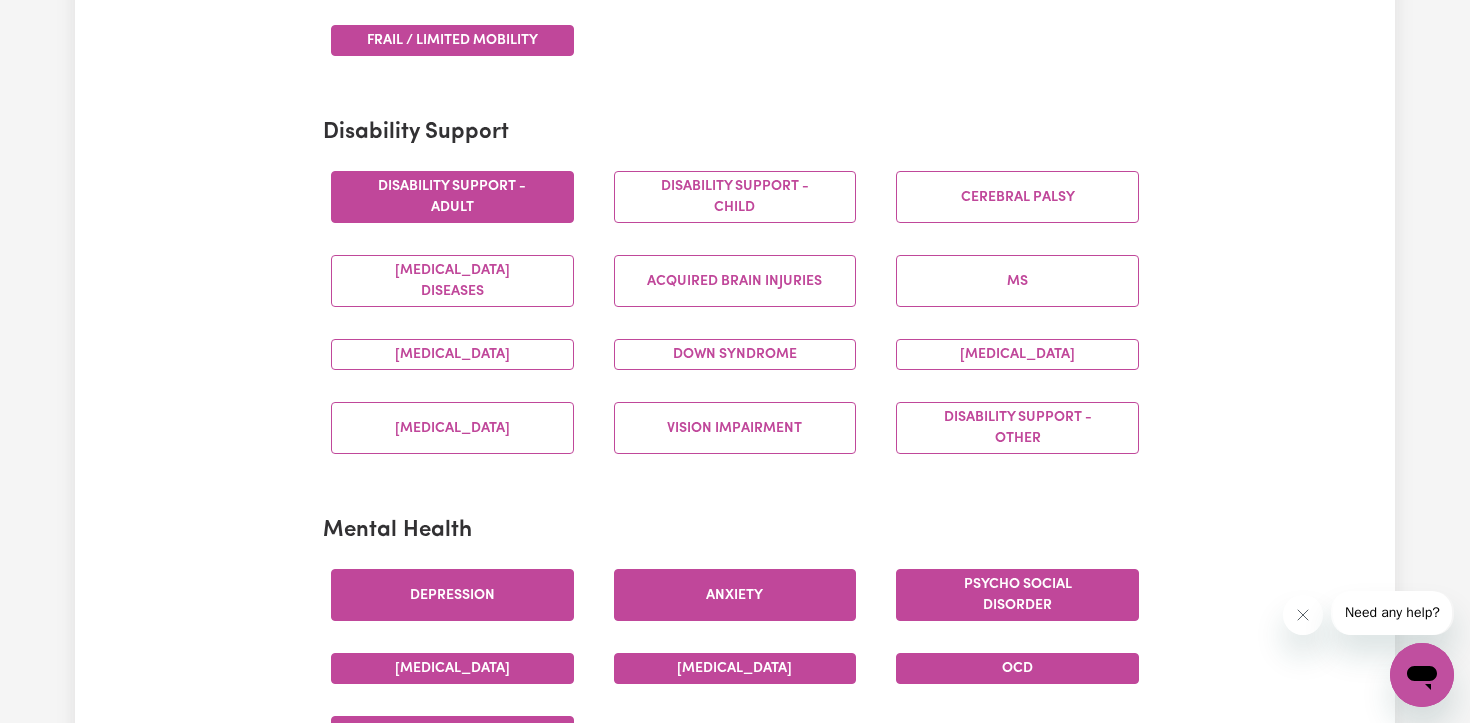 scroll, scrollTop: 746, scrollLeft: 0, axis: vertical 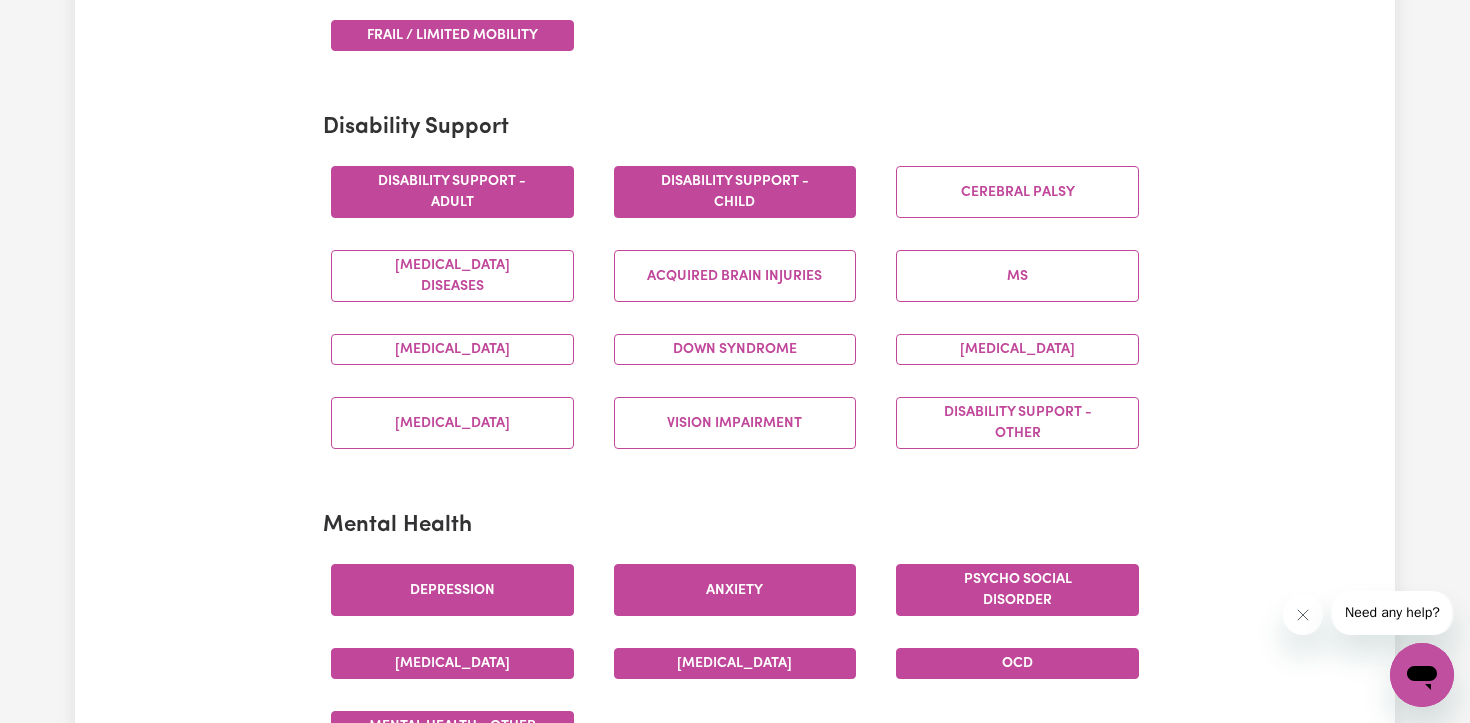 click on "Disability support - Child" at bounding box center [735, 192] 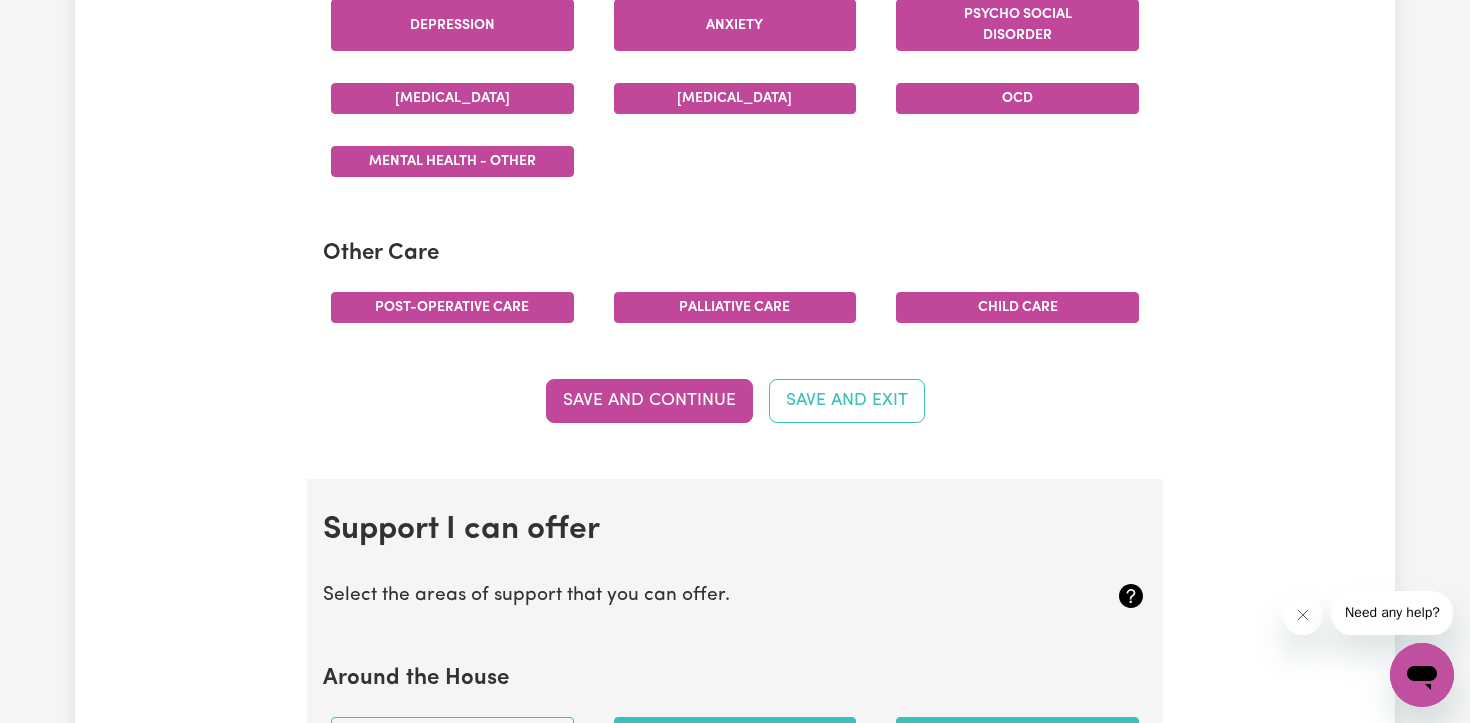scroll, scrollTop: 1316, scrollLeft: 0, axis: vertical 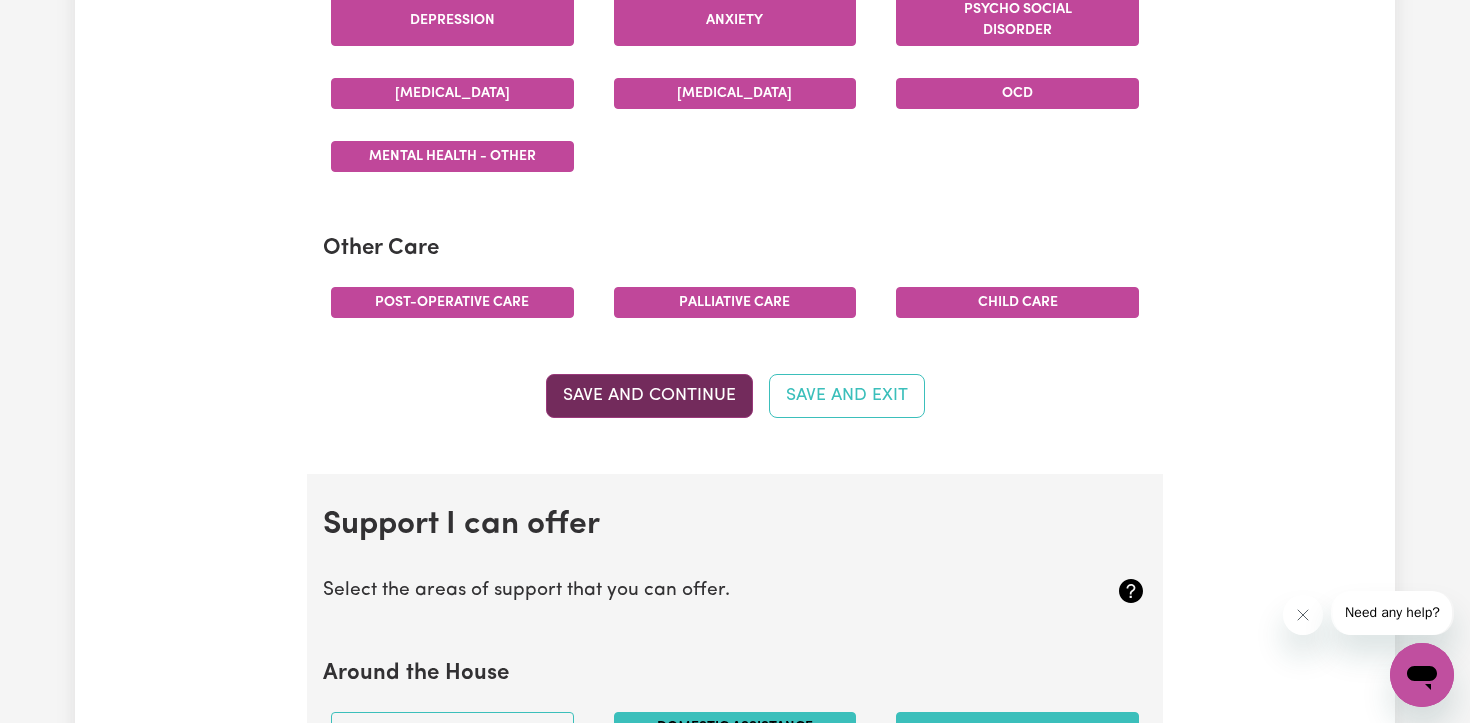 click on "Save and Continue" at bounding box center (649, 396) 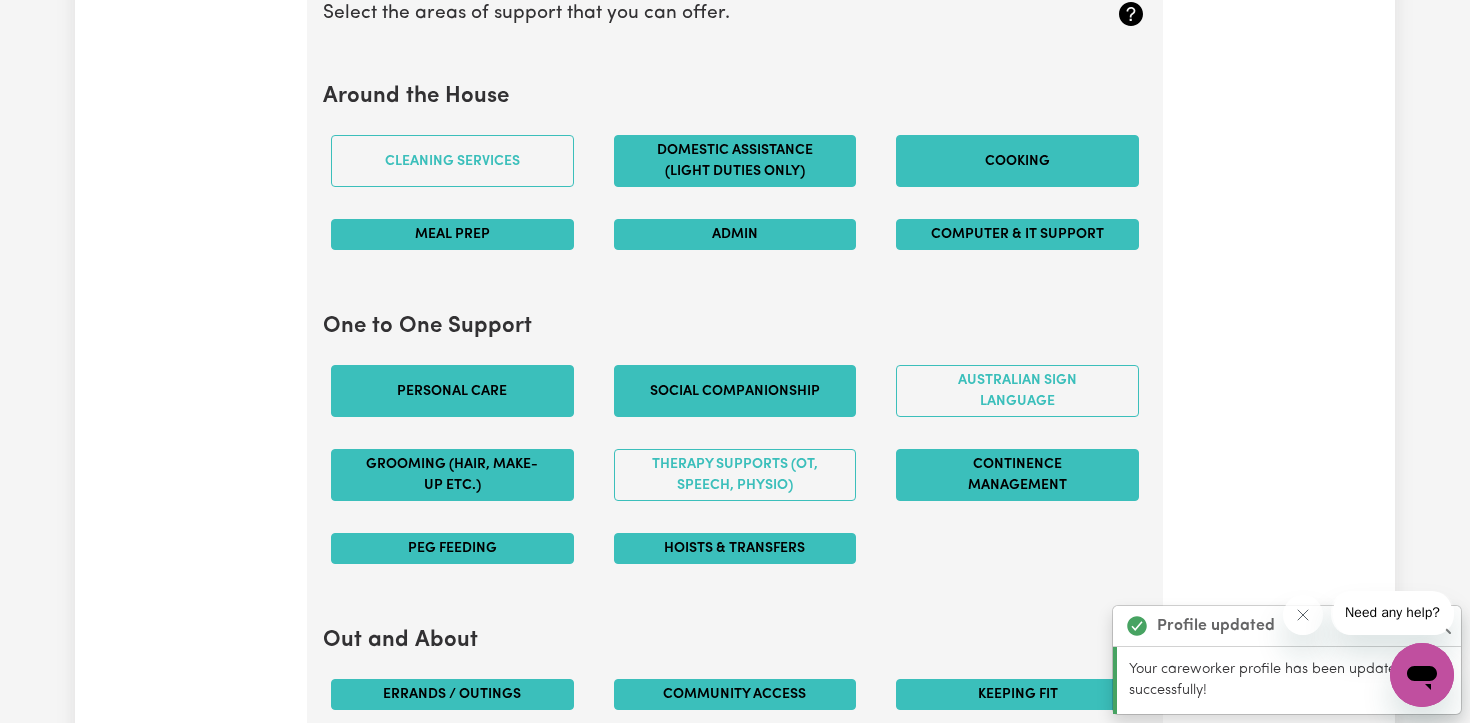 scroll, scrollTop: 1896, scrollLeft: 0, axis: vertical 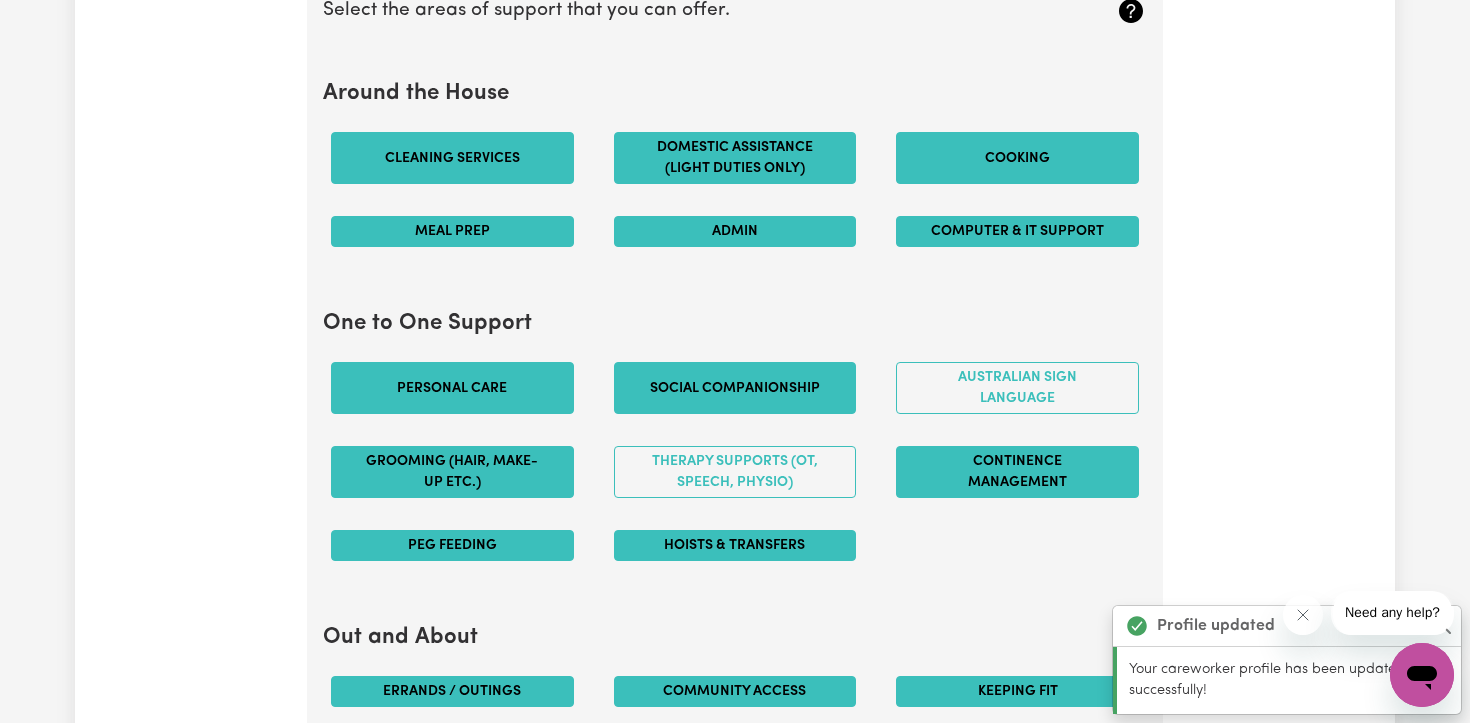 click on "Cleaning services" at bounding box center (452, 158) 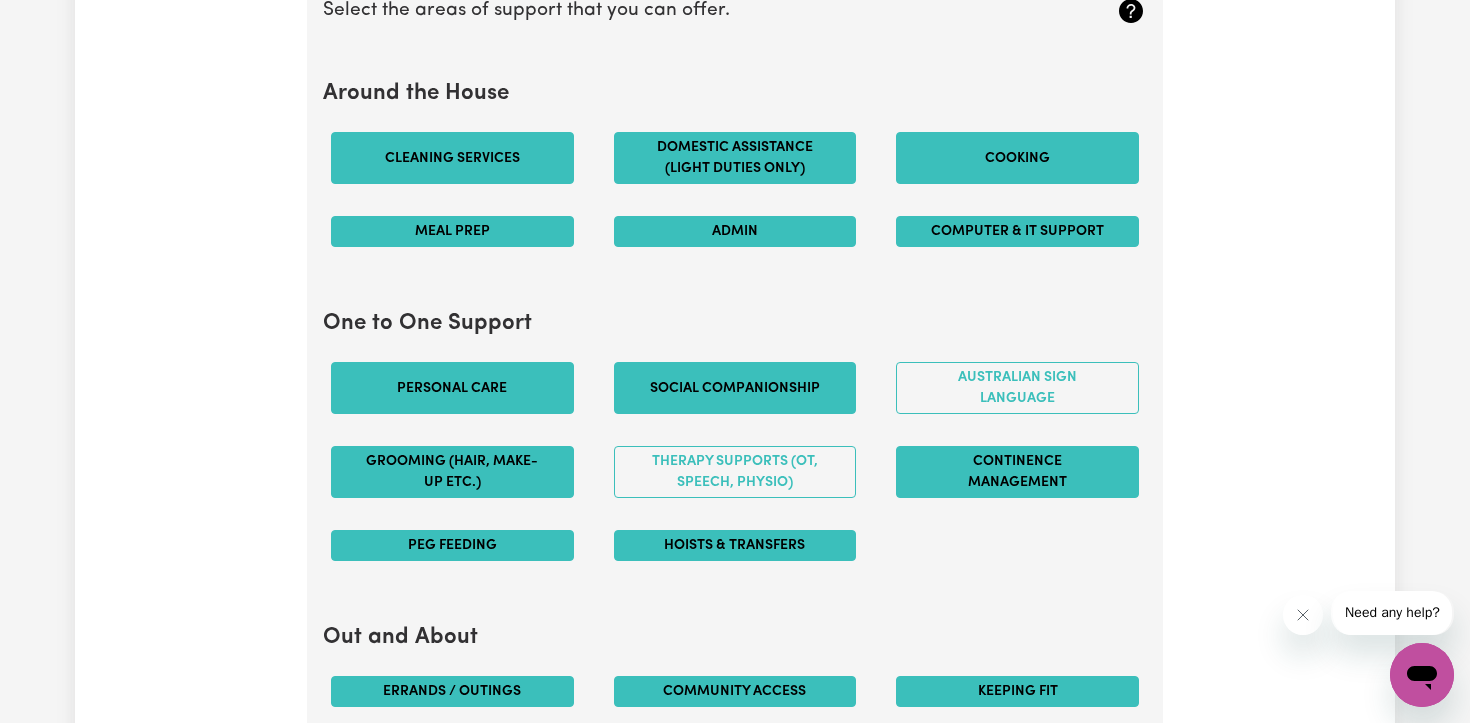 click on "One to One Support" at bounding box center (735, 324) 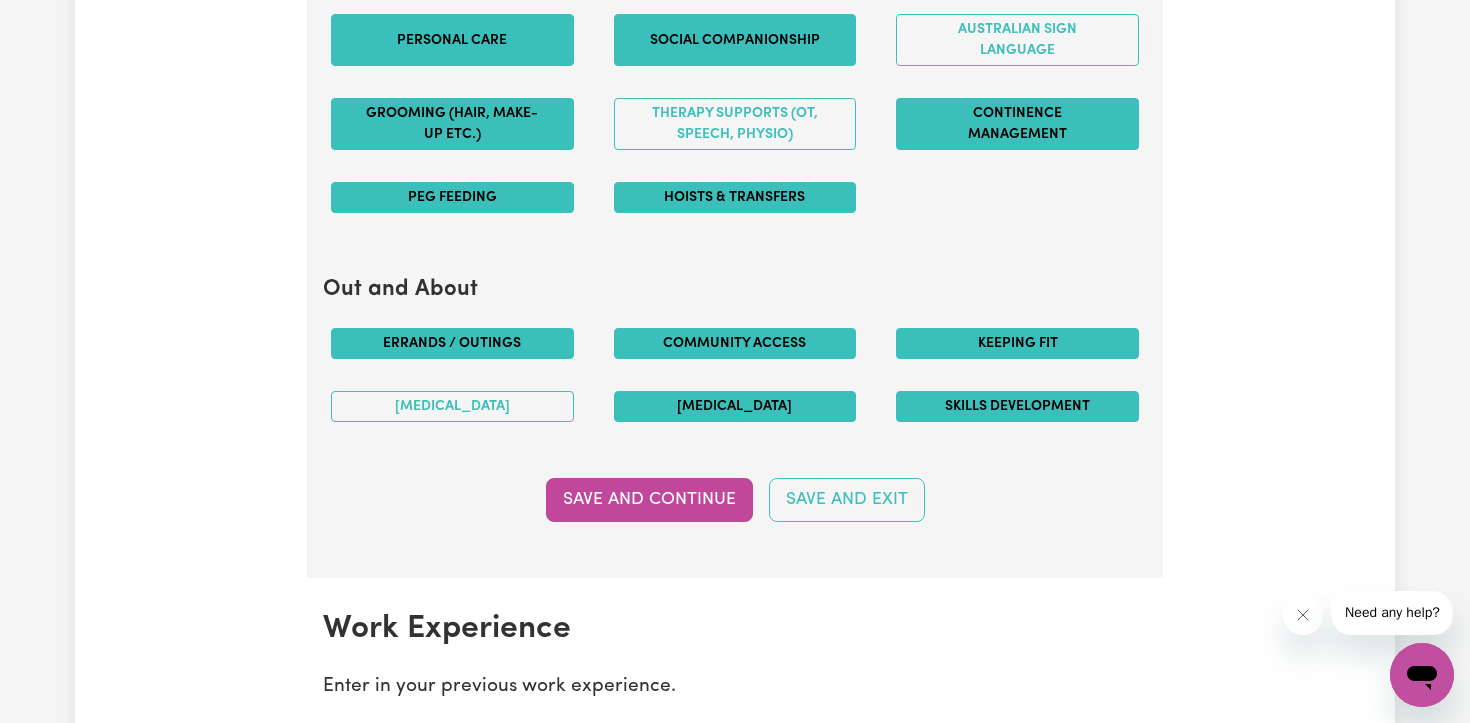 scroll, scrollTop: 2251, scrollLeft: 0, axis: vertical 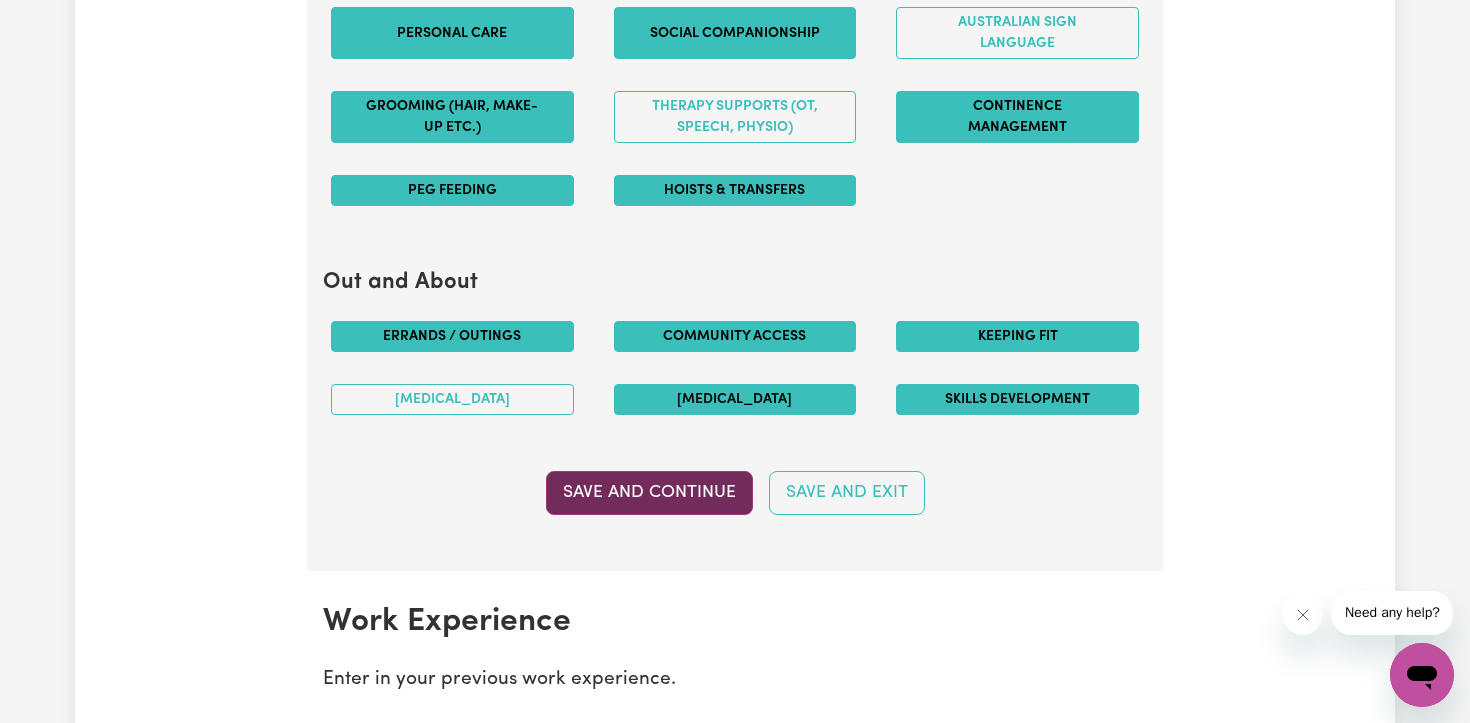 click on "Save and Continue" at bounding box center (649, 493) 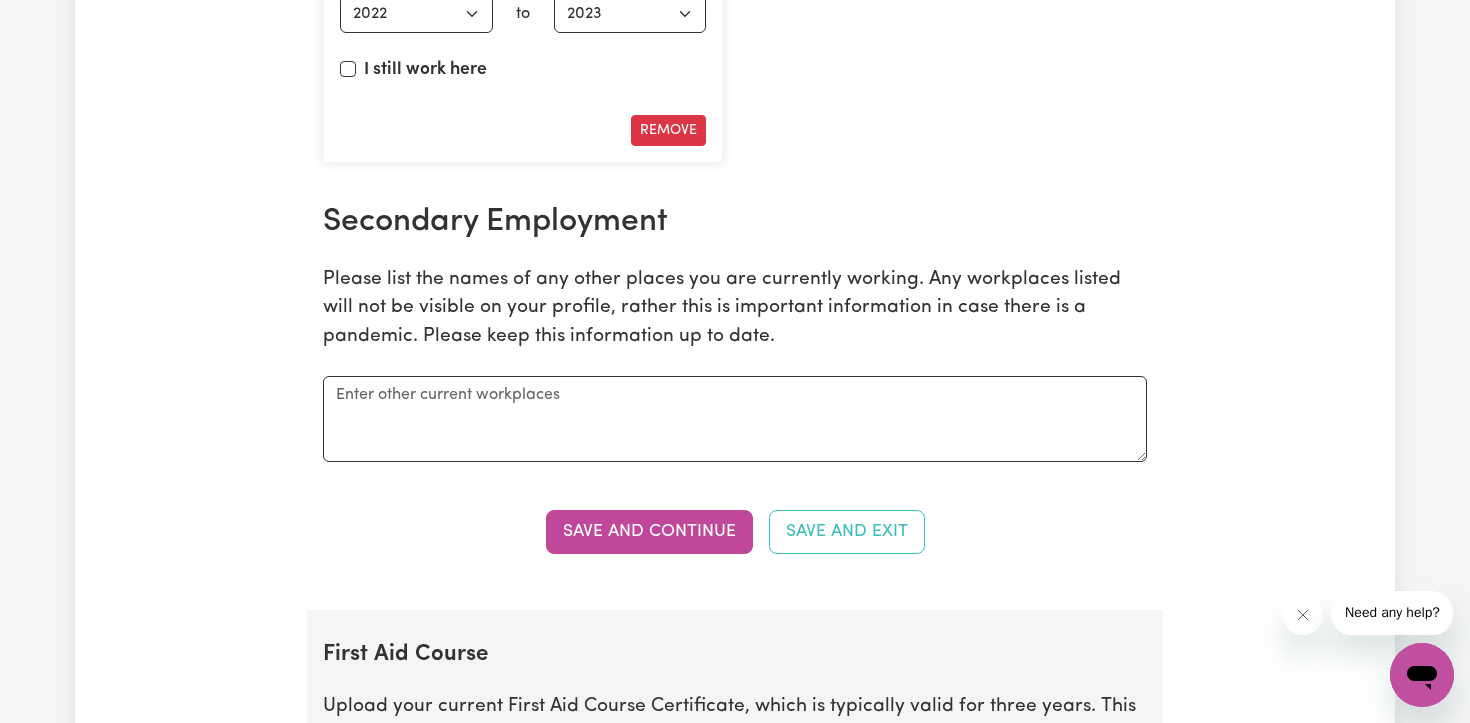 scroll, scrollTop: 3246, scrollLeft: 0, axis: vertical 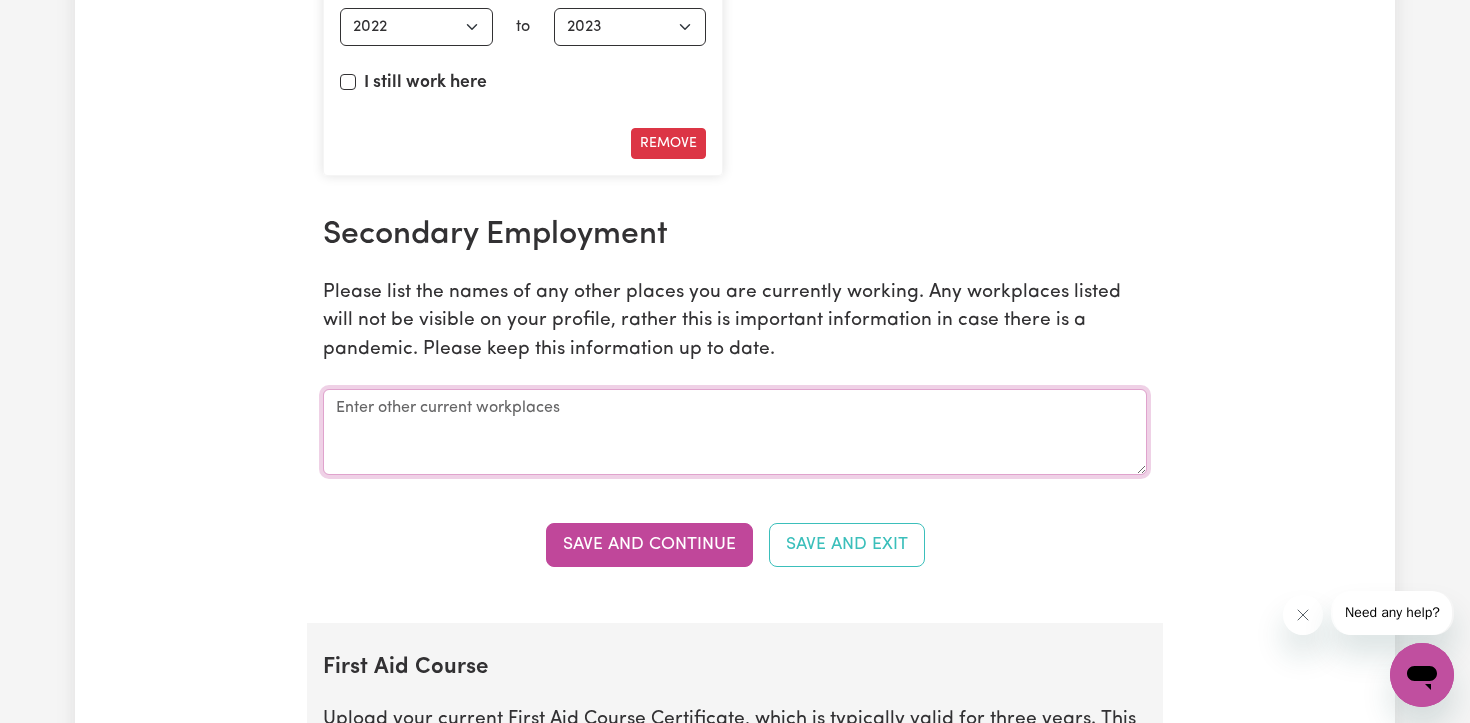 click at bounding box center (735, 432) 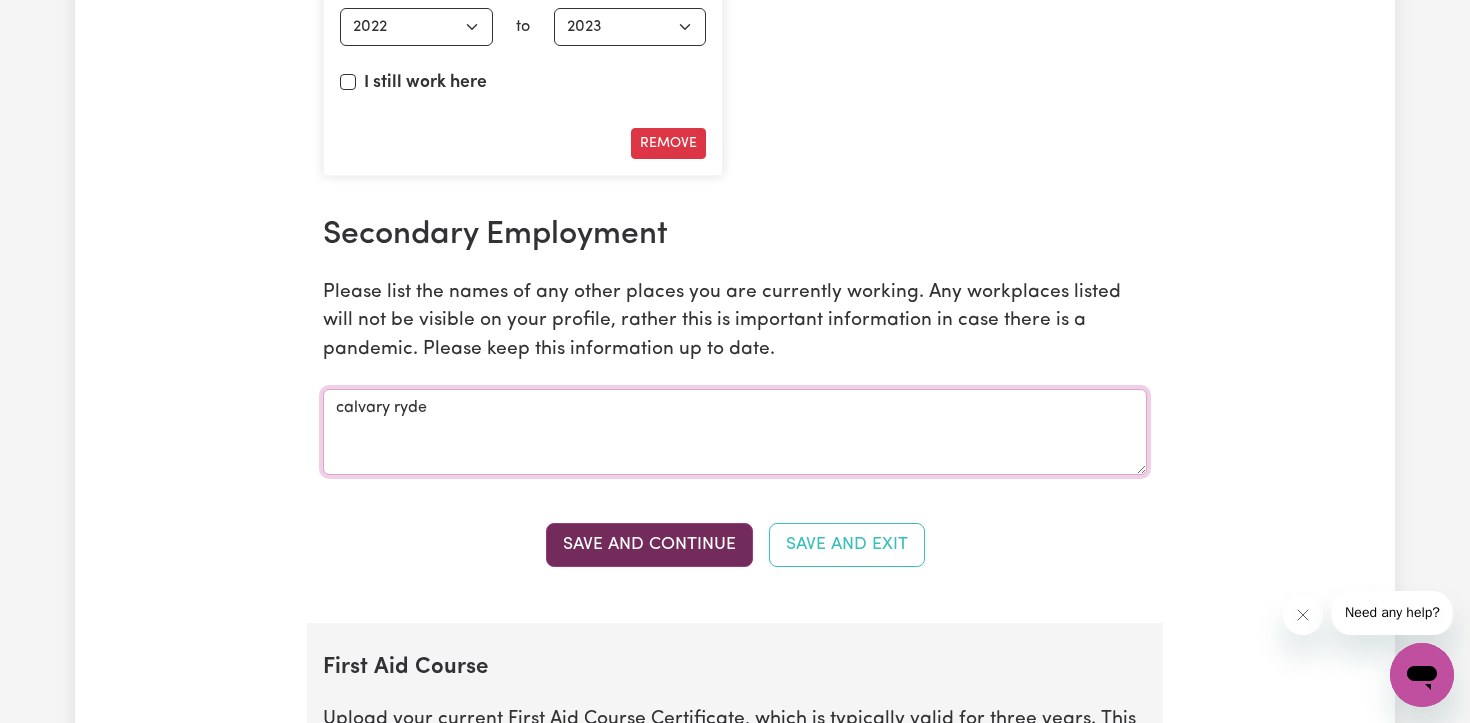 type on "calvary ryde" 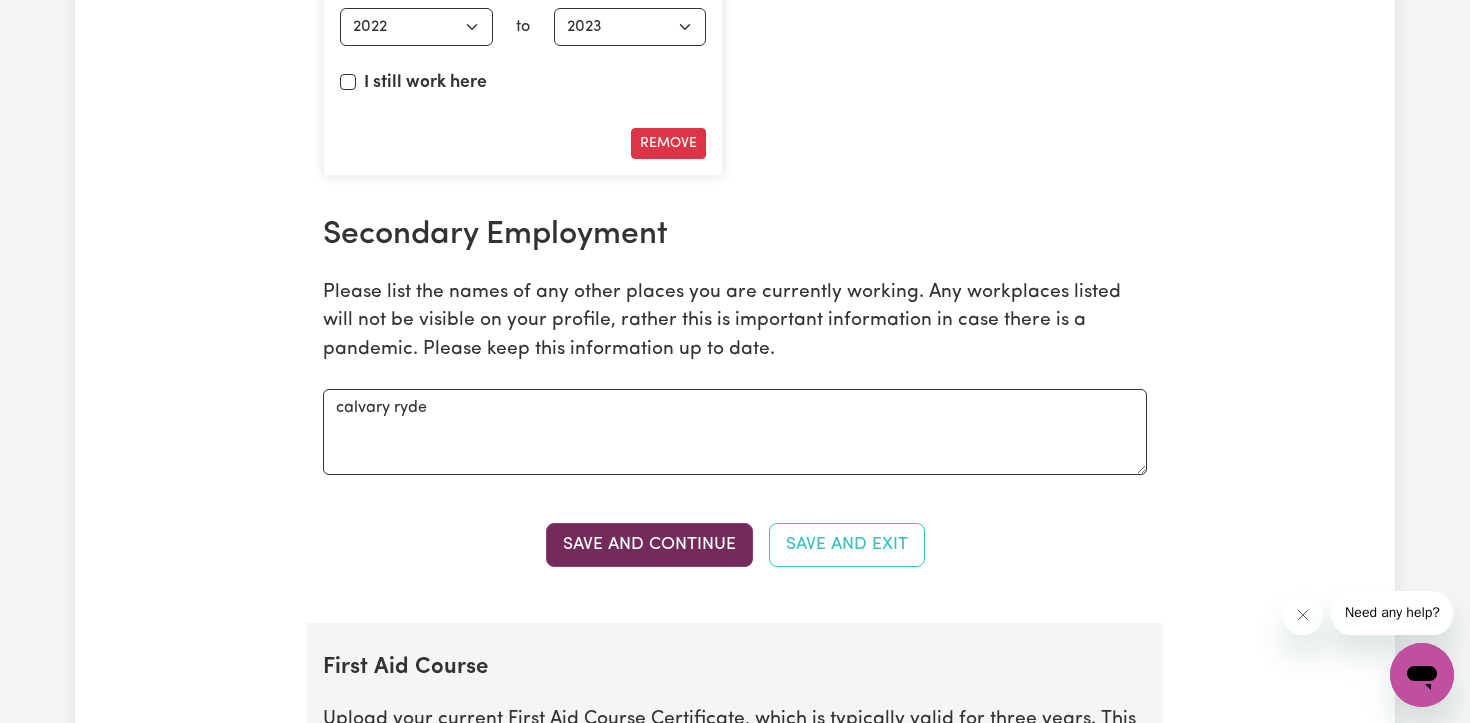 click on "Save and Continue" at bounding box center (649, 545) 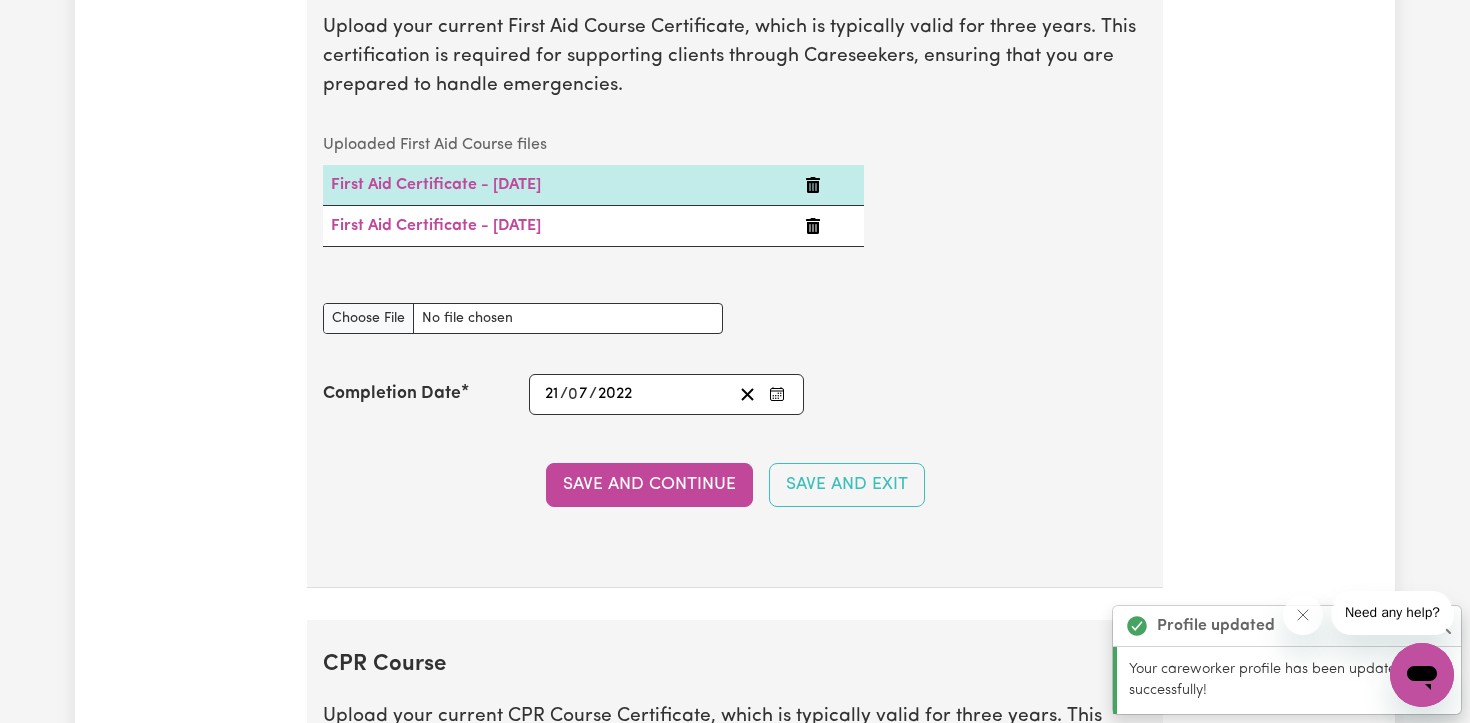 scroll, scrollTop: 3945, scrollLeft: 0, axis: vertical 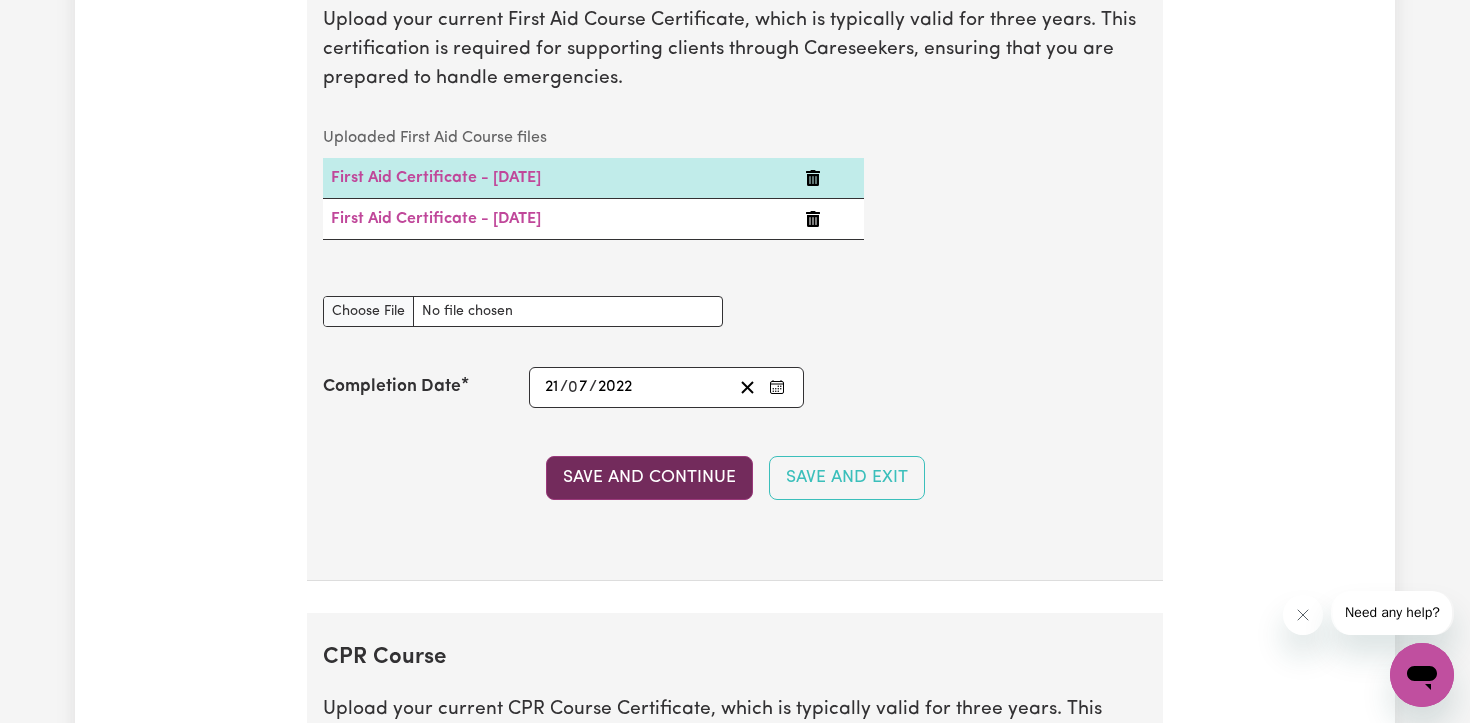 click on "Save and Continue" at bounding box center [649, 478] 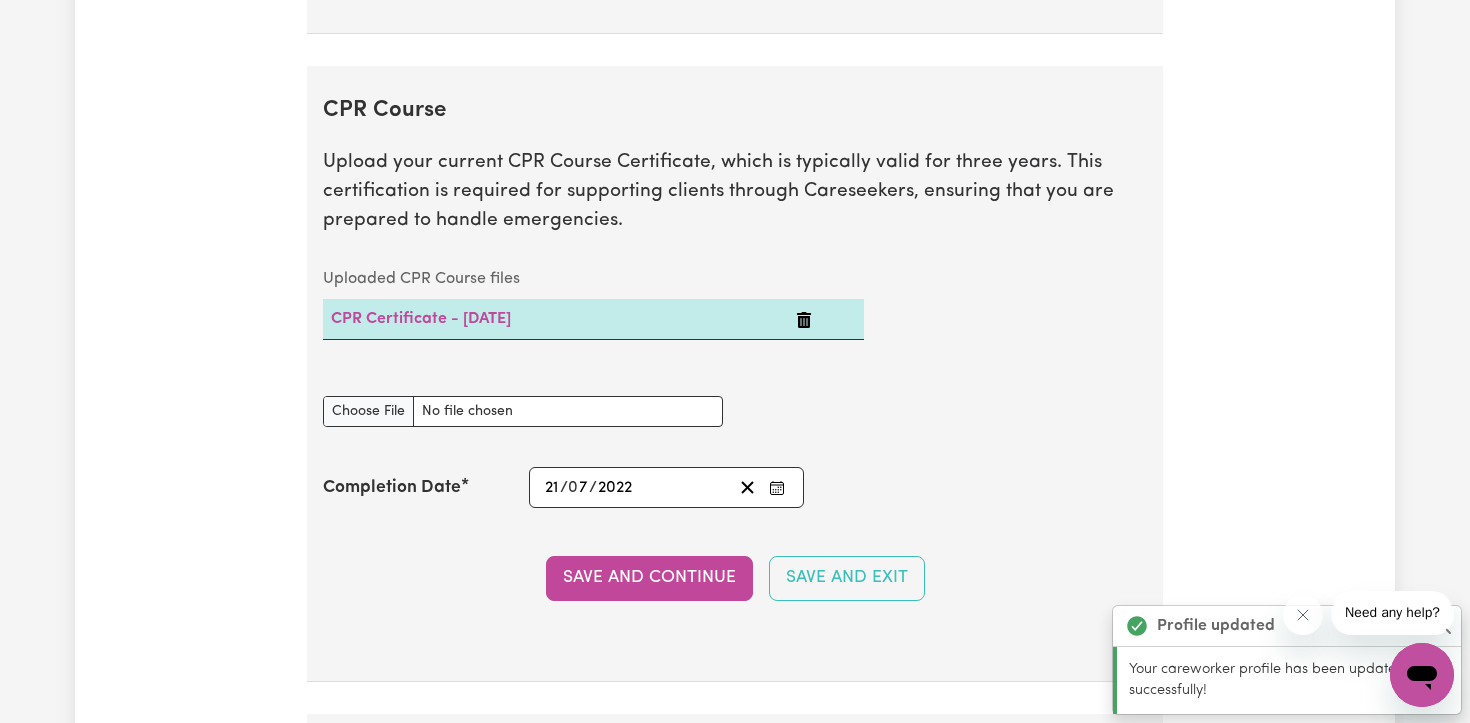 scroll, scrollTop: 4558, scrollLeft: 0, axis: vertical 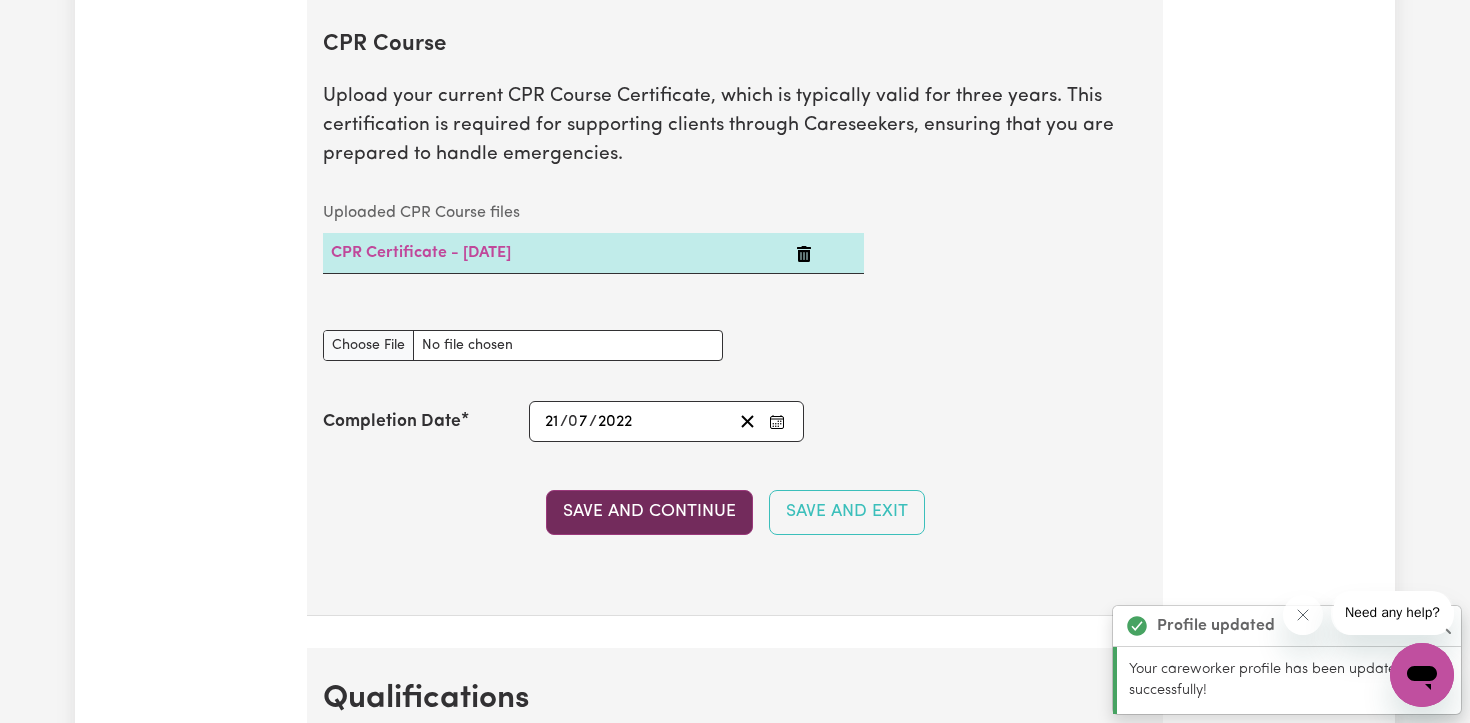 click on "Save and Continue" at bounding box center (649, 512) 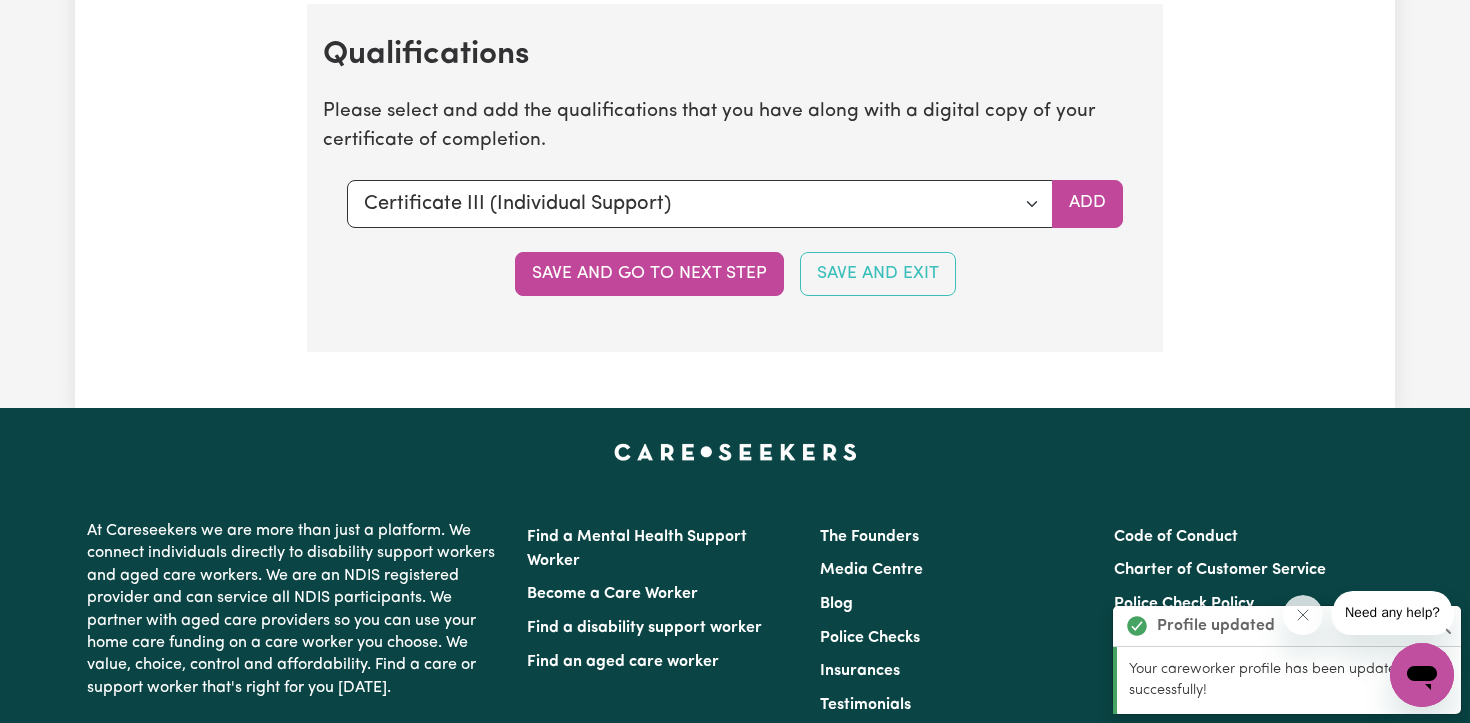 scroll, scrollTop: 5206, scrollLeft: 0, axis: vertical 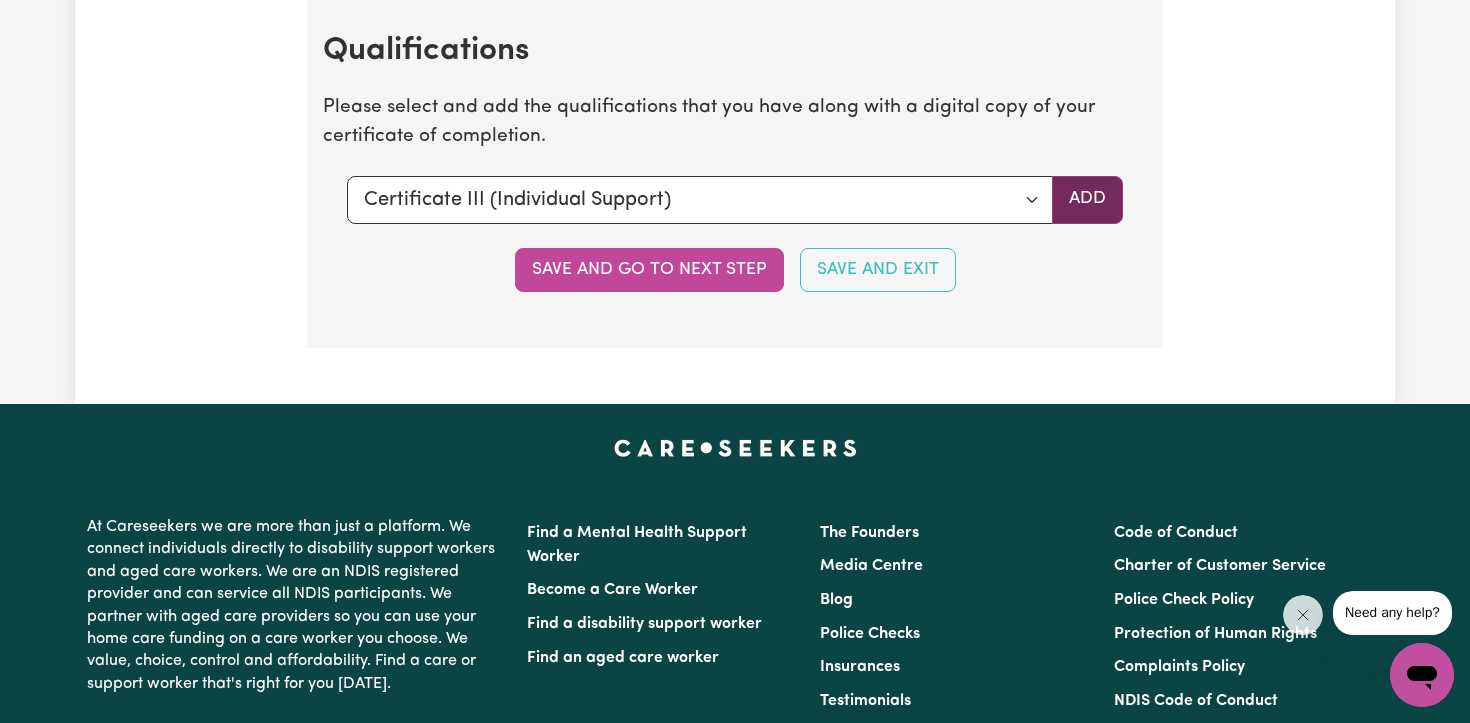 click on "Add" at bounding box center (1087, 200) 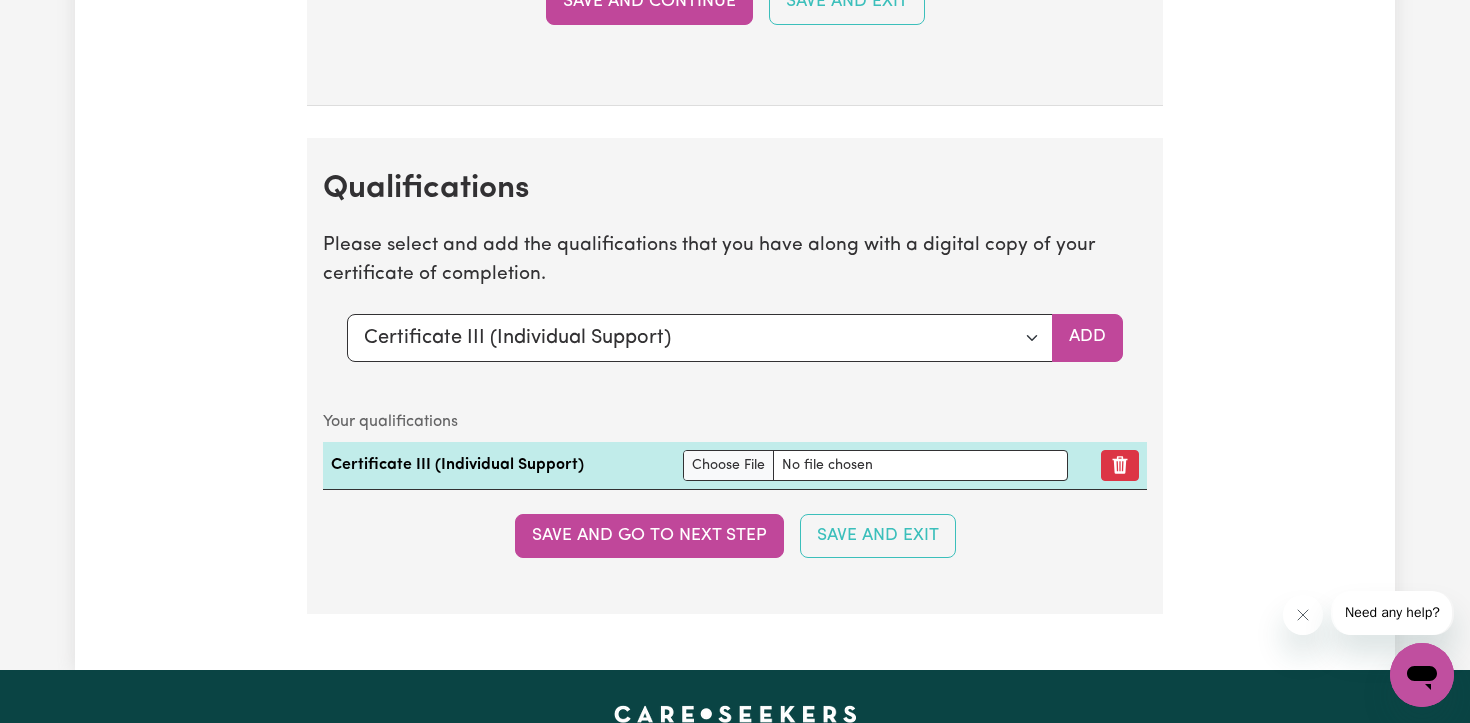 scroll, scrollTop: 5069, scrollLeft: 0, axis: vertical 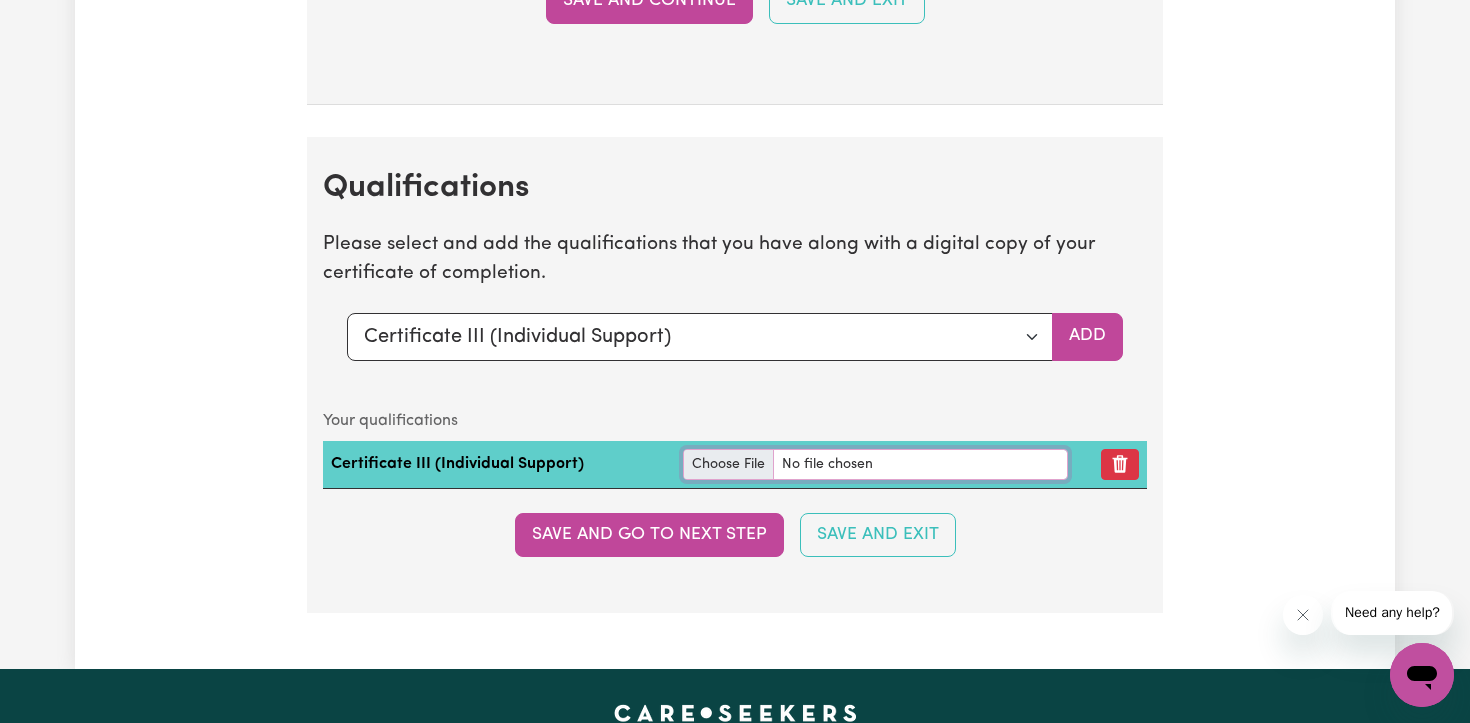 click at bounding box center (875, 464) 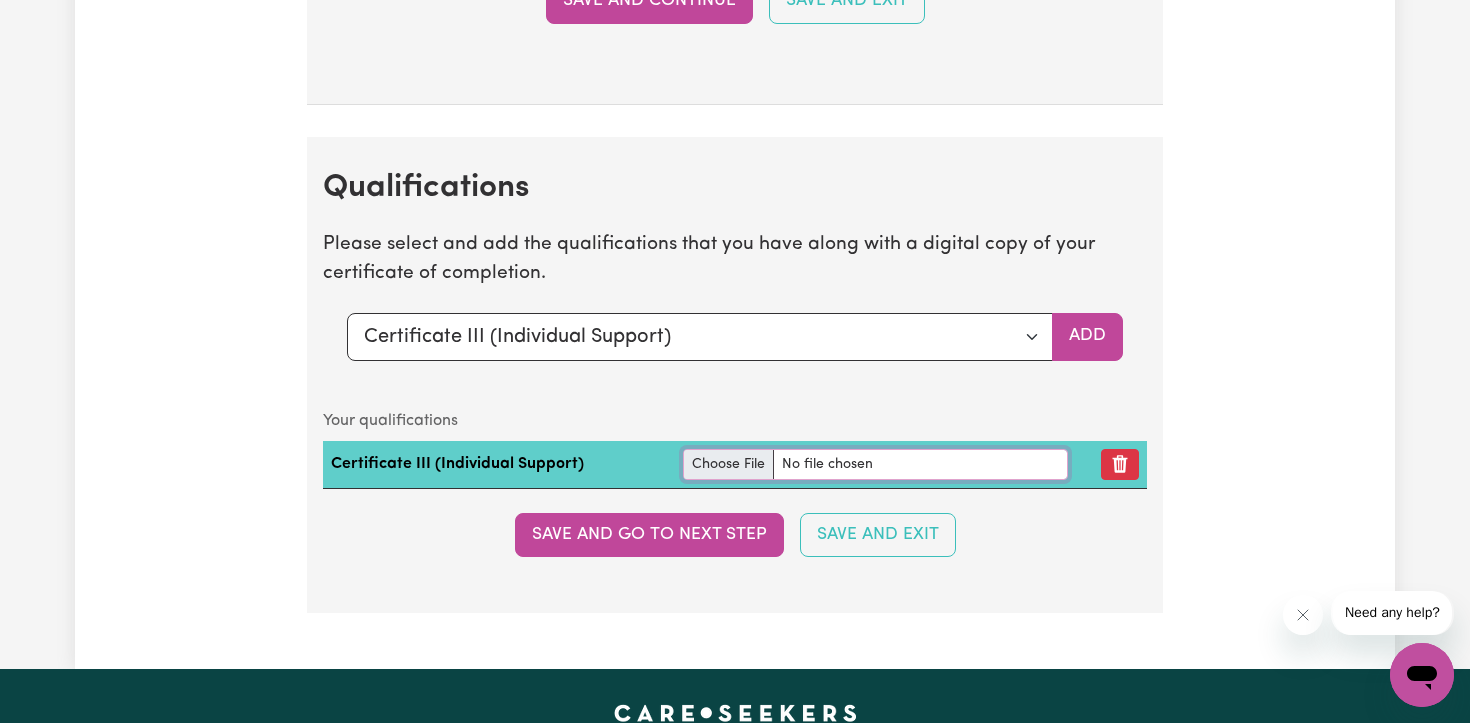 type on "C:\fakepath\Certificate III in Individual Support (AgeingDisability).pdf" 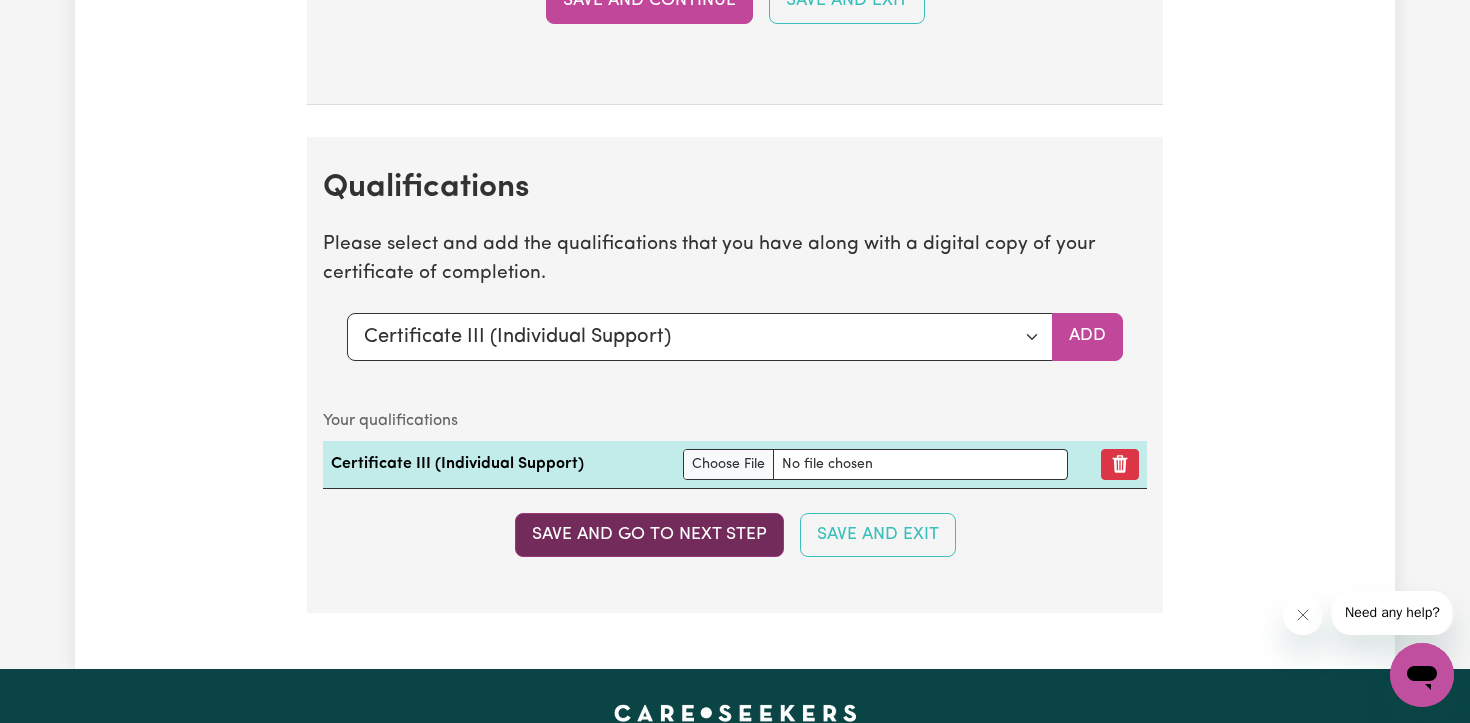 click on "Save and go to next step" at bounding box center [649, 535] 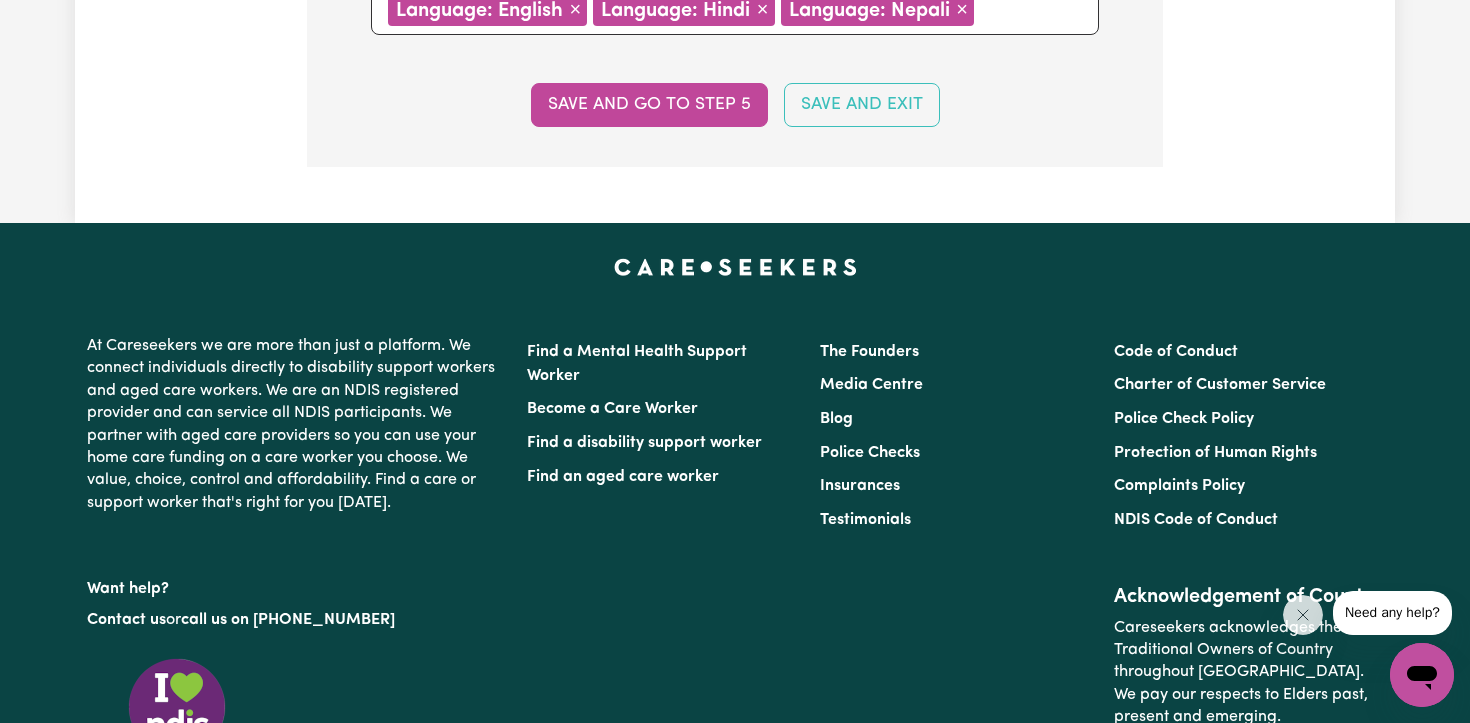 scroll, scrollTop: 2265, scrollLeft: 0, axis: vertical 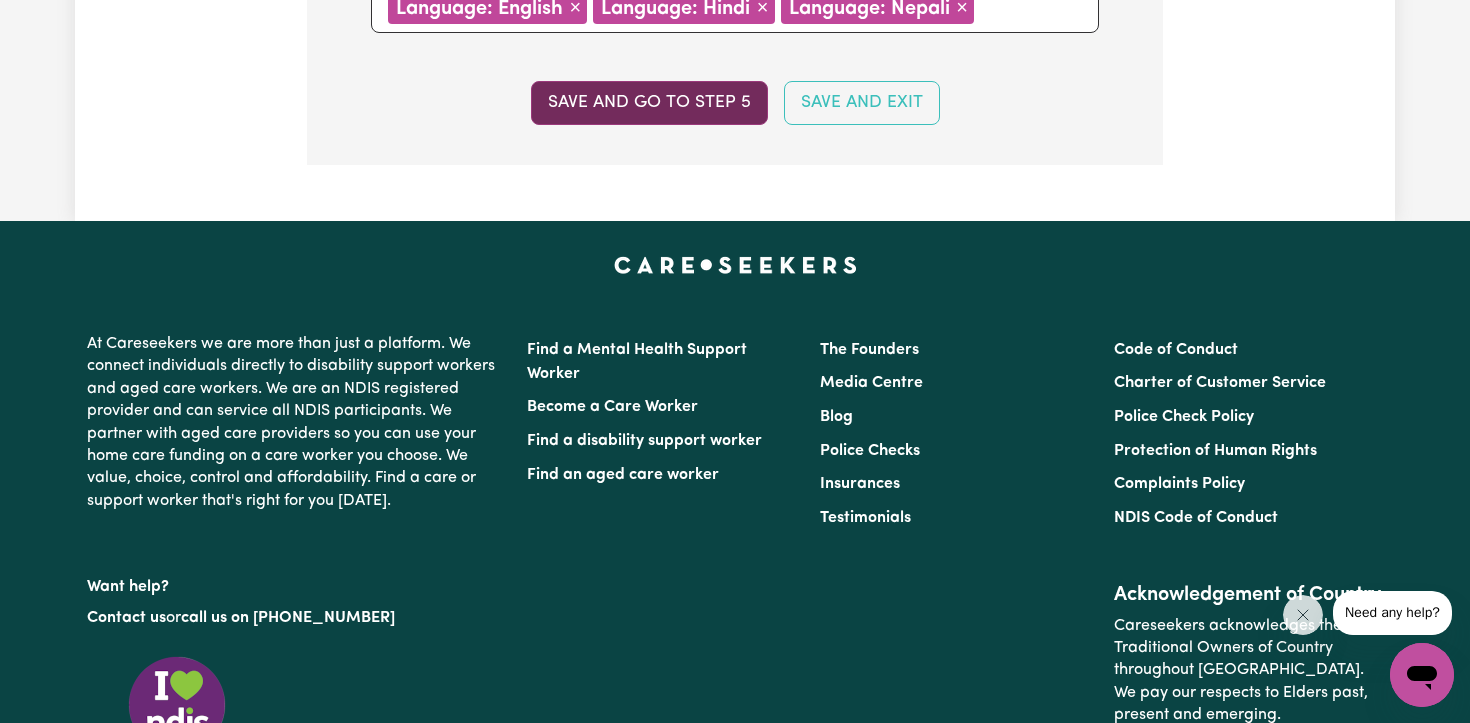 click on "Save and go to step 5" at bounding box center (649, 103) 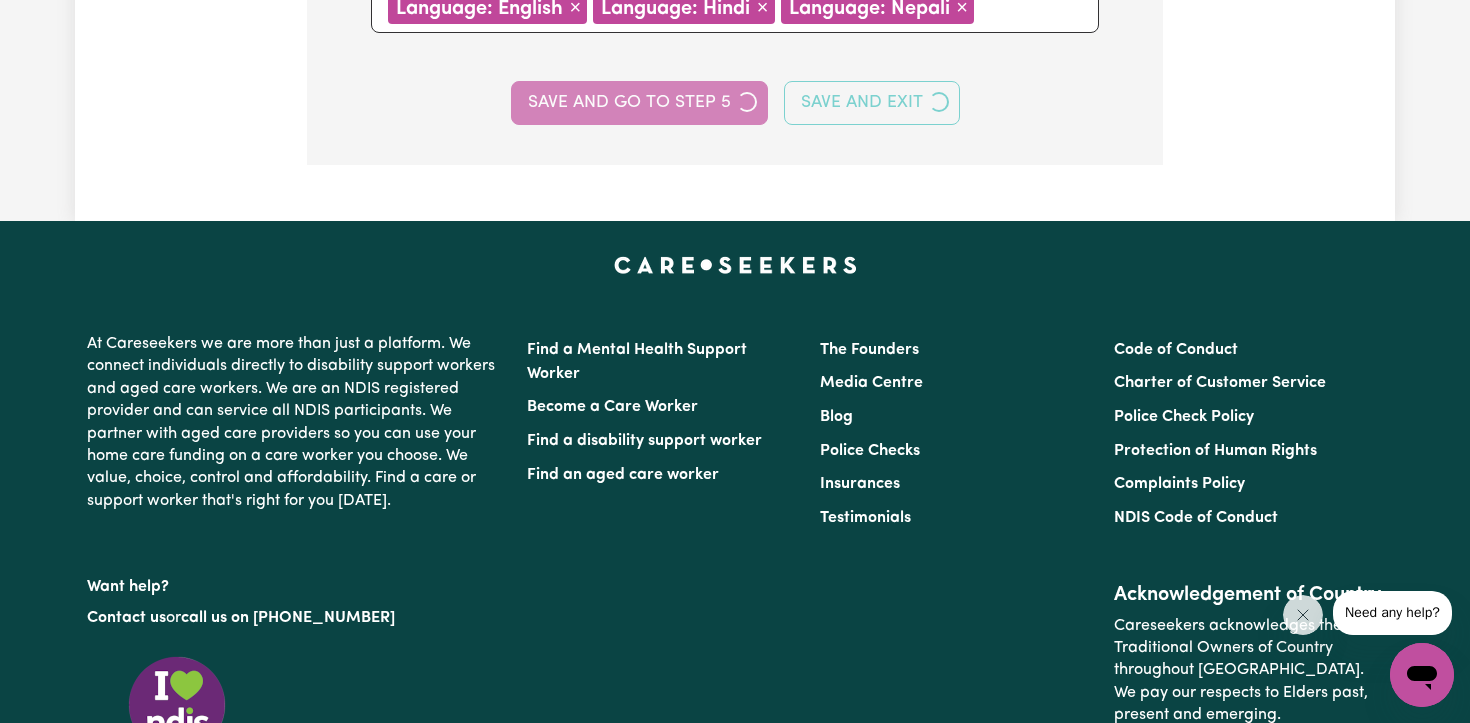 select on "I am providing services privately on my own" 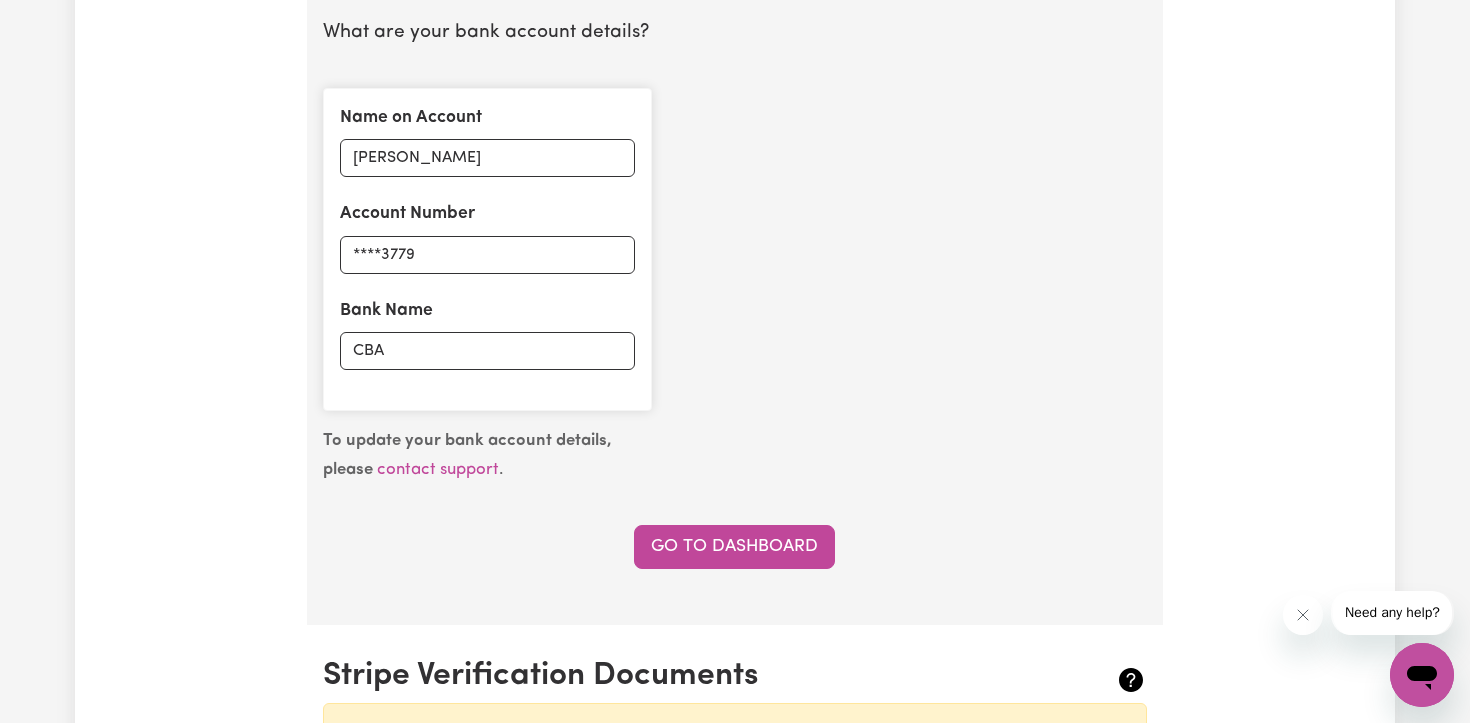 scroll, scrollTop: 1475, scrollLeft: 0, axis: vertical 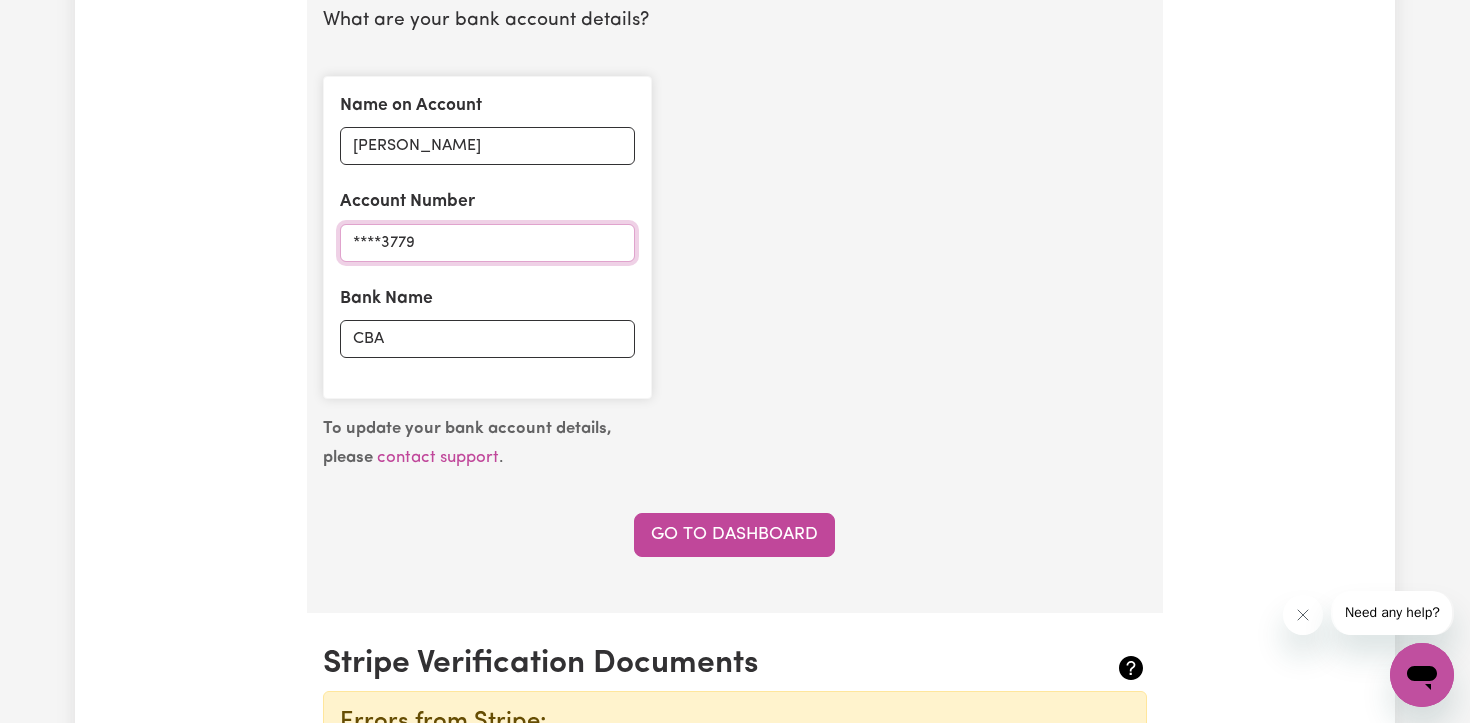 click on "****3779" at bounding box center [487, 243] 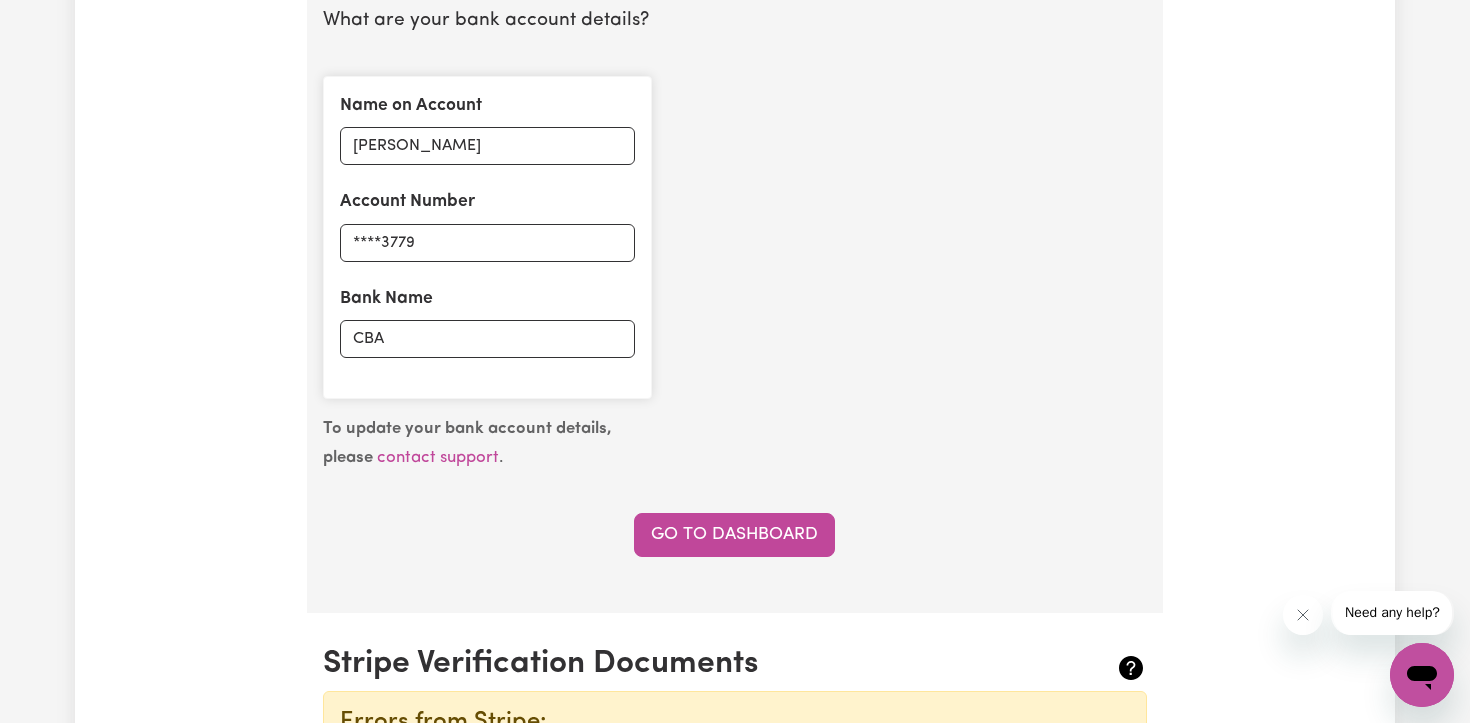 click on "Name on Account [PERSON_NAME] Account Number ****3779 Bank Name CBA" at bounding box center (487, 237) 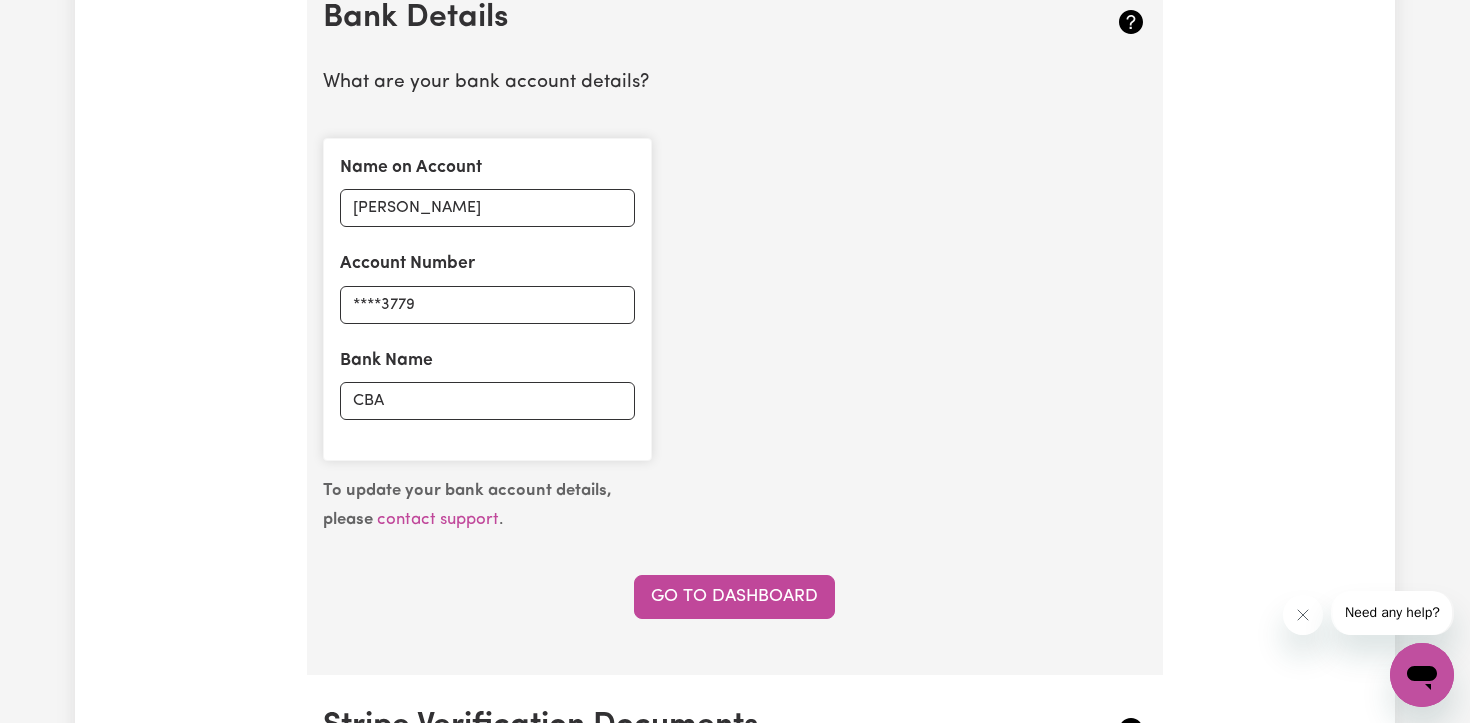 scroll, scrollTop: 1403, scrollLeft: 0, axis: vertical 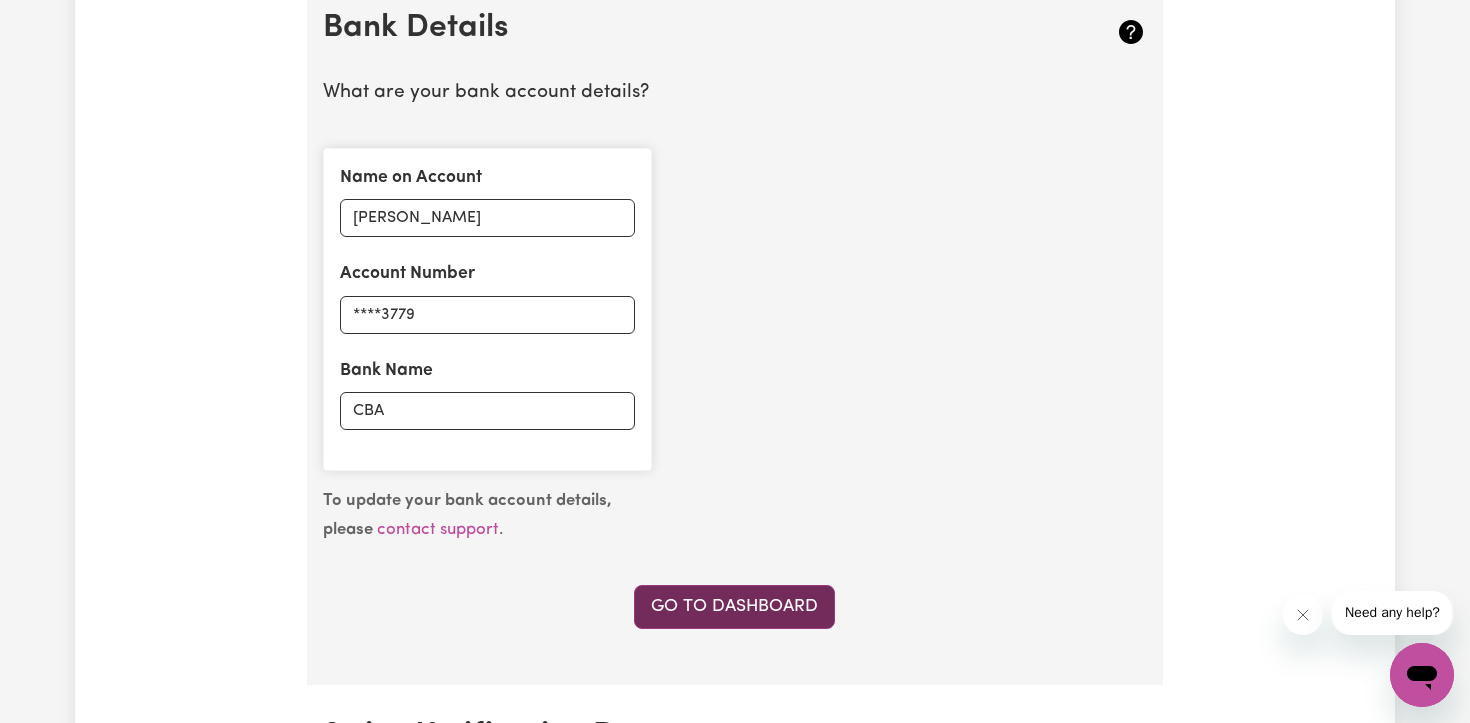 click on "Go to Dashboard" at bounding box center (734, 607) 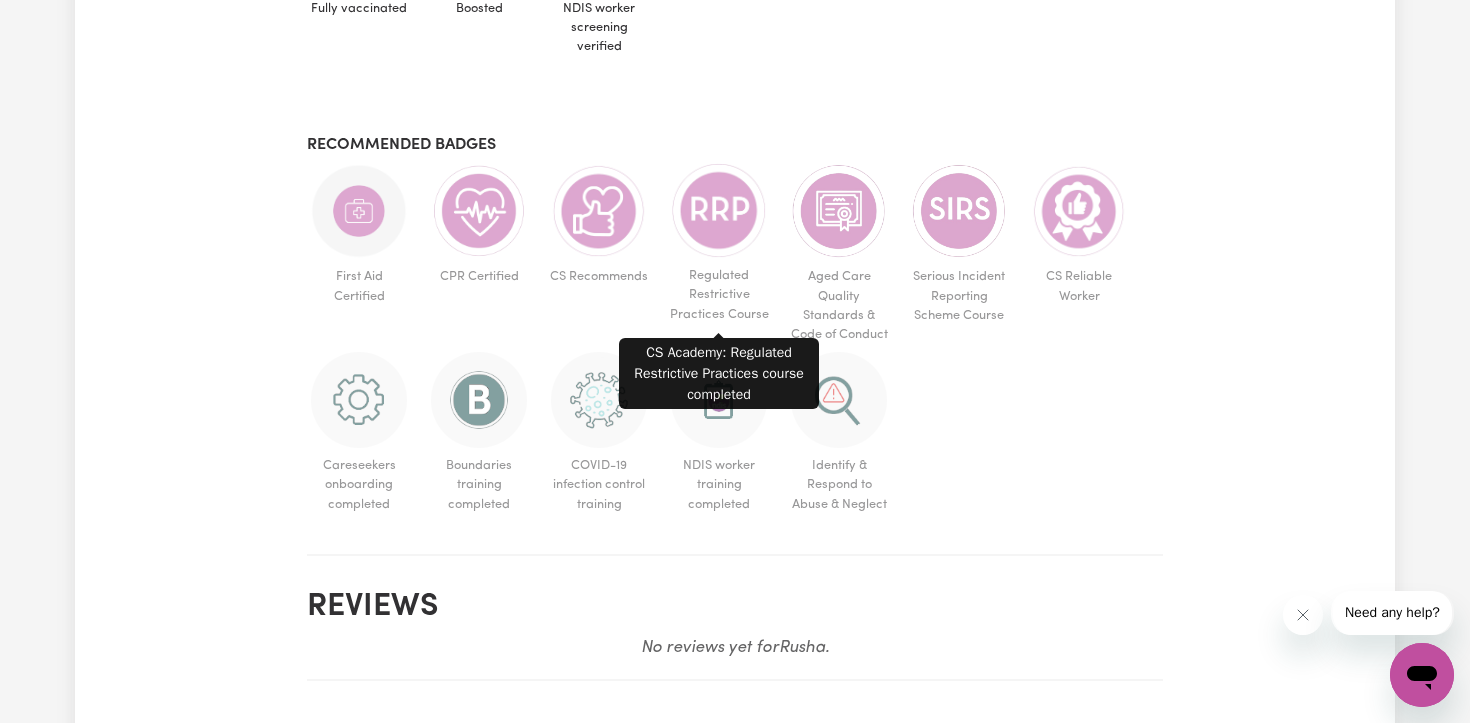 scroll, scrollTop: 1145, scrollLeft: 0, axis: vertical 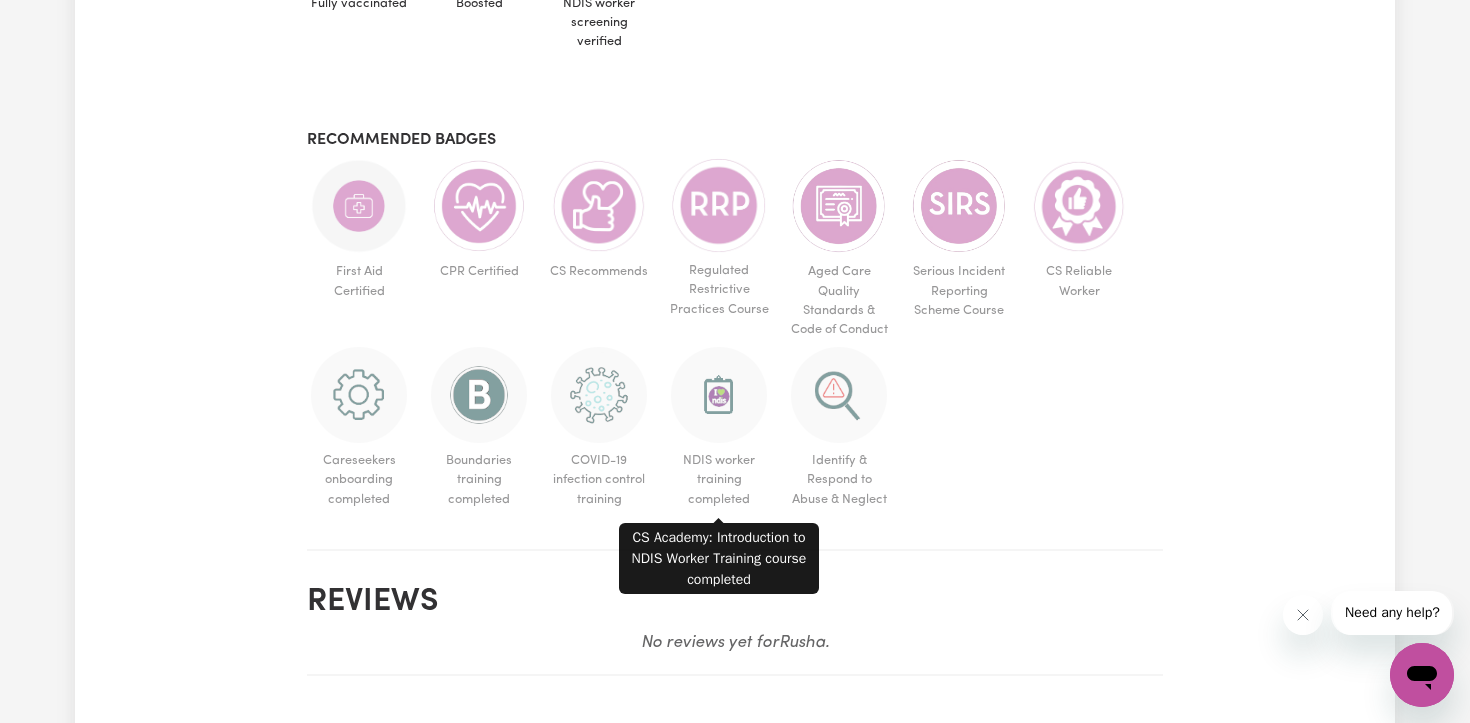click at bounding box center [719, 395] 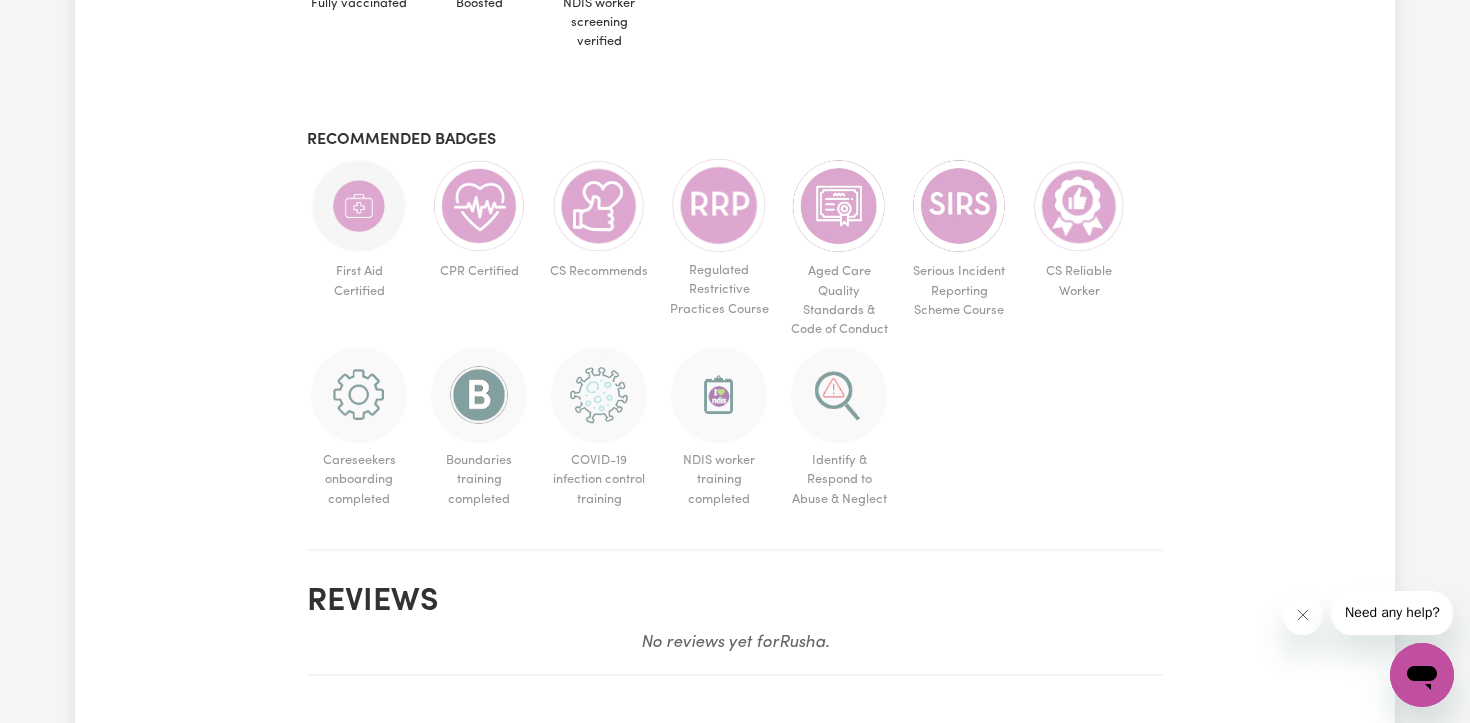 click at bounding box center [719, 395] 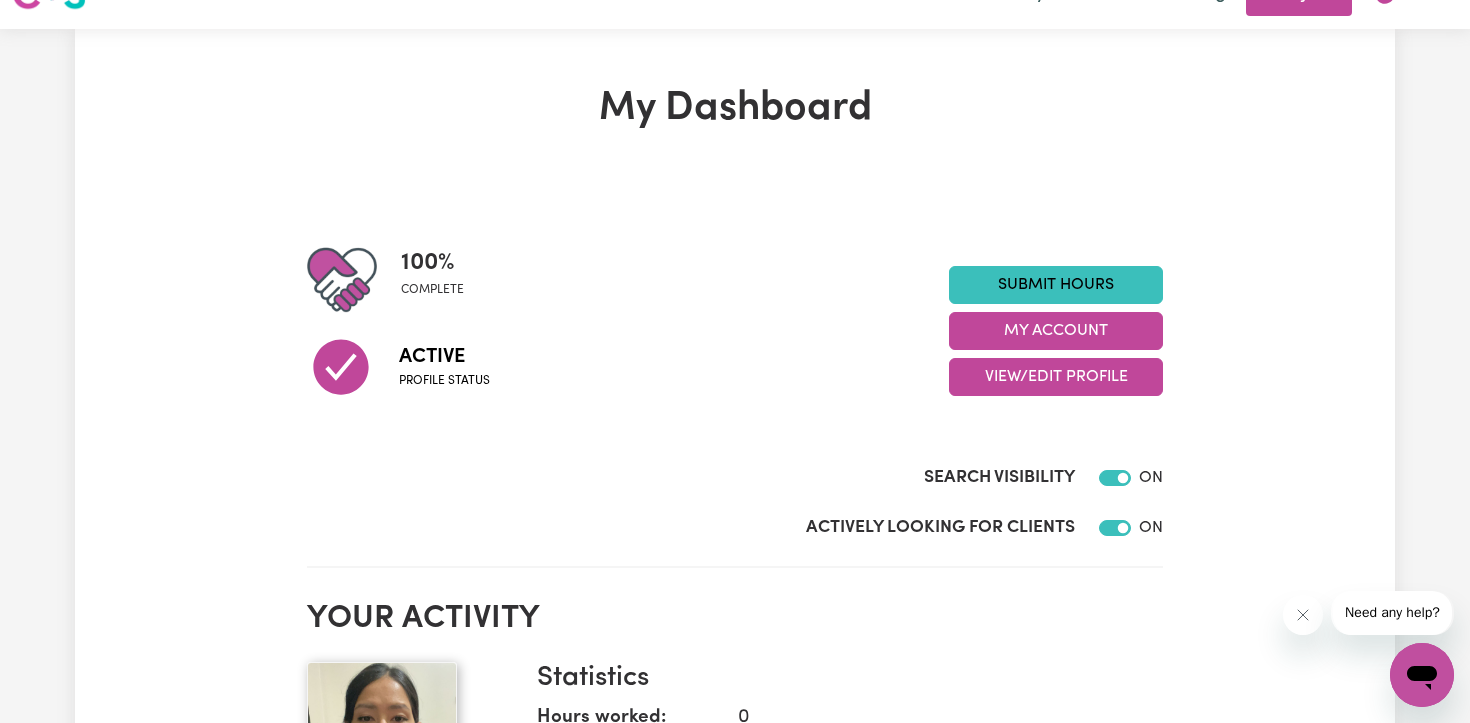 scroll, scrollTop: 0, scrollLeft: 0, axis: both 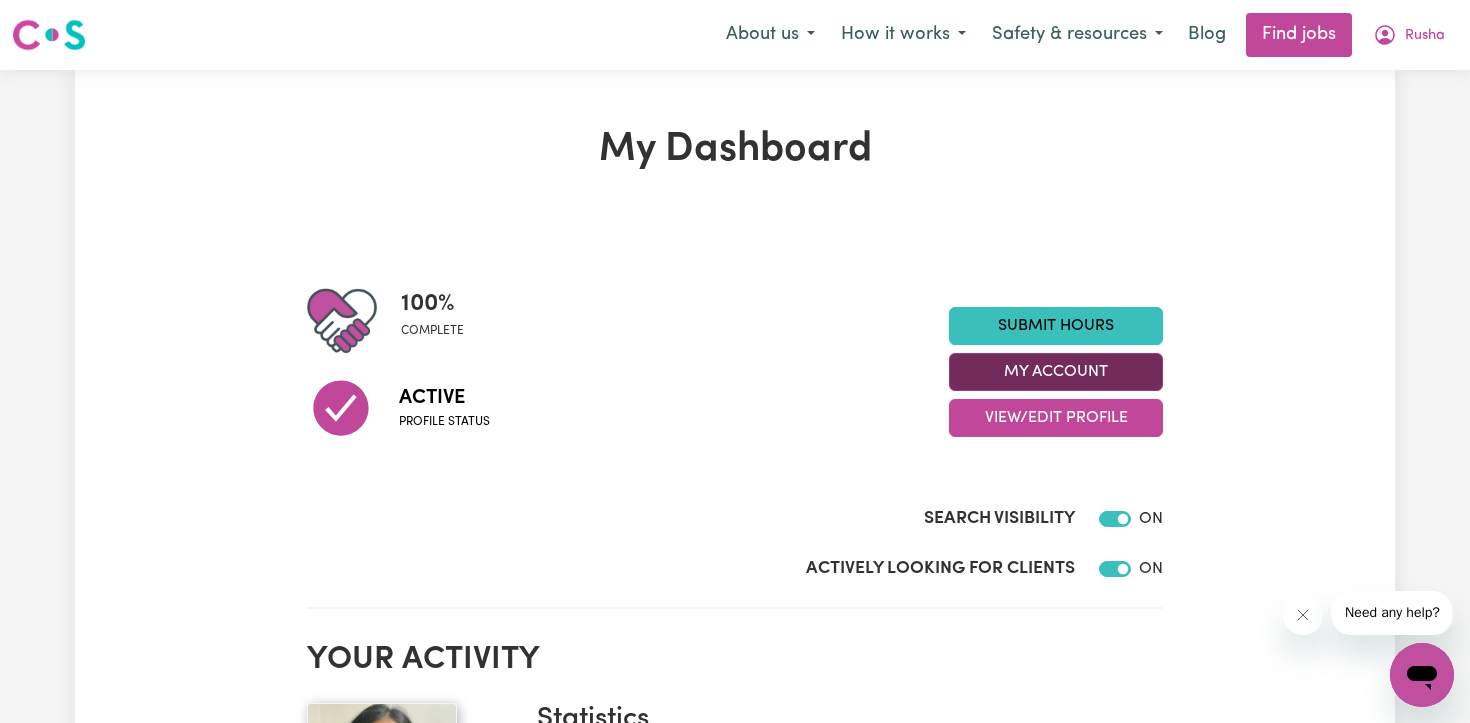 click on "My Account" at bounding box center [1056, 372] 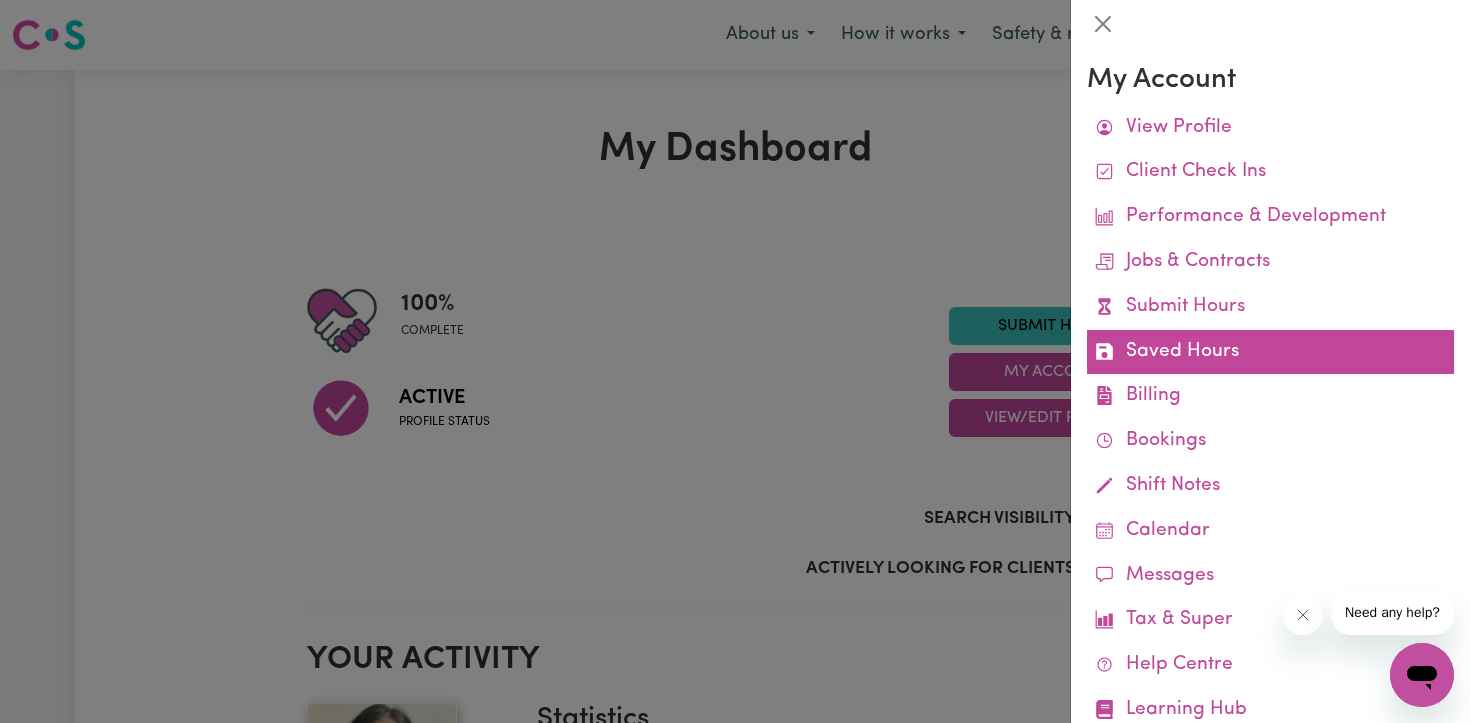 scroll, scrollTop: 58, scrollLeft: 0, axis: vertical 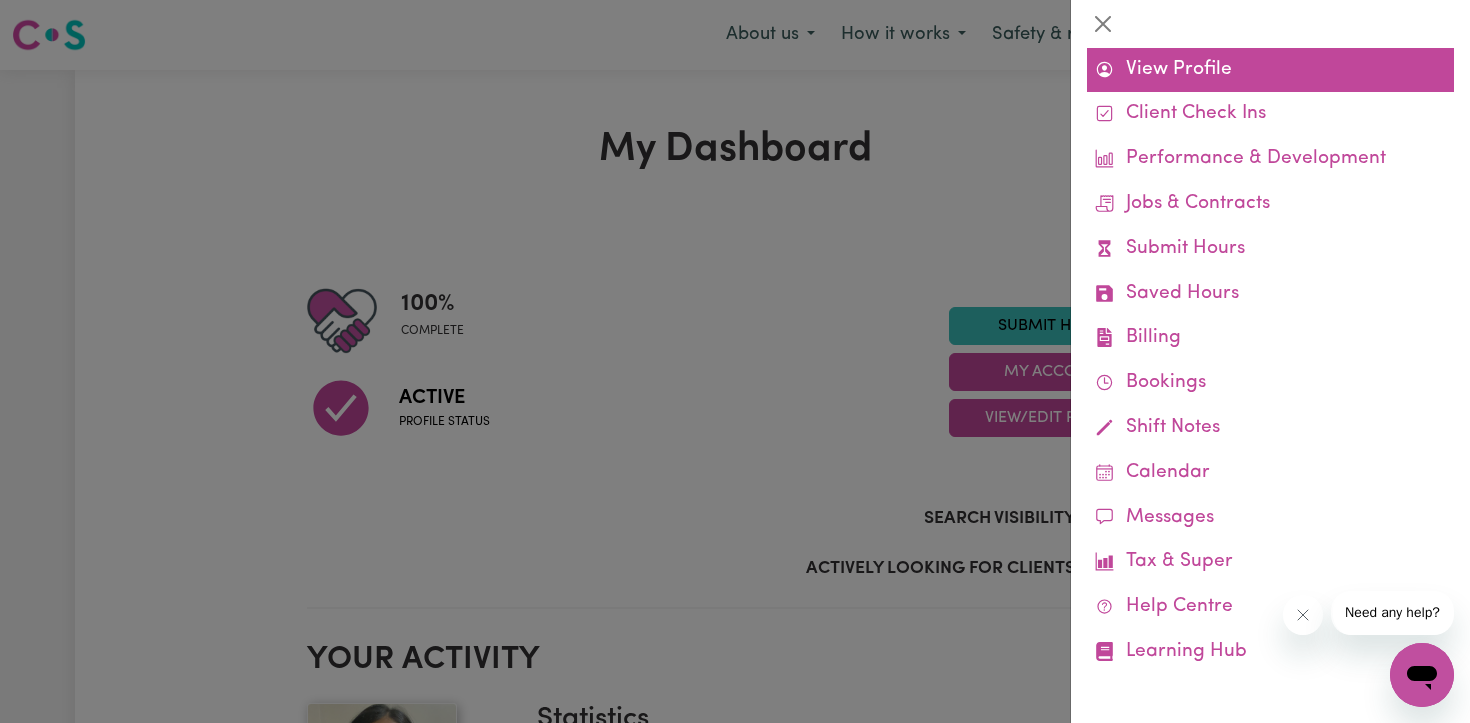 click on "View Profile" at bounding box center [1270, 70] 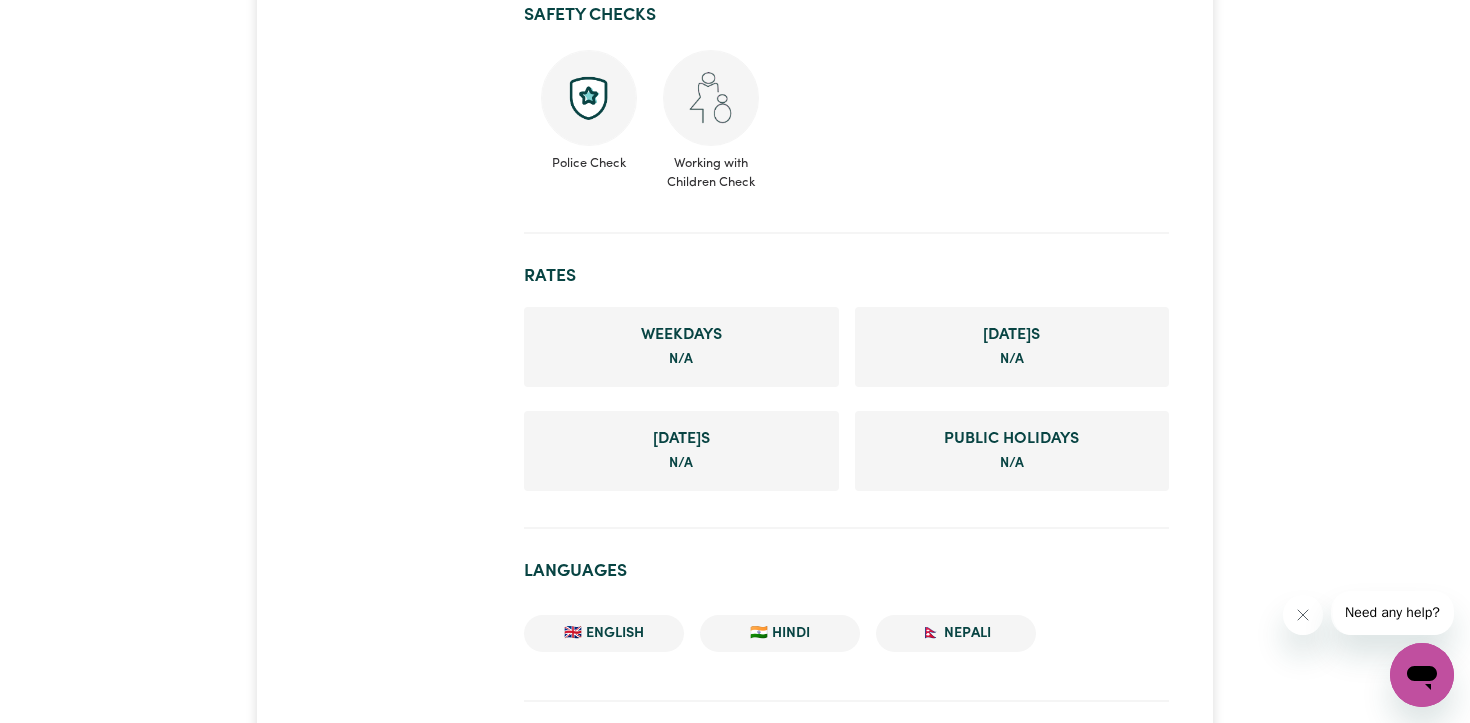 scroll, scrollTop: 1071, scrollLeft: 0, axis: vertical 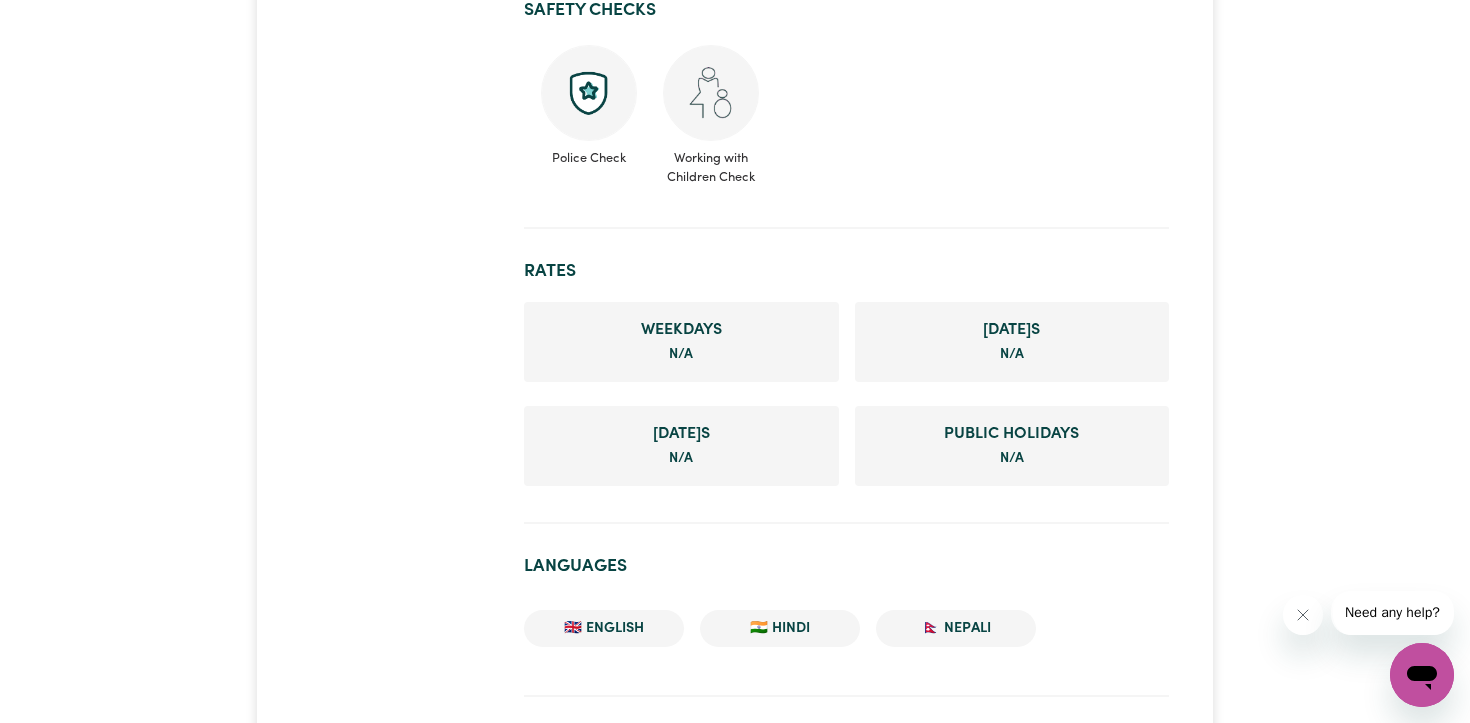 click on "Weekday s N/A" at bounding box center [681, 342] 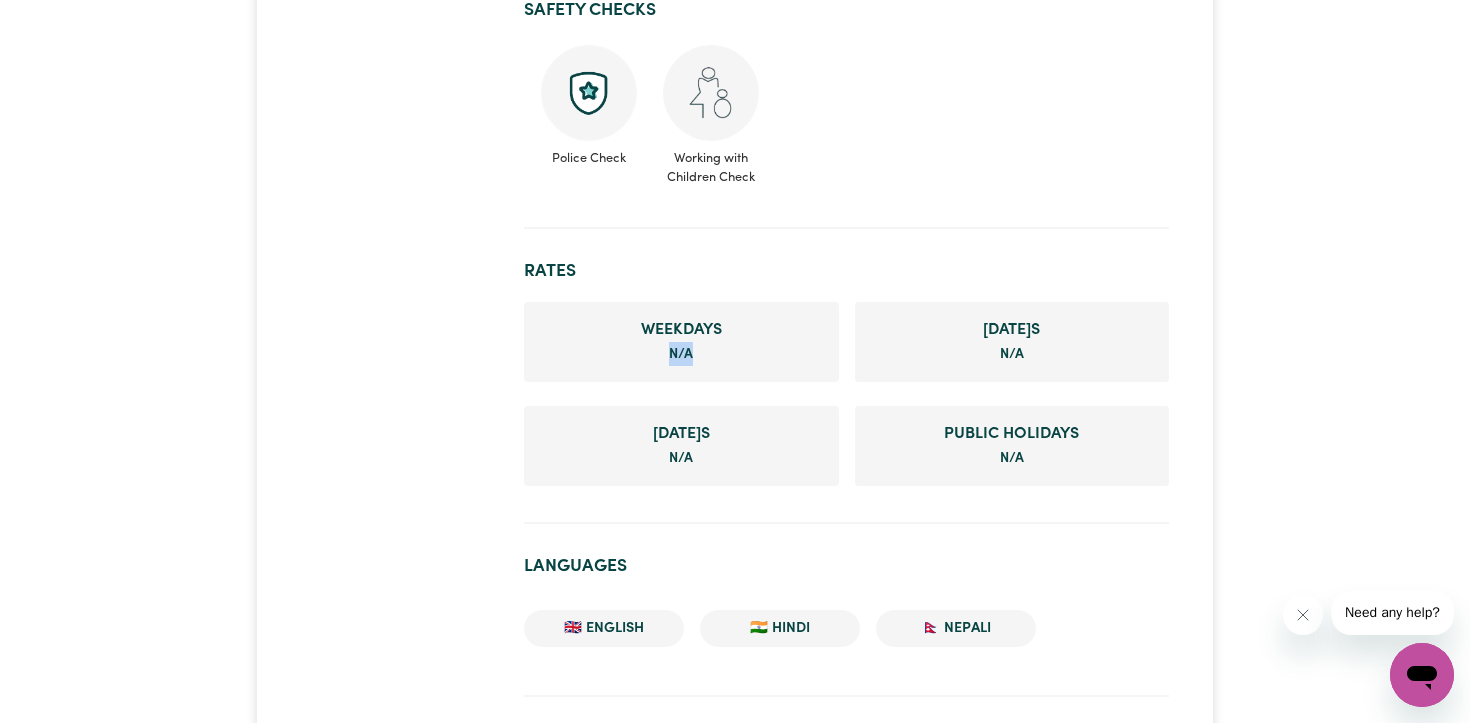 drag, startPoint x: 697, startPoint y: 348, endPoint x: 633, endPoint y: 356, distance: 64.49806 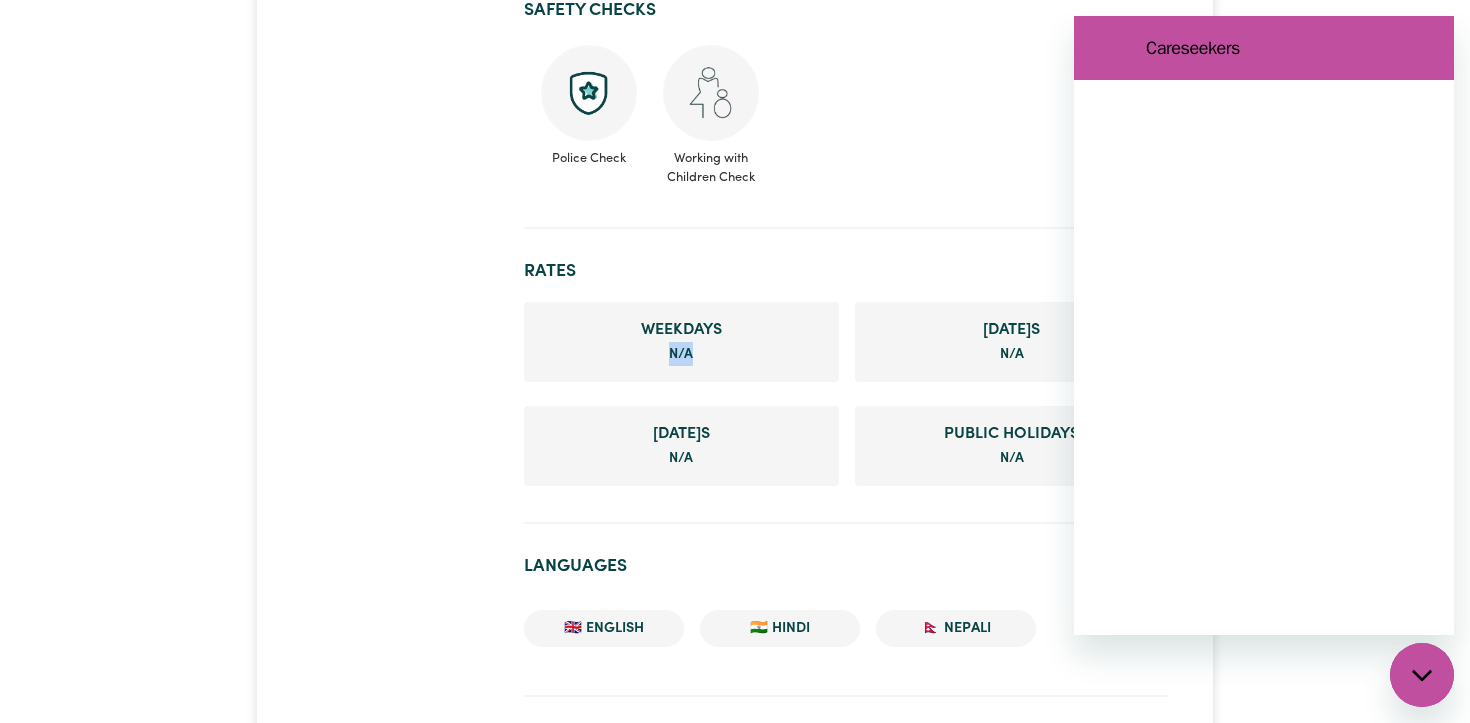 scroll, scrollTop: 0, scrollLeft: 0, axis: both 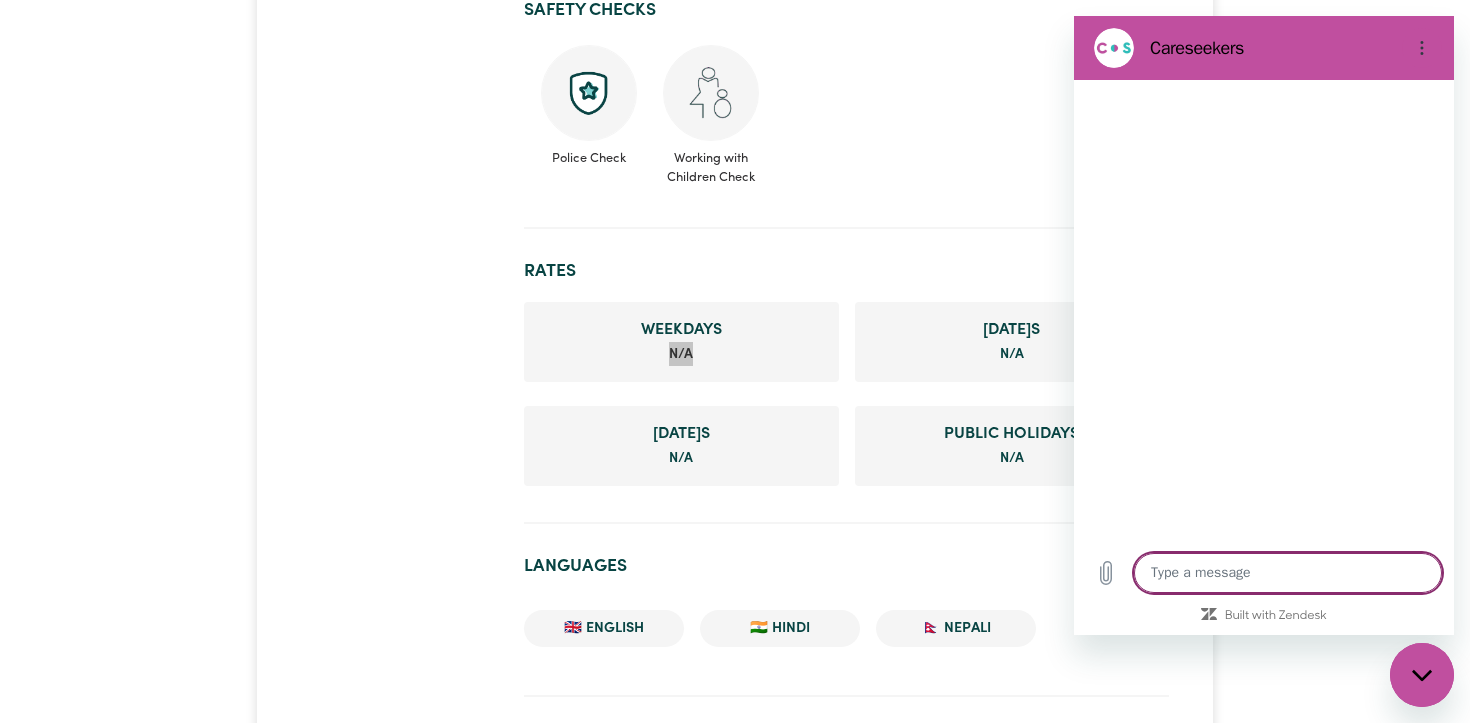click at bounding box center [1288, 573] 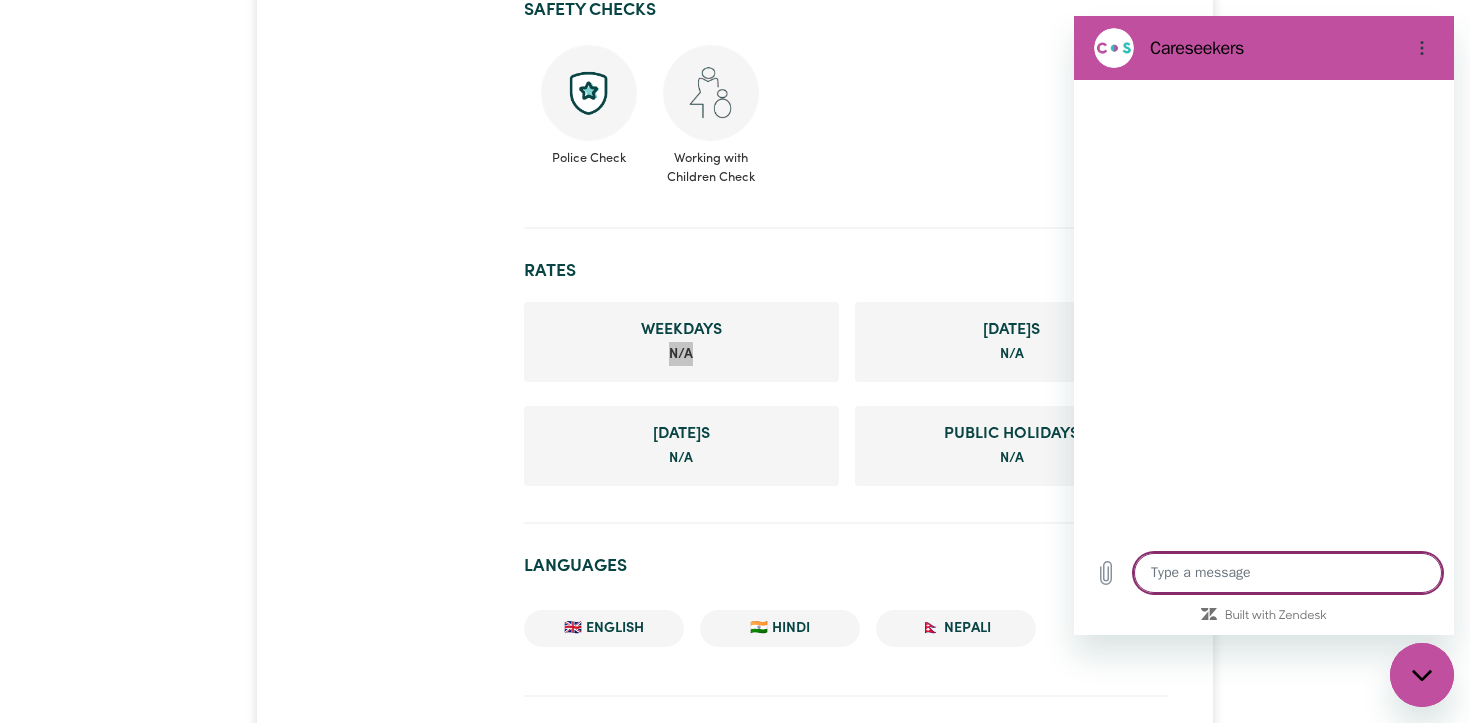type on "x" 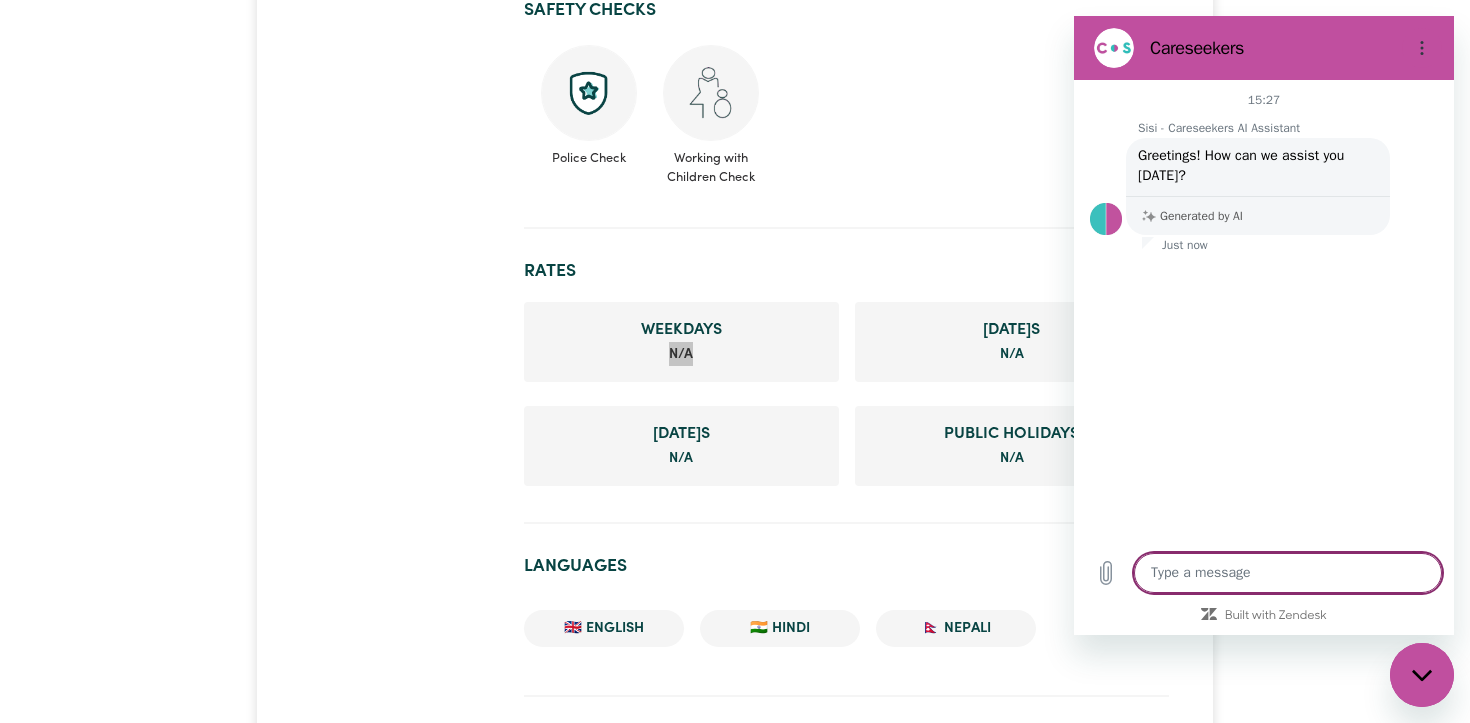 type on "h" 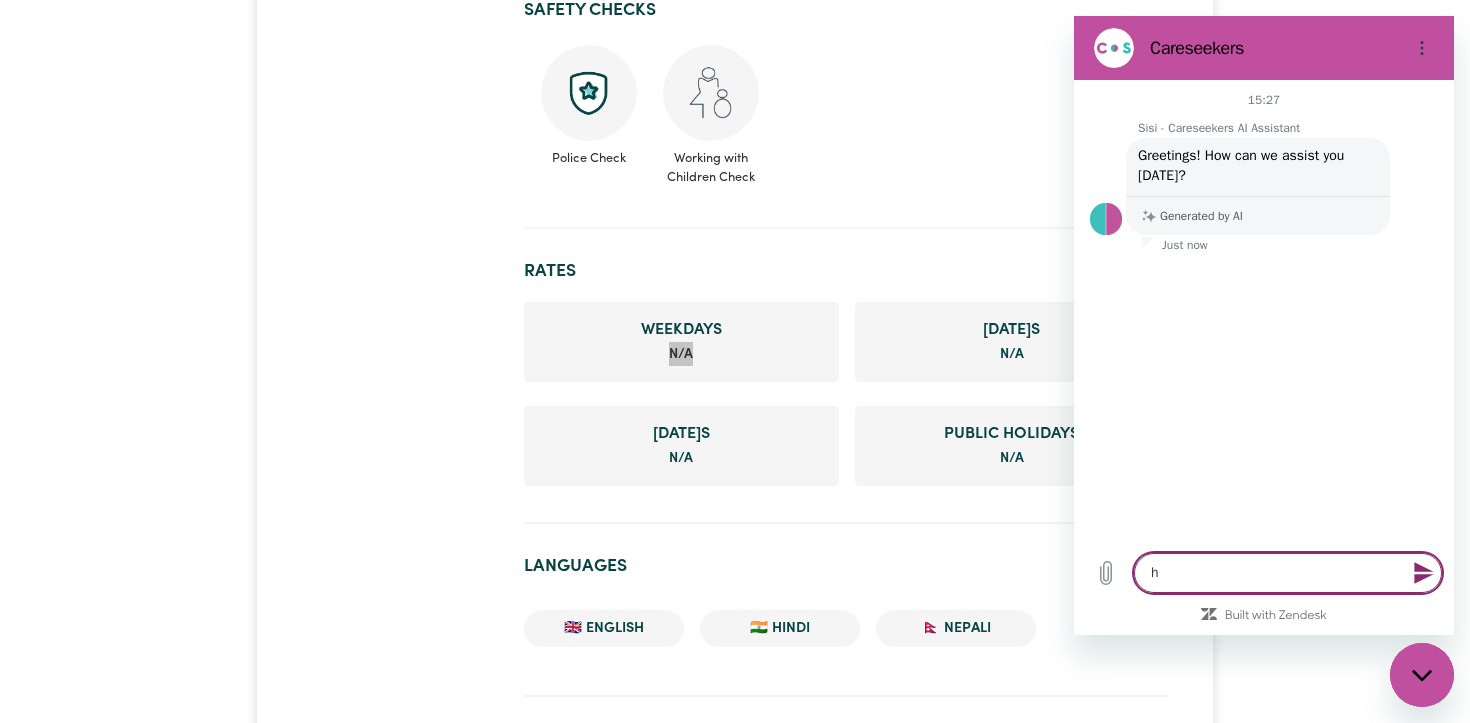 type on "ho" 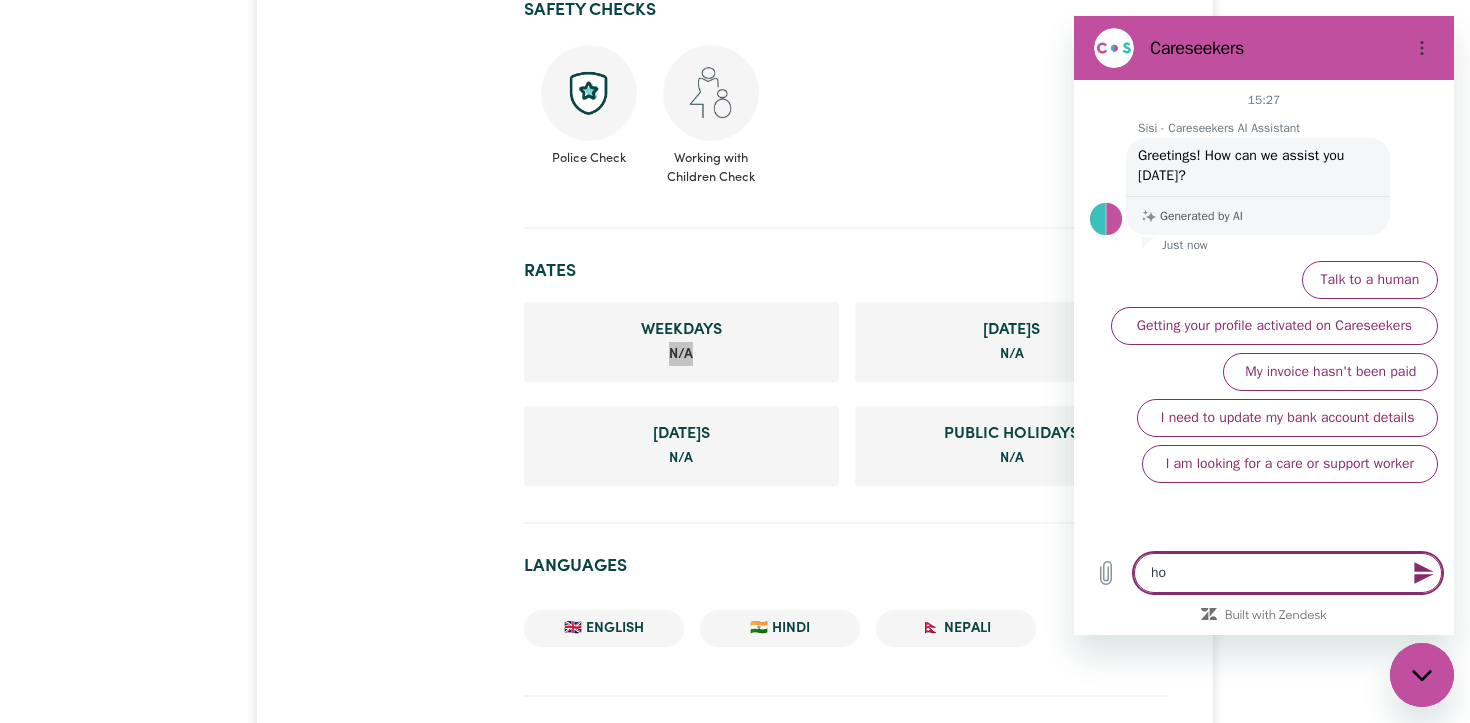 type on "how" 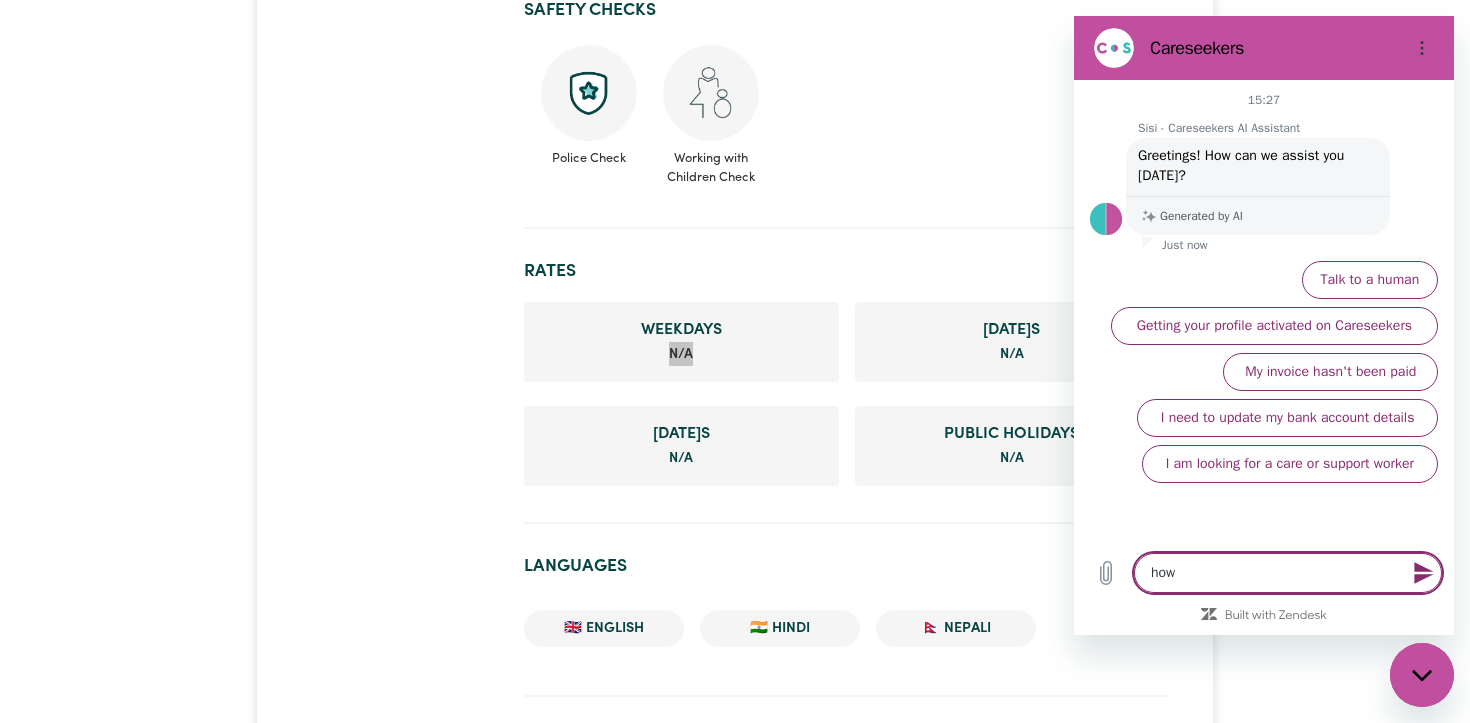 type on "how" 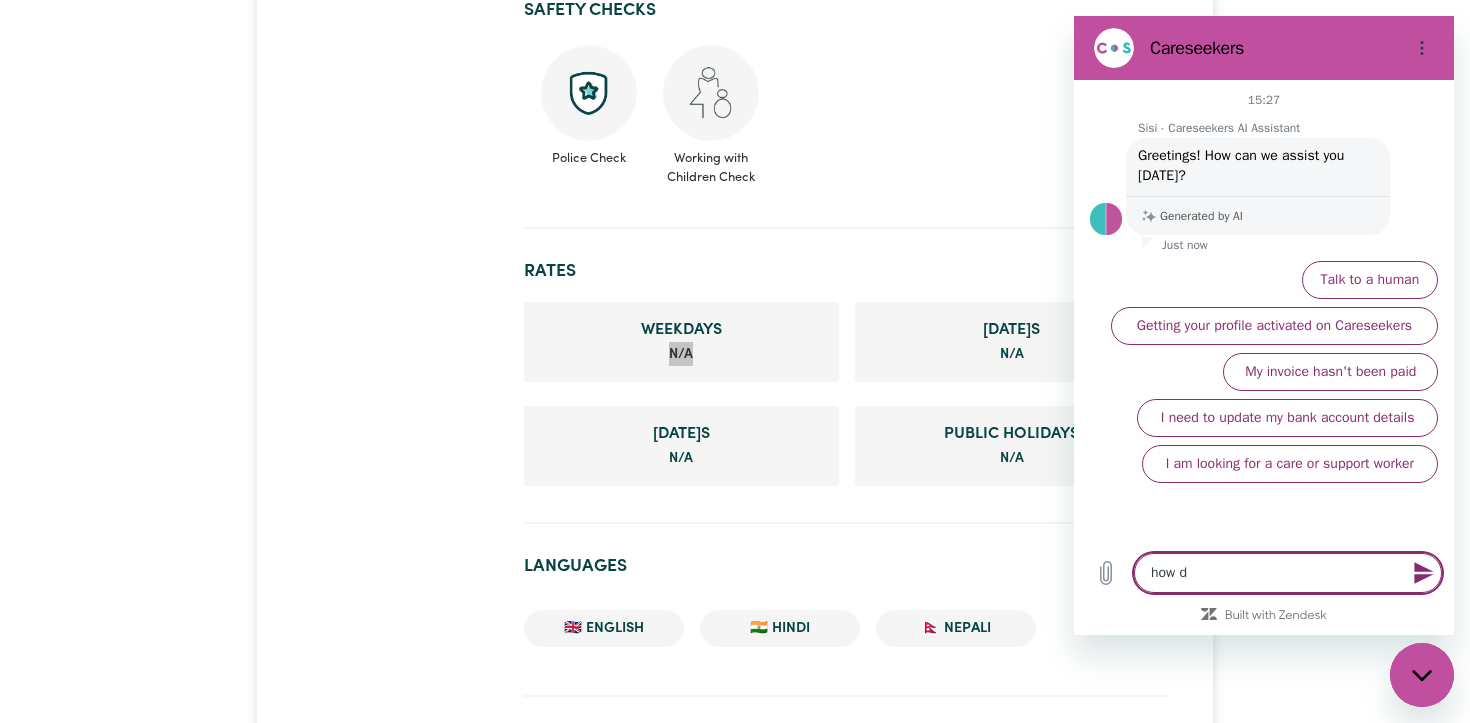 type on "how do" 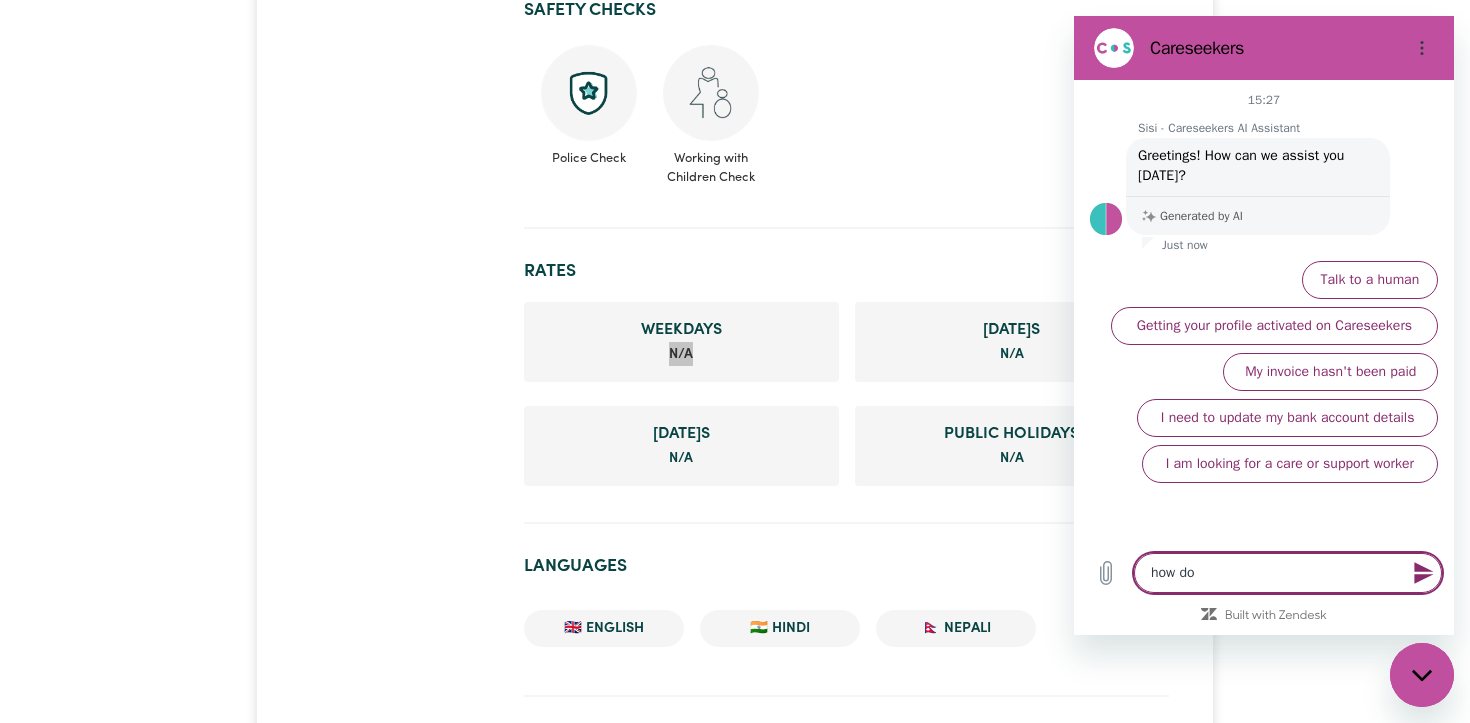 type on "how do" 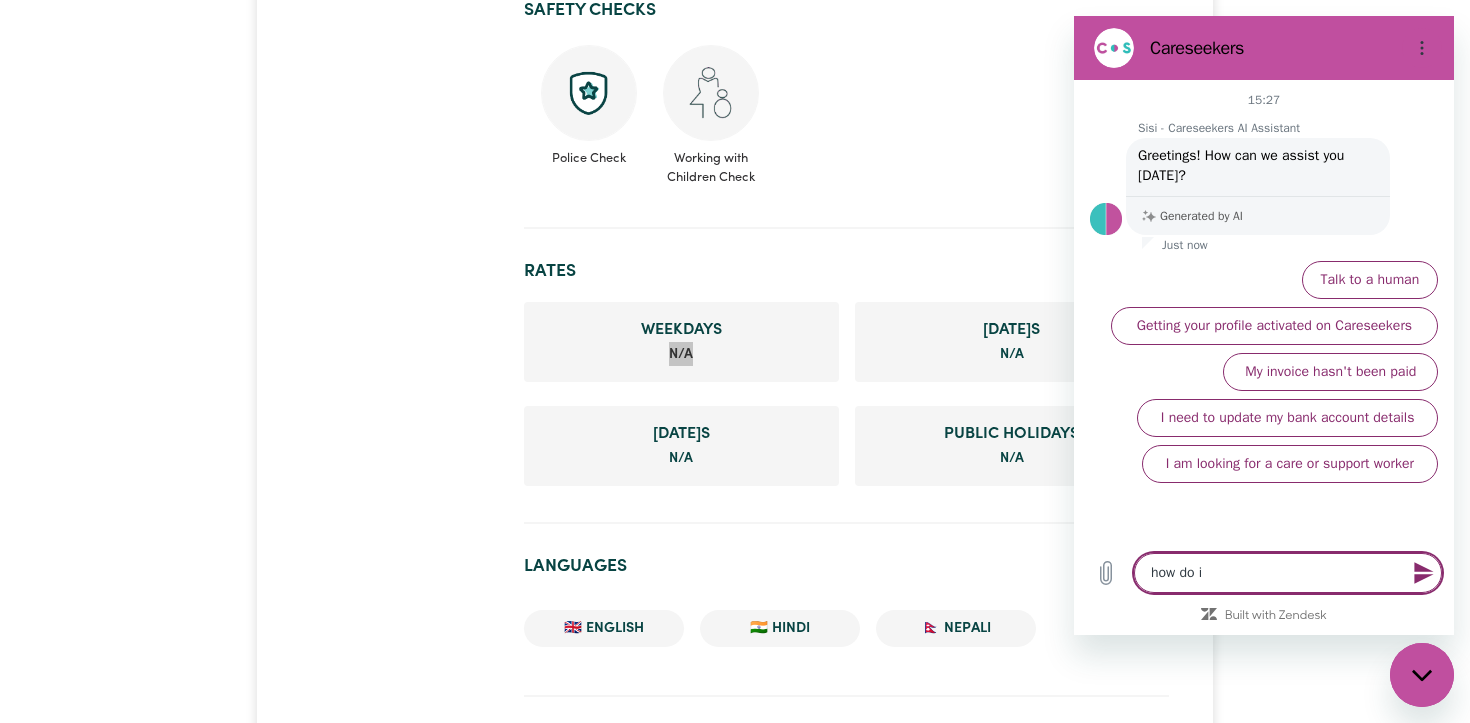 type on "how do i" 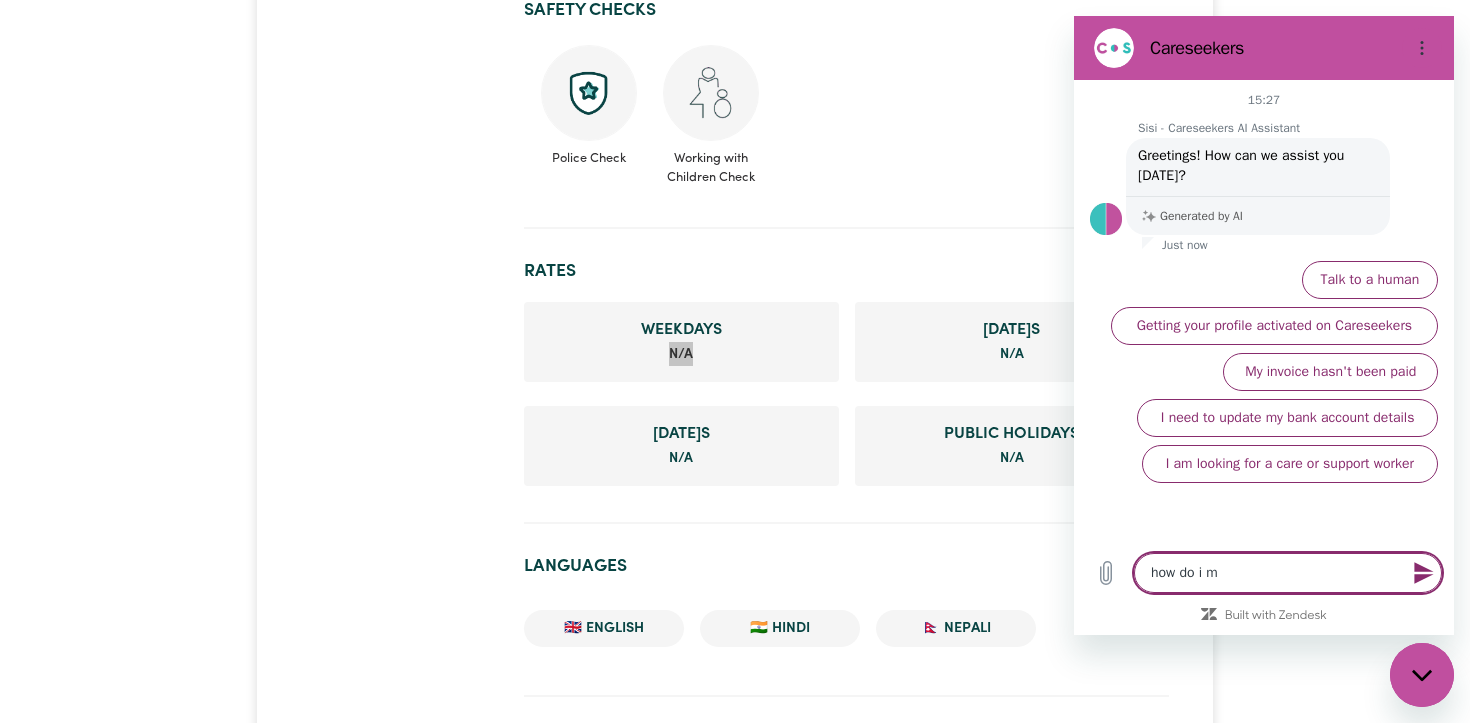type on "how do i me" 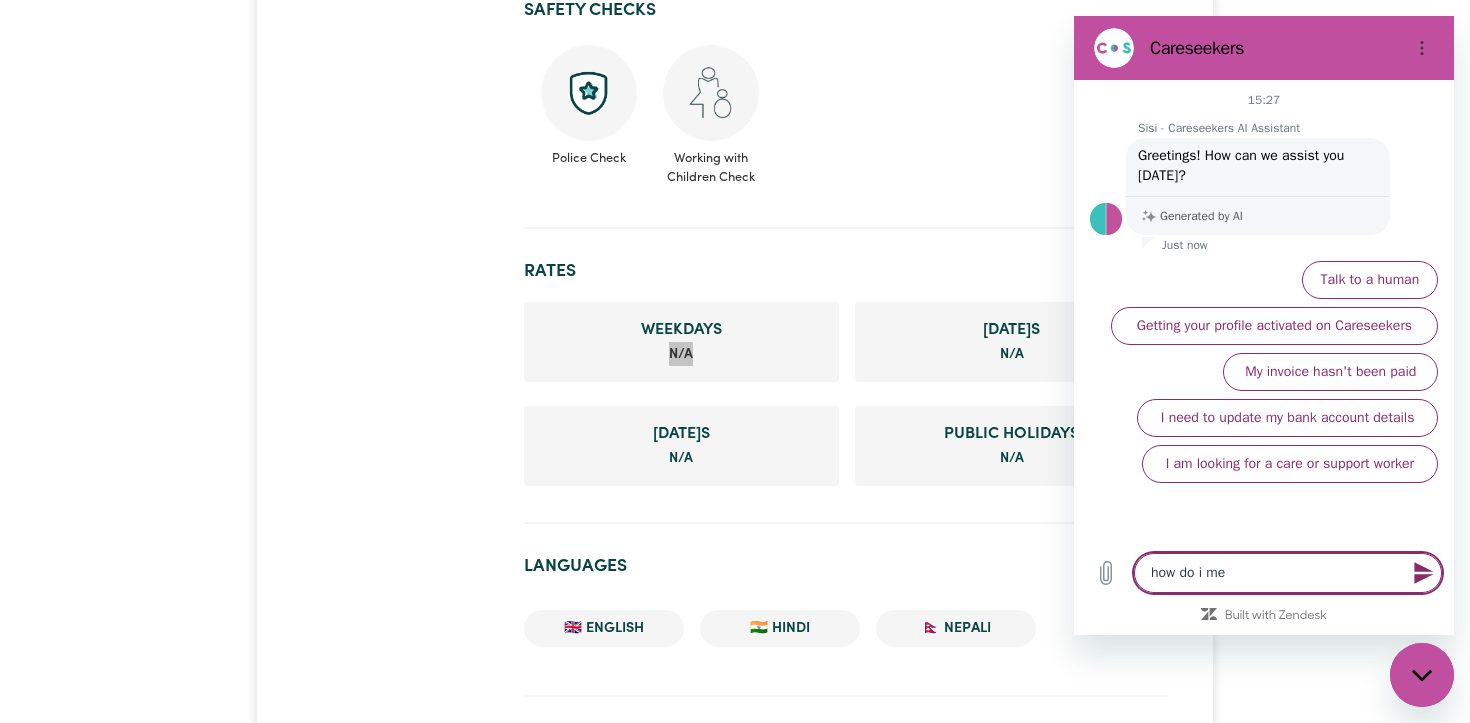type on "how do i men" 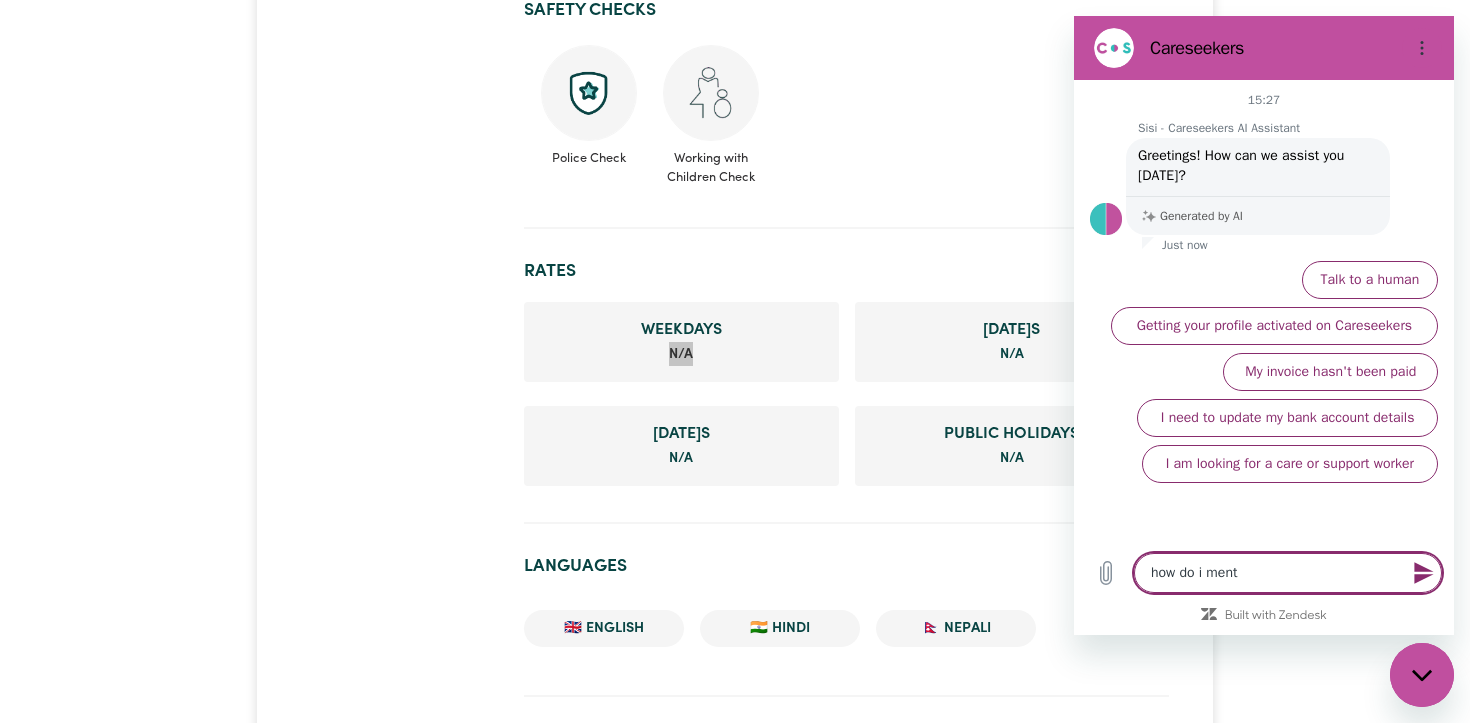 type on "how do i menty" 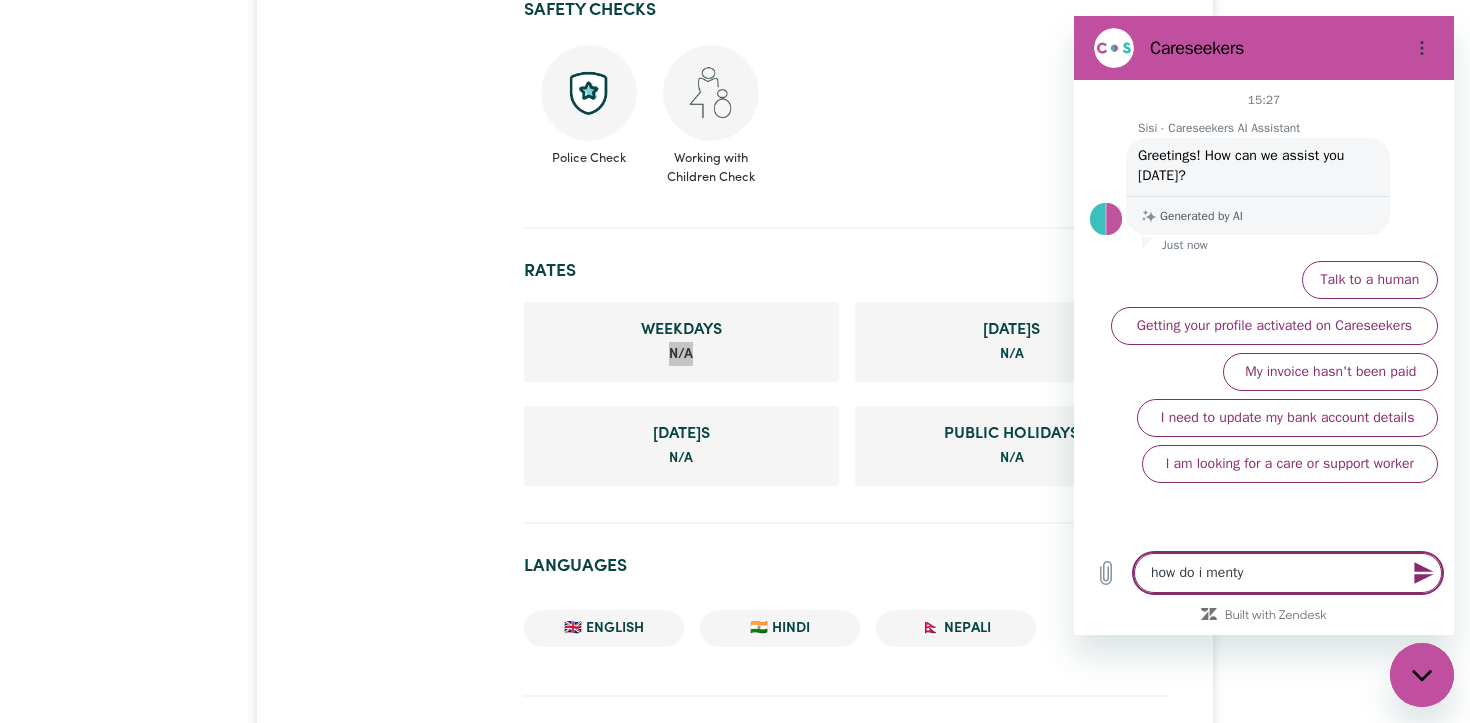 type on "how do i mentyi" 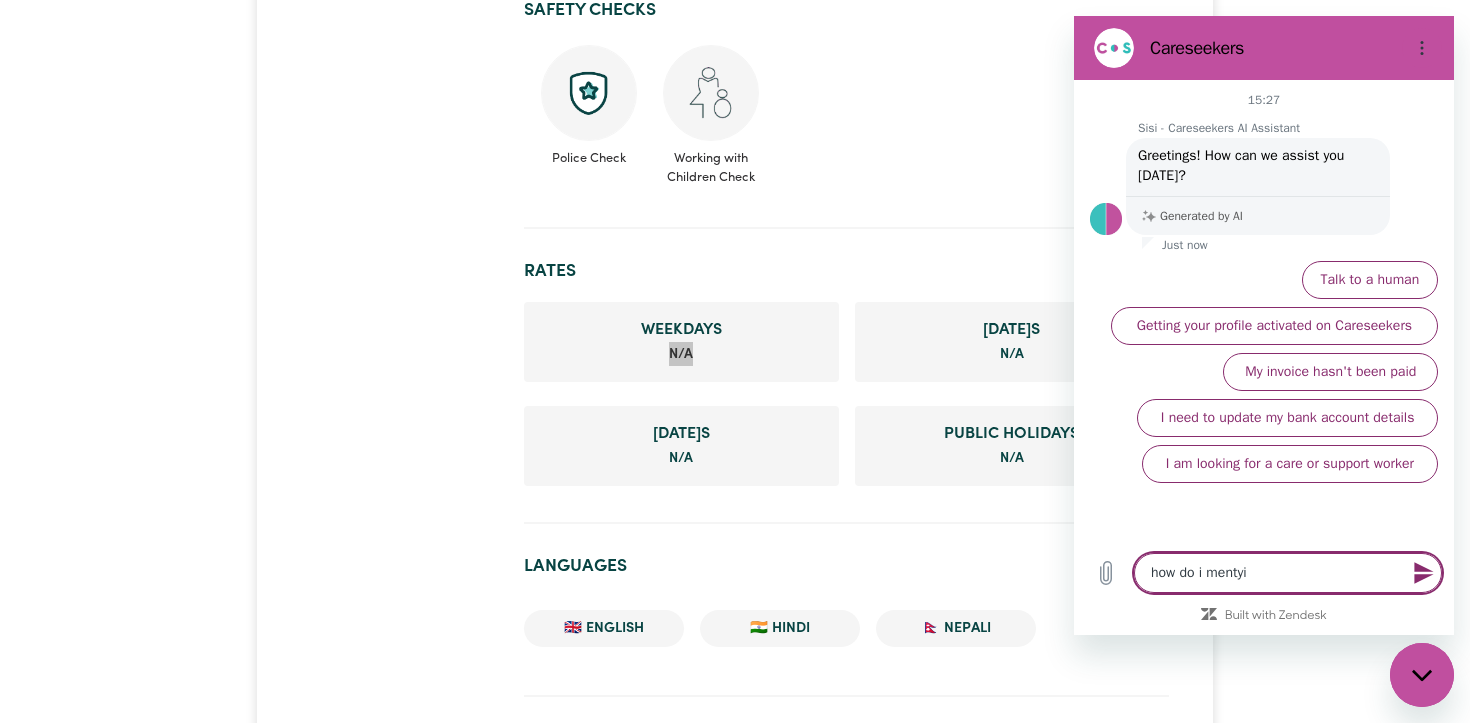 type on "how do i mentyio" 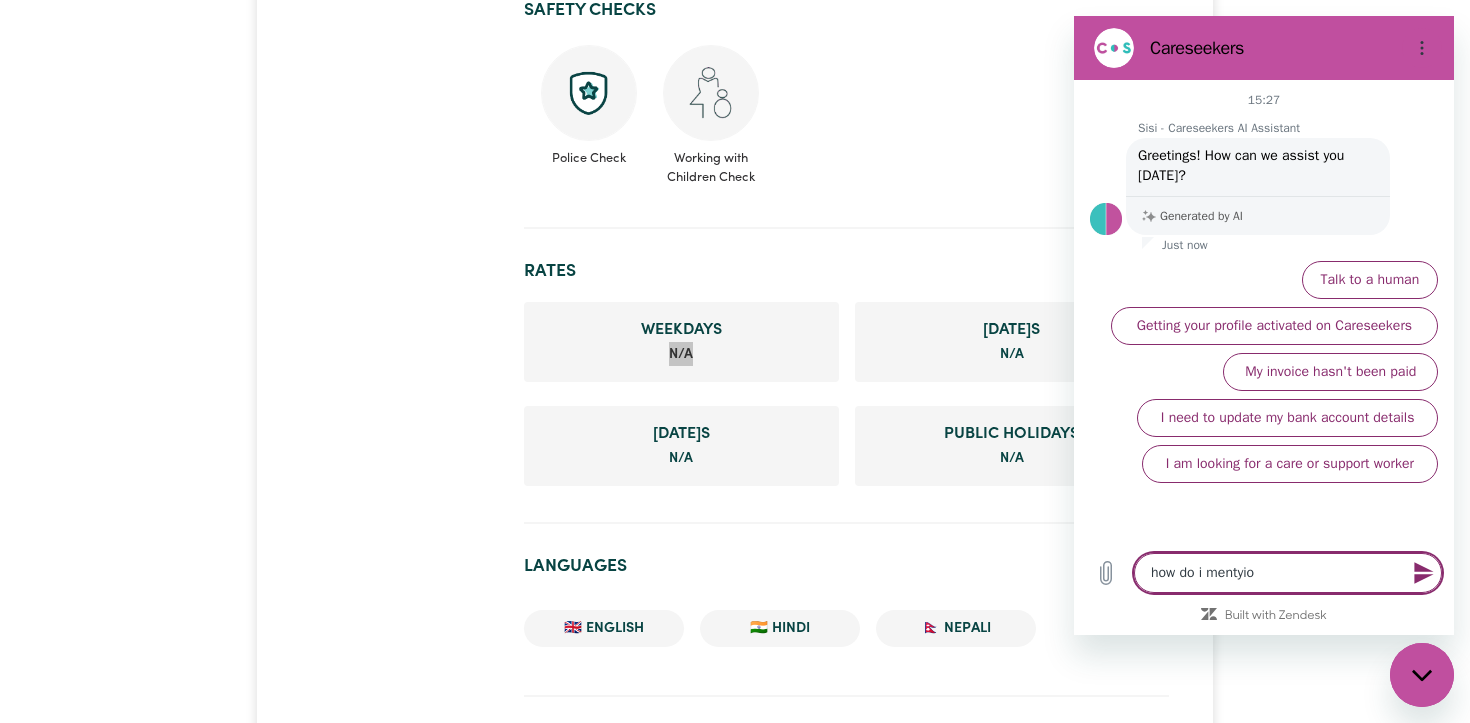 type on "how do i mentyion" 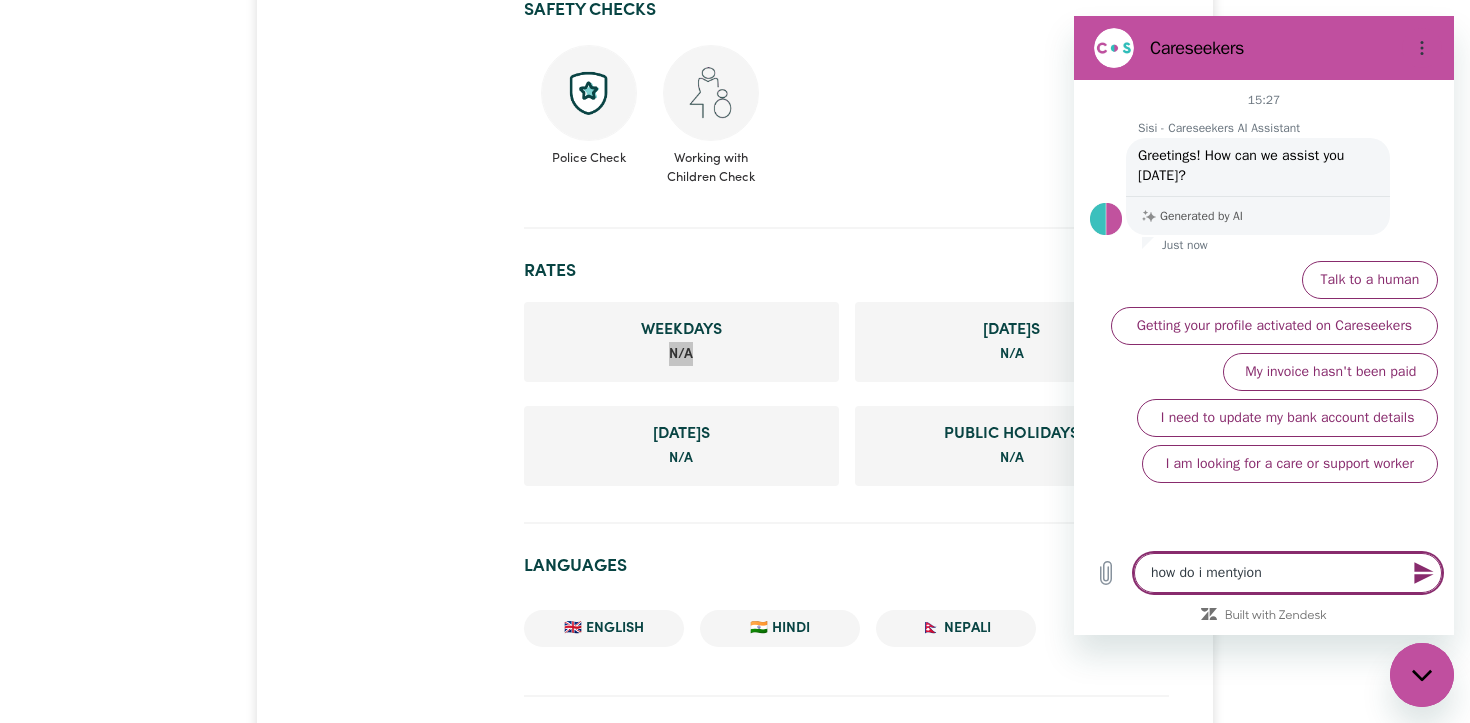 type on "how do i mentyio" 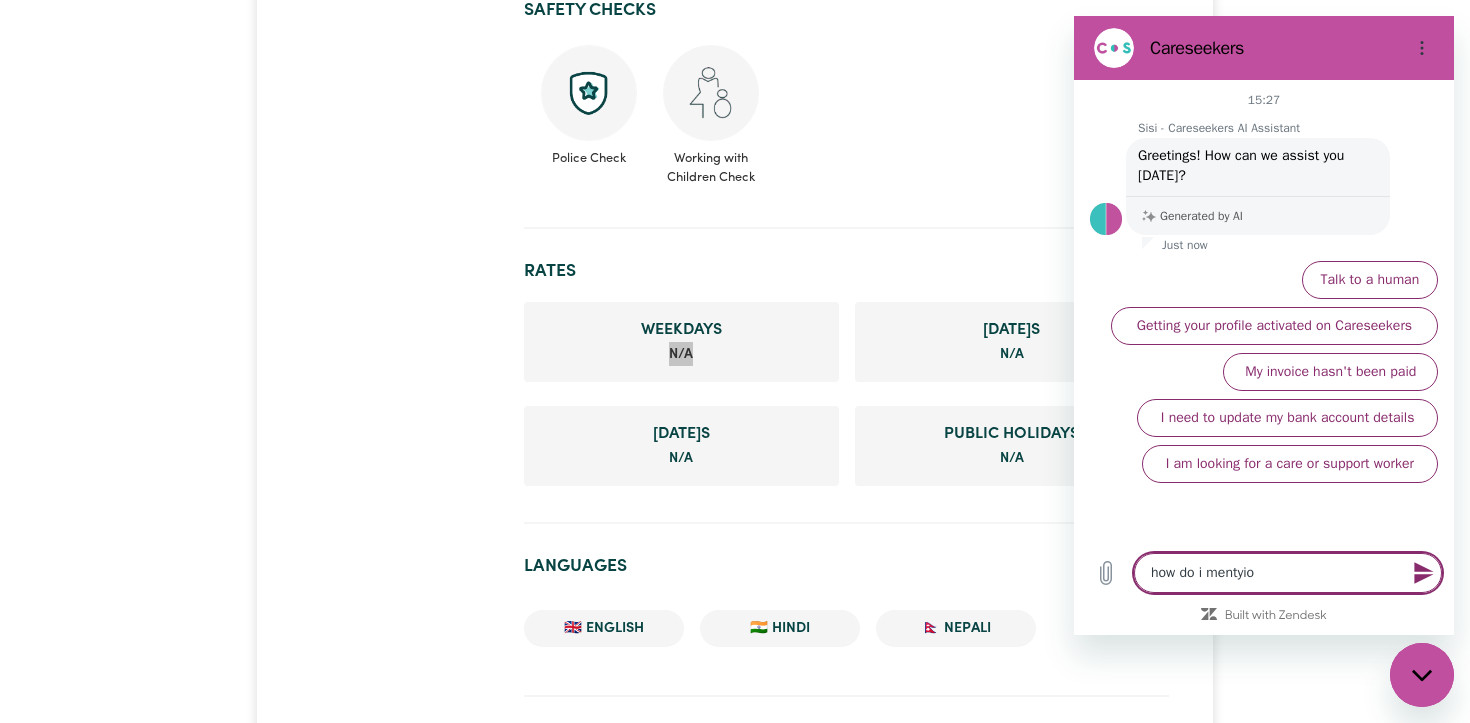 type on "how do i mentyi" 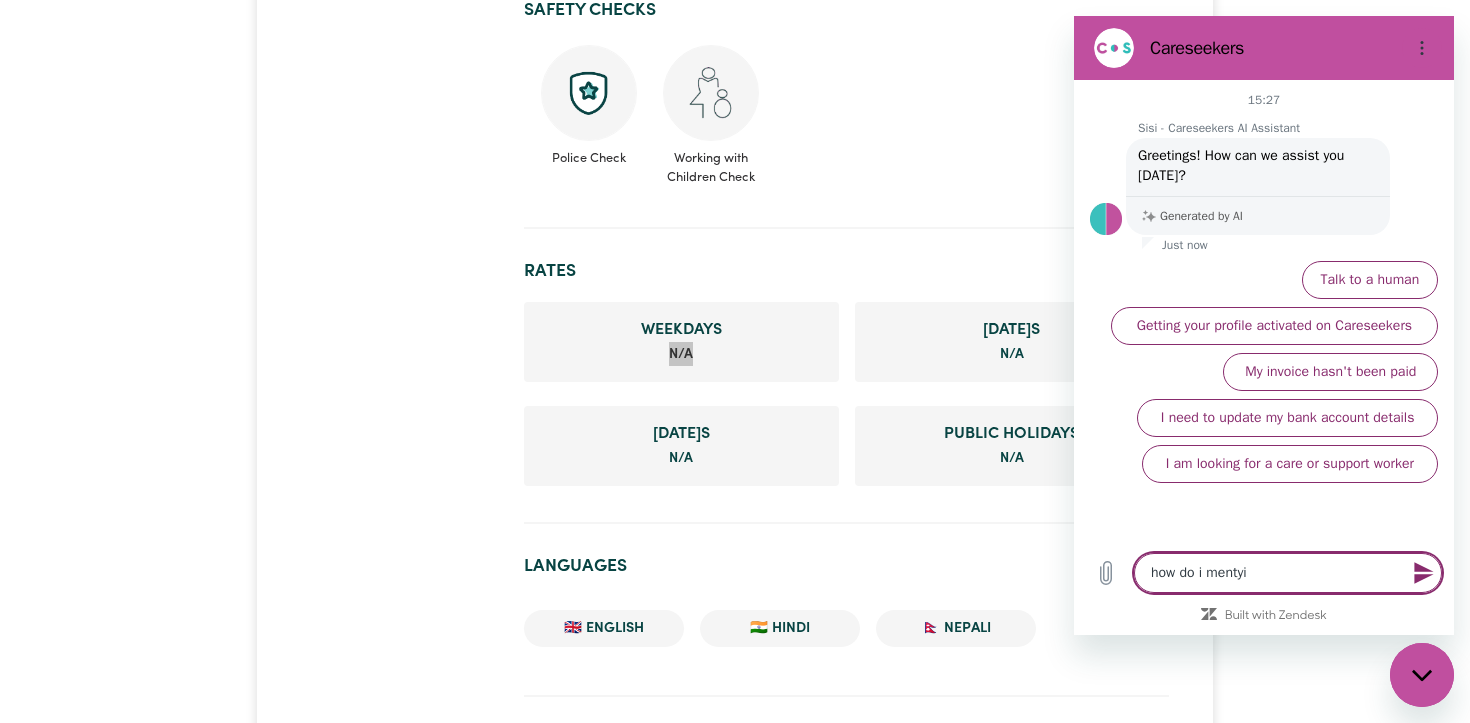 type on "how do i menty" 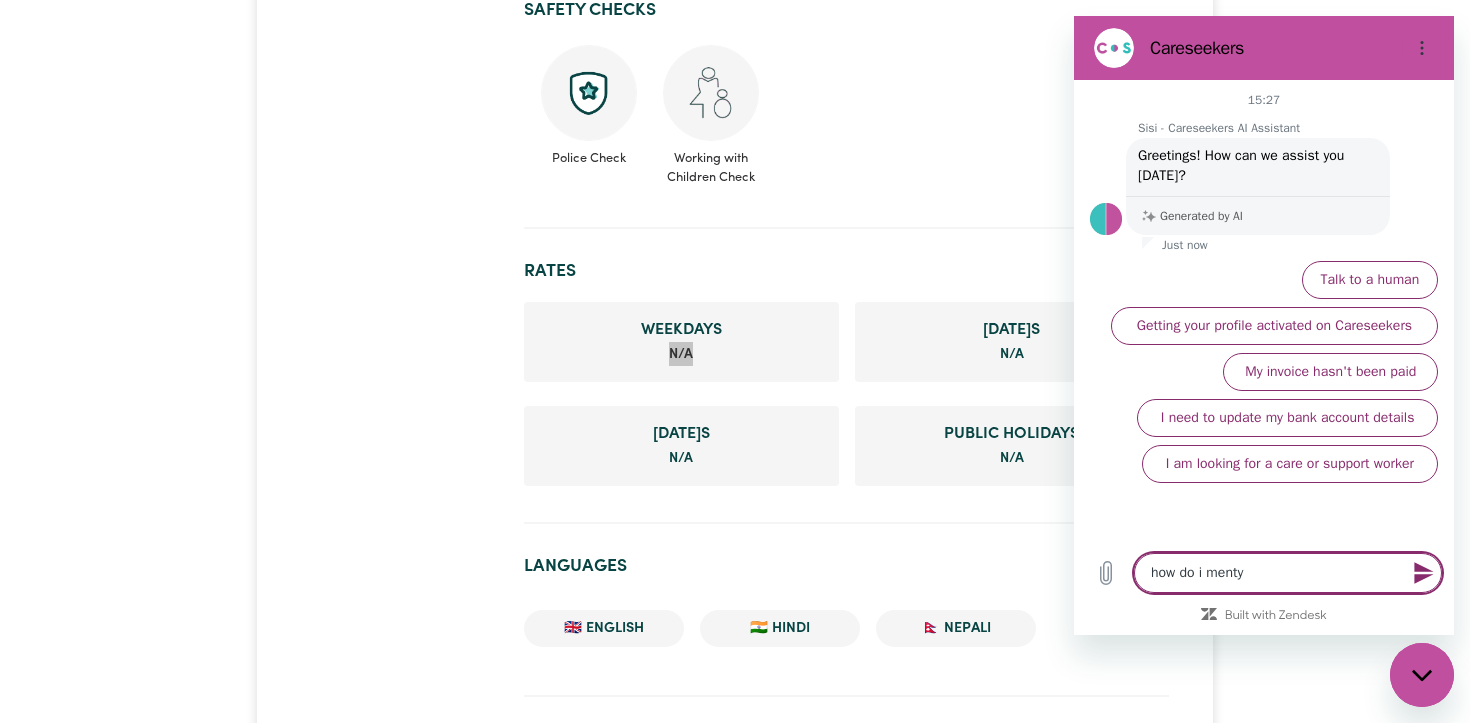 type on "how do i ment" 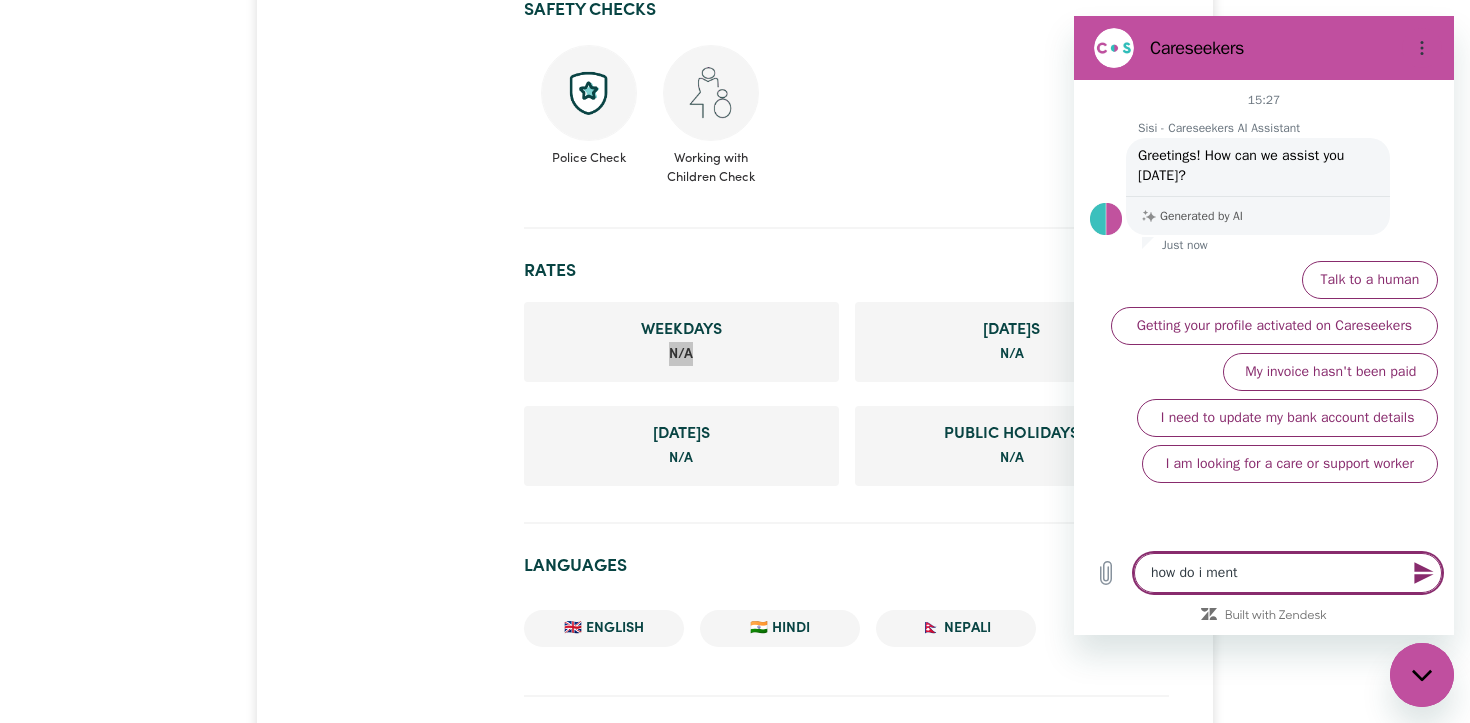 type on "how do i men" 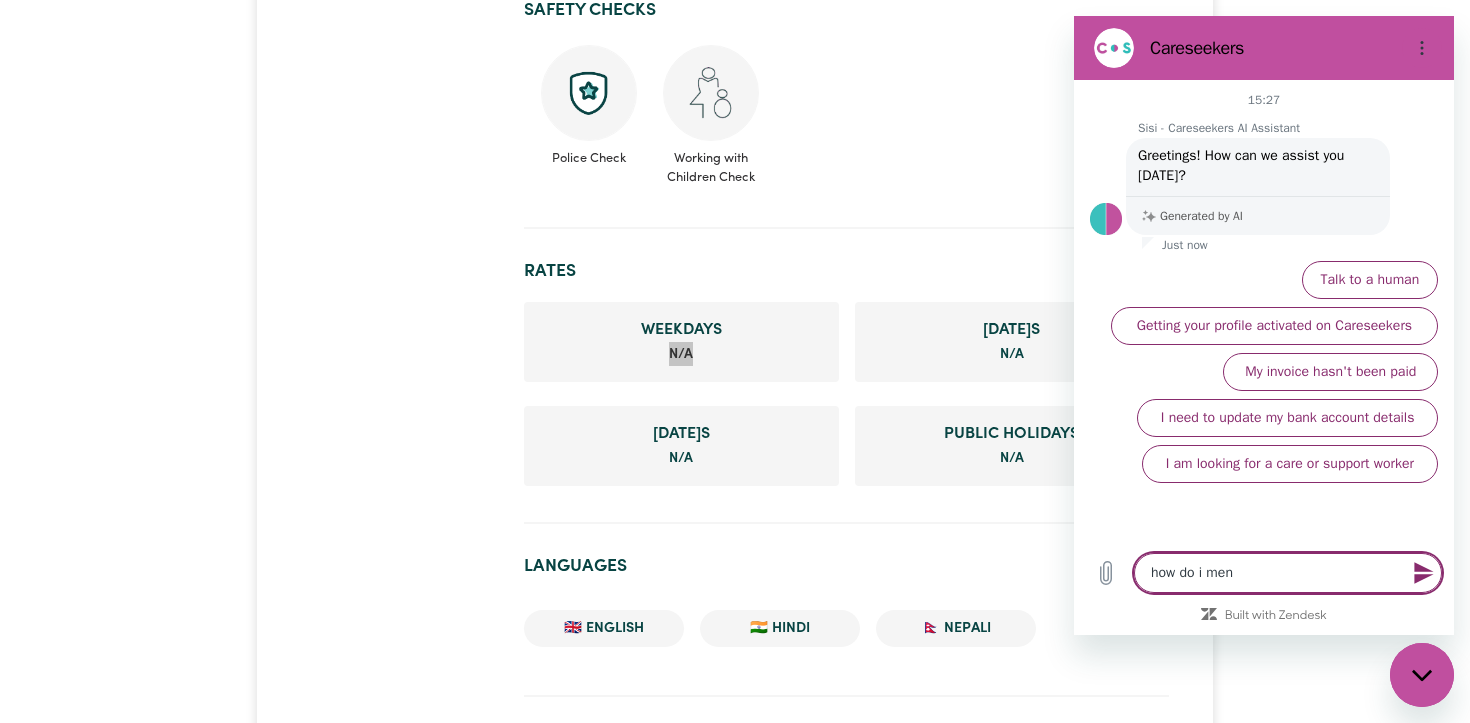 type on "how do i me" 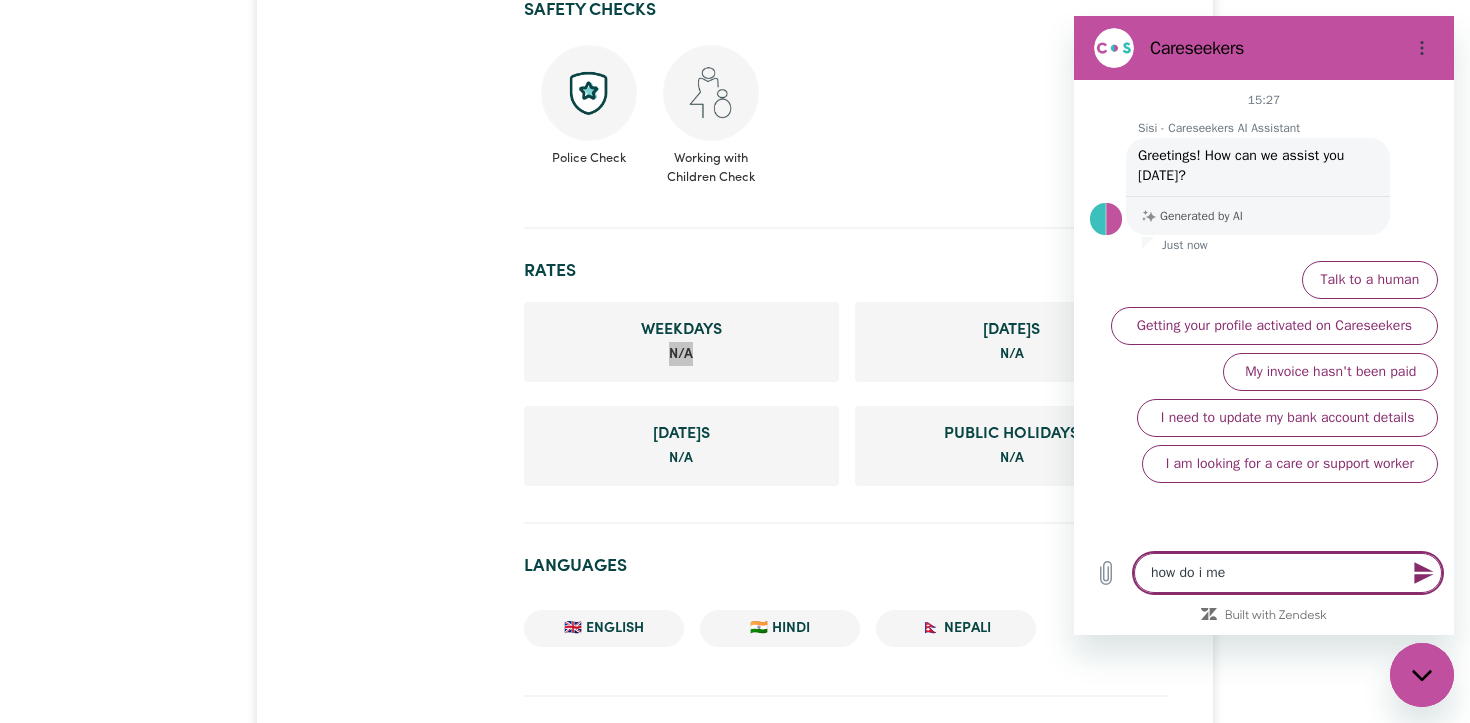 type on "how do i m" 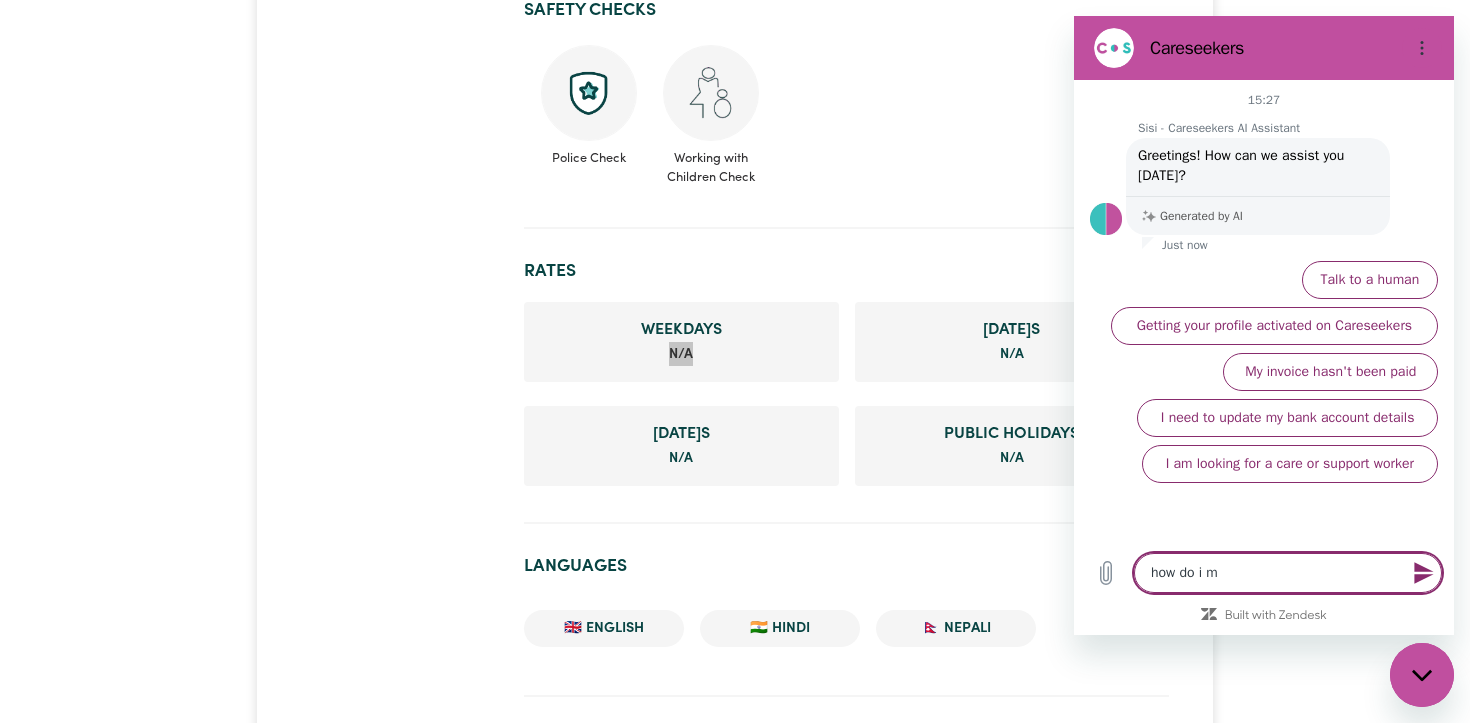 type on "how do i me" 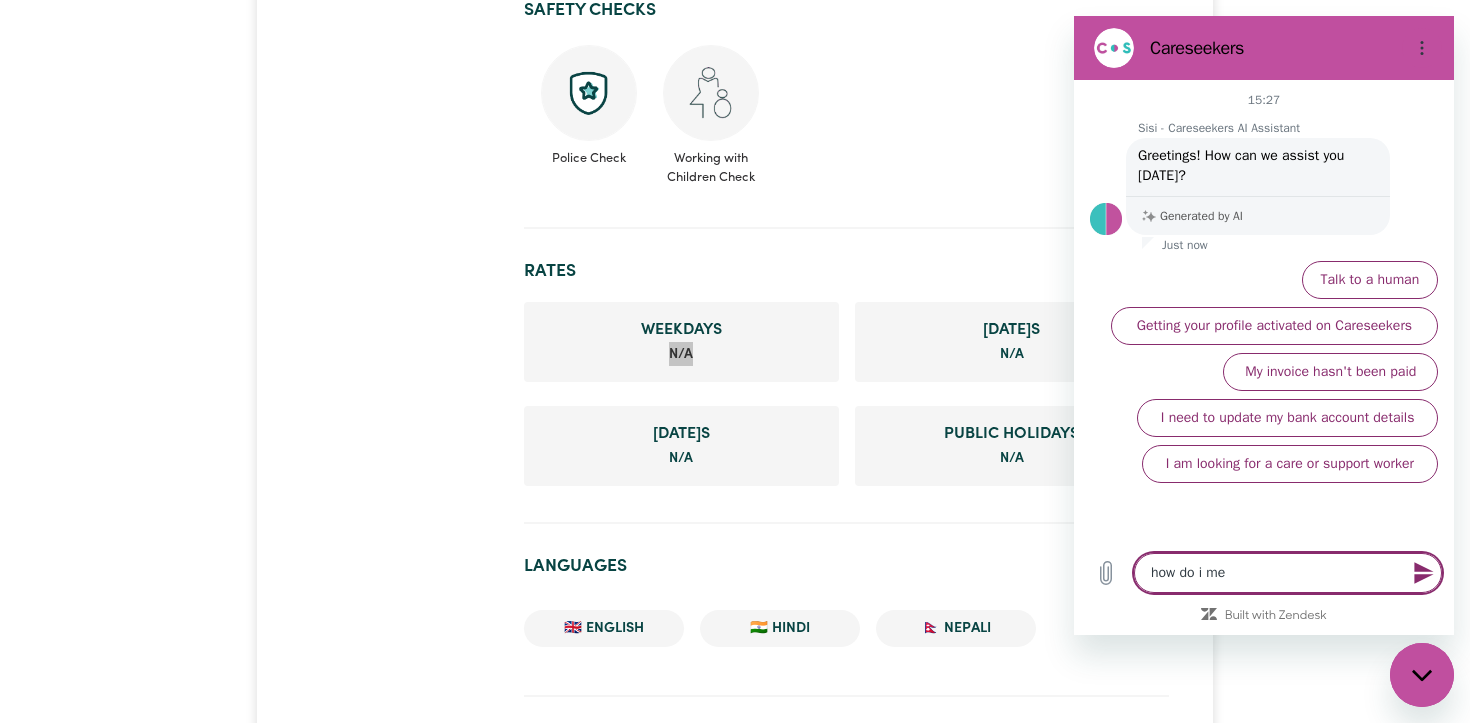 type on "how do i men" 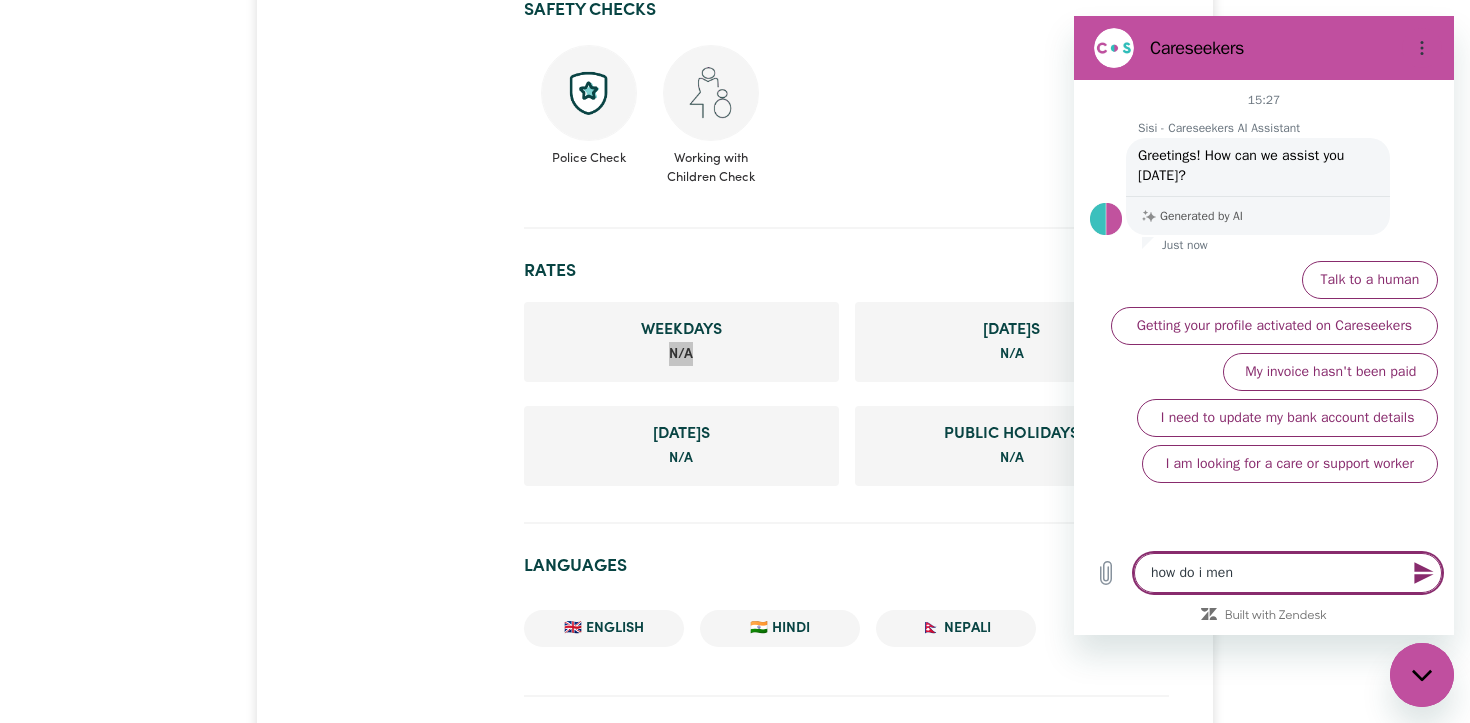 type on "how do i ment" 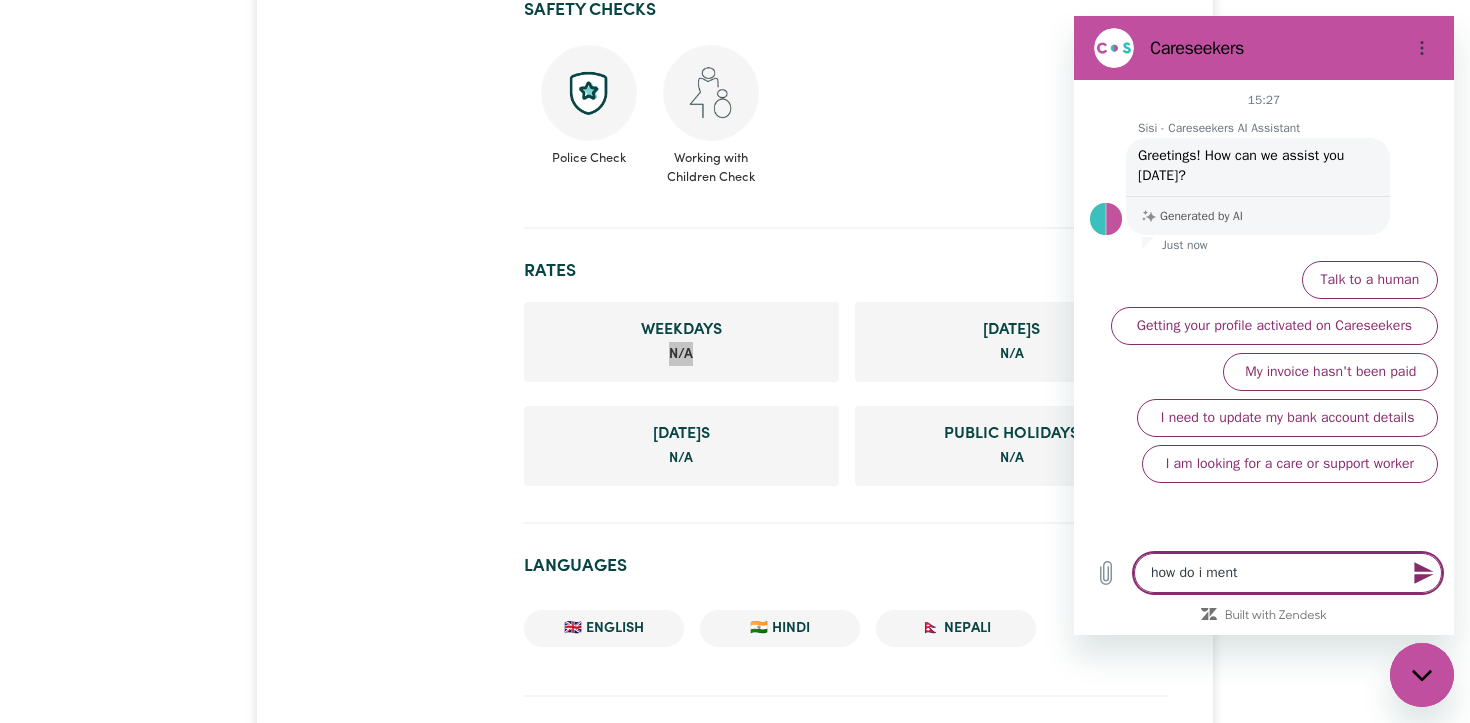 type on "how do i menti" 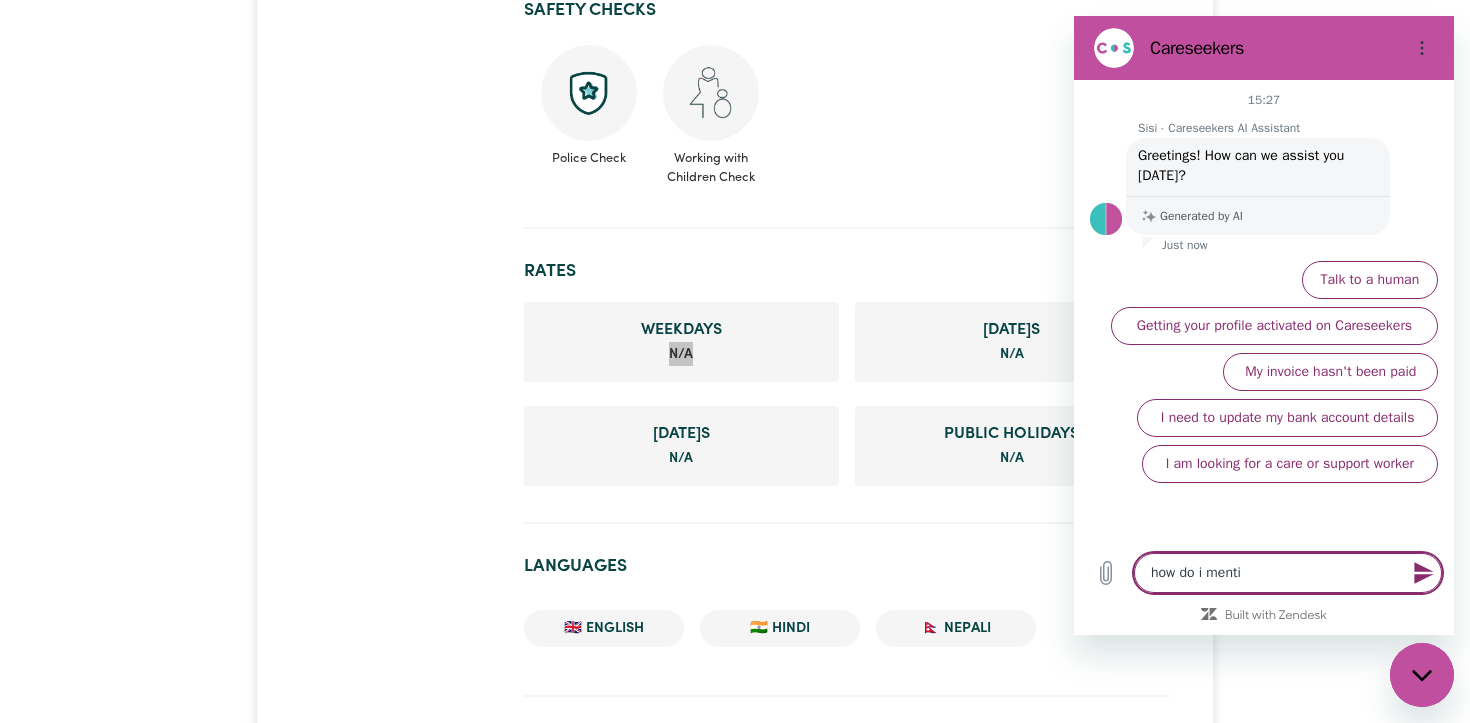 type on "how do i mentio" 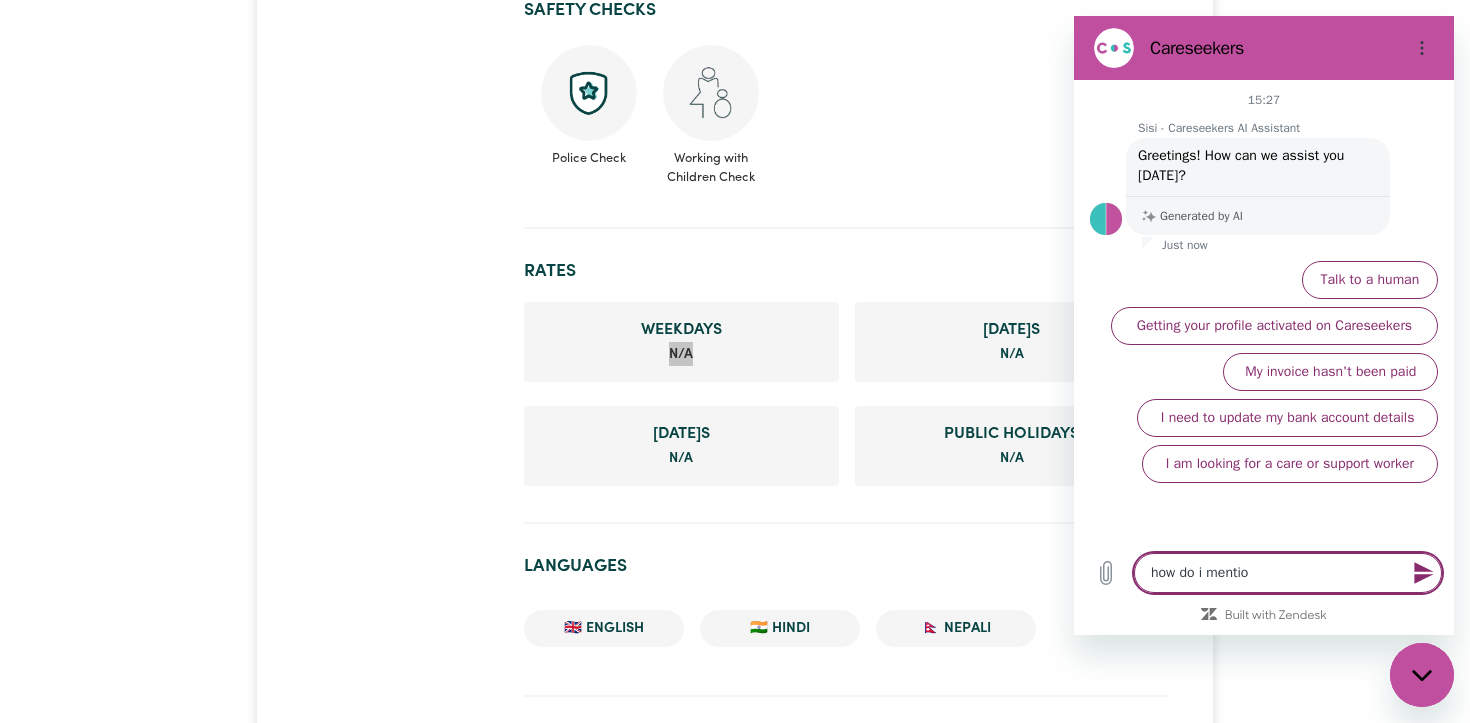 type on "how do i mention" 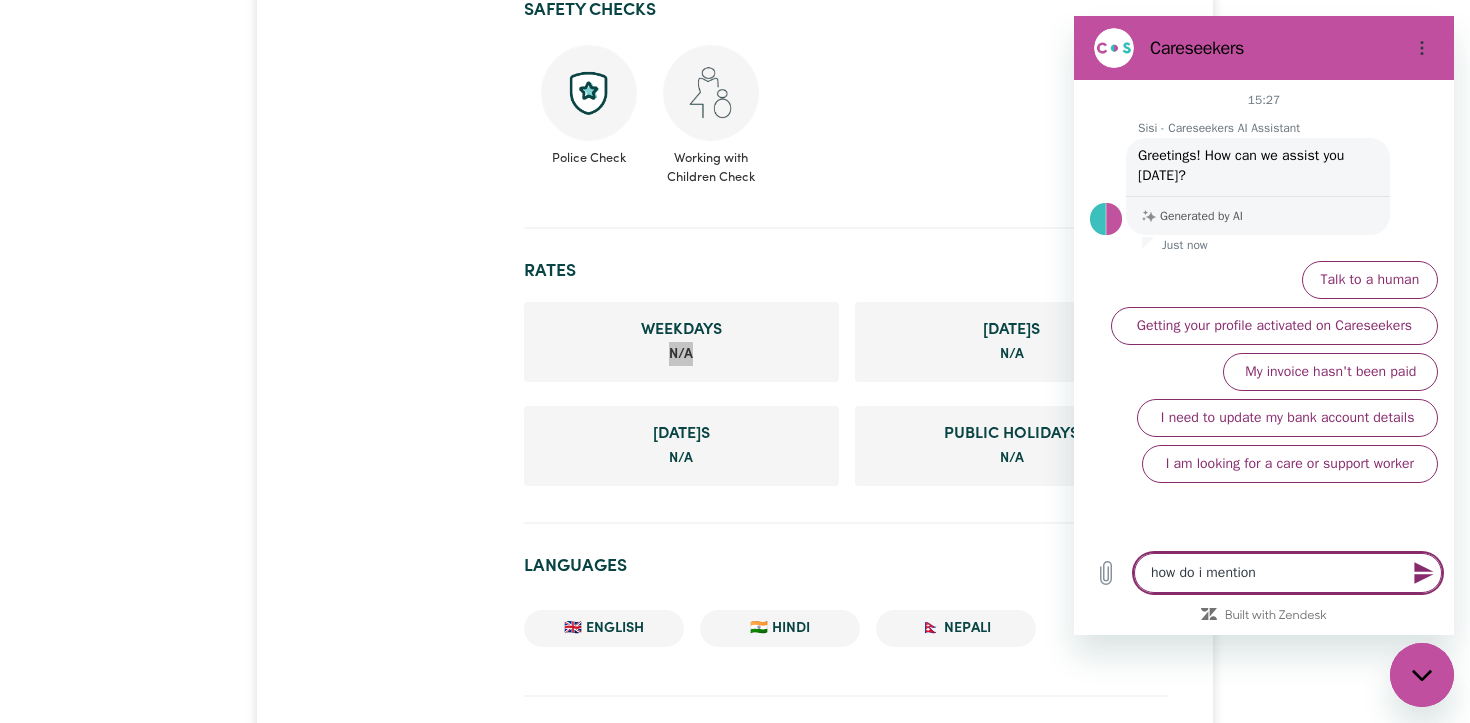 type on "how do i mention" 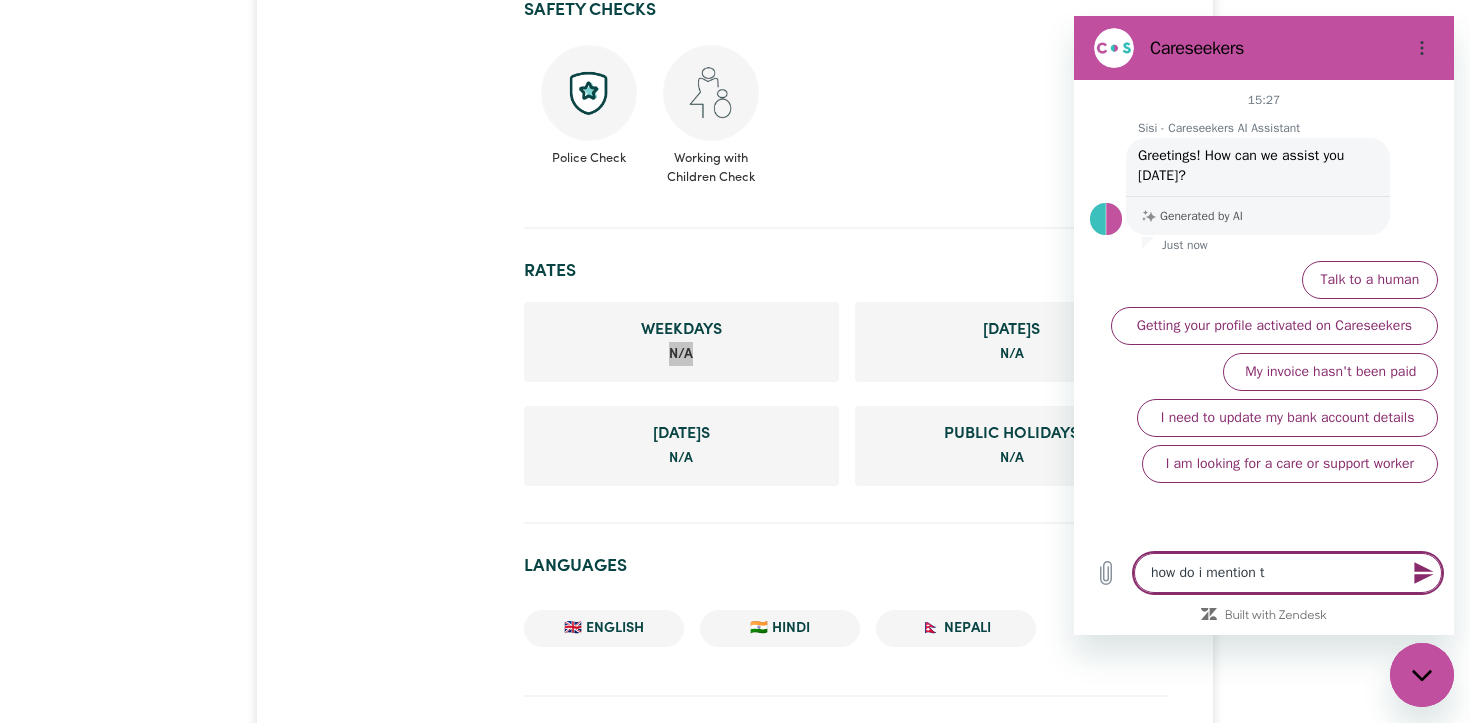type on "how do i mention th" 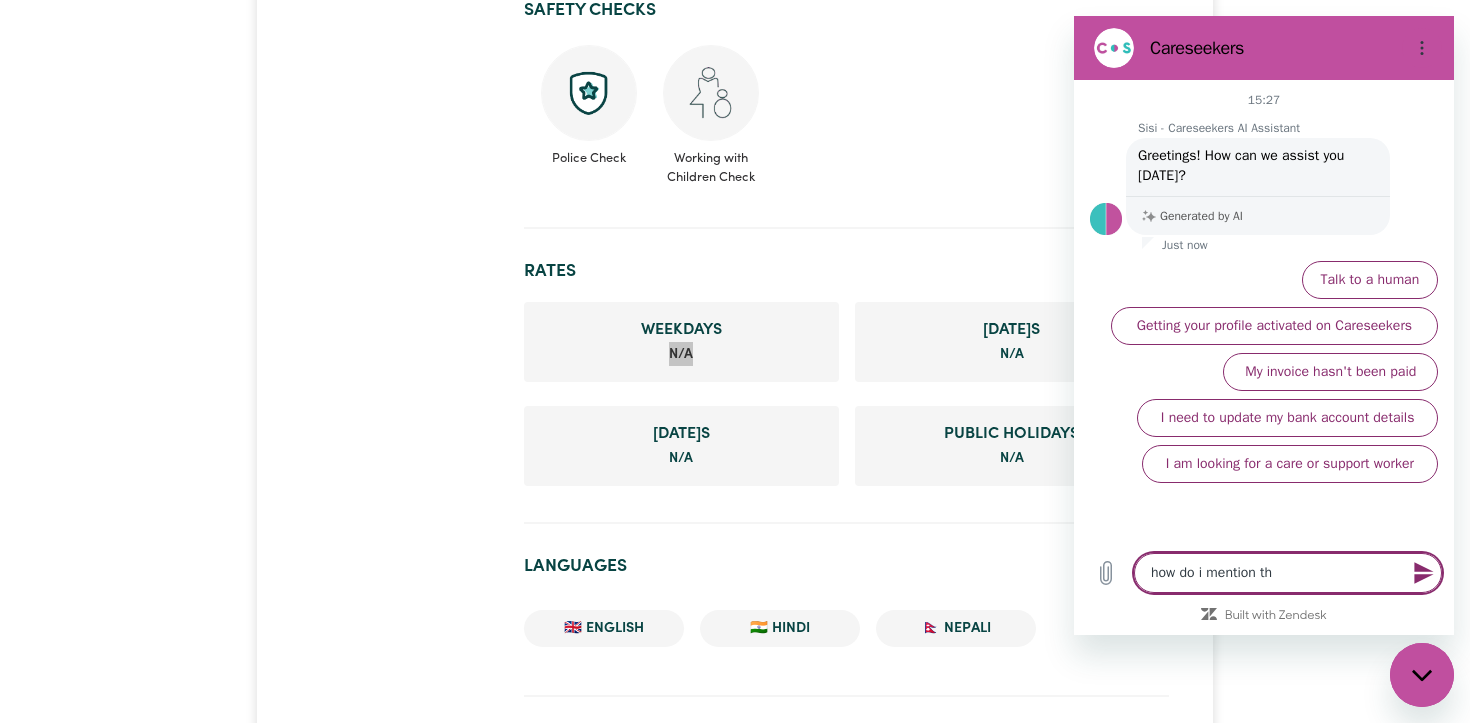 type on "how do i mention the" 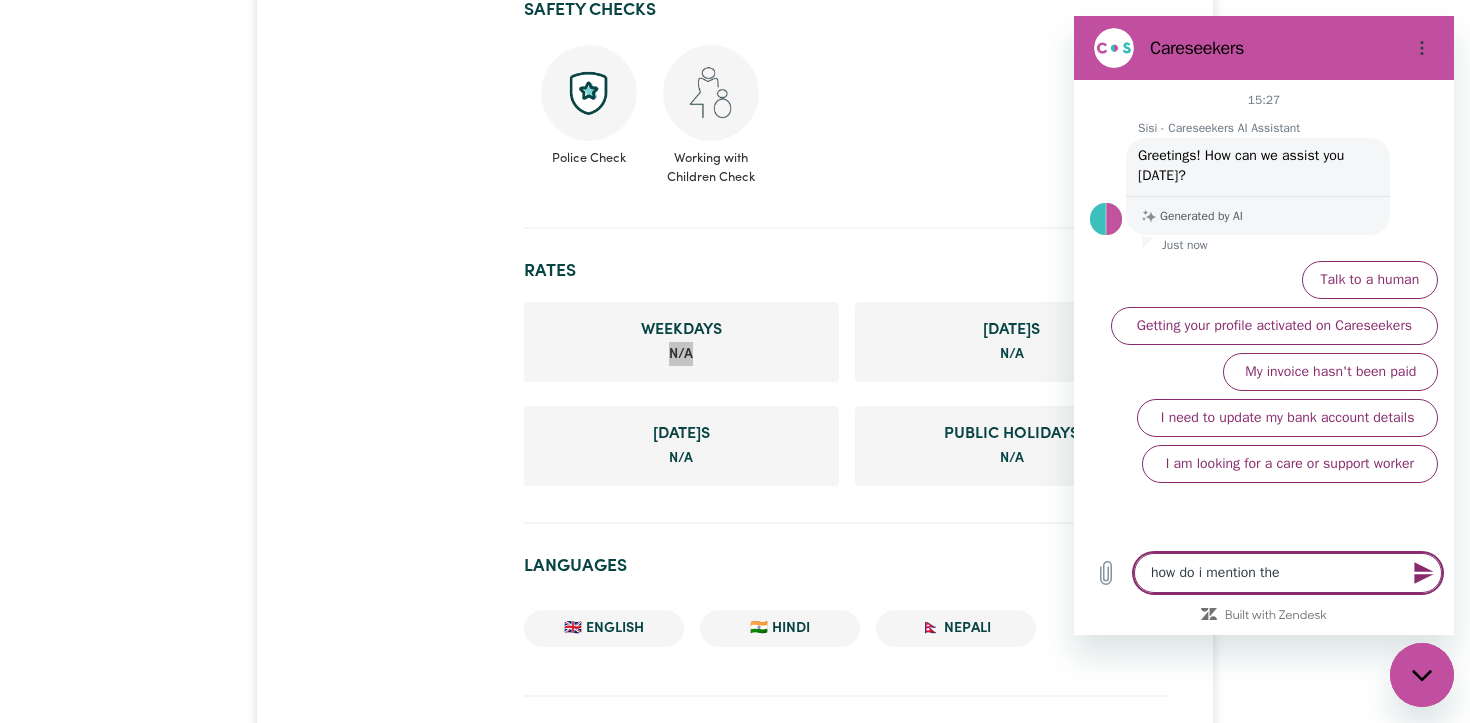 type on "how do i mention the" 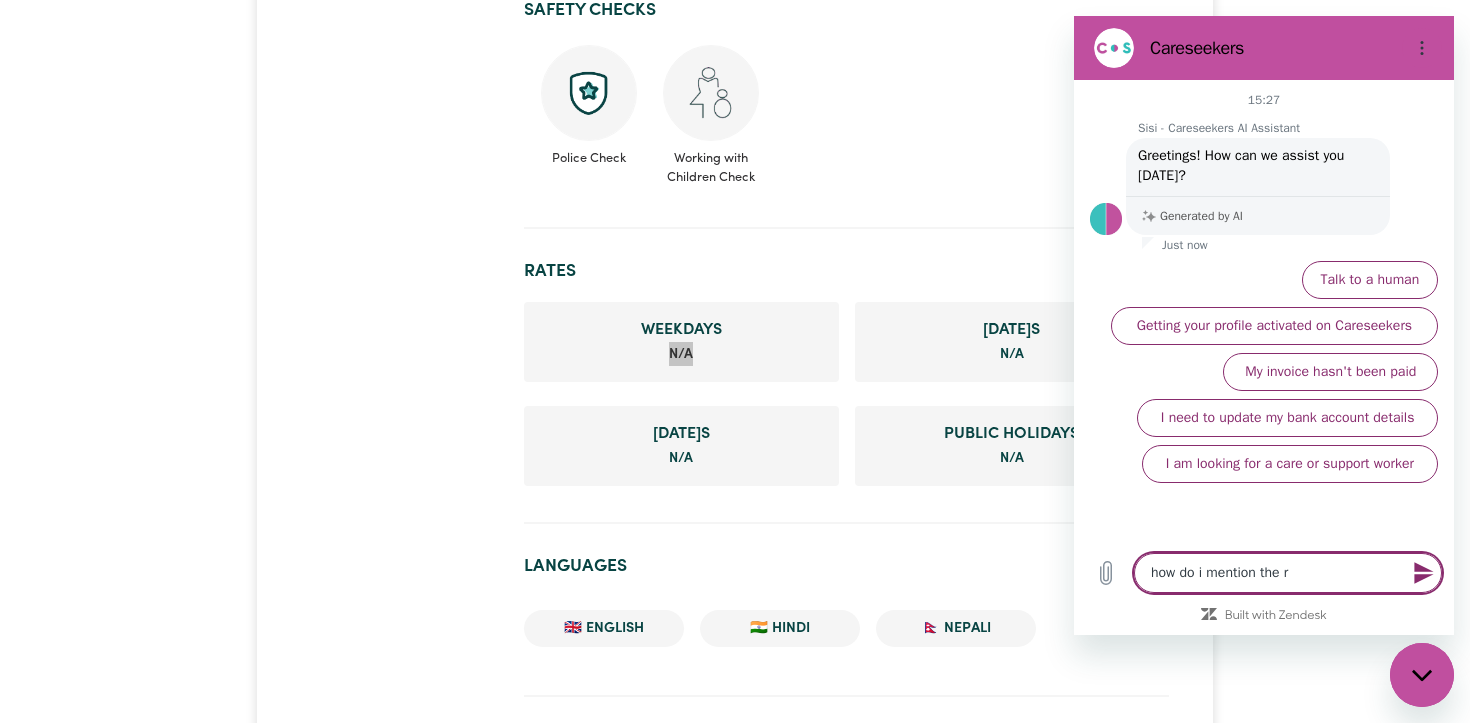type on "how do i mention the ra" 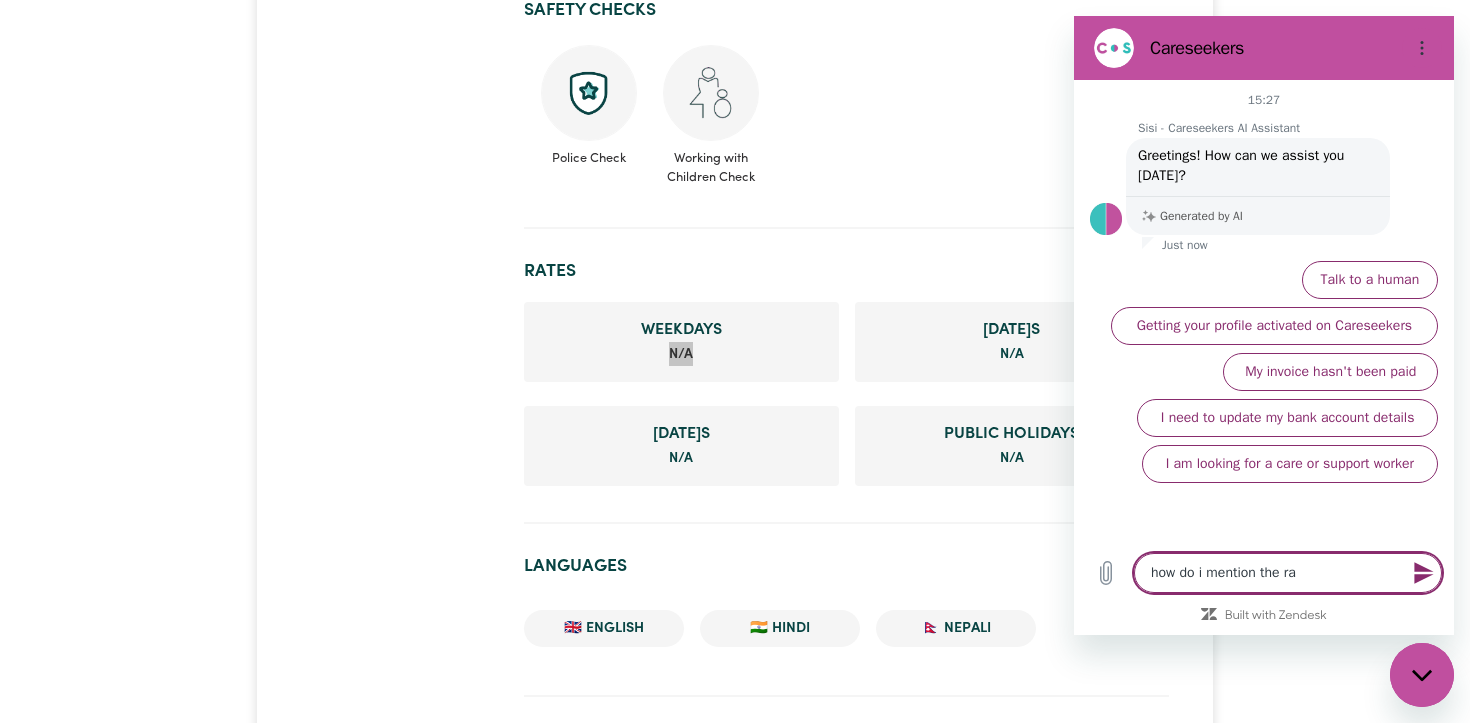type on "x" 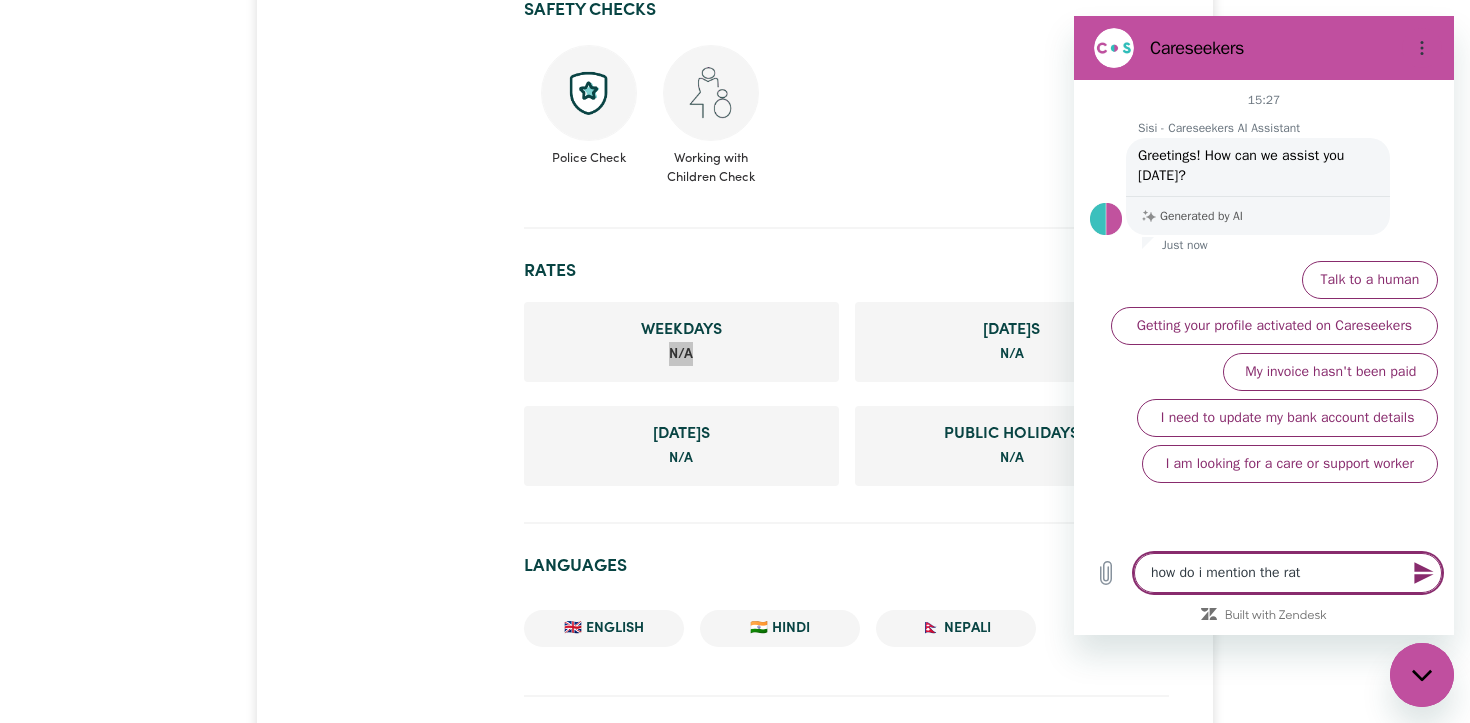 type on "how do i mention the rate" 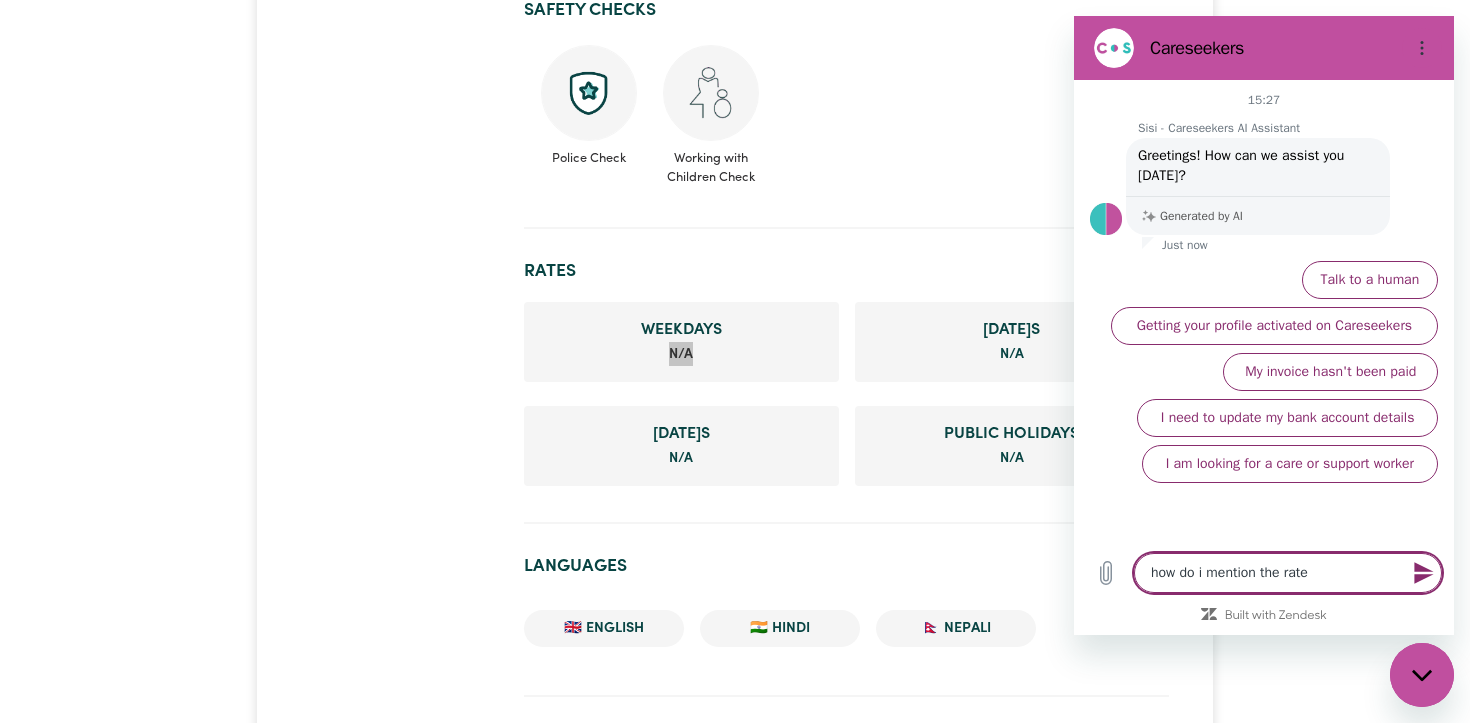 type on "how do i mention the rates" 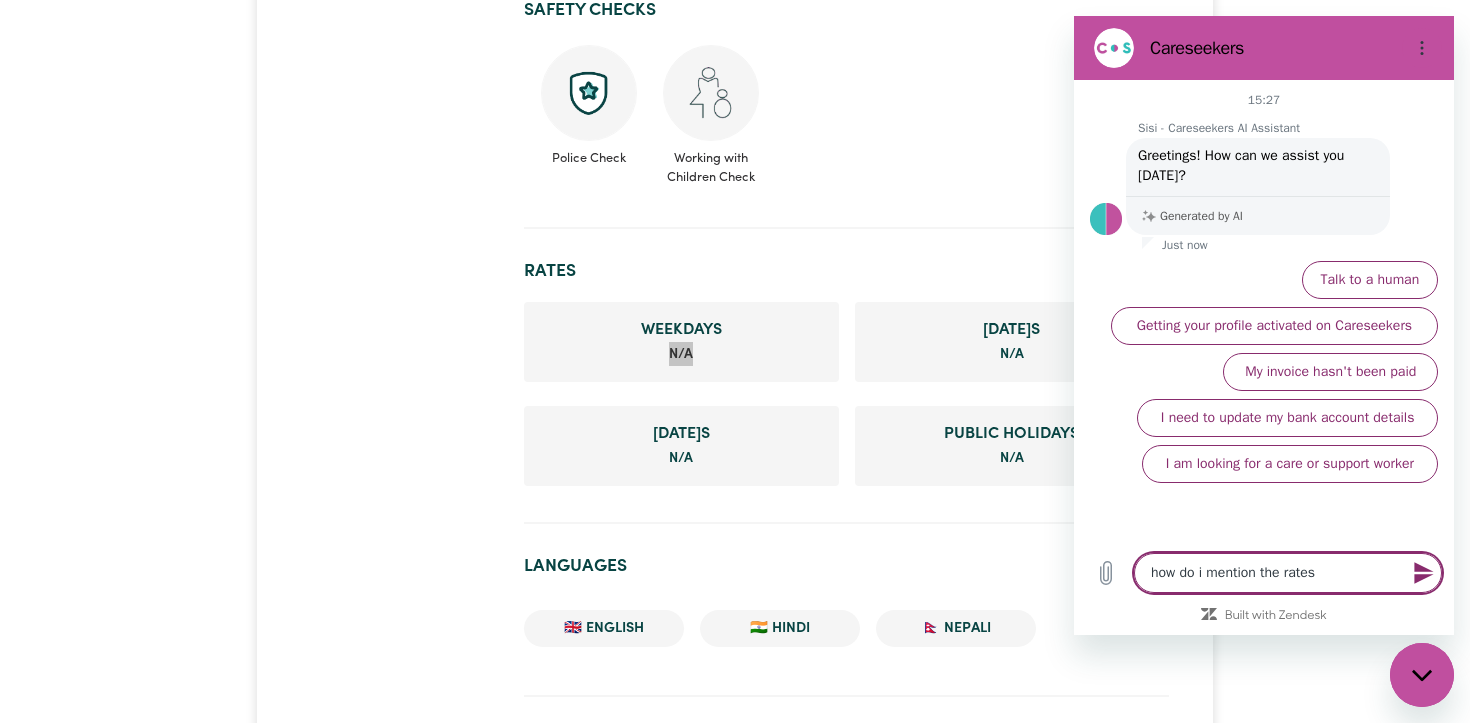 type 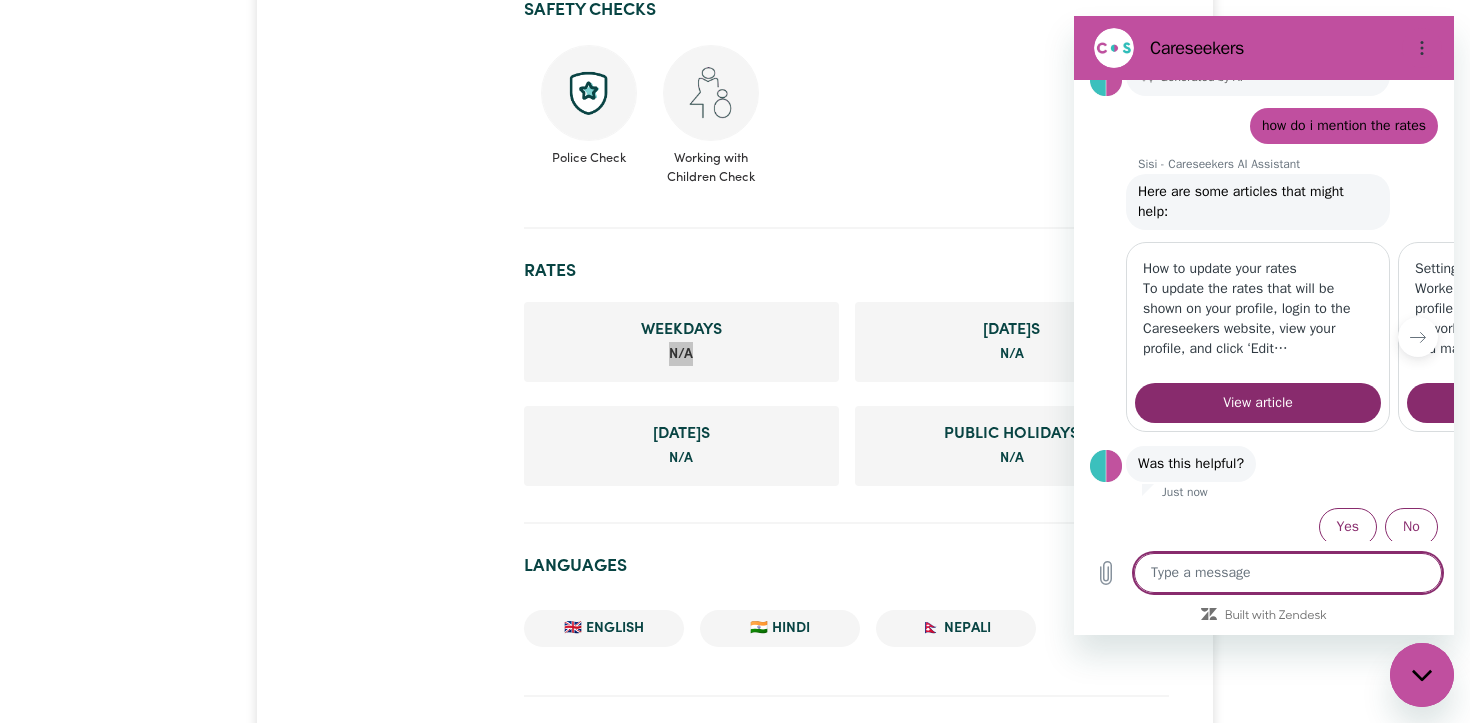 scroll, scrollTop: 149, scrollLeft: 0, axis: vertical 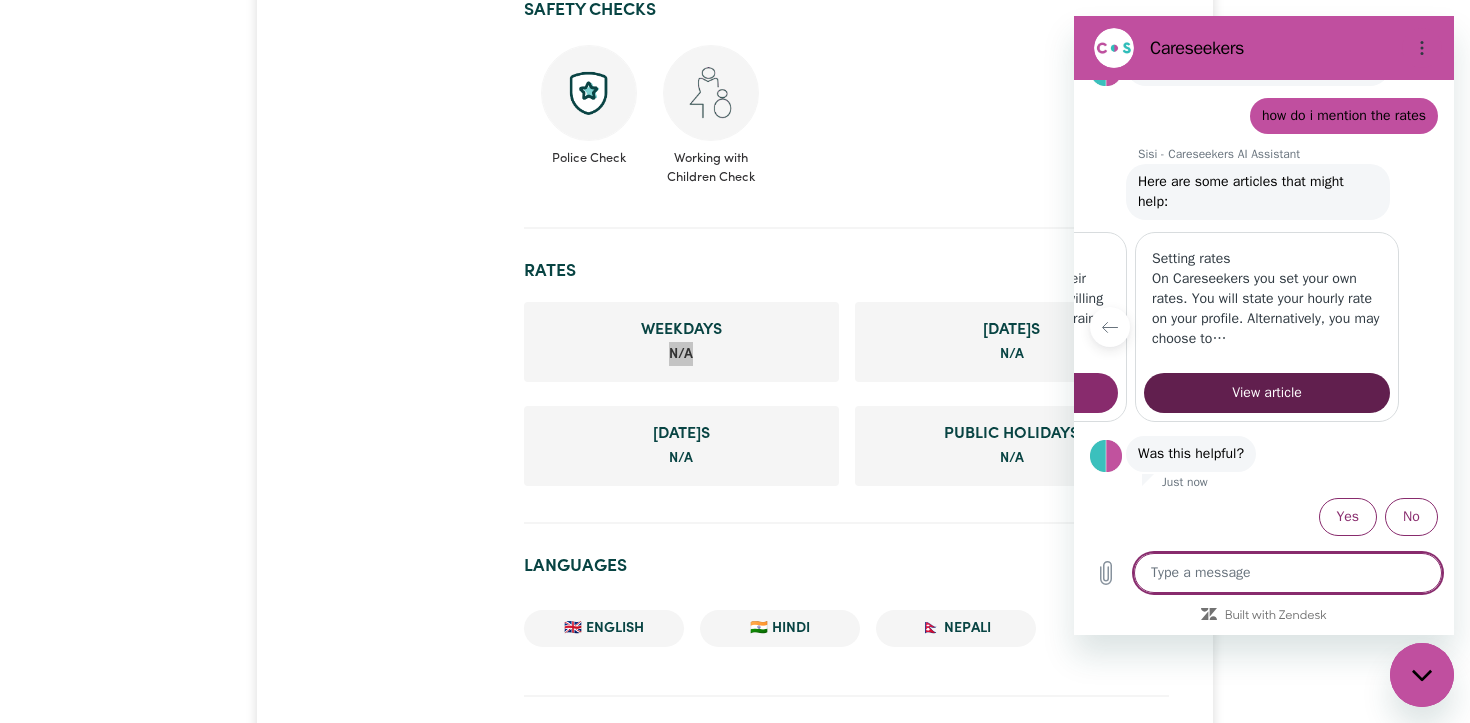 click on "View article" at bounding box center (1267, 393) 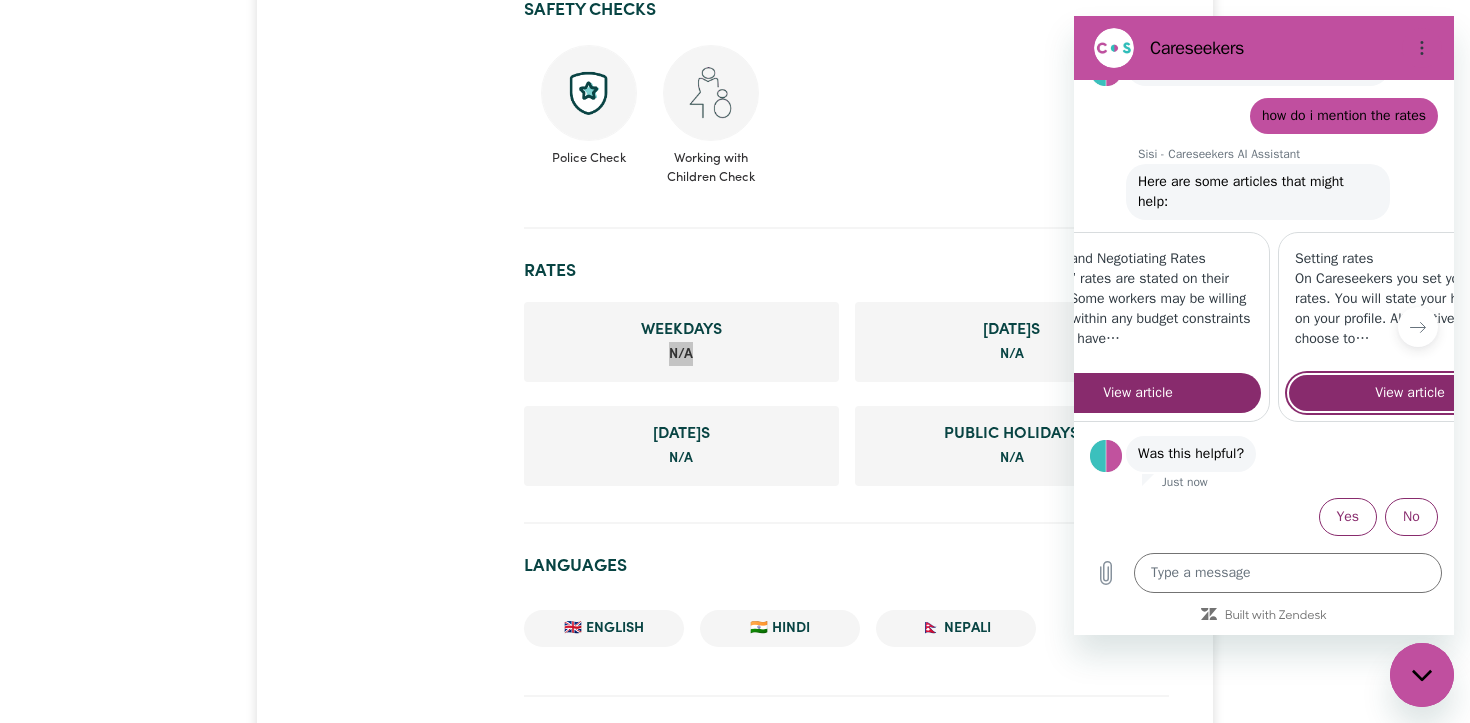 scroll, scrollTop: 0, scrollLeft: 535, axis: horizontal 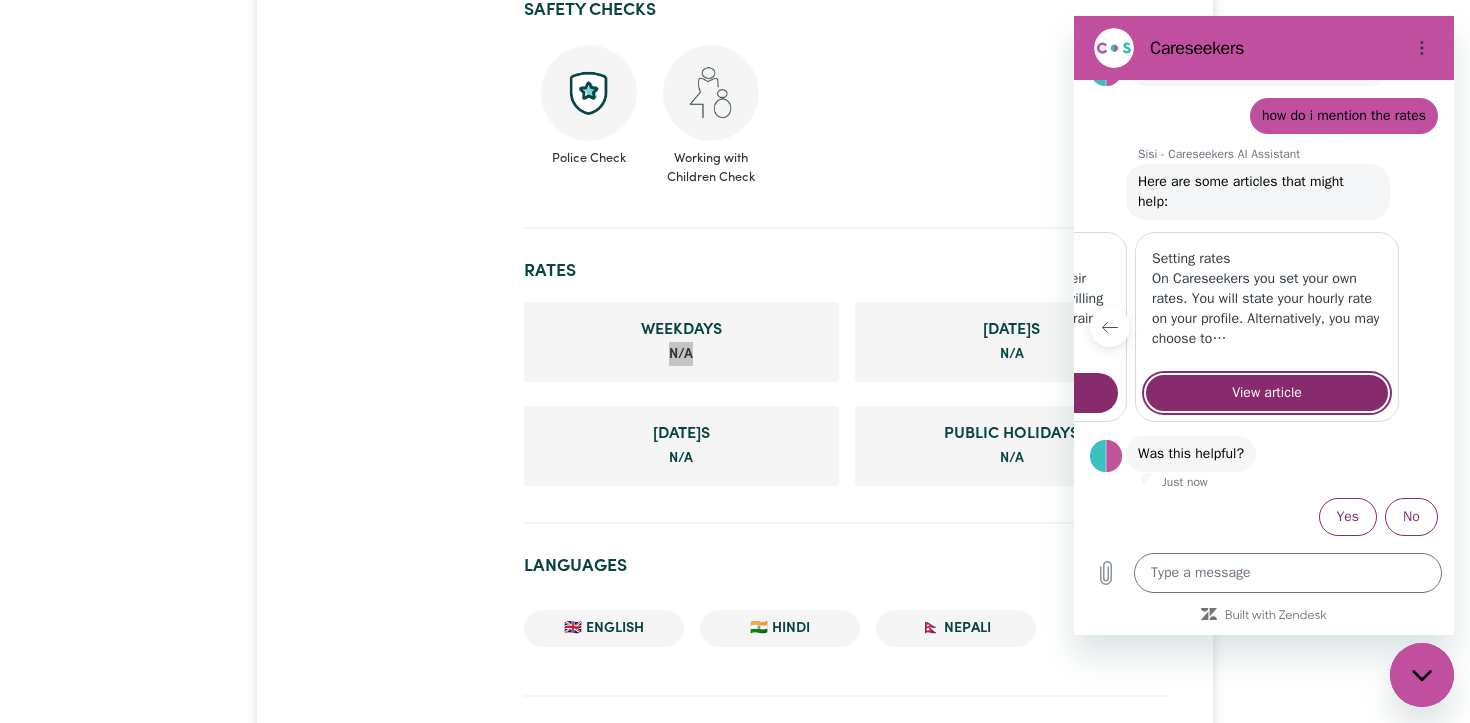 click 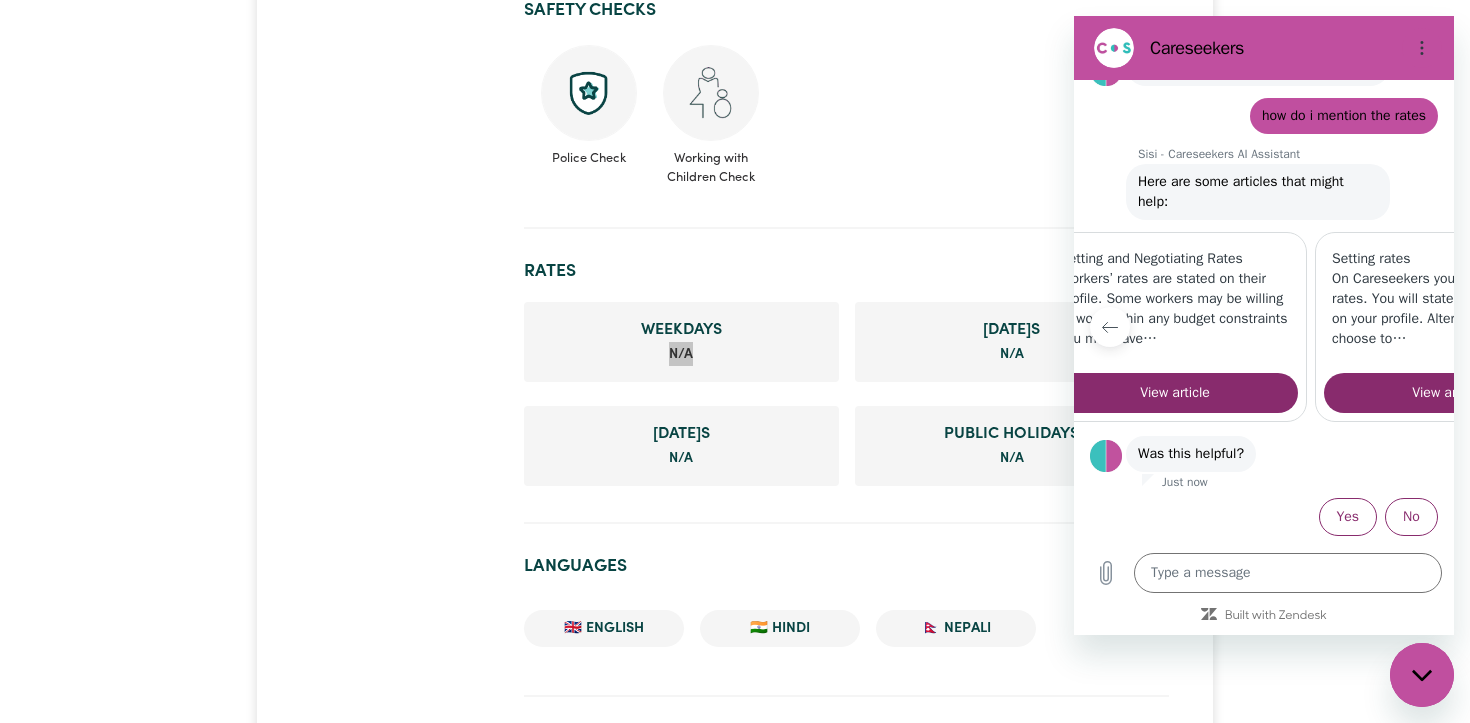 scroll, scrollTop: 0, scrollLeft: 272, axis: horizontal 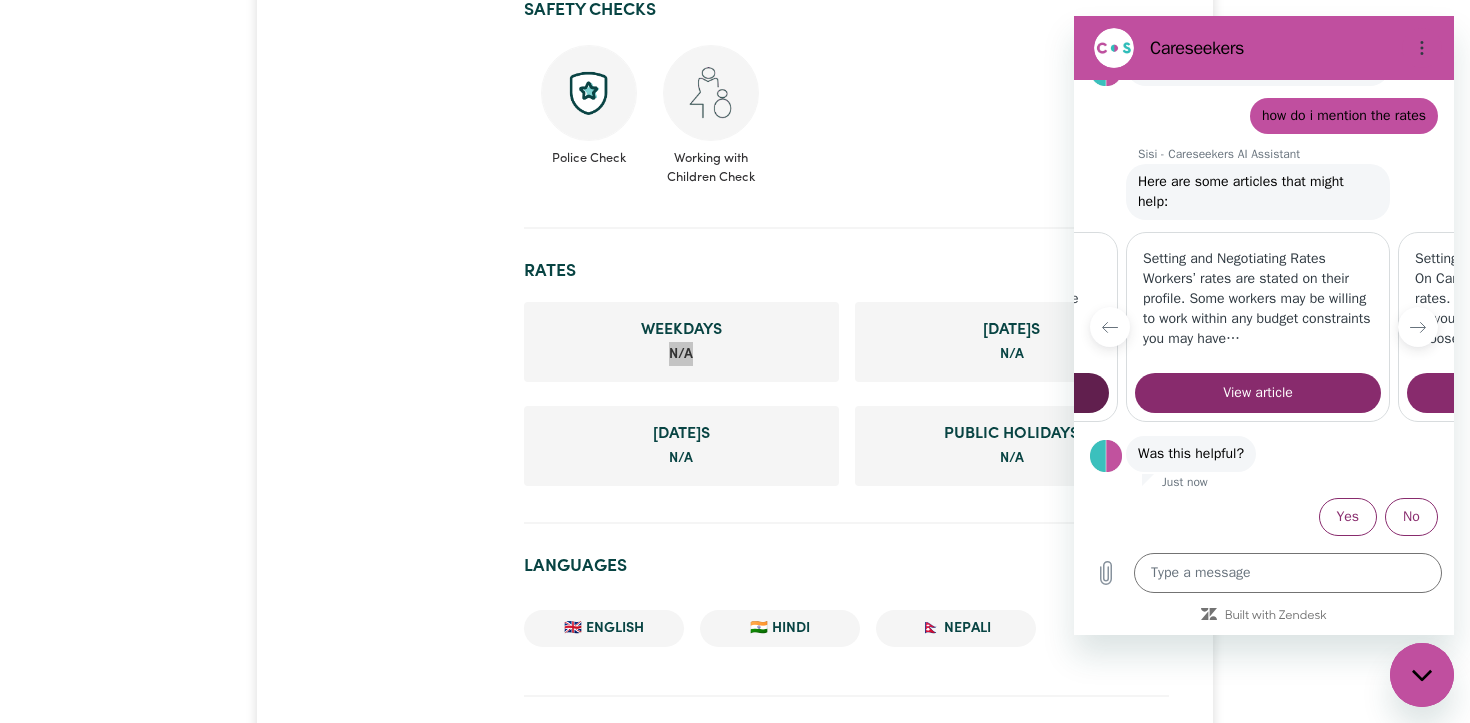 click on "View article" at bounding box center (986, 393) 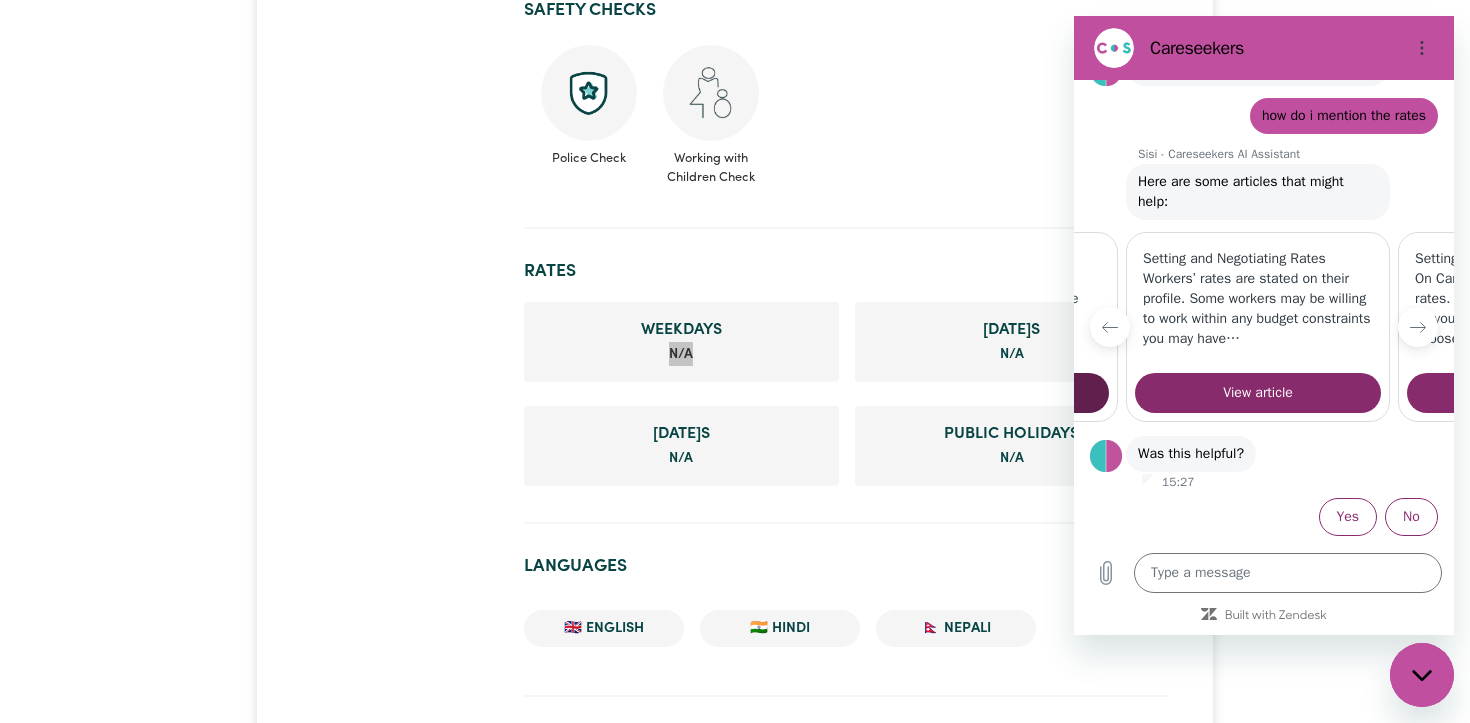 scroll, scrollTop: 0, scrollLeft: 0, axis: both 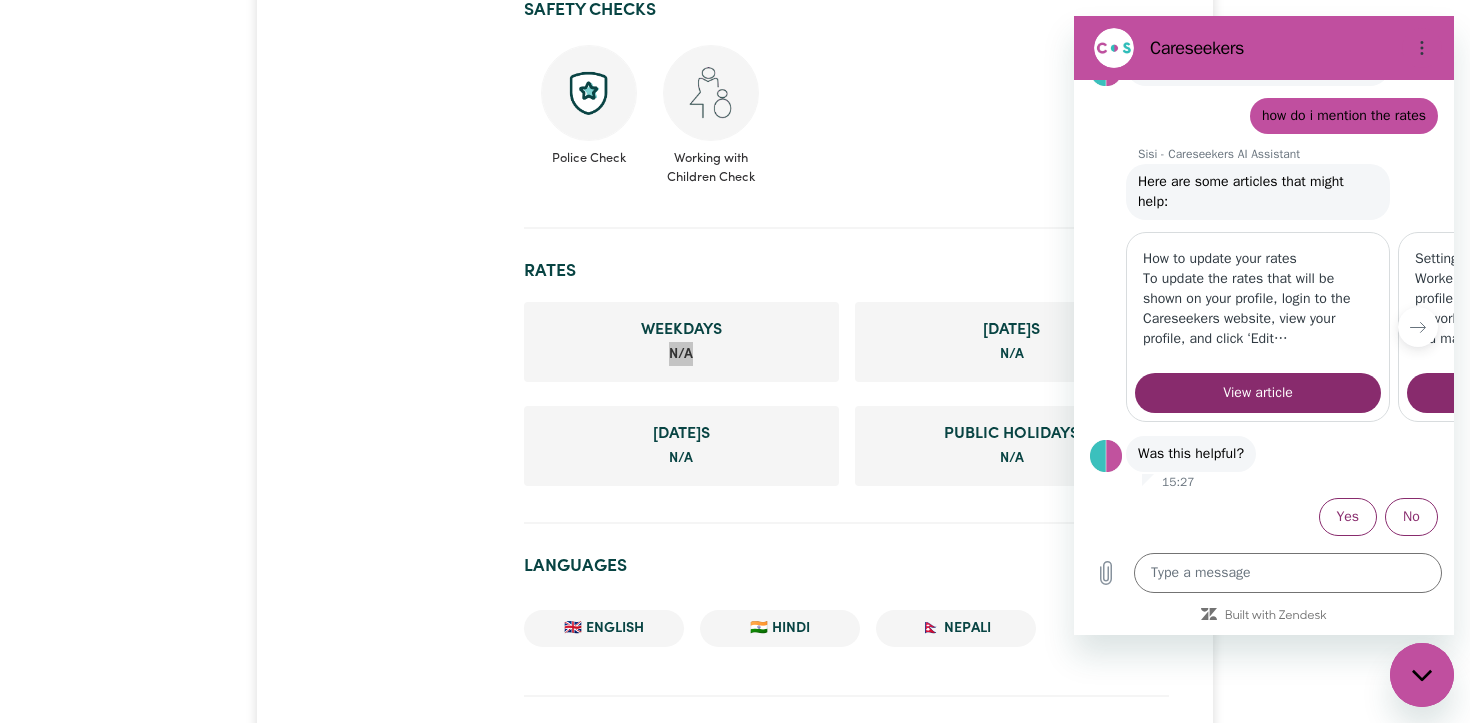 click on "Police Check Working with Children Check" at bounding box center [846, 116] 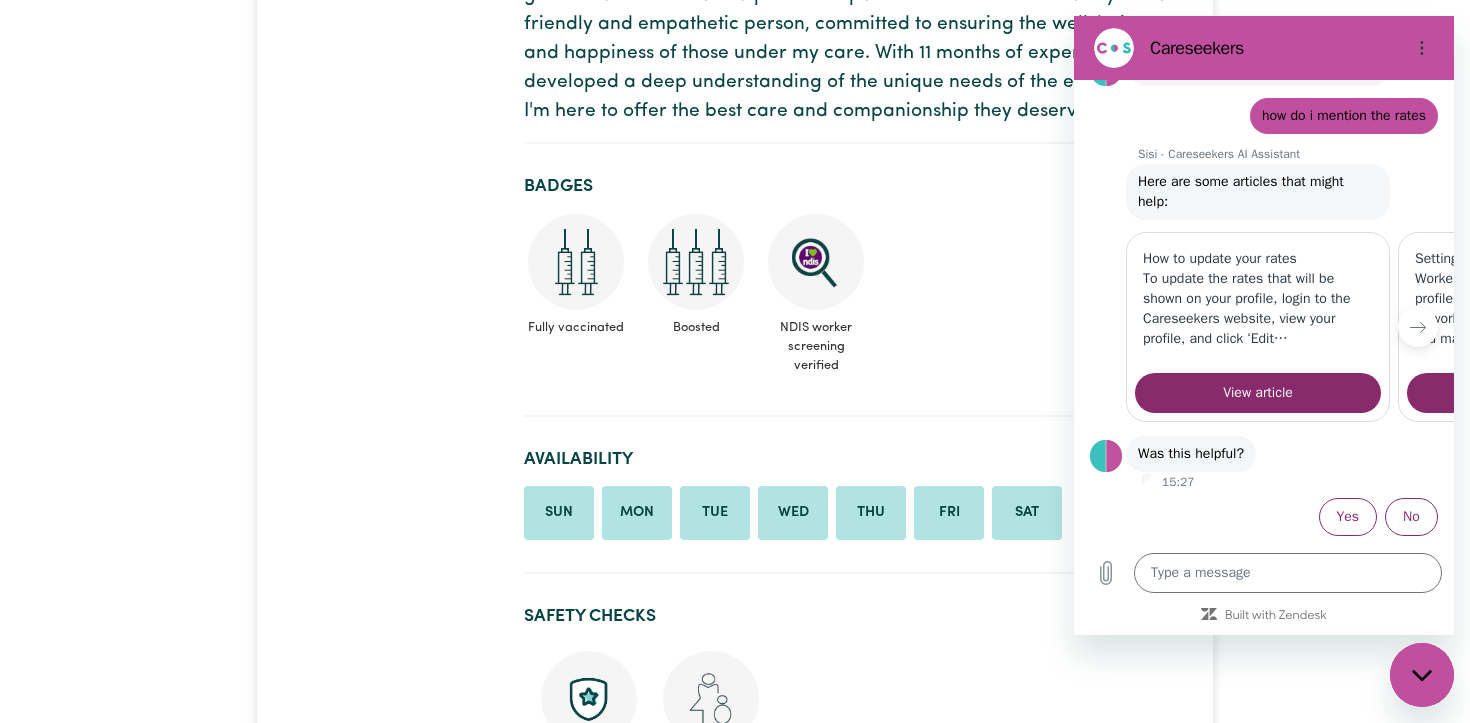 scroll, scrollTop: 0, scrollLeft: 0, axis: both 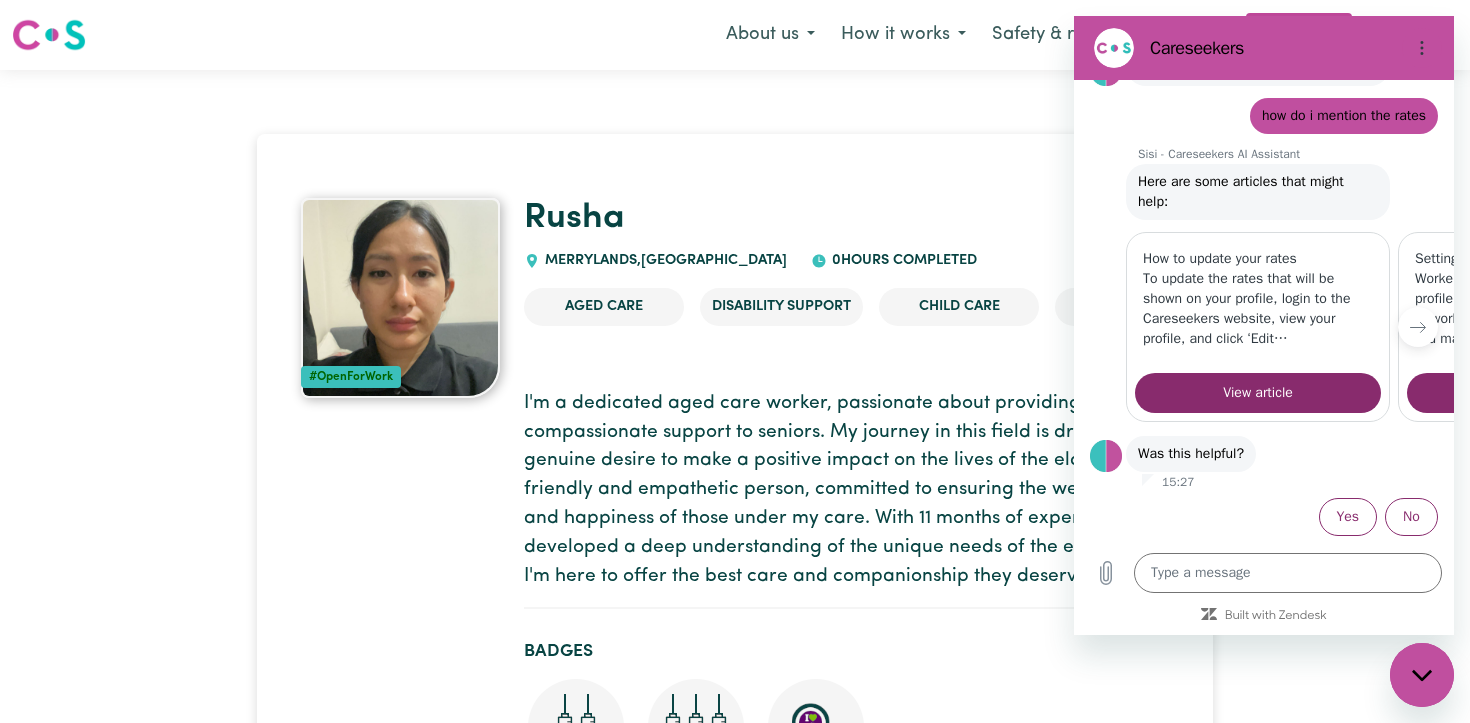 click 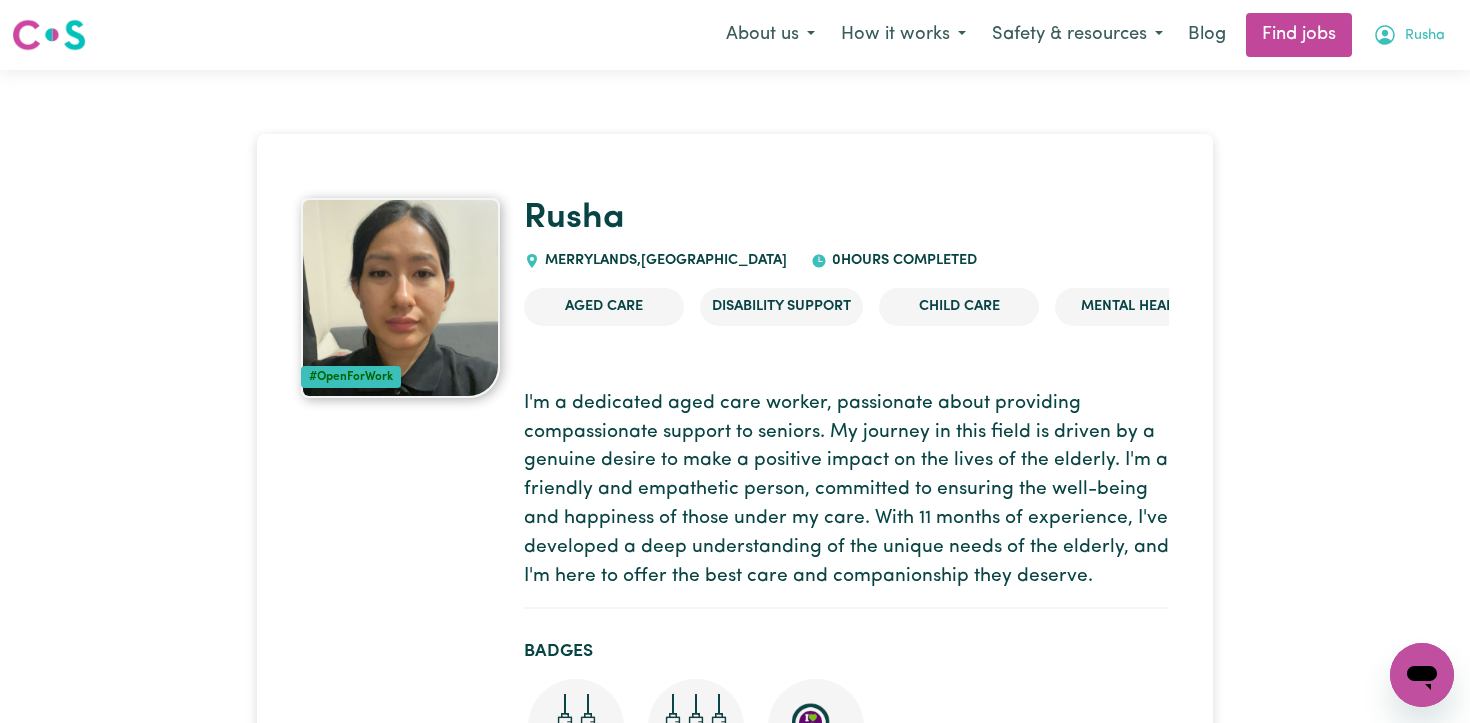 click 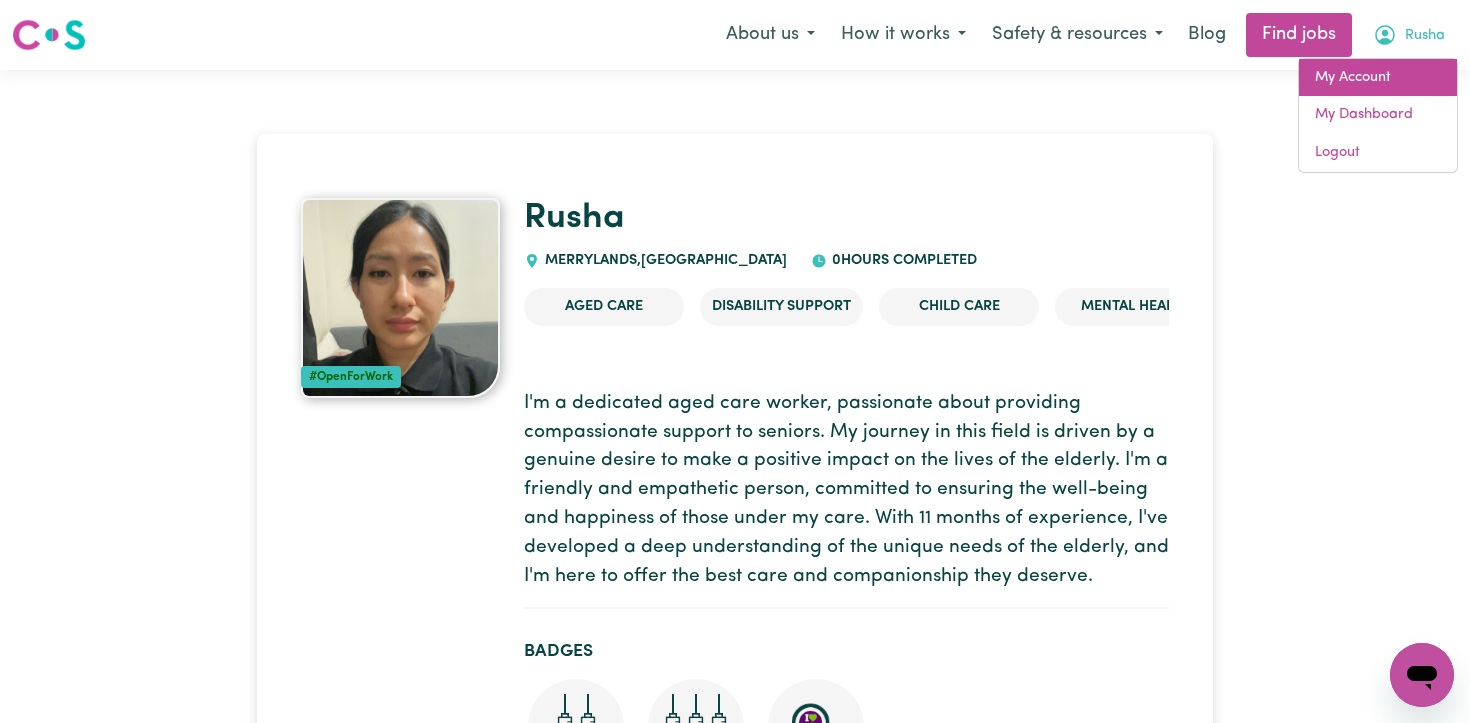click on "My Account" at bounding box center (1378, 78) 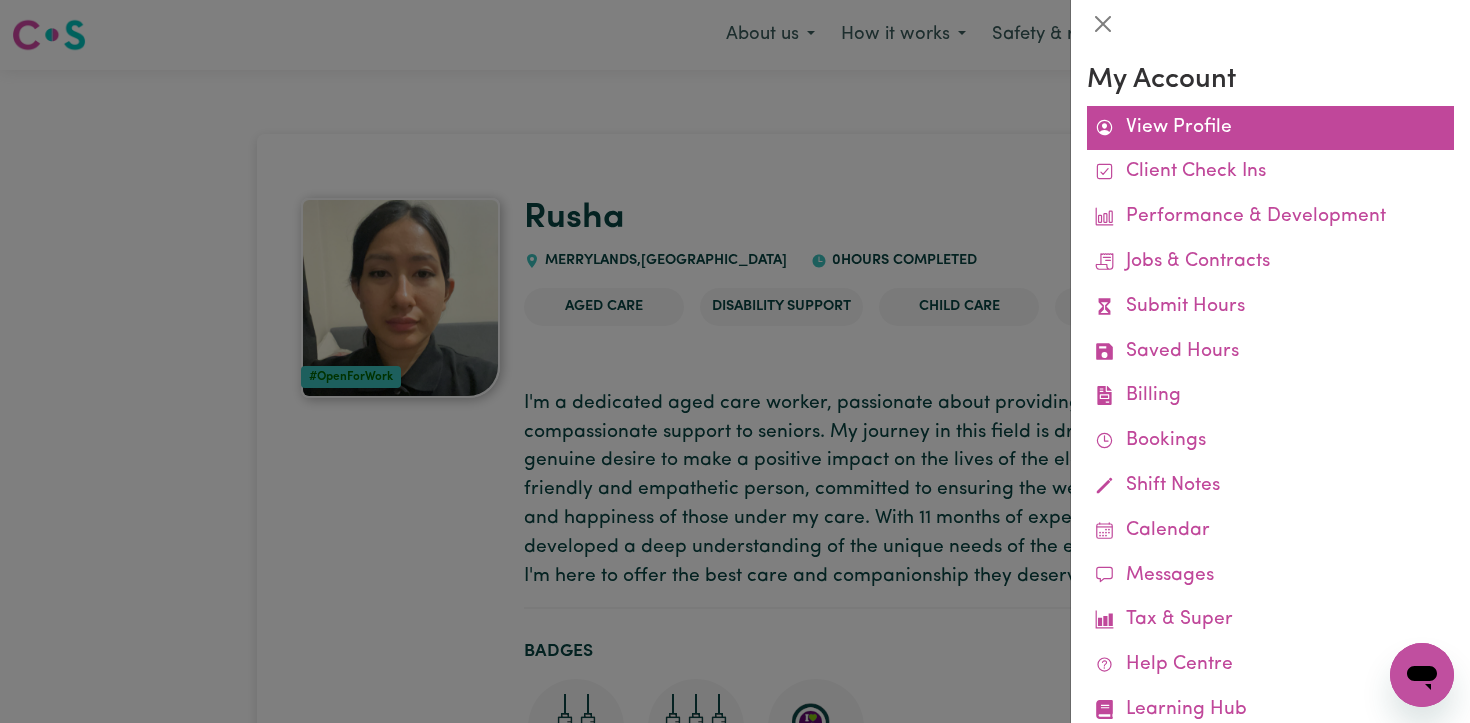 click on "View Profile" at bounding box center [1270, 128] 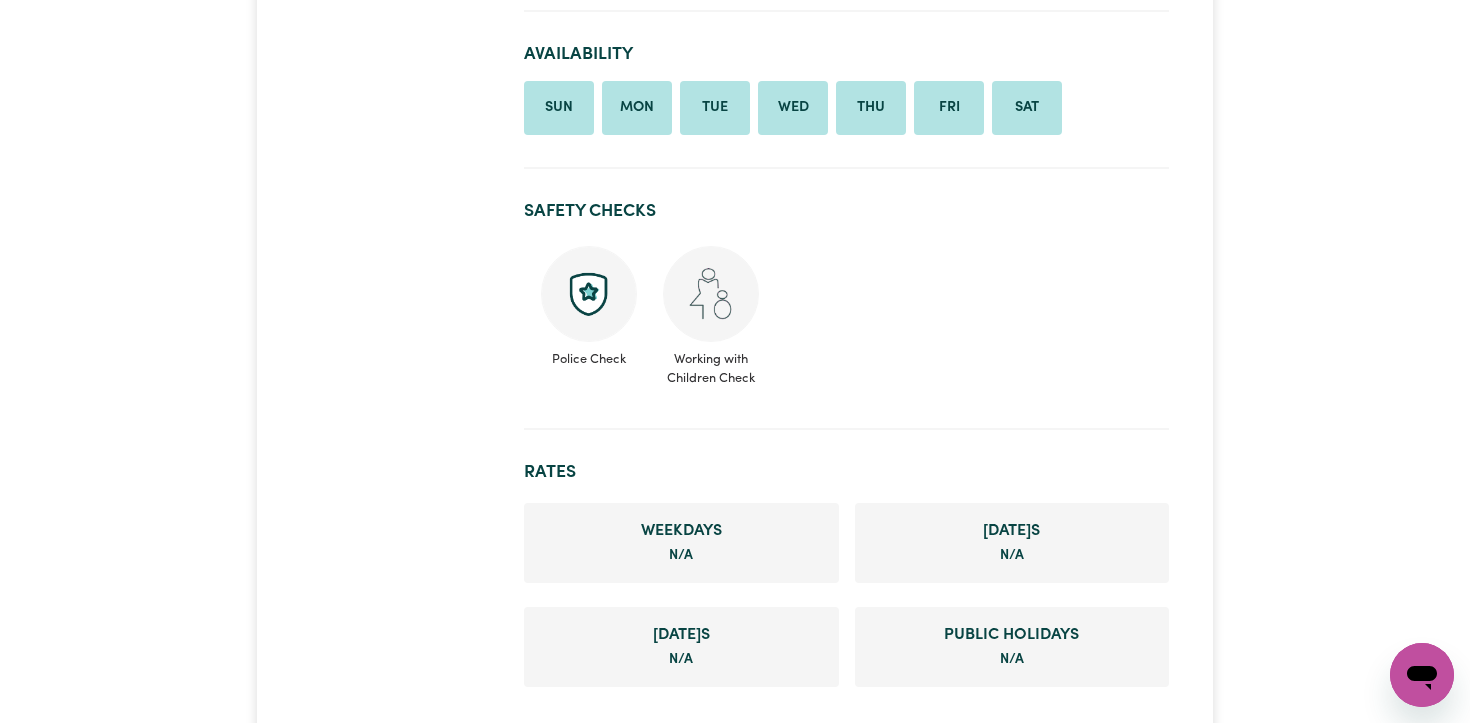 scroll, scrollTop: 0, scrollLeft: 0, axis: both 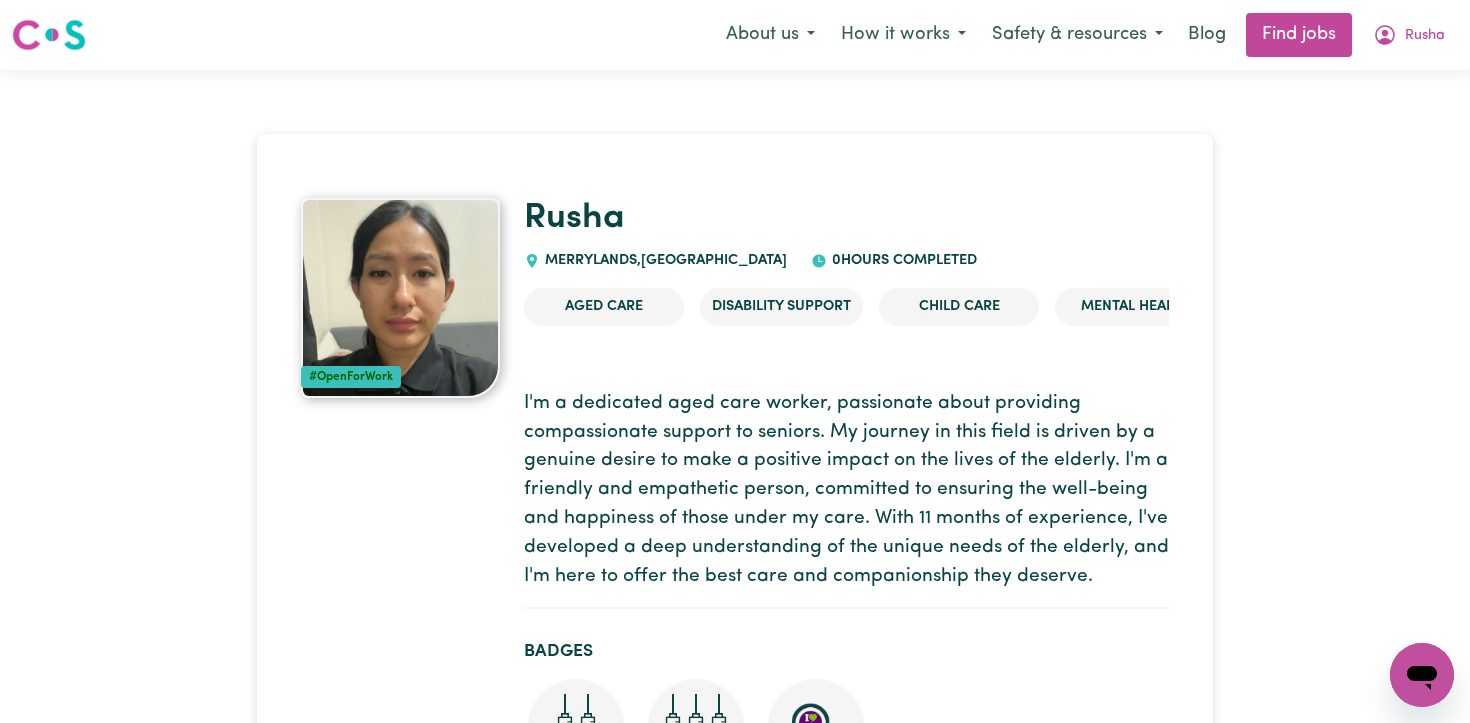 click at bounding box center (400, 298) 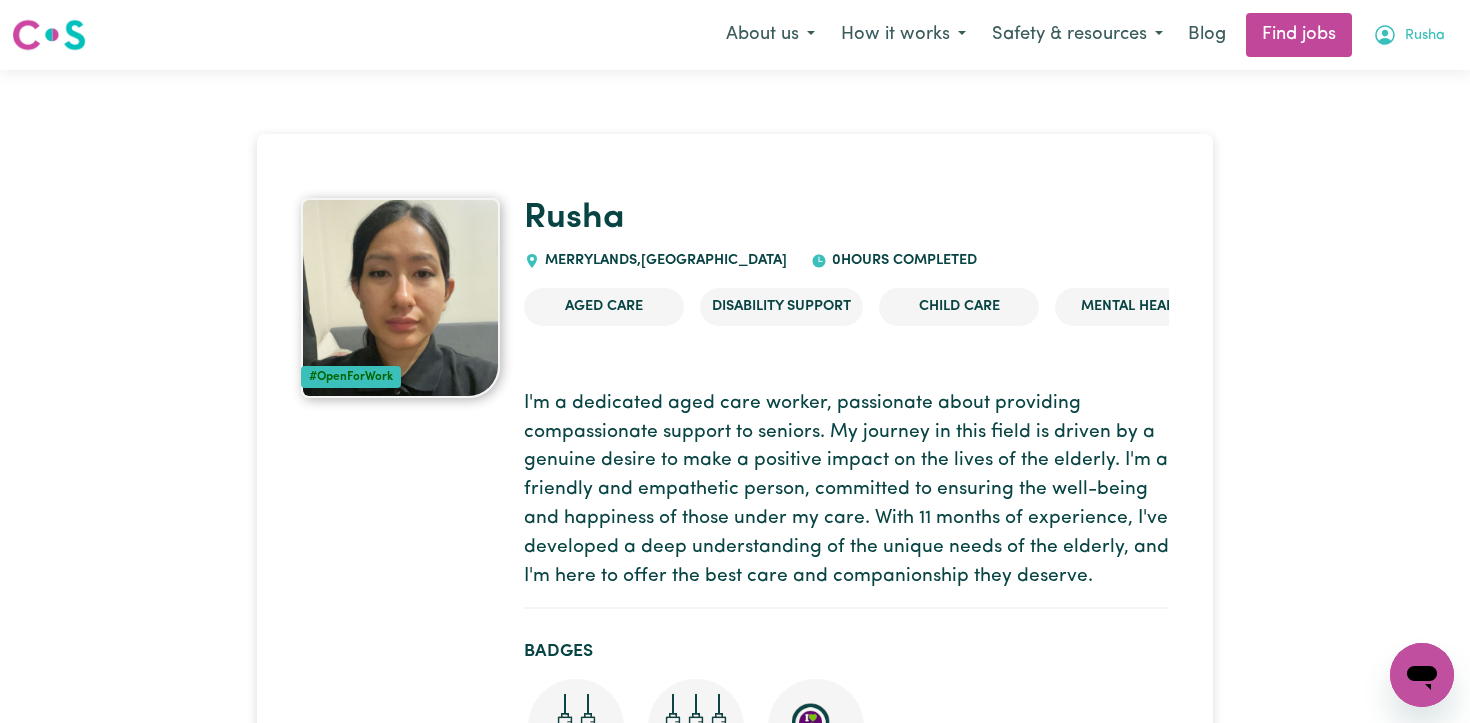 click 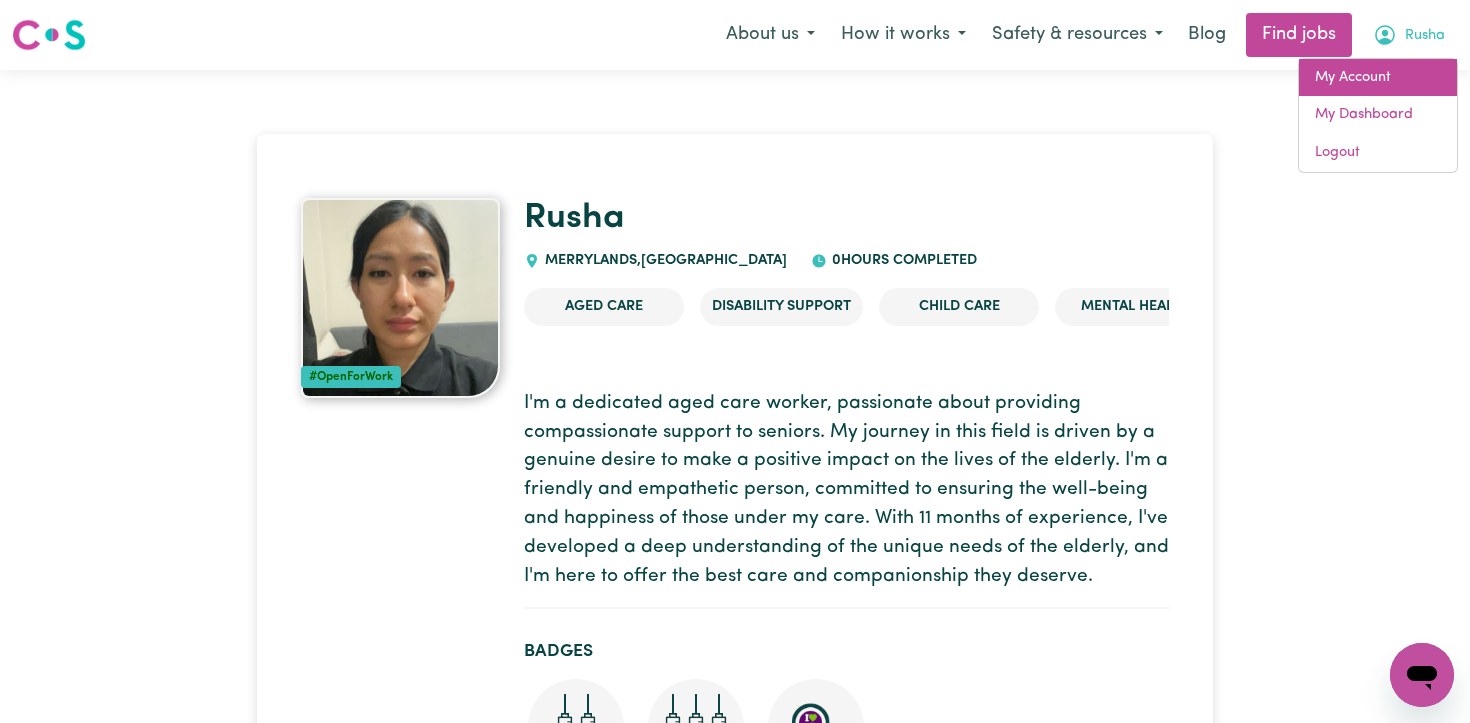 click on "My Account" at bounding box center (1378, 78) 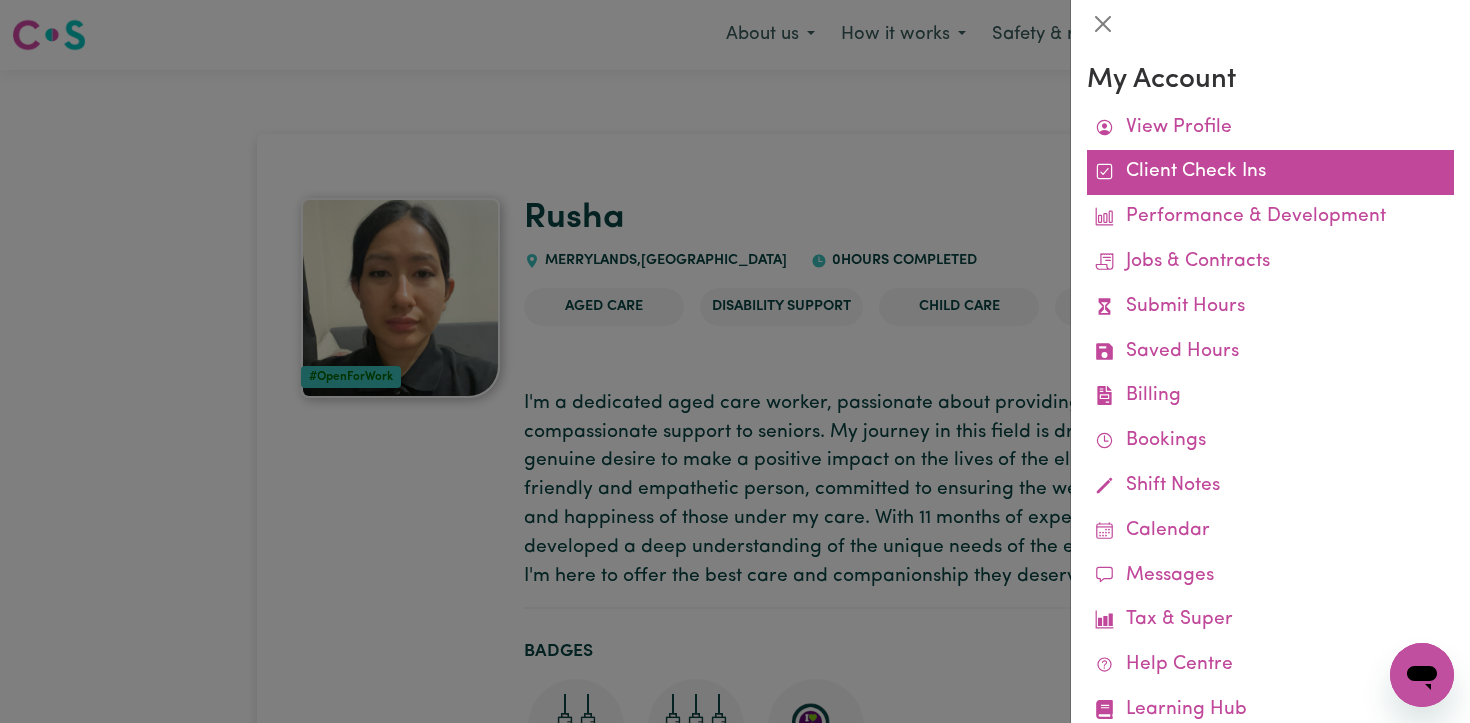 click on "Client Check Ins" at bounding box center [1270, 172] 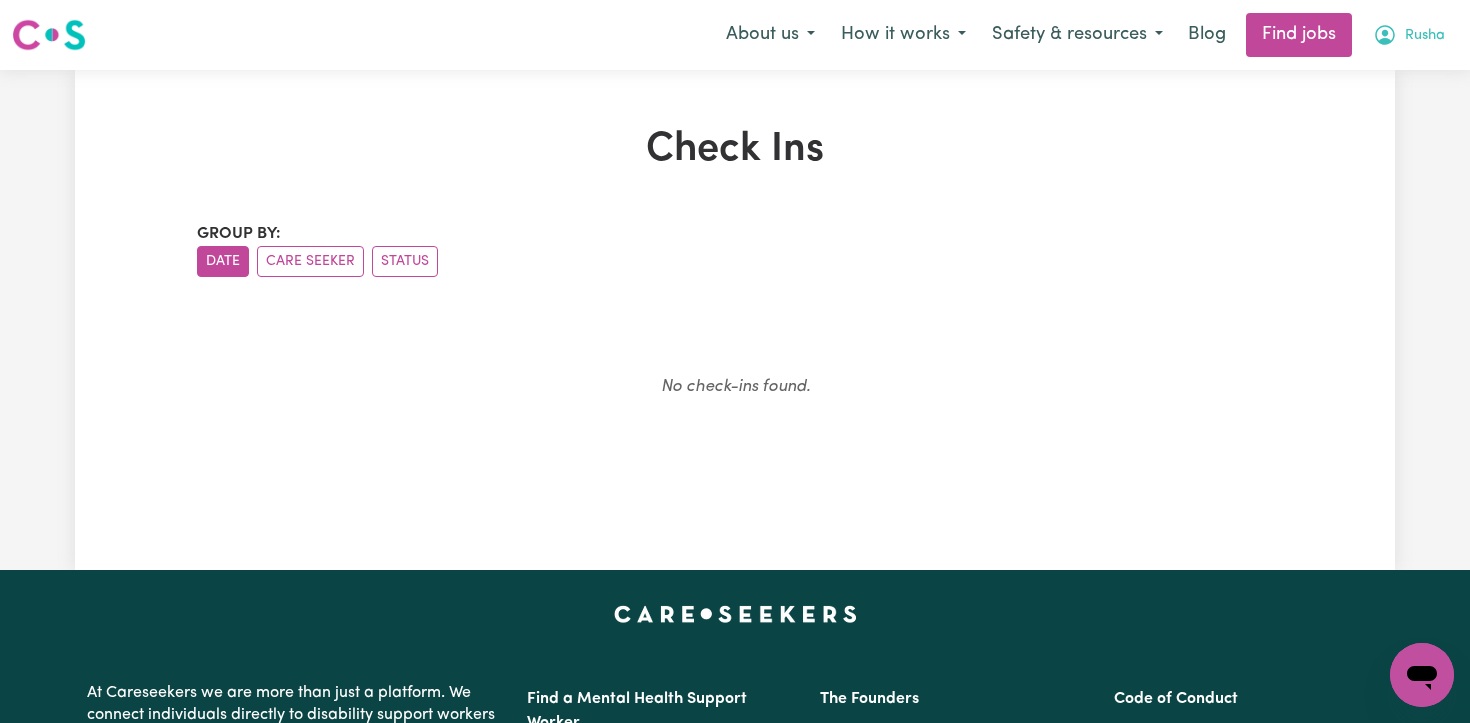 click 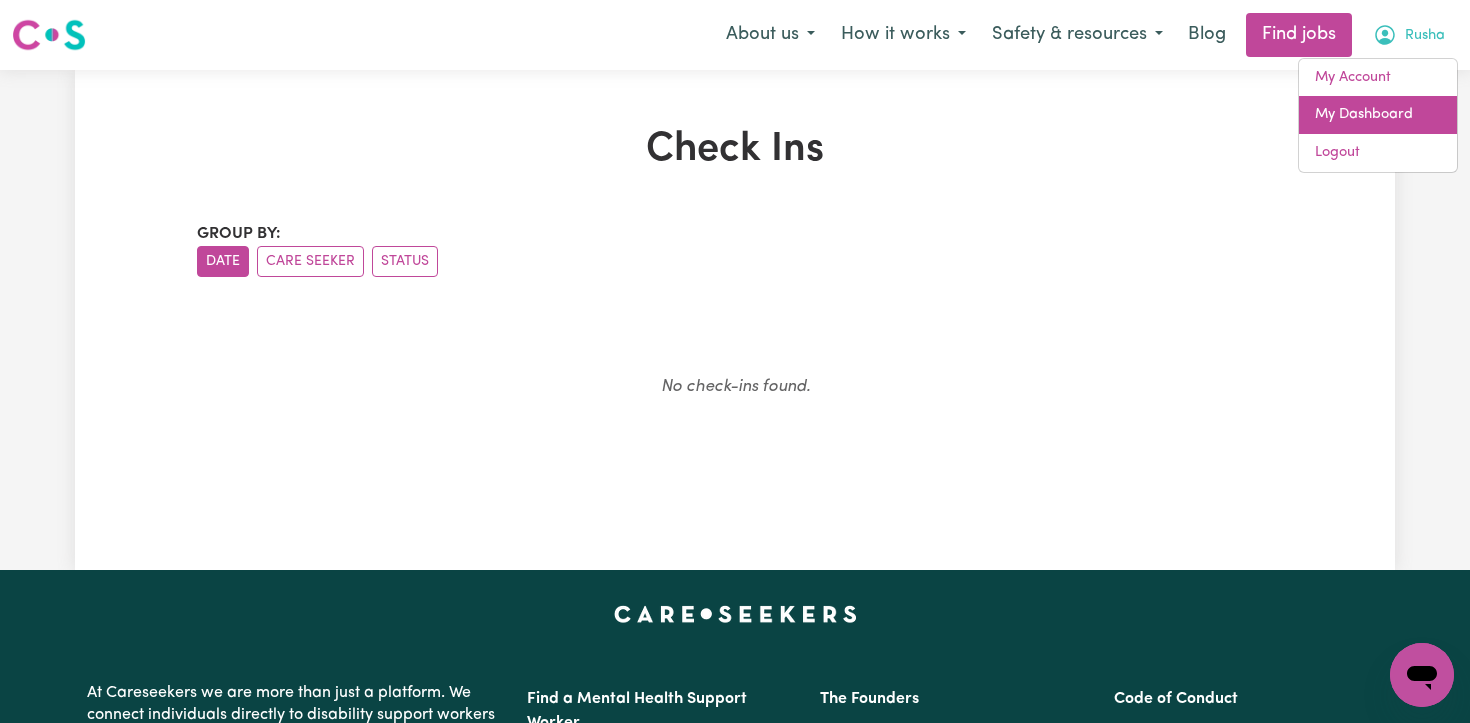 click on "My Dashboard" at bounding box center [1378, 115] 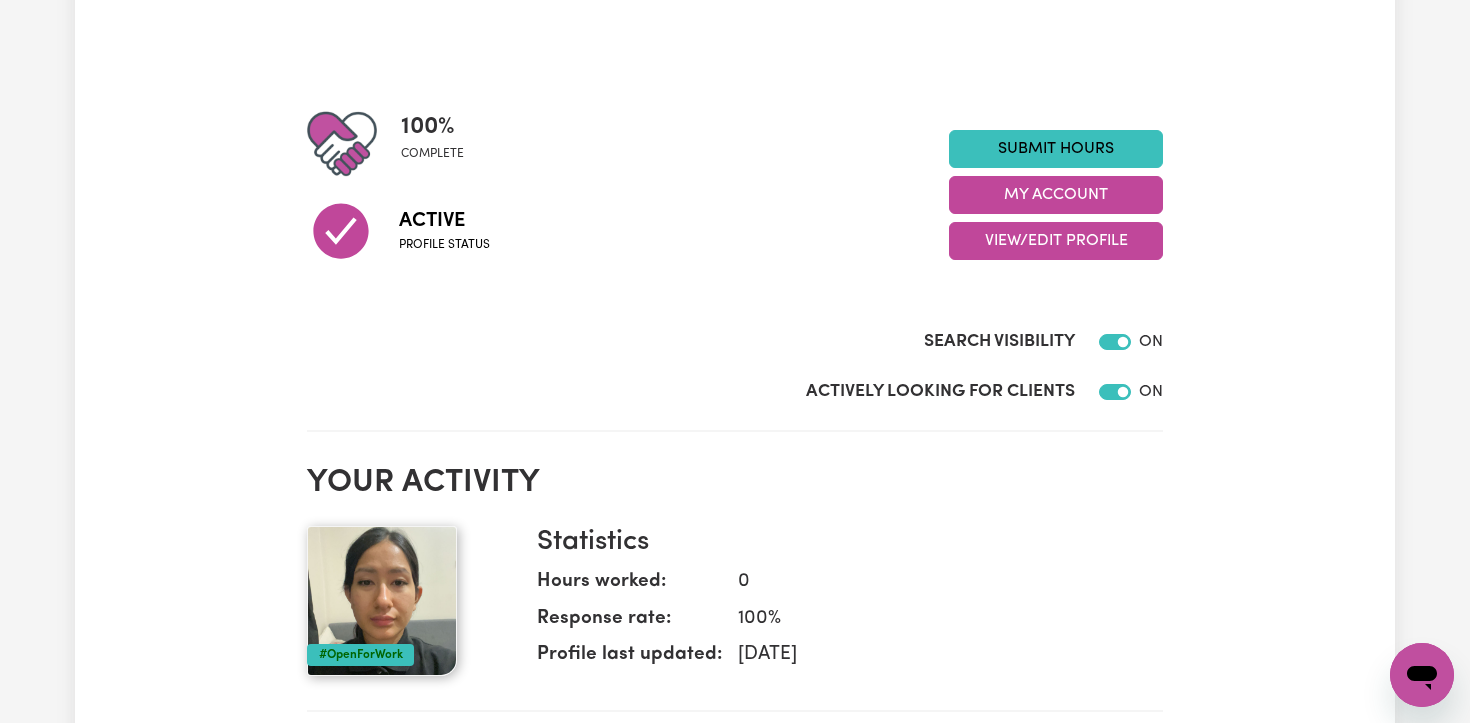 scroll, scrollTop: 180, scrollLeft: 0, axis: vertical 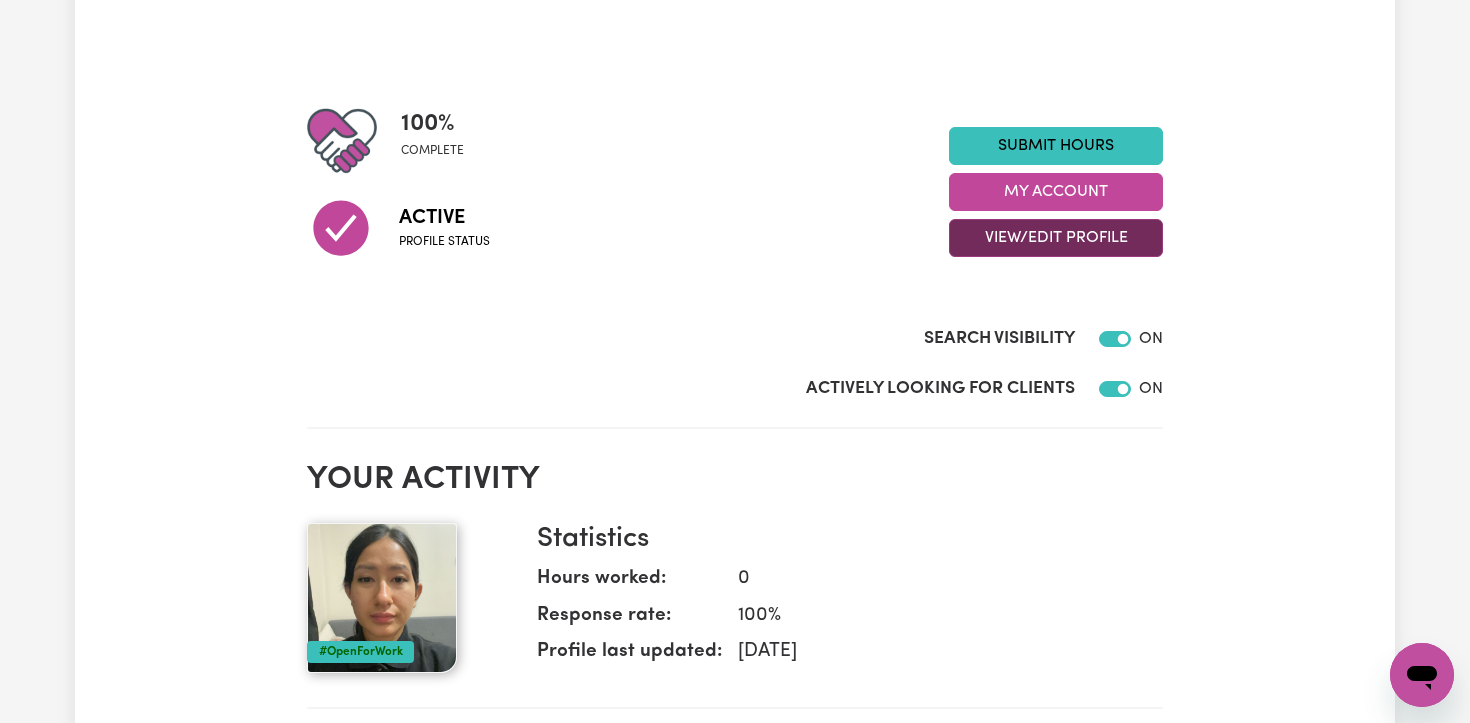 click on "View/Edit Profile" at bounding box center [1056, 238] 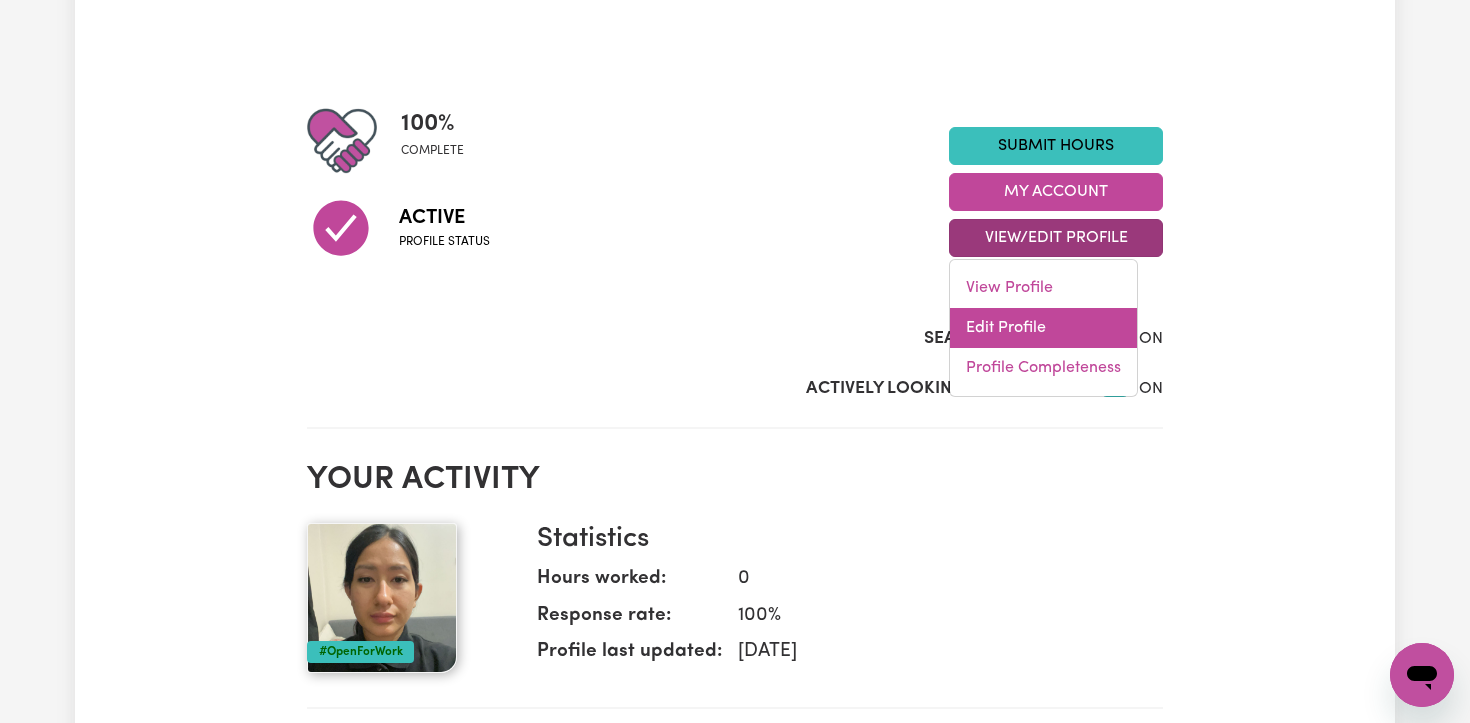 click on "Edit Profile" at bounding box center (1043, 328) 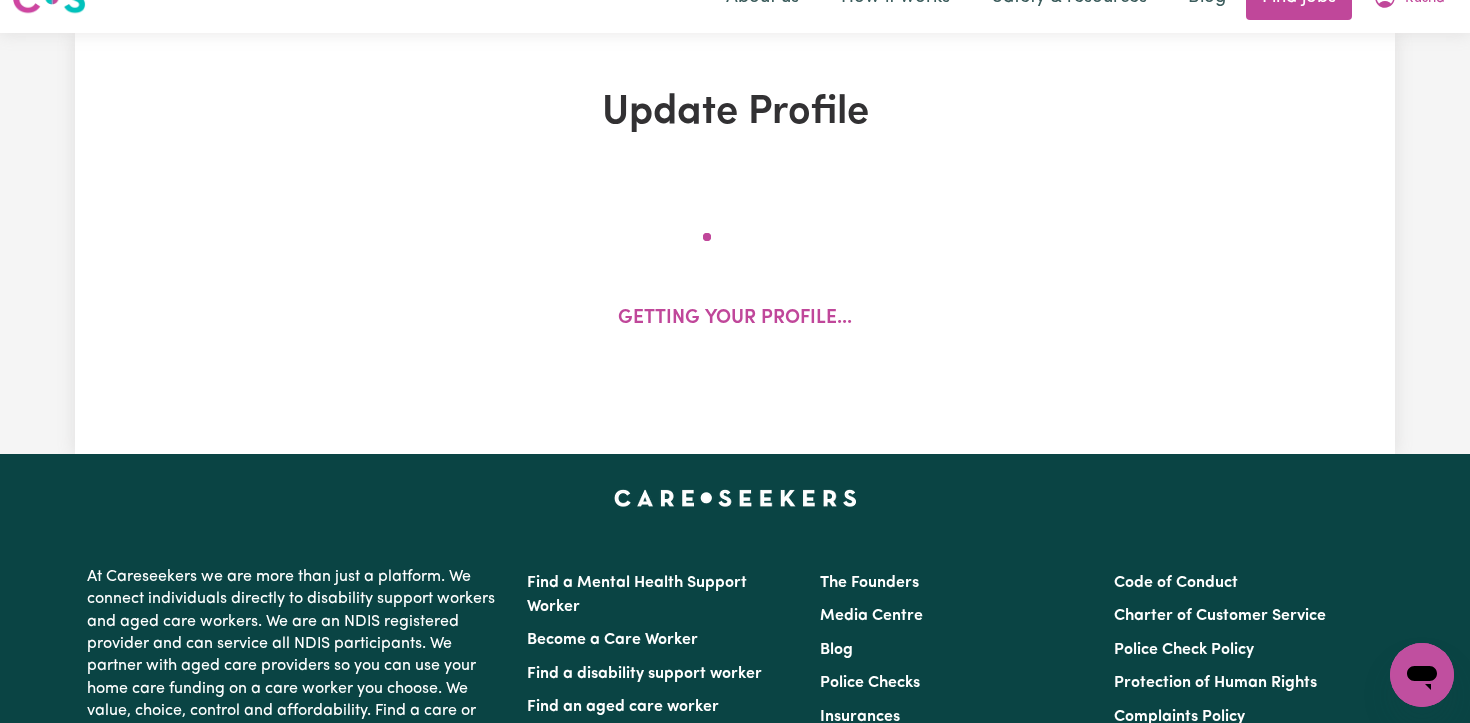scroll, scrollTop: 0, scrollLeft: 0, axis: both 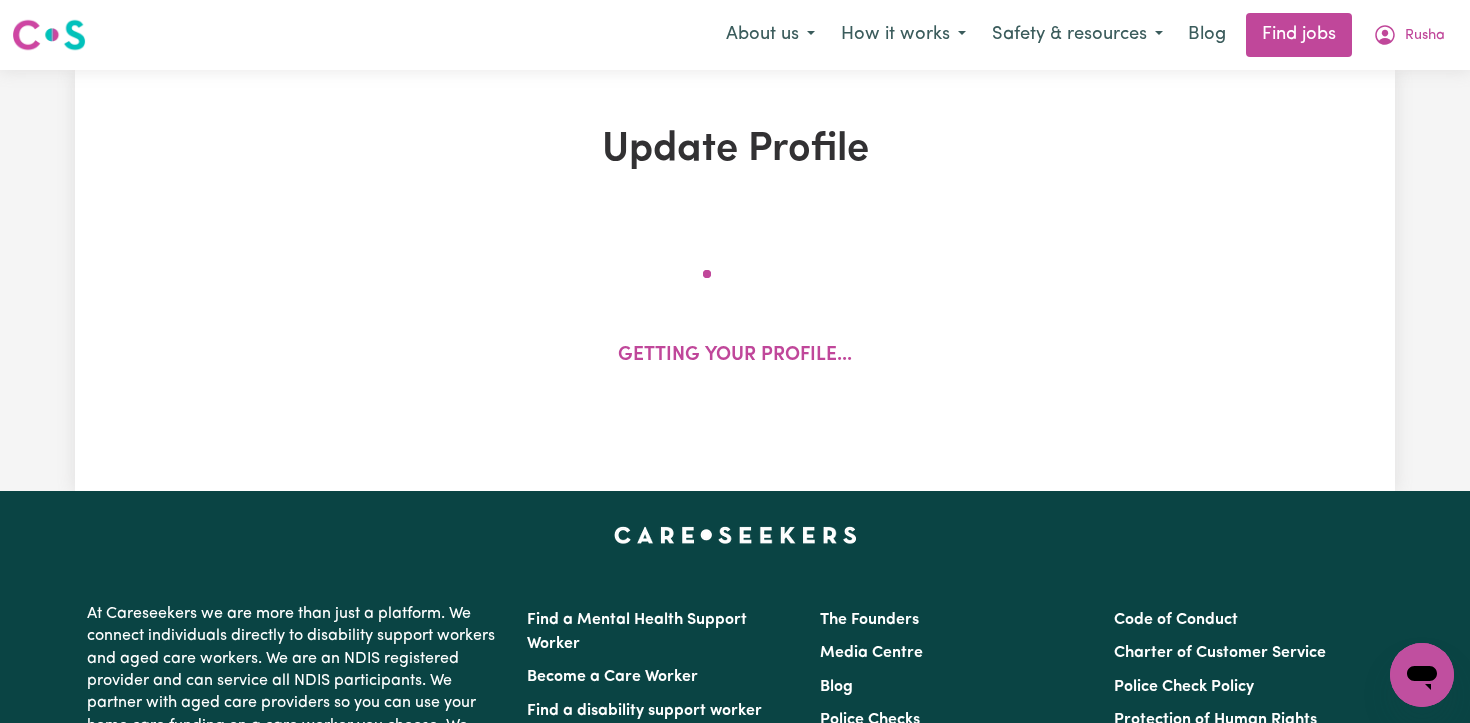 select on "[DEMOGRAPHIC_DATA]" 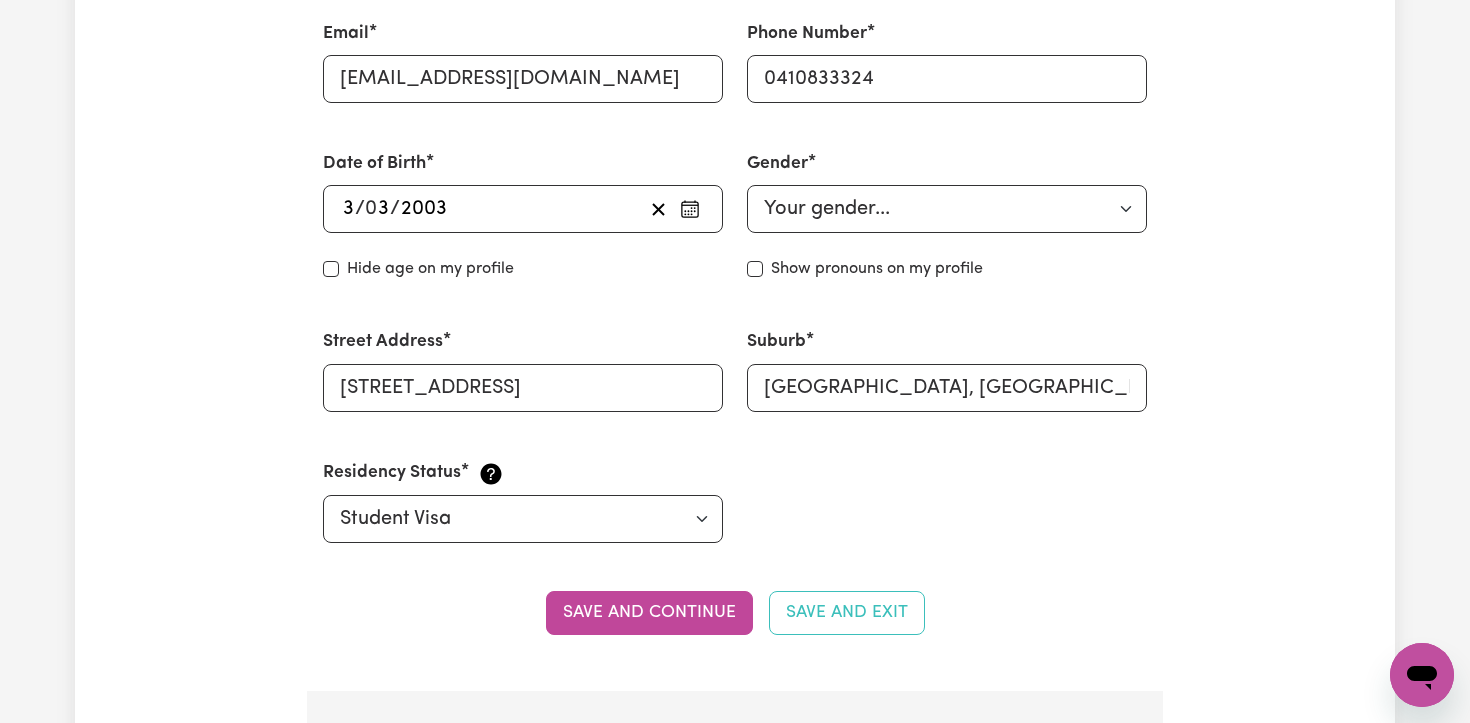 scroll, scrollTop: 753, scrollLeft: 0, axis: vertical 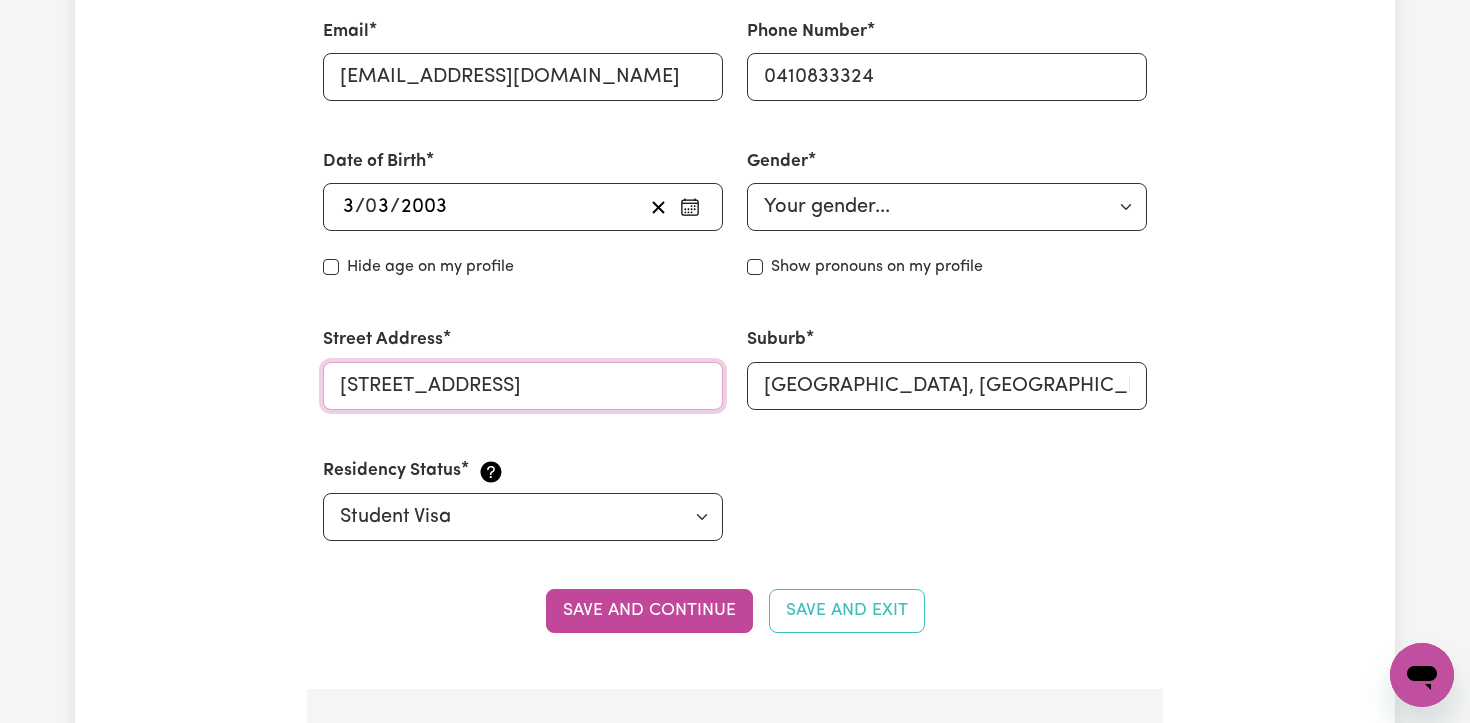 click on "[STREET_ADDRESS]" at bounding box center [523, 386] 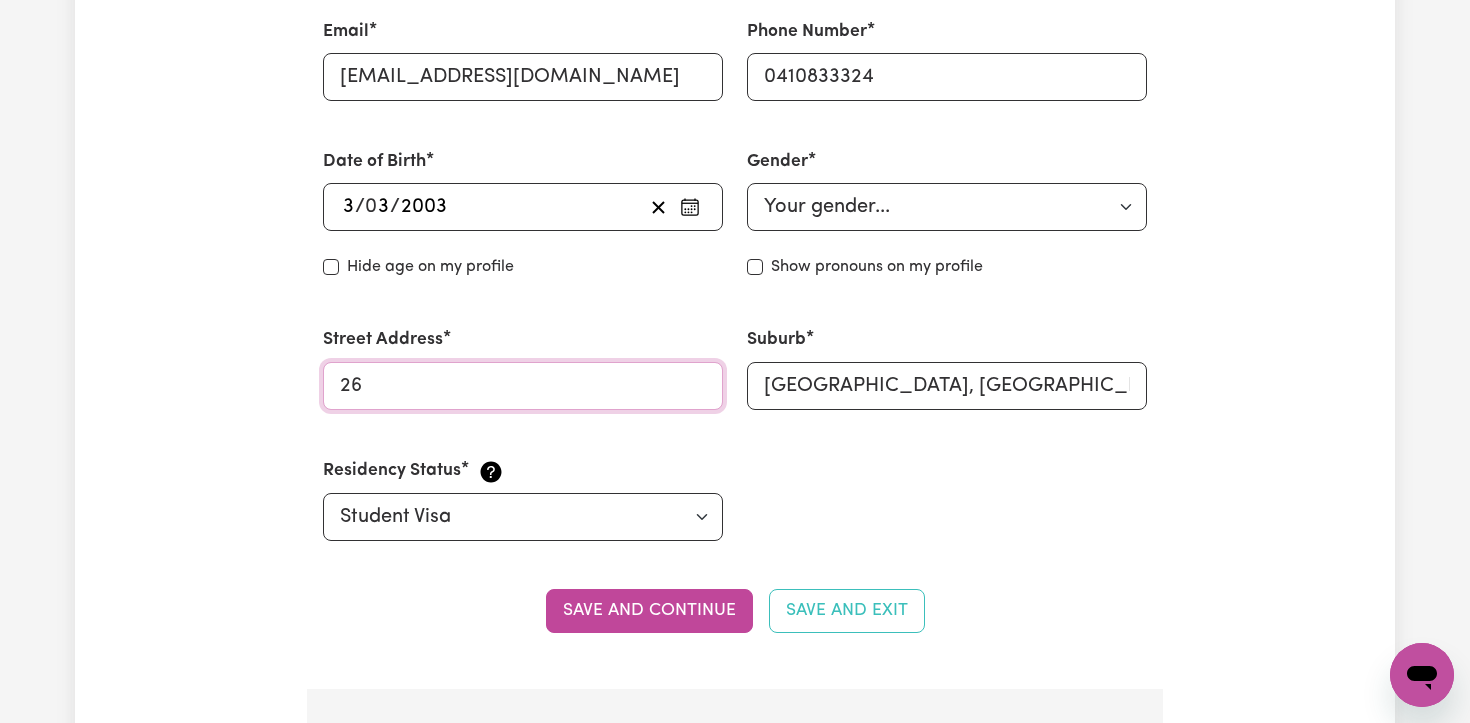 type on "[STREET_ADDRESS][PERSON_NAME]" 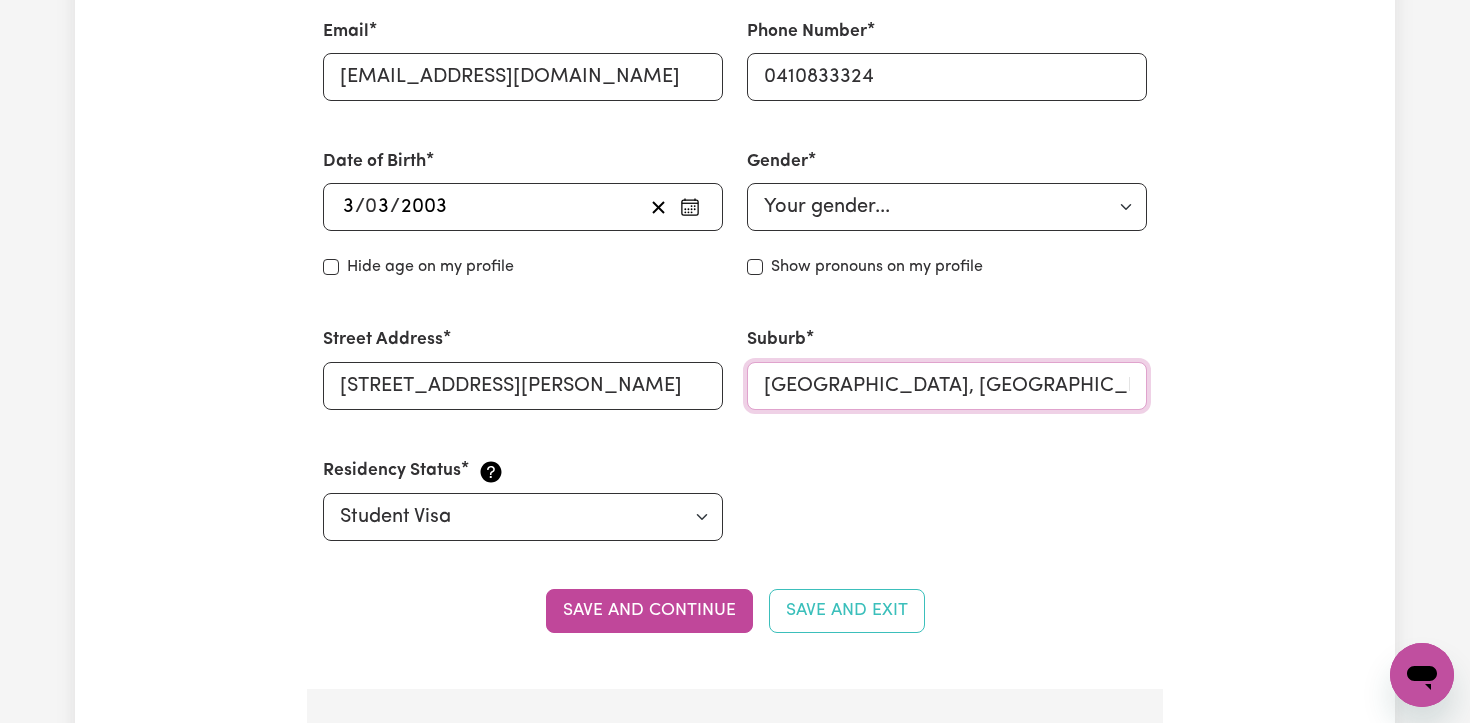 click on "[GEOGRAPHIC_DATA], [GEOGRAPHIC_DATA], 2160" at bounding box center [947, 386] 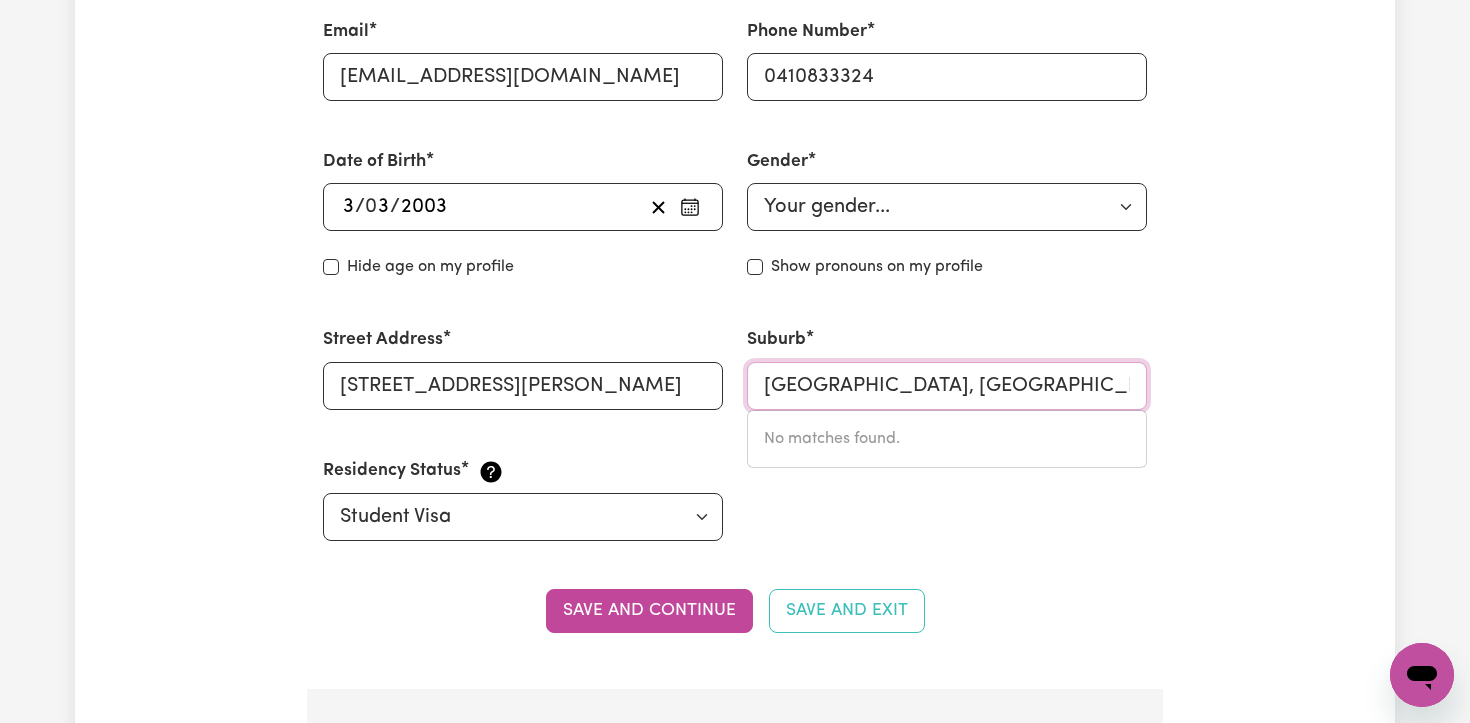 click on "[GEOGRAPHIC_DATA], [GEOGRAPHIC_DATA], 2160" at bounding box center [947, 386] 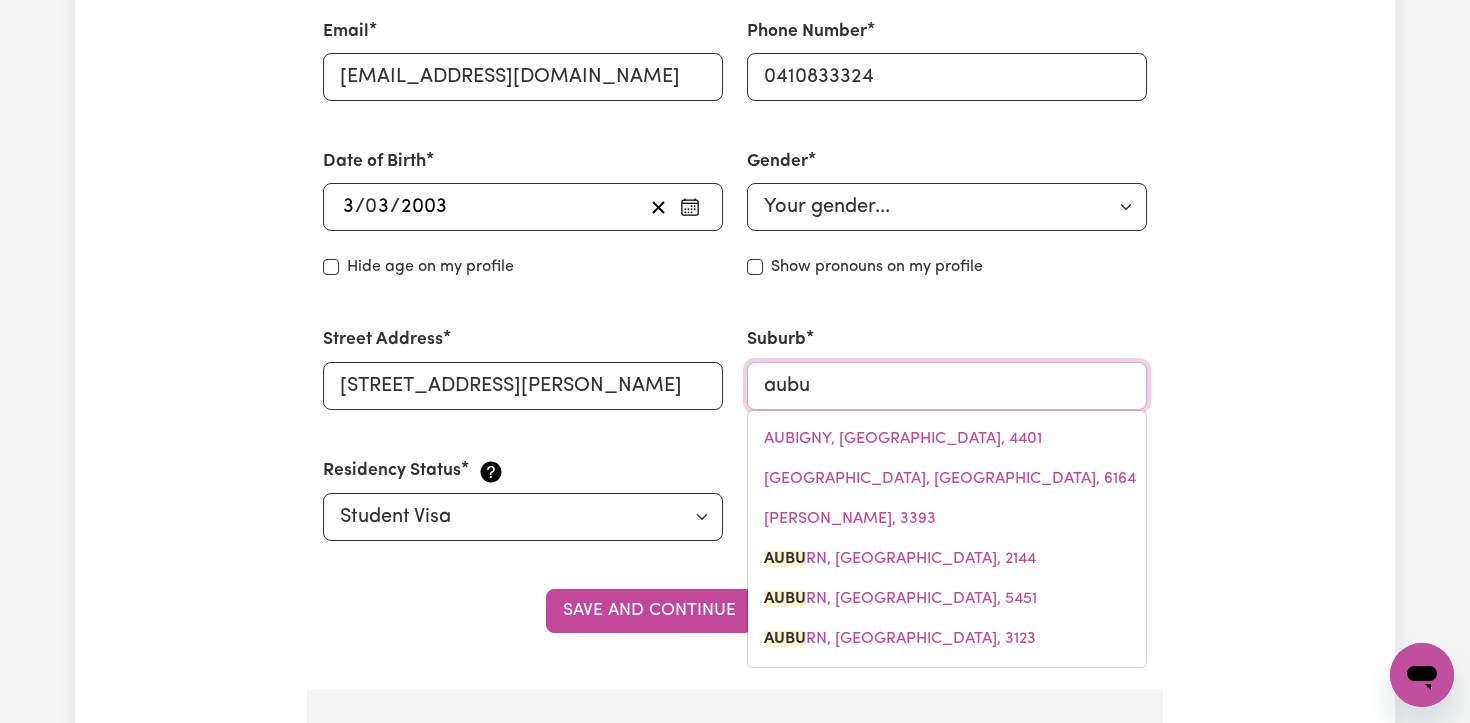 type on "aubur" 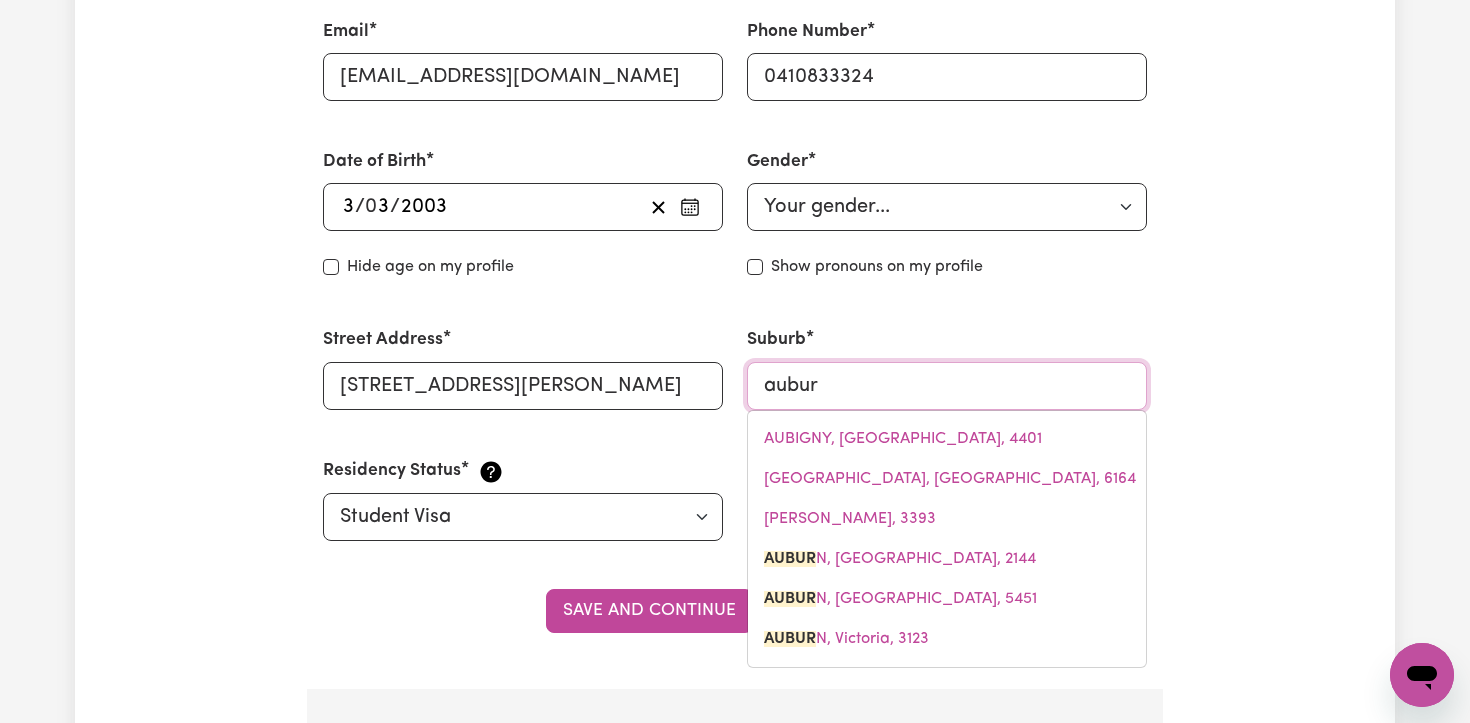 type on "auburN, [GEOGRAPHIC_DATA], 2144" 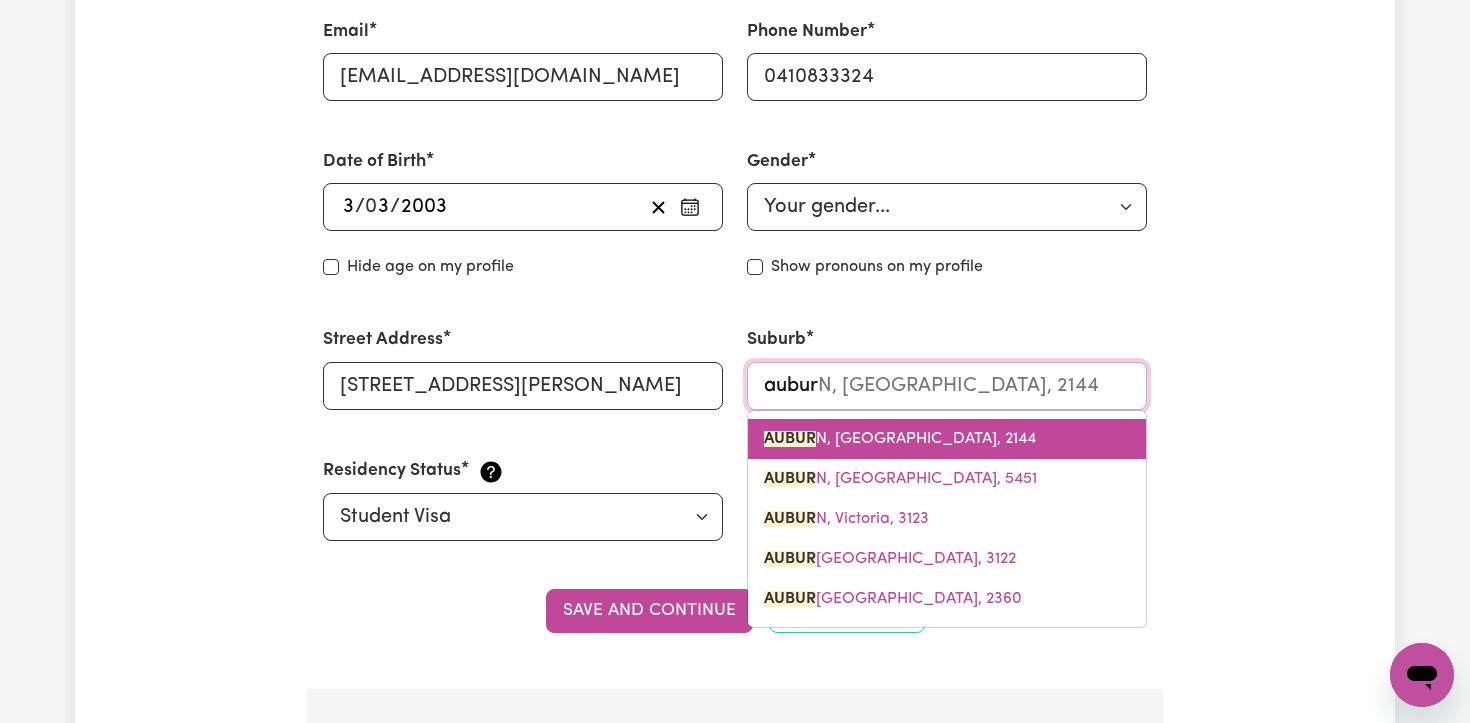 click on "AUBUR N, [GEOGRAPHIC_DATA], 2144" at bounding box center [900, 439] 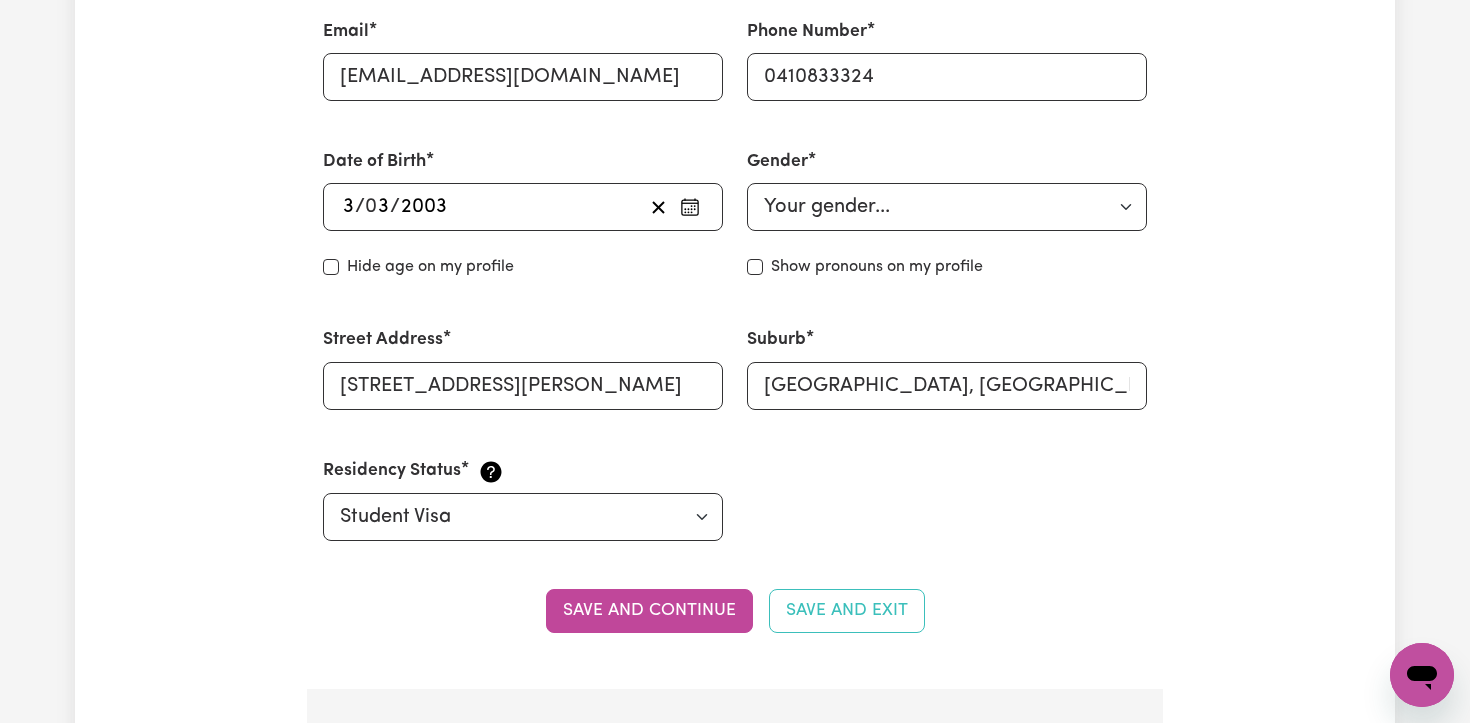 click on "First Name [PERSON_NAME] Last Name [PERSON_NAME] Email [EMAIL_ADDRESS][DOMAIN_NAME] Phone Number [PHONE_NUMBER] Date of Birth [DEMOGRAPHIC_DATA] 3 / 0 3 / [DEMOGRAPHIC_DATA] Hide age Hide age on my profile Gender Your gender... [DEMOGRAPHIC_DATA] [DEMOGRAPHIC_DATA] [DEMOGRAPHIC_DATA] Other Prefer not to say Show pronouns on my profile Show pronouns on my profile Street Address [STREET_ADDRESS][PERSON_NAME] Residency Status Select your residency status... [DEMOGRAPHIC_DATA] citizen Australian PR [DEMOGRAPHIC_DATA] Work Visa Student Visa" at bounding box center (735, 214) 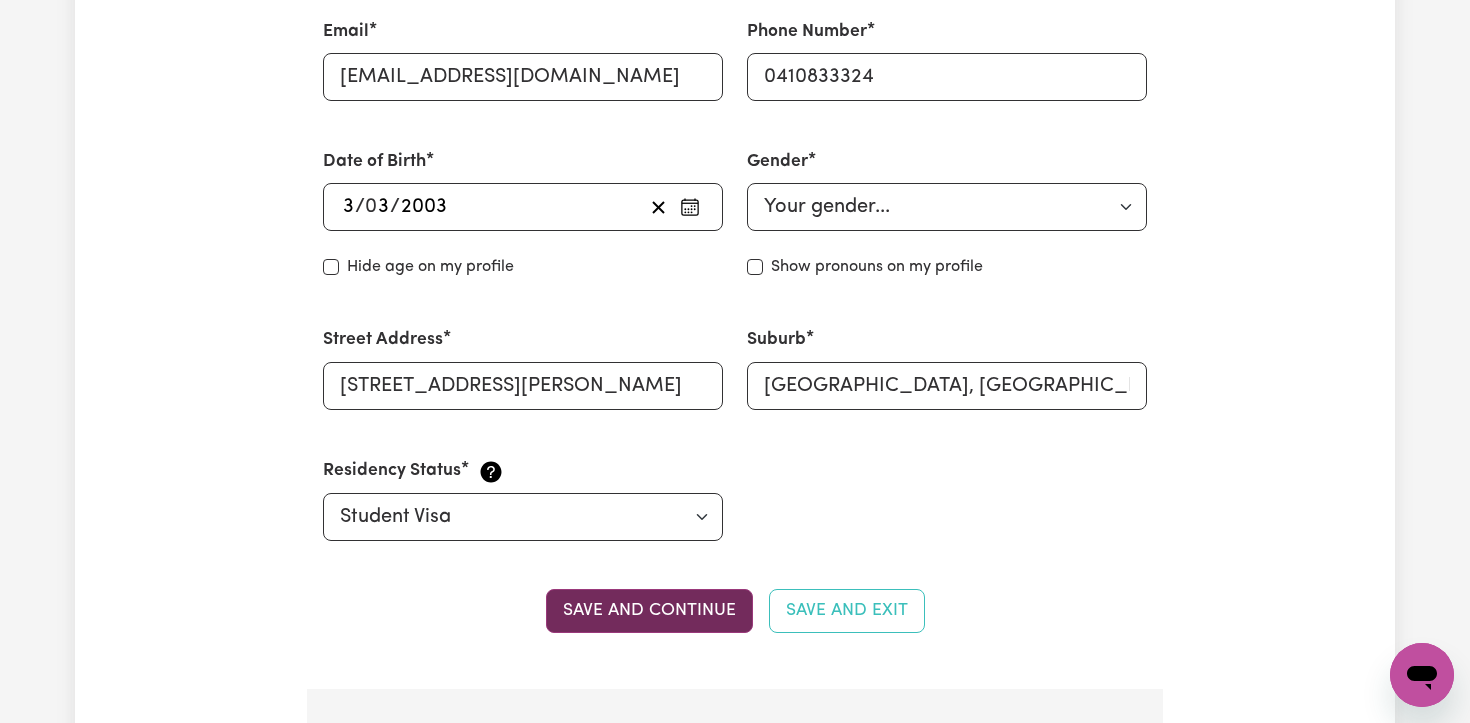 click on "Save and continue" at bounding box center [649, 611] 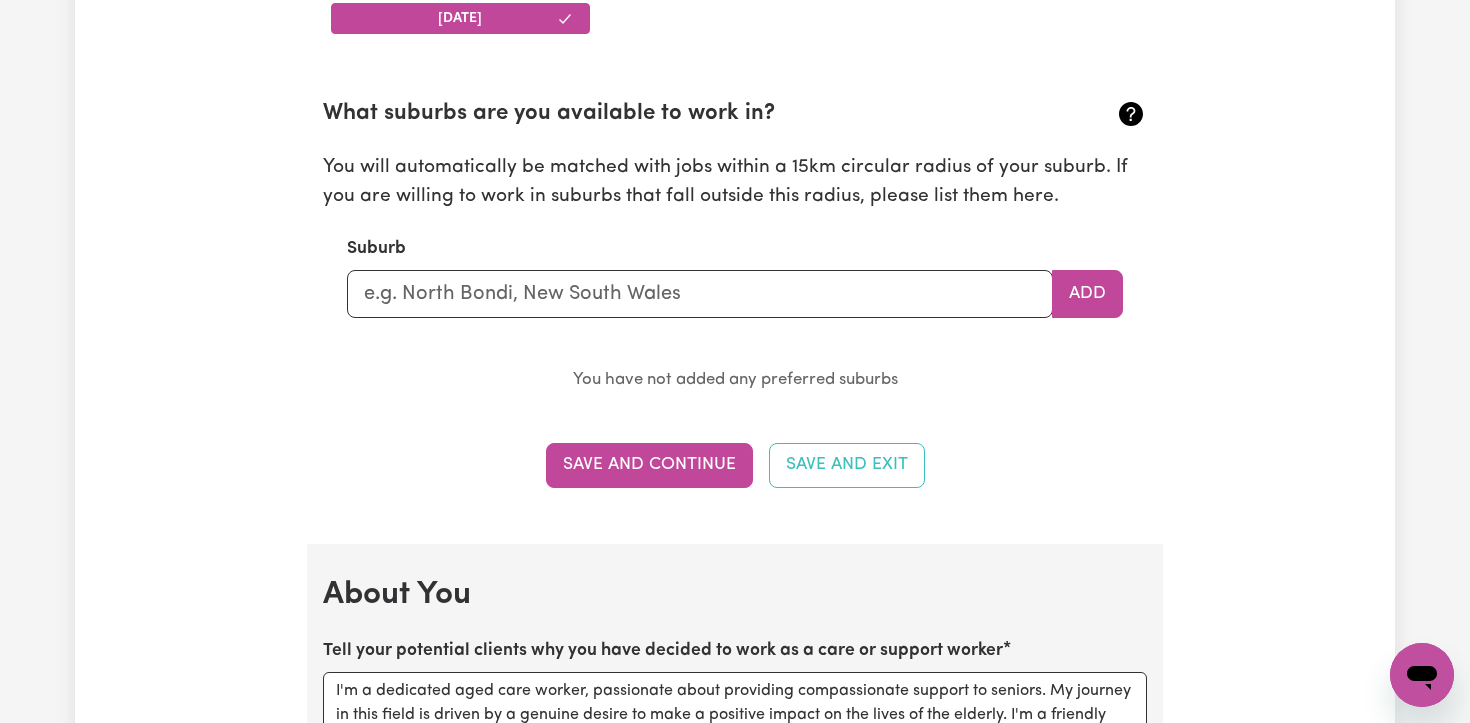 scroll, scrollTop: 2184, scrollLeft: 0, axis: vertical 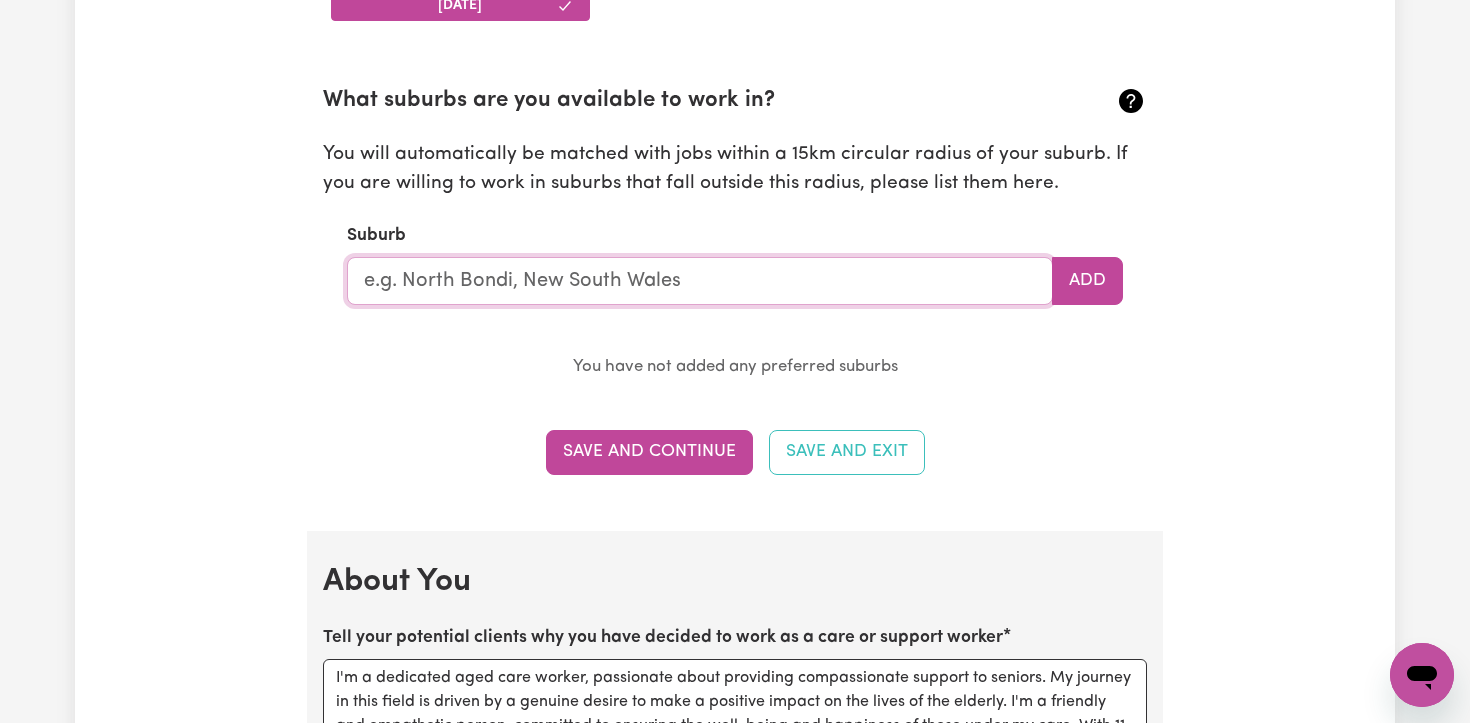 click at bounding box center (700, 281) 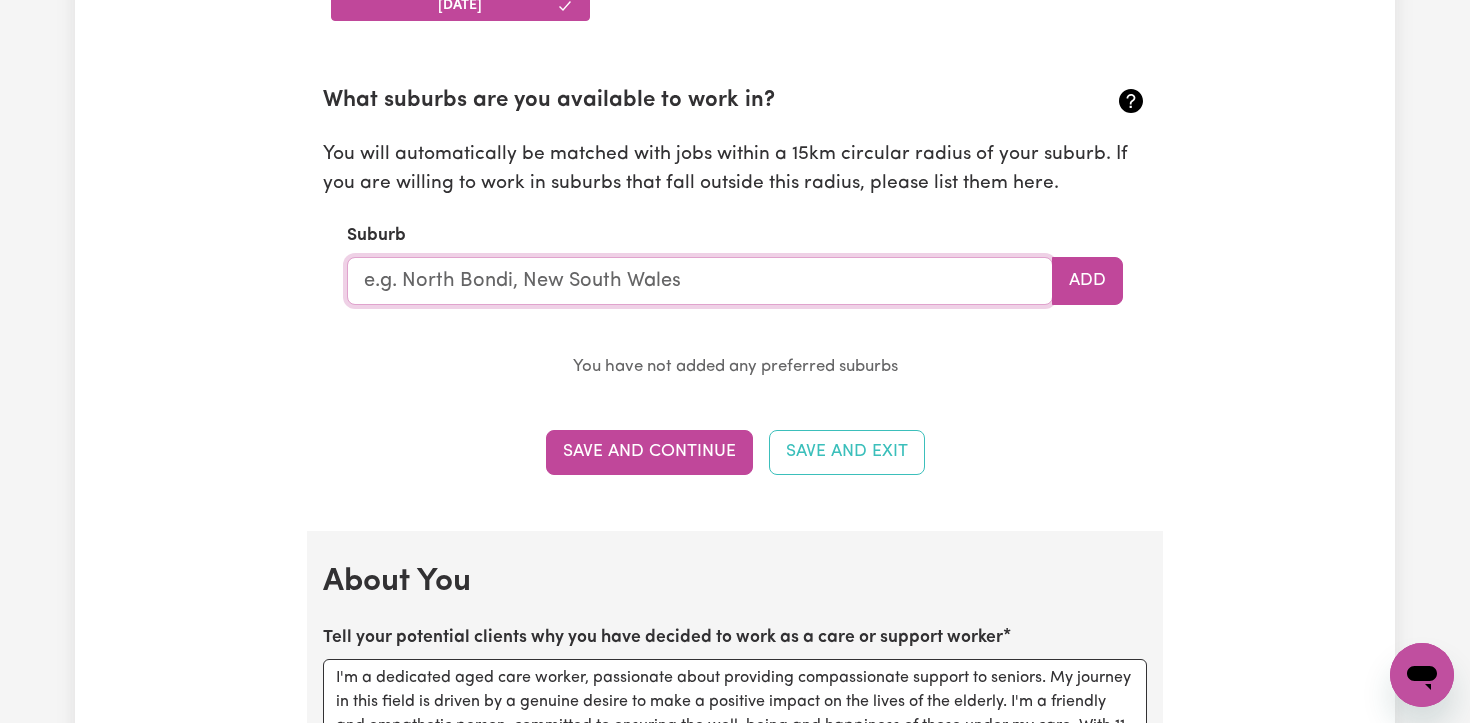 type on "Auburn" 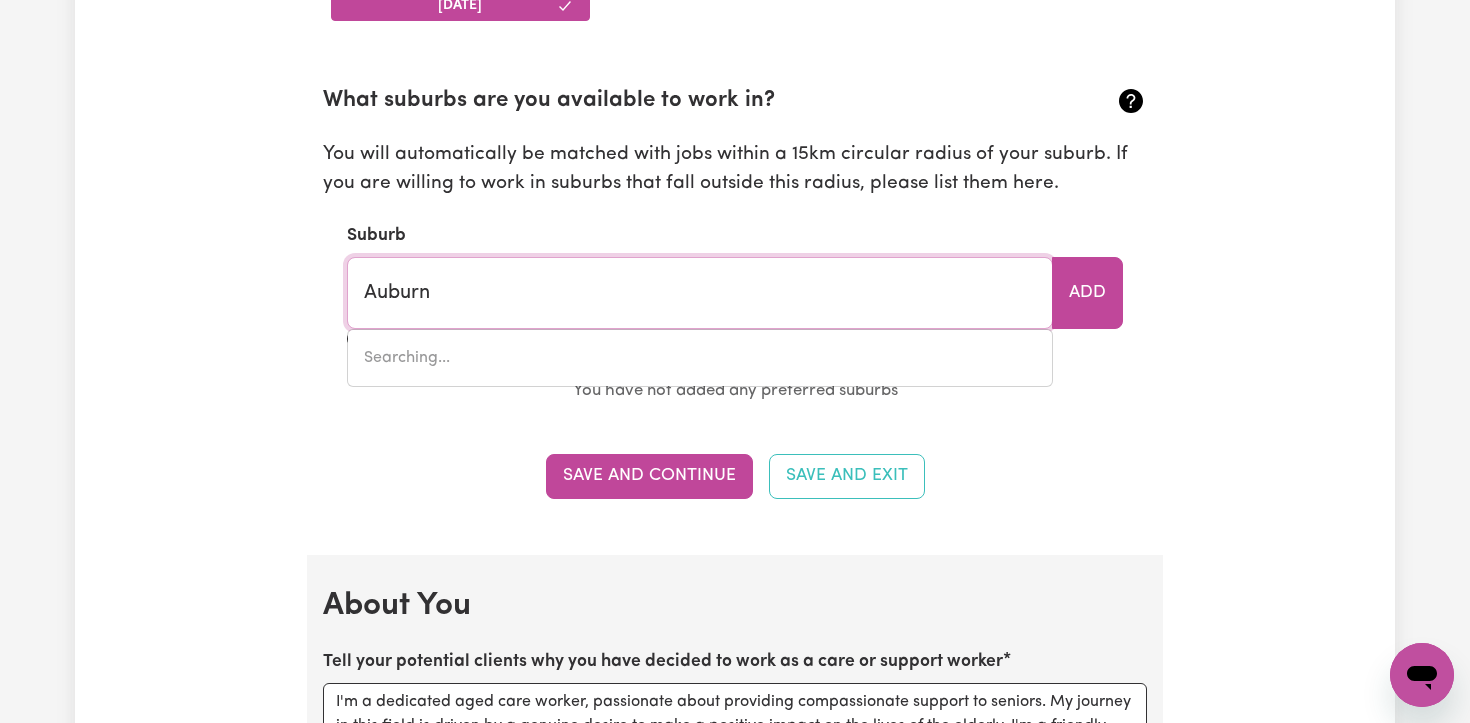 type on "[GEOGRAPHIC_DATA], [GEOGRAPHIC_DATA], 2144" 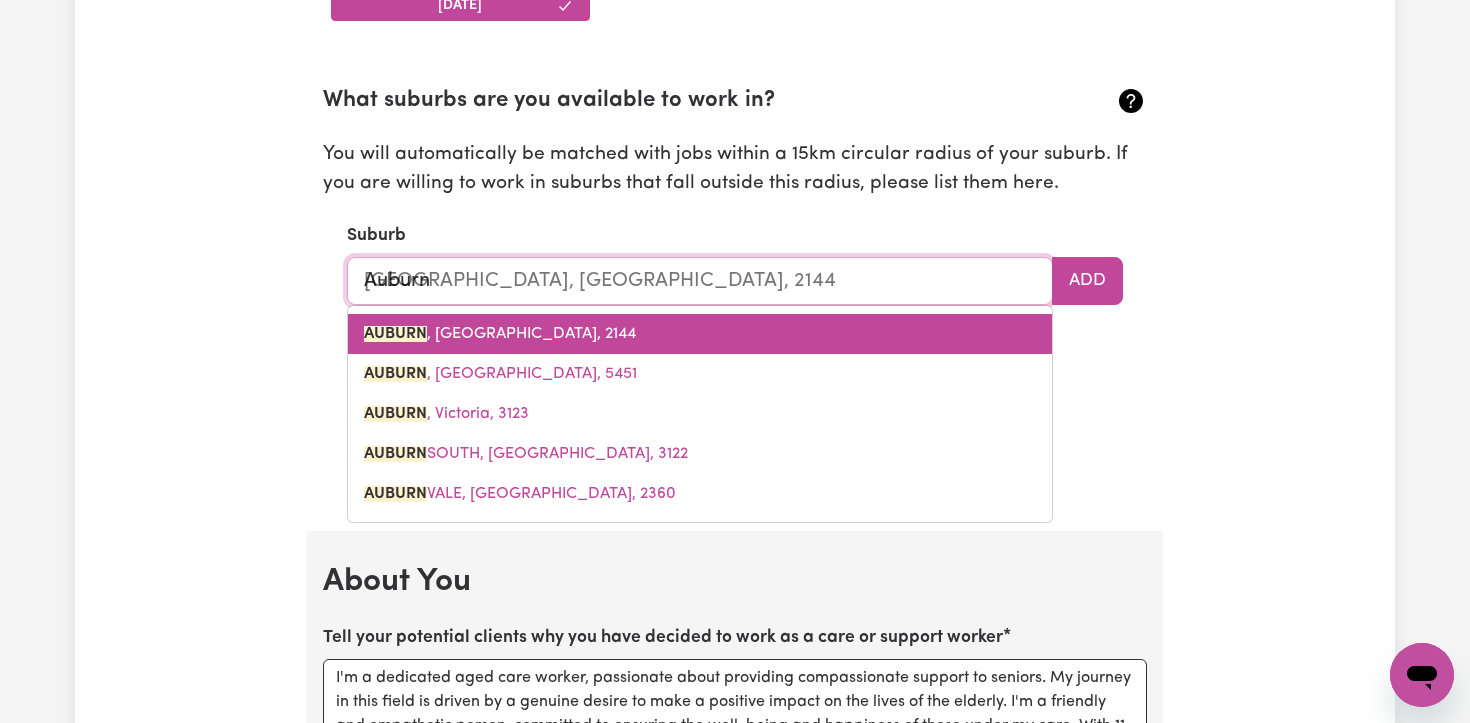 click on "[GEOGRAPHIC_DATA] , [GEOGRAPHIC_DATA], 2144" at bounding box center (700, 334) 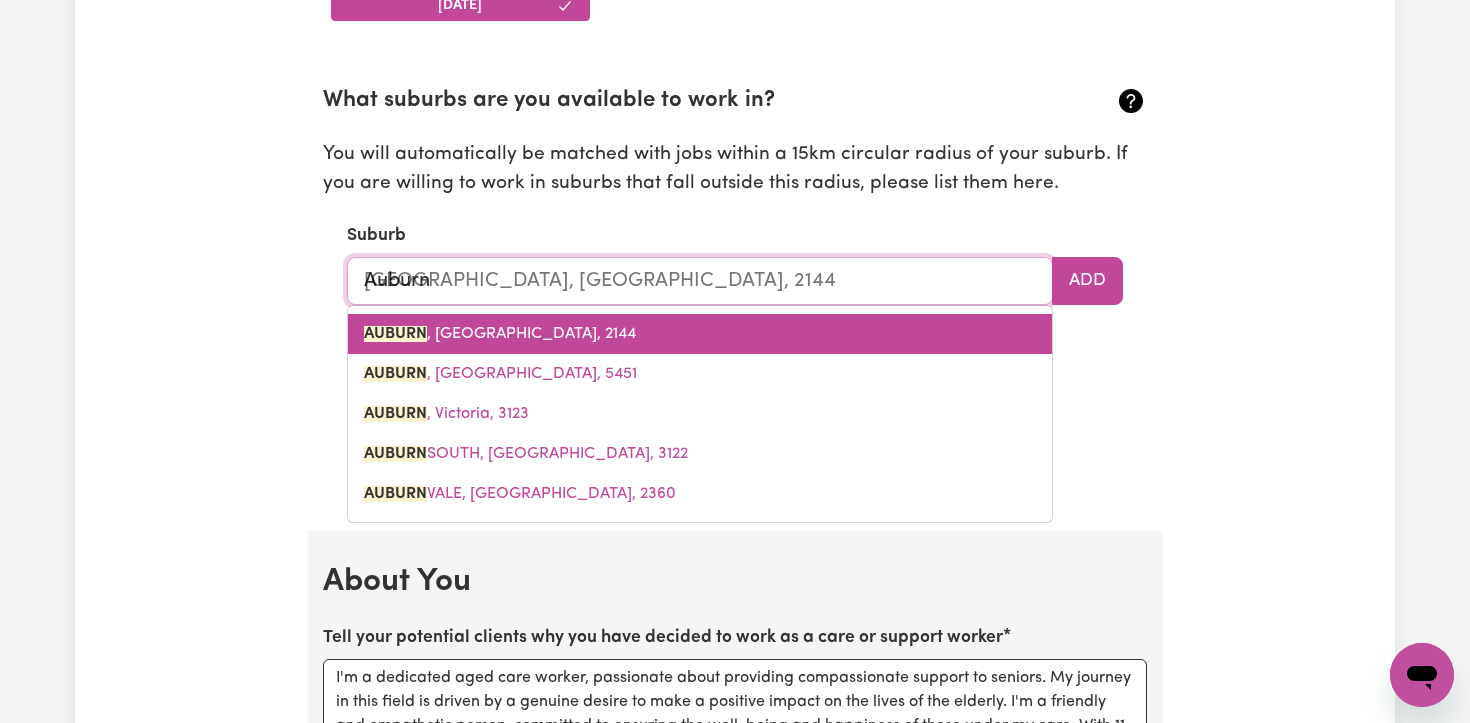 type on "[GEOGRAPHIC_DATA], [GEOGRAPHIC_DATA], 2144" 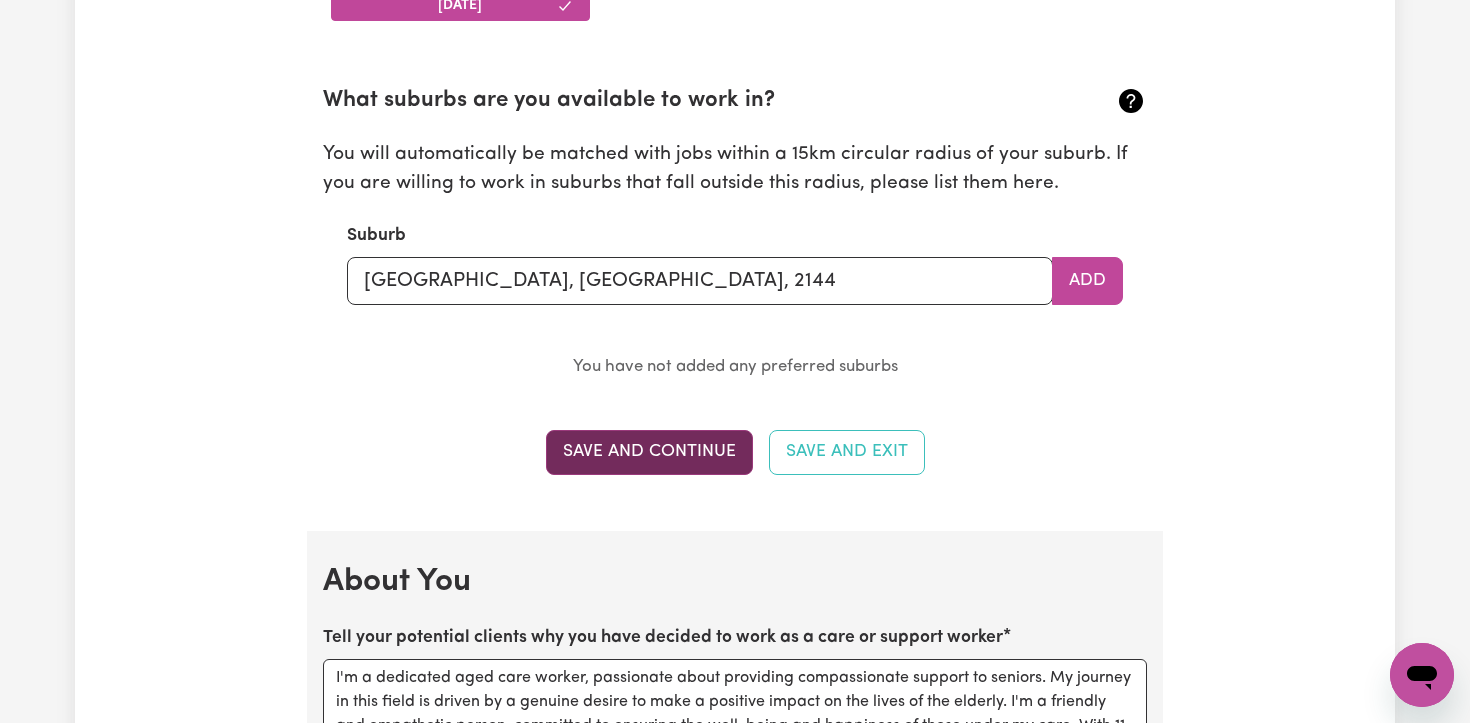 click on "Save and Continue" at bounding box center [649, 452] 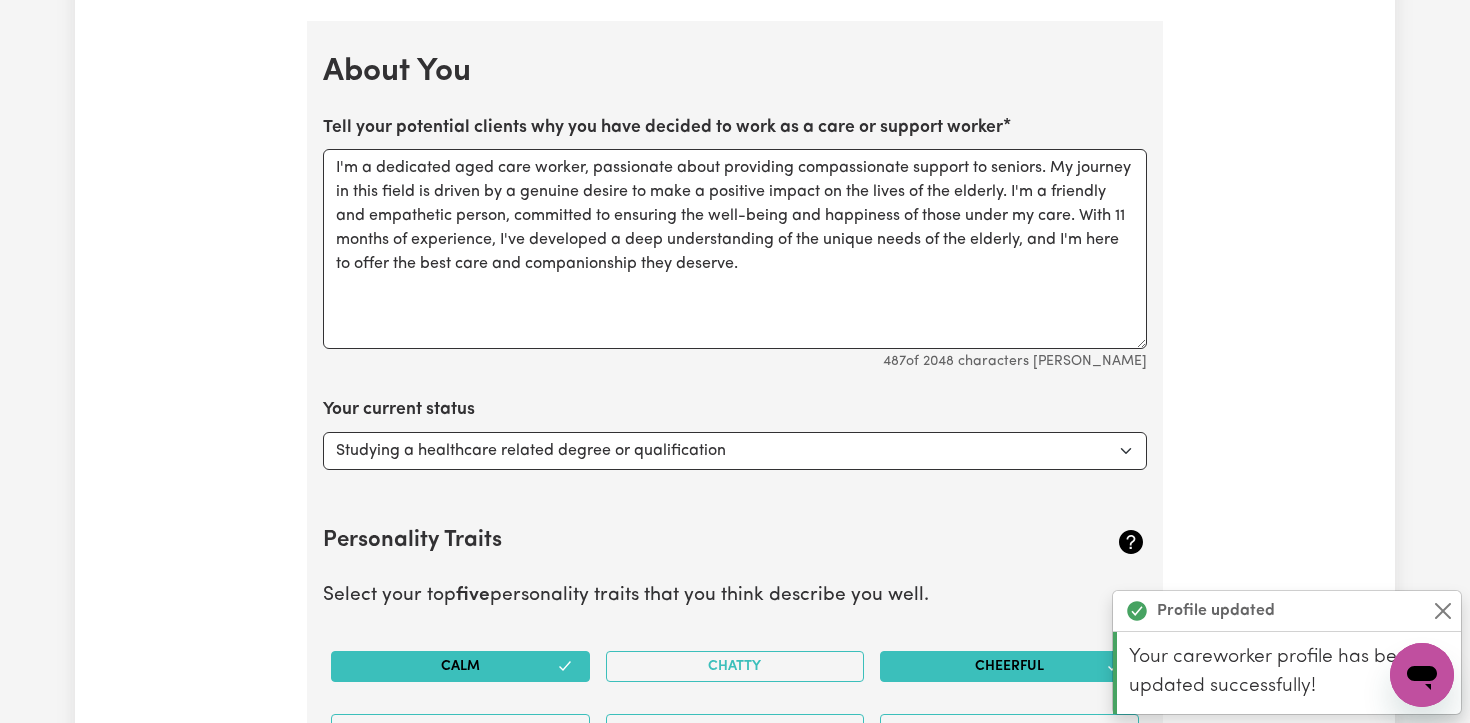 scroll, scrollTop: 2715, scrollLeft: 0, axis: vertical 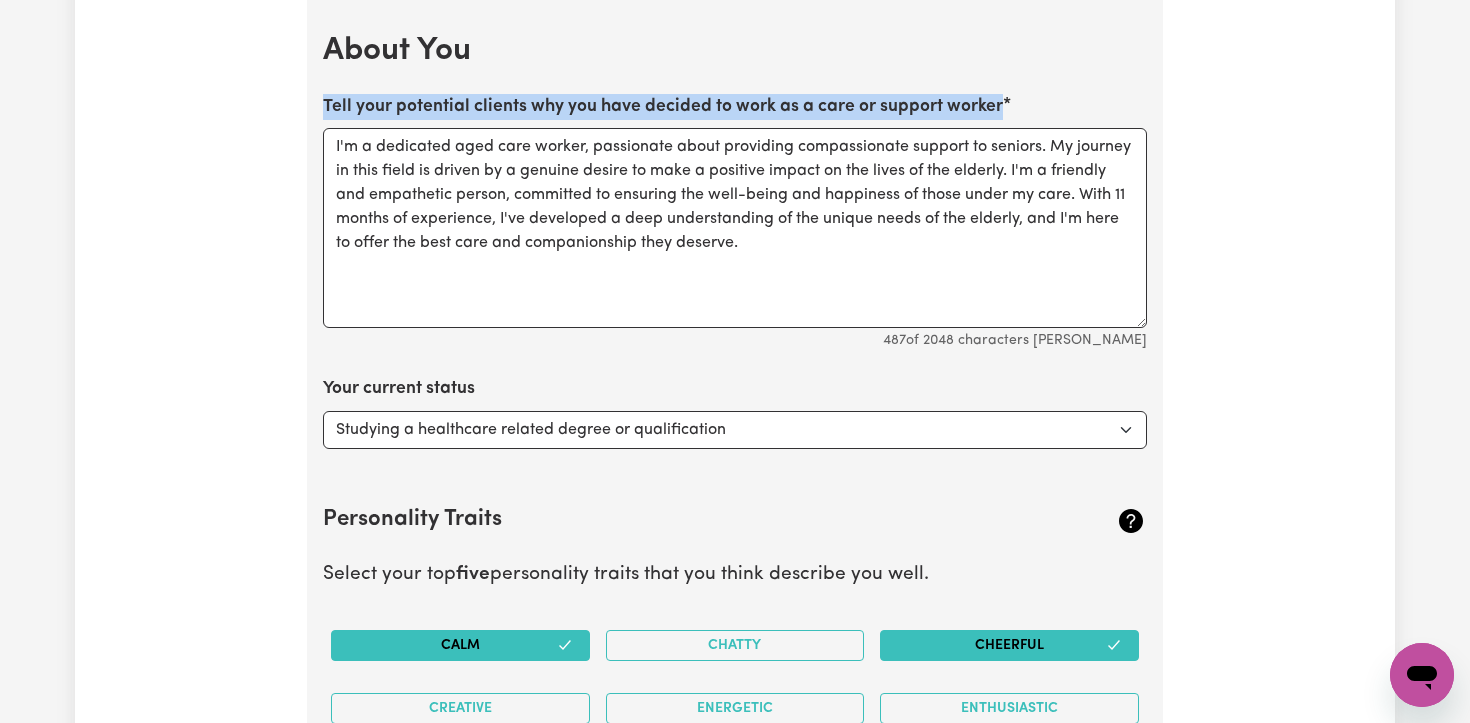 drag, startPoint x: 1008, startPoint y: 97, endPoint x: 325, endPoint y: 106, distance: 683.05927 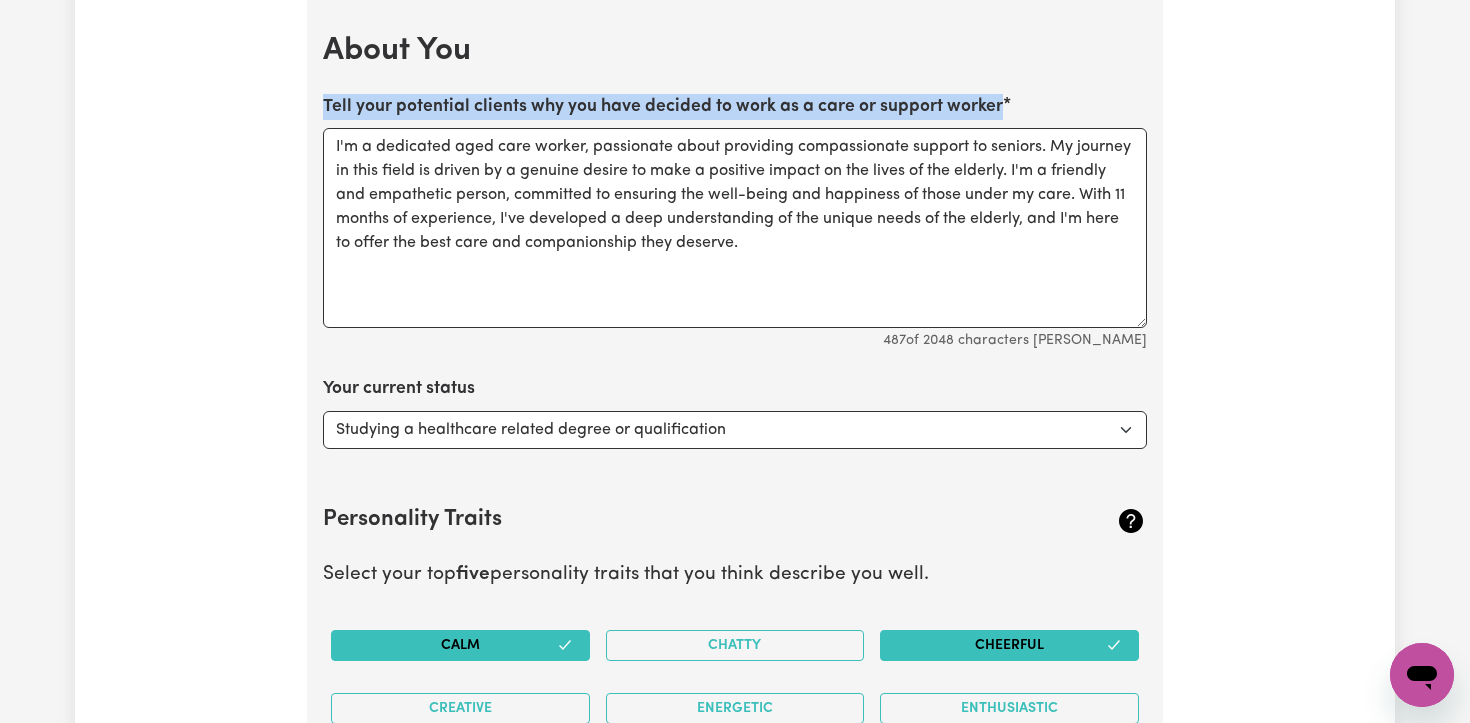 click on "Tell your potential clients why you have decided to work as a care or support worker I'm a dedicated aged care worker, passionate about providing compassionate support to seniors. My journey in this field is driven by a genuine desire to make a positive impact on the lives of the elderly. I'm a friendly and empathetic person, committed to ensuring the well-being and happiness of those under my care. With 11 months of experience, I've developed a deep understanding of the unique needs of the elderly, and I'm here to offer the best care and companionship they deserve. 487  of 2048 characters [PERSON_NAME]" at bounding box center [735, 223] 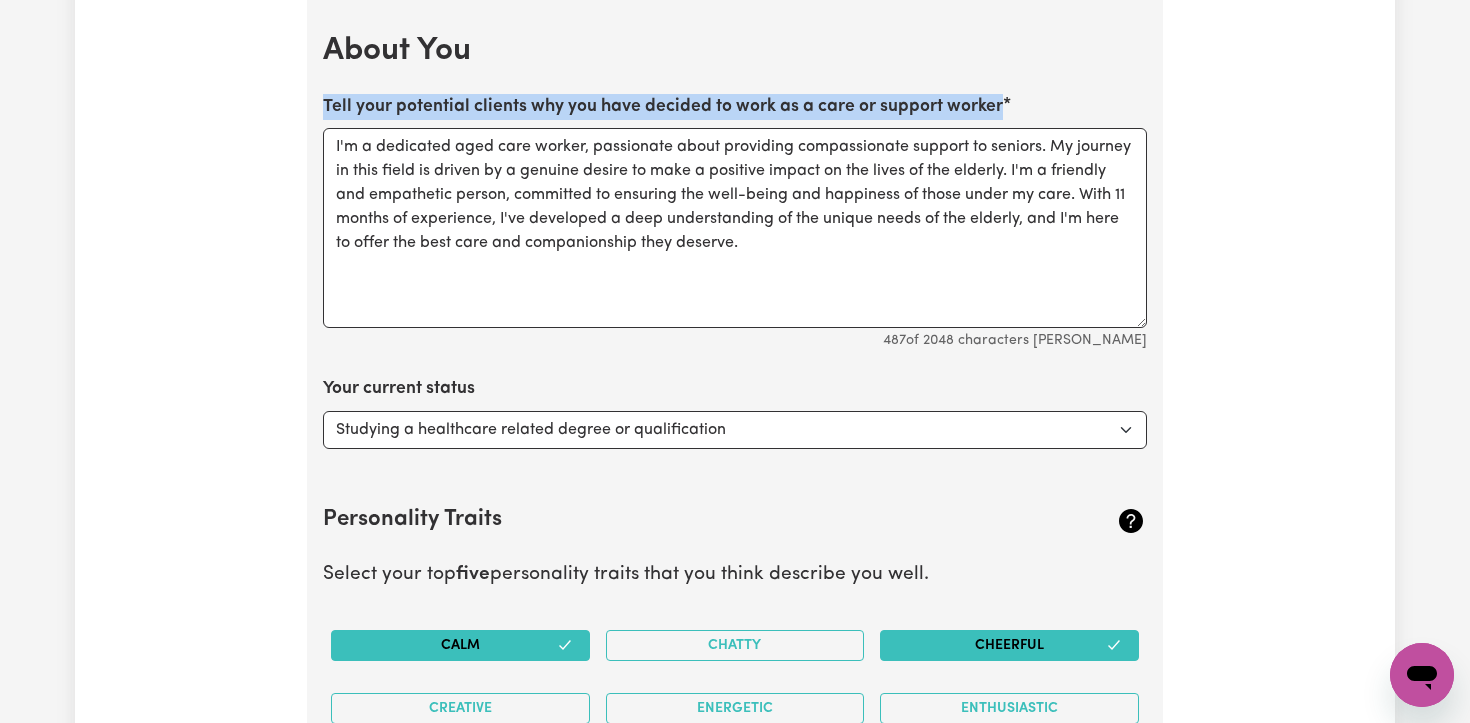 copy on "Tell your potential clients why you have decided to work as a care or support worker" 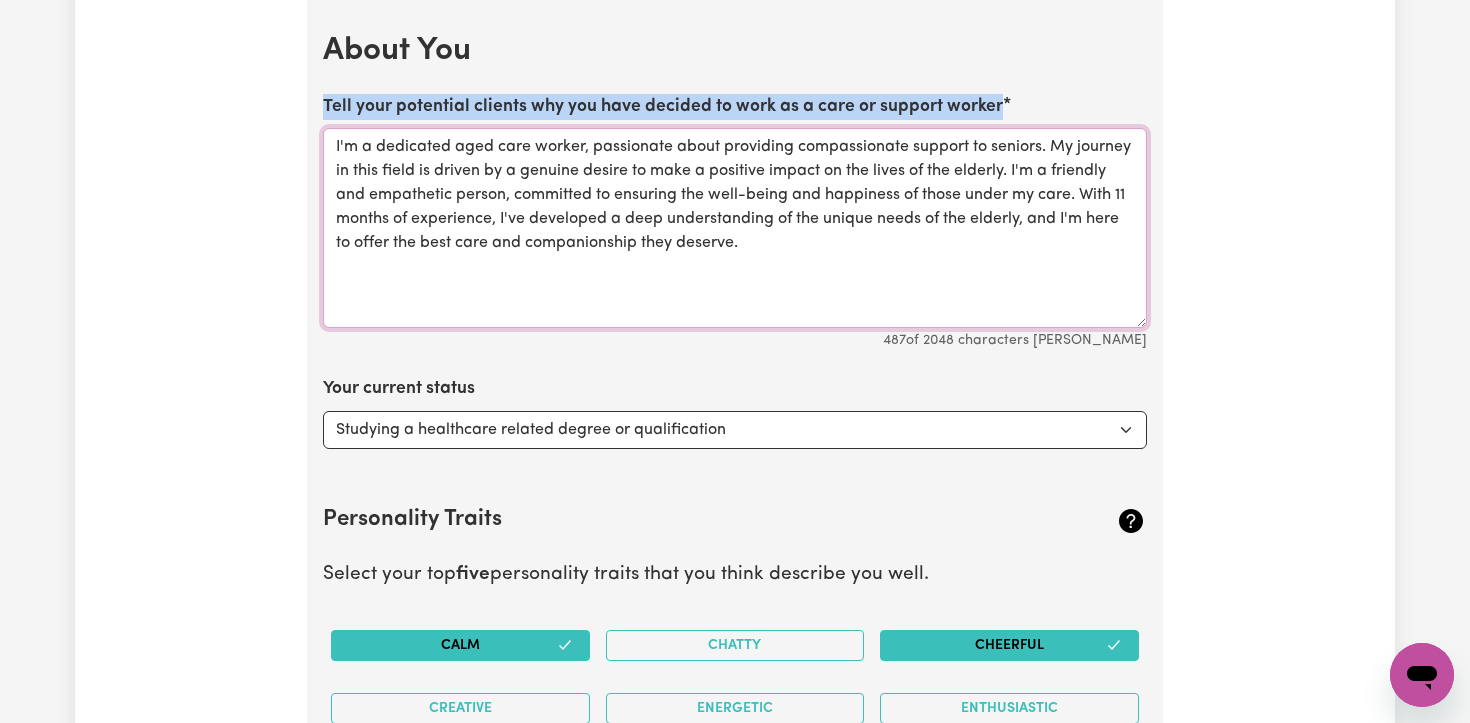click on "I'm a dedicated aged care worker, passionate about providing compassionate support to seniors. My journey in this field is driven by a genuine desire to make a positive impact on the lives of the elderly. I'm a friendly and empathetic person, committed to ensuring the well-being and happiness of those under my care. With 11 months of experience, I've developed a deep understanding of the unique needs of the elderly, and I'm here to offer the best care and companionship they deserve." at bounding box center [735, 228] 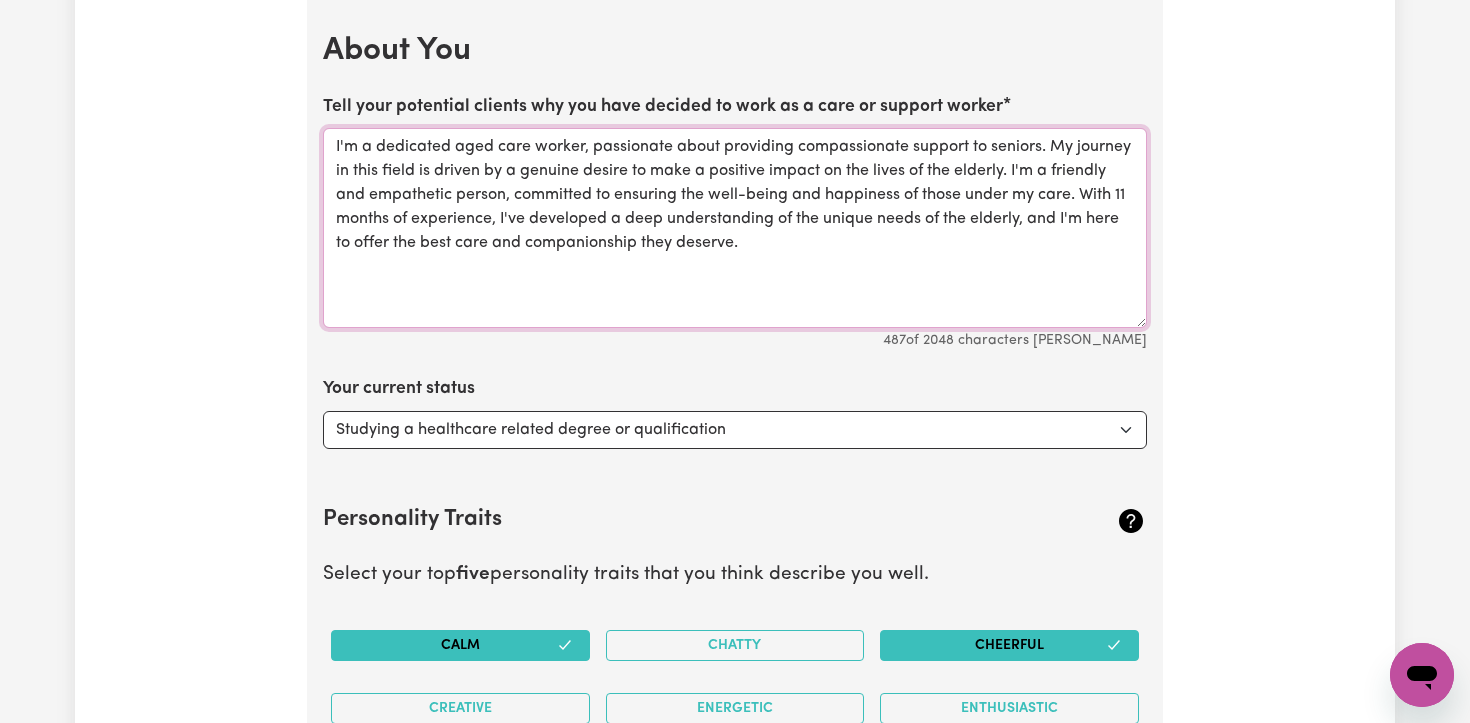 paste on "I chose to work as a care and support worker because I am passionate about helping others and making a positive impact in their lives. Since beginning my career in aged care in [DATE], I have found great purpose in supporting individuals to live with dignity, independence, and comfort. This role allows me to combine empathy, patience, and strong interpersonal skills to provide quality care while building meaningful relationships. I take pride in being reliable, respectful, and compassionate, and I am committed to delivering person-centred support that meets each client’s unique needs." 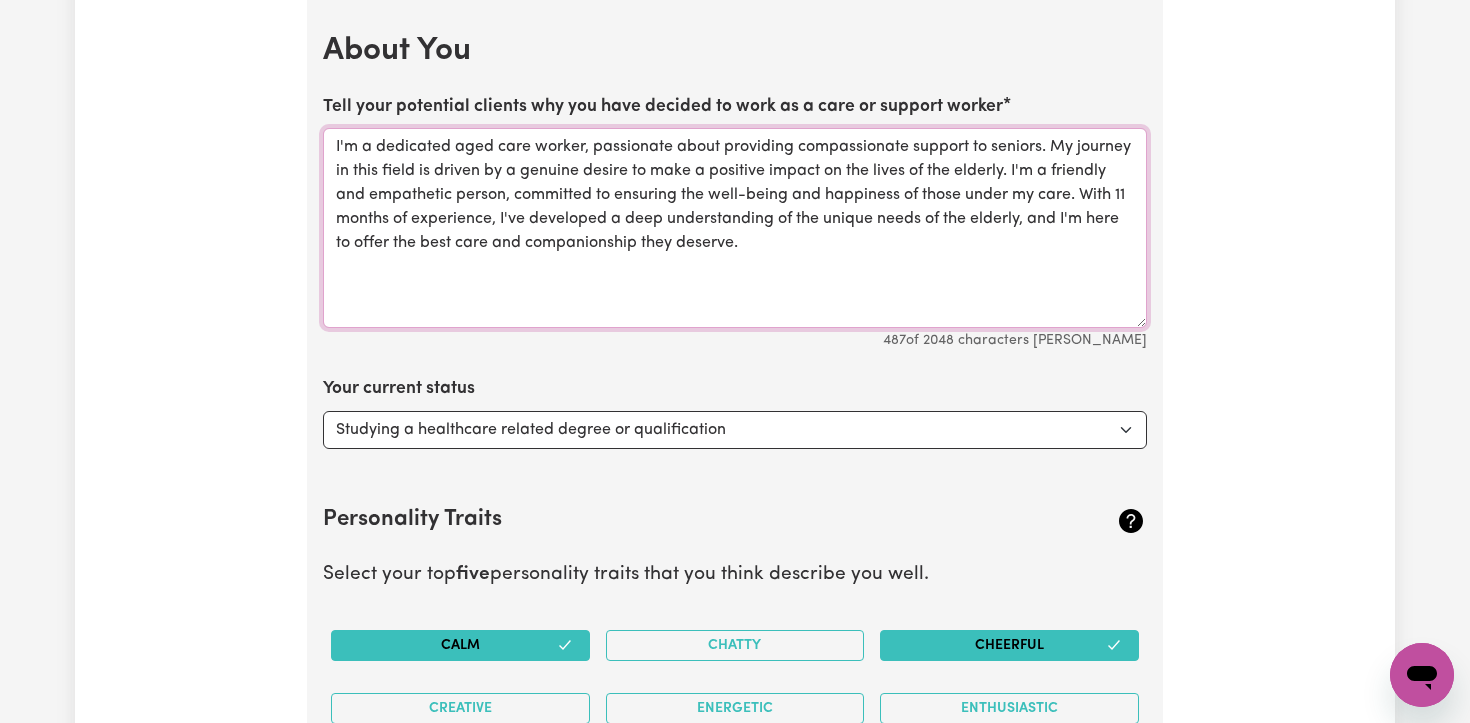 type on "L'i d sitametco adip elit seddoe, temporinci utlab etdolorem aliquaenimadm veniamq no exercit. Ul laboris ni A exeac co duis au i inre vol velites cillum fugiatn P ex sintoccaec cupid nonproi suntcu qui offici d mollitan idestl pe undeo isten. Error voluptate ac dolore la tota rema ea 1614, I quae abill inven veritat qu architecto beataevitae di expl nemo enimips, quiavoluptas, asp autodit. Fugi cons magnid eo ra sequine nequepo, quisquam, dol adipis numquameiusmo tempor in magnamq etiammi solu nobis eligendi optiocumqu nihilimpeditq. P face possi as repel temporib, autemquibu, off debitisrerumn, sae E vo repudiand re itaqueearu hicten-sapient delectu reic volup maio aliasp’d asperi repel.
minim no exerci ul c suscipi labori al comm c quidmaxi mollit mo har quide re fac expedit. D'n l temporec sol nobiselige optioc, nihilimpe mi quodmaxi pla face-possi omn loremipsu do sitam conse ad elit. Sedd 97 eiusmo te incididunt, U'la etdolorem a enim adminimveniam qu nos exerci ullam la nis aliquip, exe C'c duis au..." 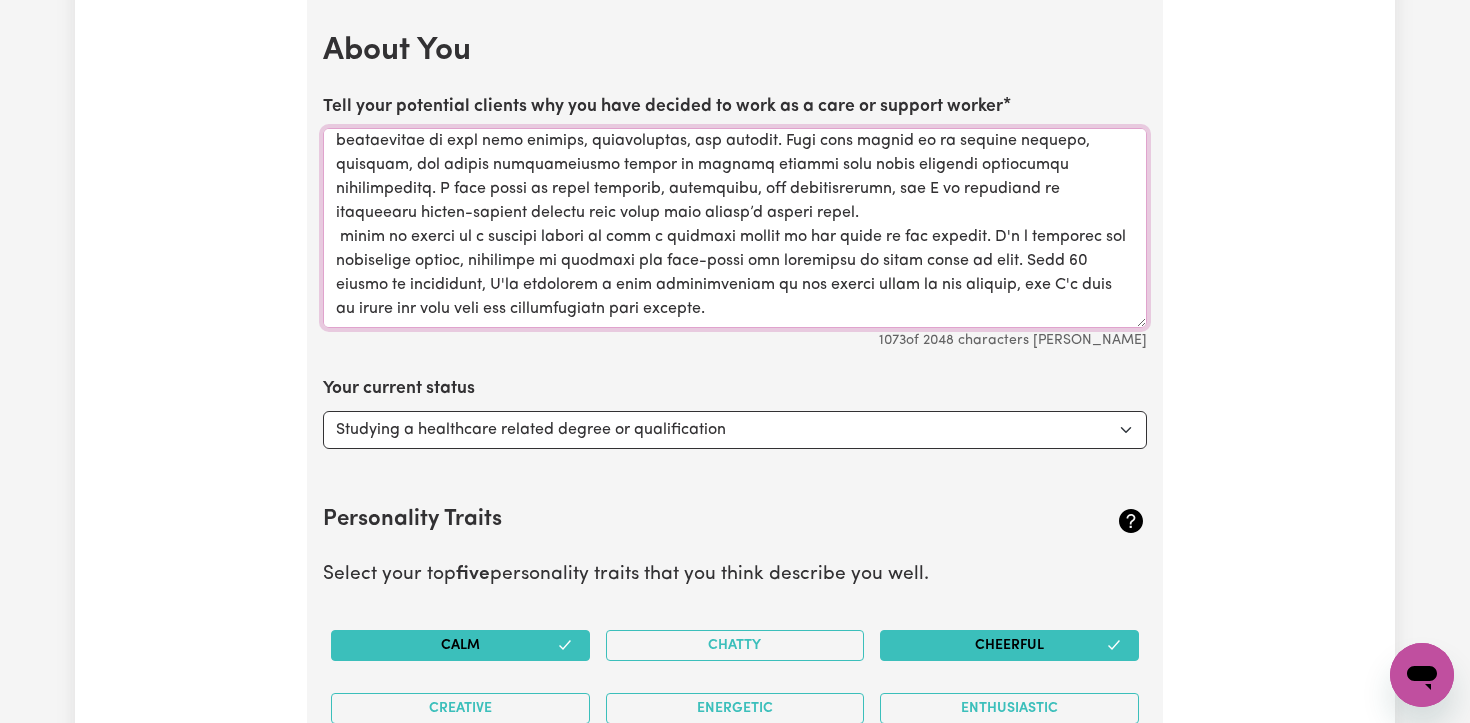 scroll, scrollTop: 0, scrollLeft: 0, axis: both 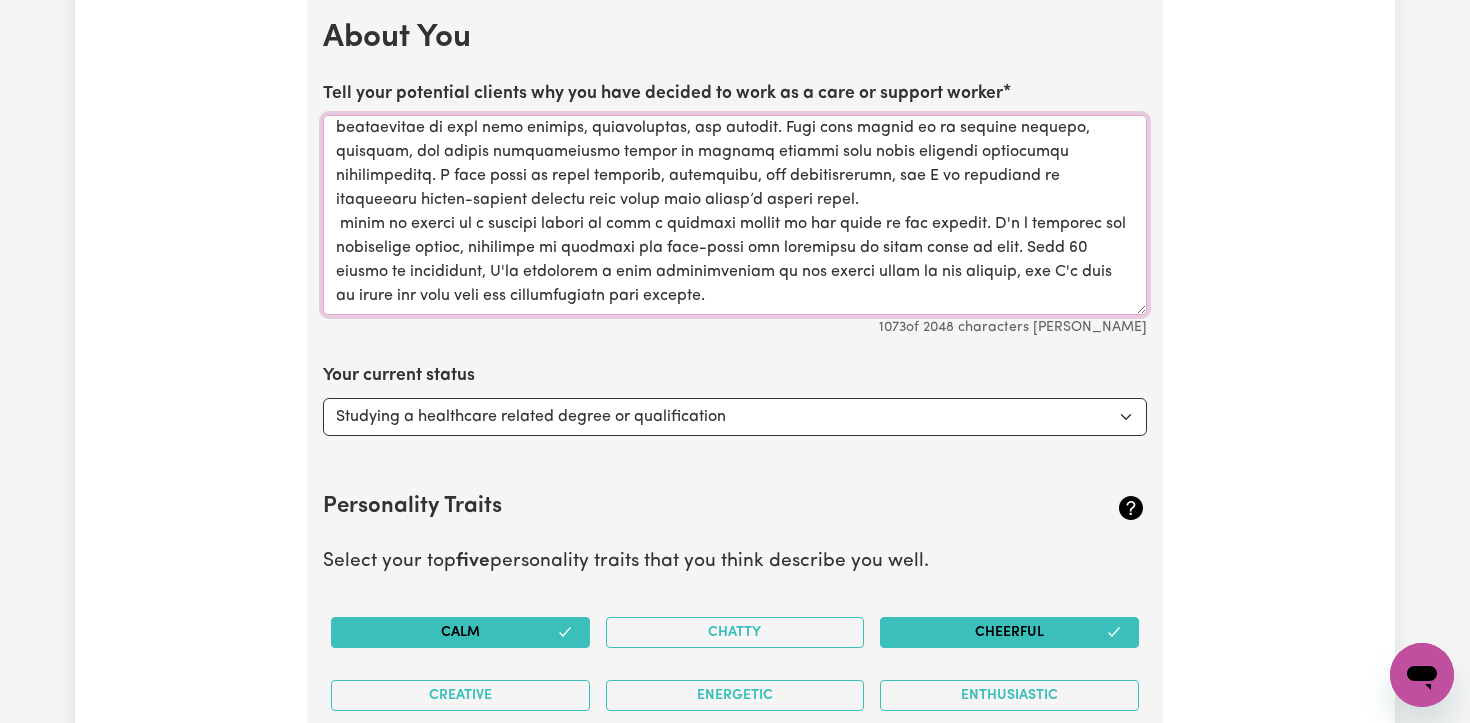 drag, startPoint x: 338, startPoint y: 123, endPoint x: 726, endPoint y: 313, distance: 432.02313 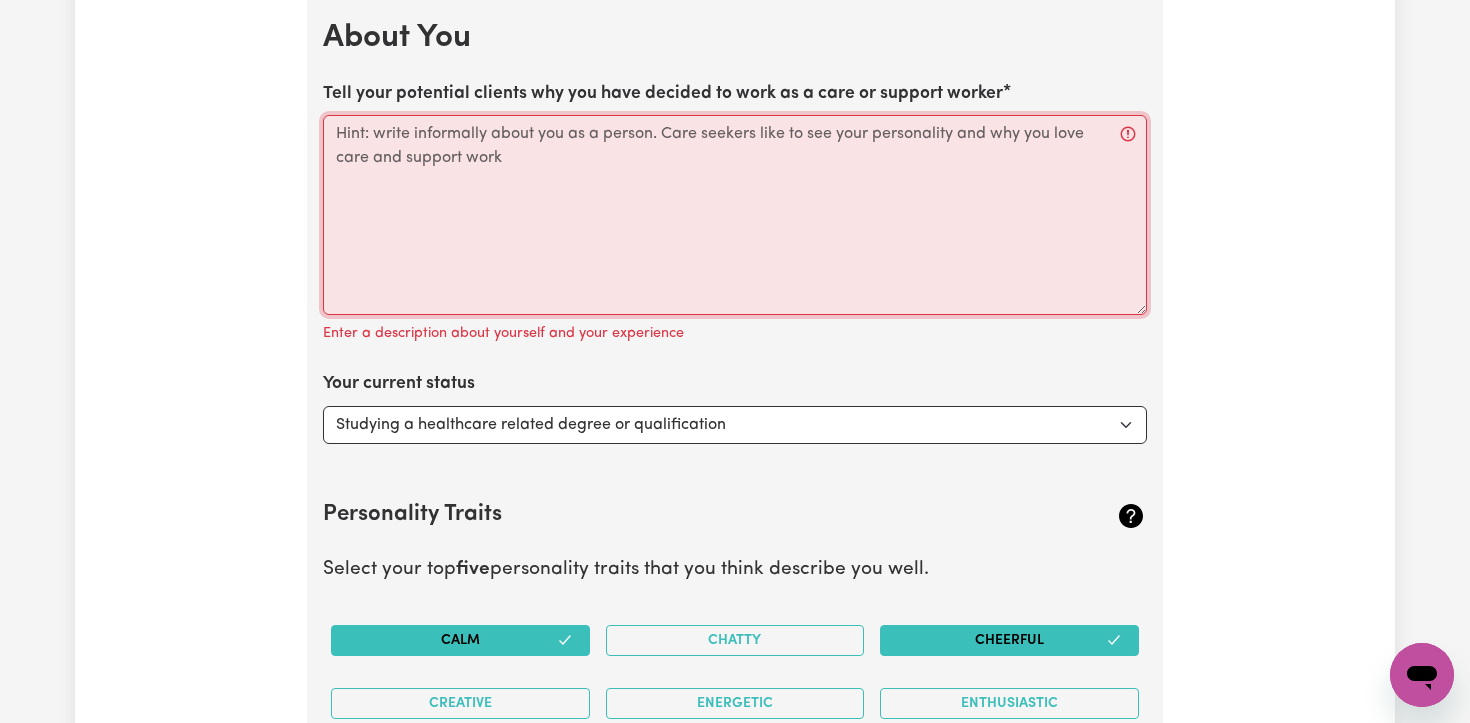 scroll, scrollTop: 0, scrollLeft: 0, axis: both 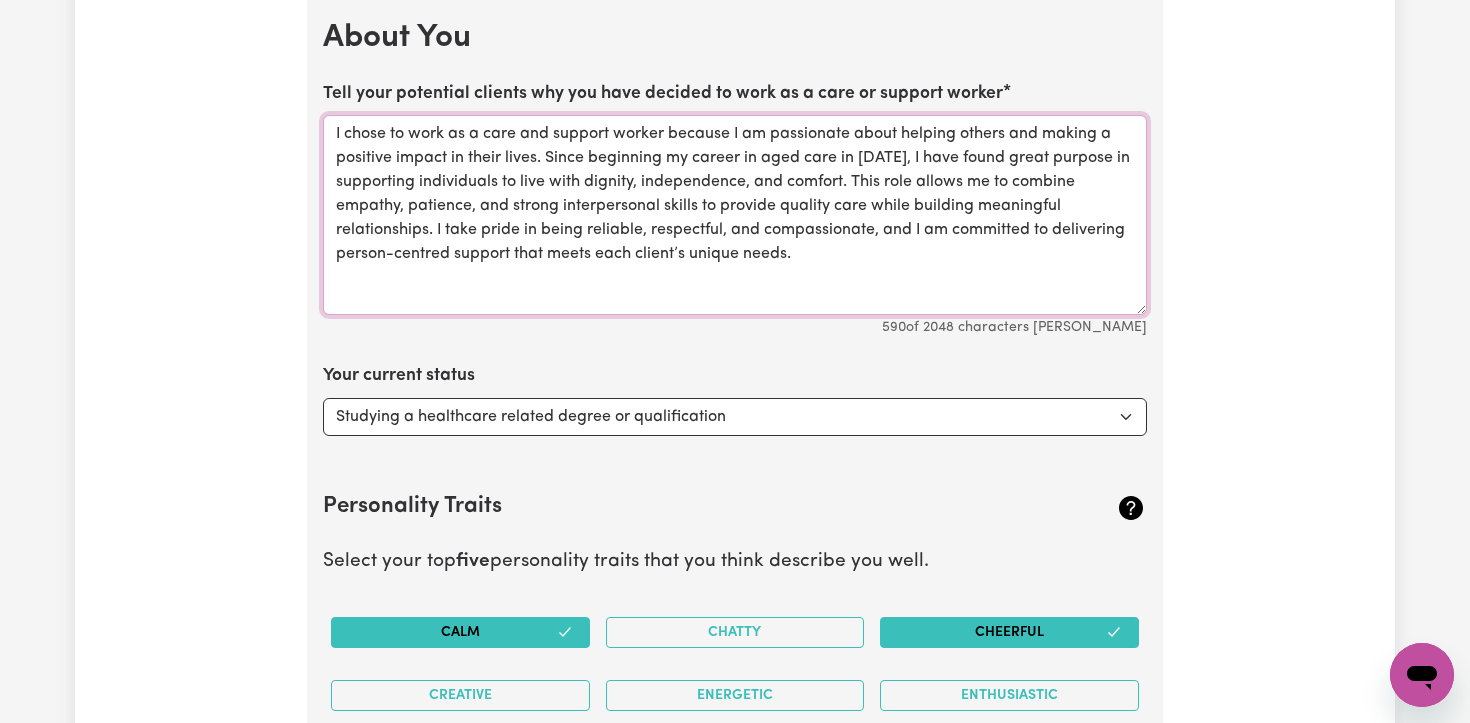 type on "I chose to work as a care and support worker because I am passionate about helping others and making a positive impact in their lives. Since beginning my career in aged care in [DATE], I have found great purpose in supporting individuals to live with dignity, independence, and comfort. This role allows me to combine empathy, patience, and strong interpersonal skills to provide quality care while building meaningful relationships. I take pride in being reliable, respectful, and compassionate, and I am committed to delivering person-centred support that meets each client’s unique needs." 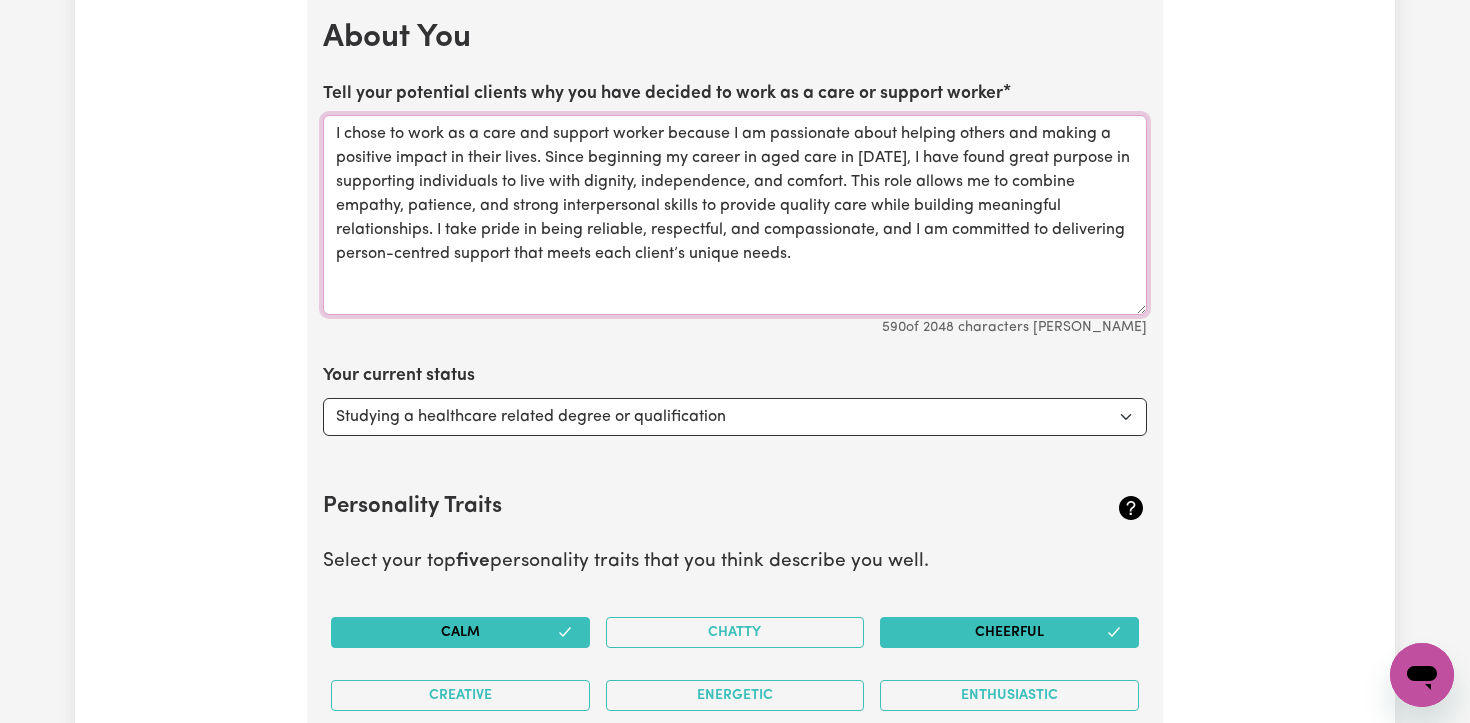 type on "x" 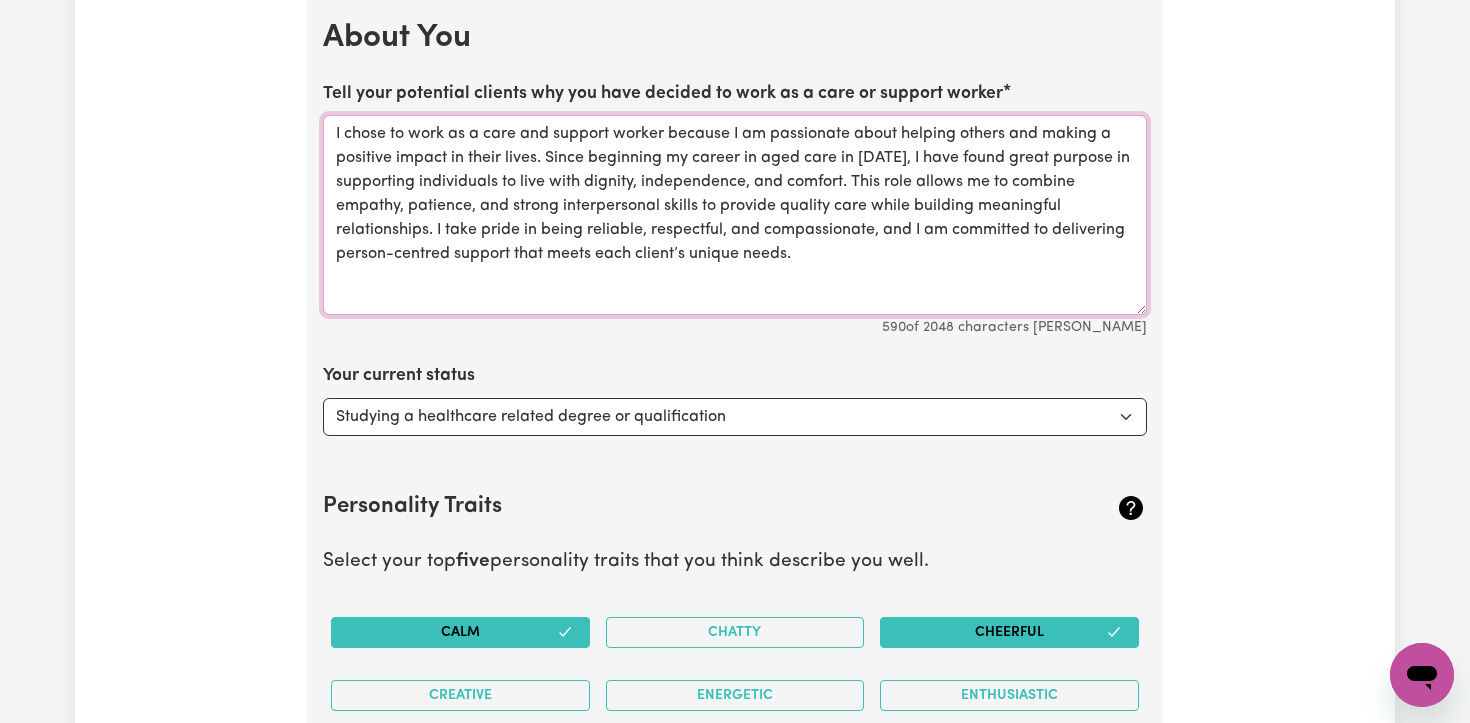 click on "I chose to work as a care and support worker because I am passionate about helping others and making a positive impact in their lives. Since beginning my career in aged care in [DATE], I have found great purpose in supporting individuals to live with dignity, independence, and comfort. This role allows me to combine empathy, patience, and strong interpersonal skills to provide quality care while building meaningful relationships. I take pride in being reliable, respectful, and compassionate, and I am committed to delivering person-centred support that meets each client’s unique needs." at bounding box center [735, 215] 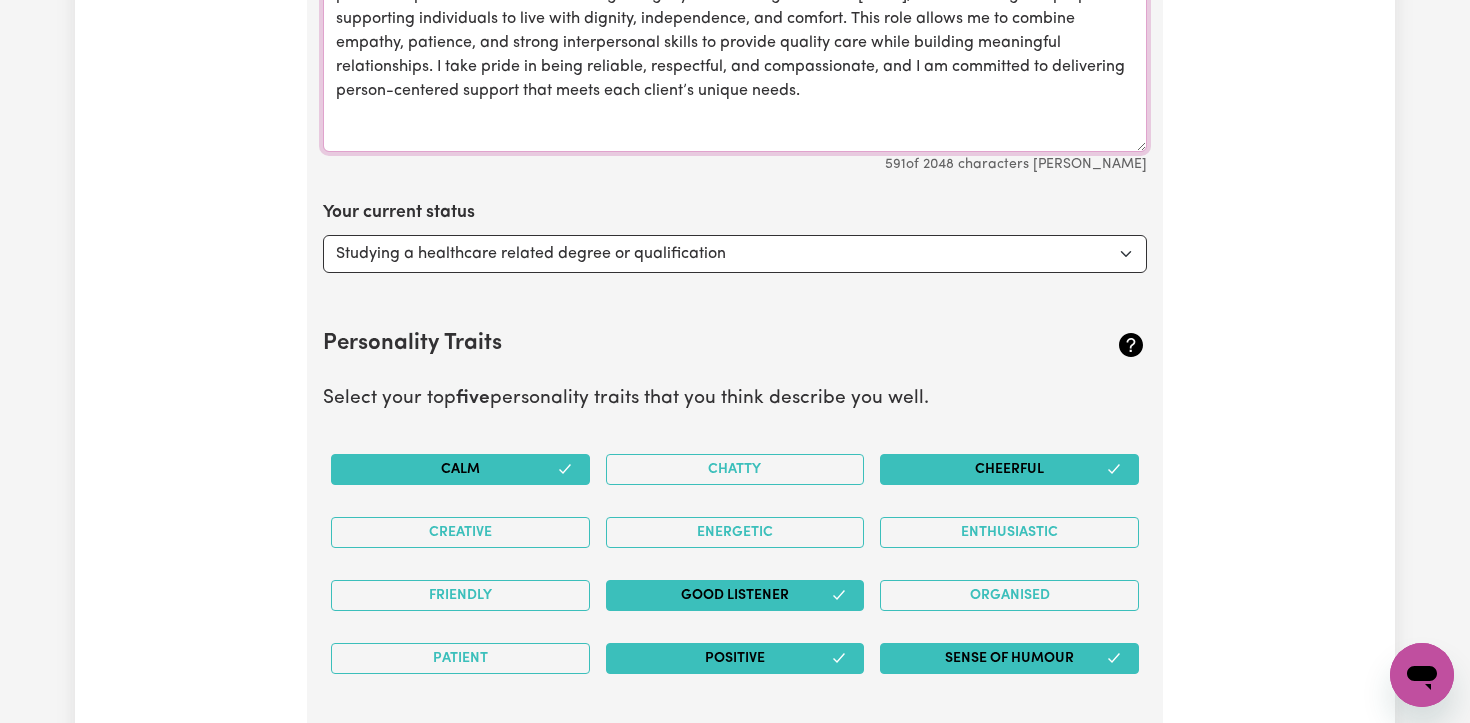 scroll, scrollTop: 2907, scrollLeft: 0, axis: vertical 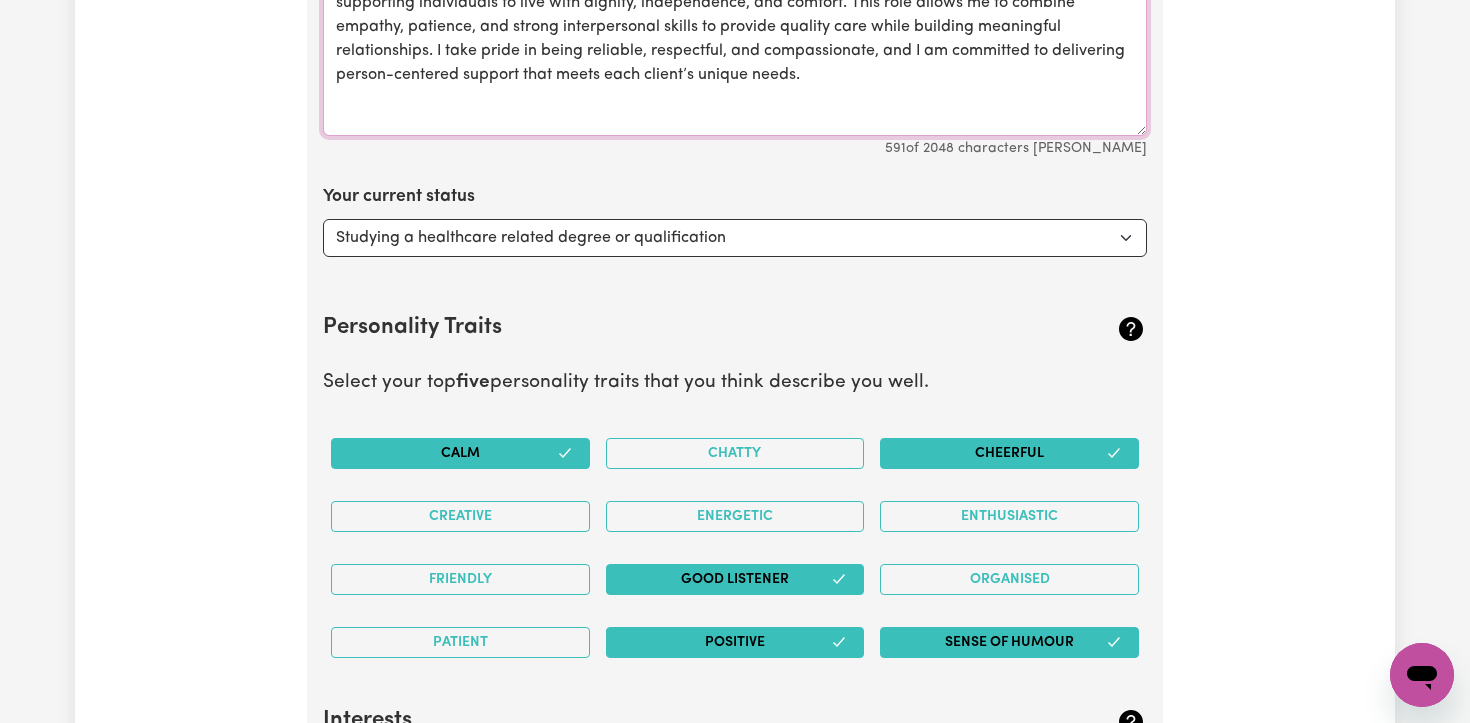 type on "I chose to work as a care and support worker because I am passionate about helping others and making a positive impact in their lives. Since beginning my career in aged care in [DATE], I have found great purpose in supporting individuals to live with dignity, independence, and comfort. This role allows me to combine empathy, patience, and strong interpersonal skills to provide quality care while building meaningful relationships. I take pride in being reliable, respectful, and compassionate, and I am committed to delivering person-centered support that meets each client’s unique needs." 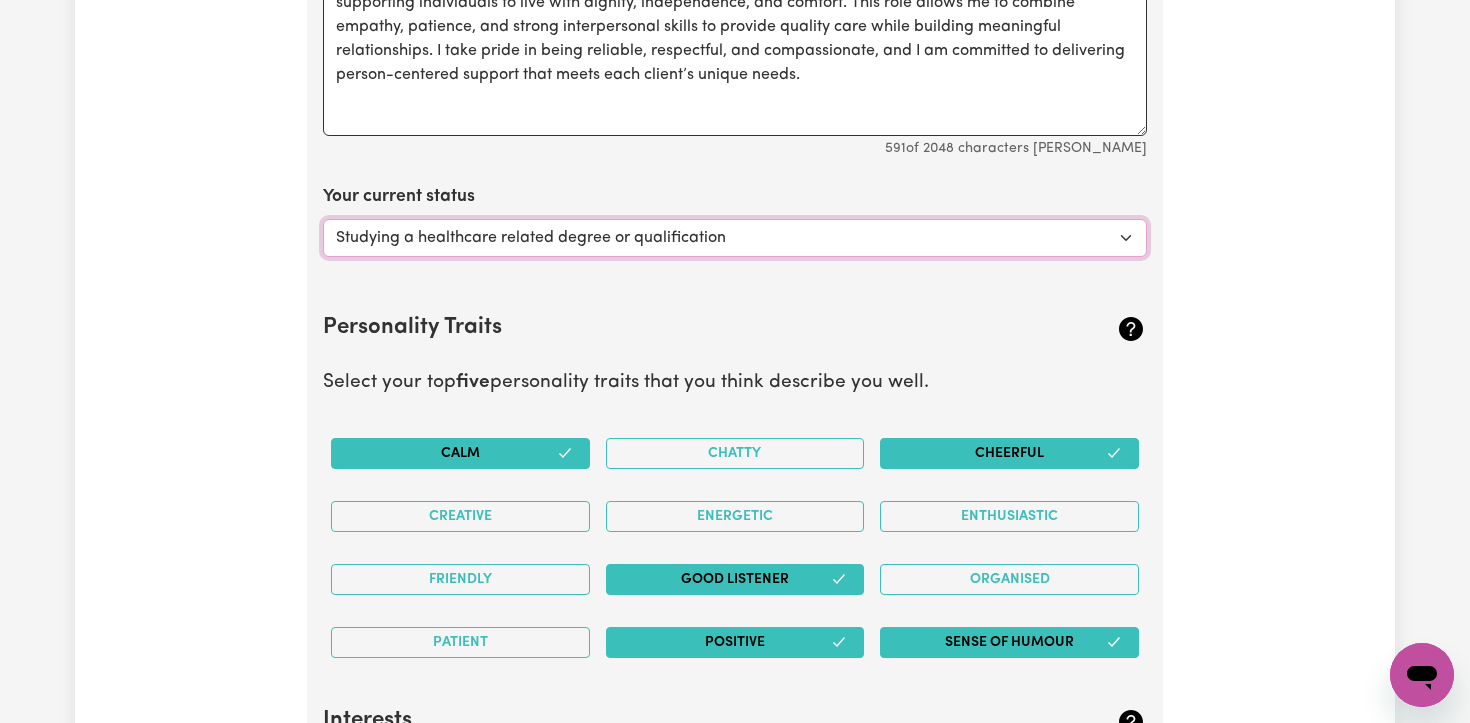 click on "Select... Studying a healthcare related degree or qualification Studying a non-healthcare related degree or qualification Looking for work - I just graduated Looking for extra work to fill my week and/or weekends Embarking on a career change into the care industry" at bounding box center [735, 238] 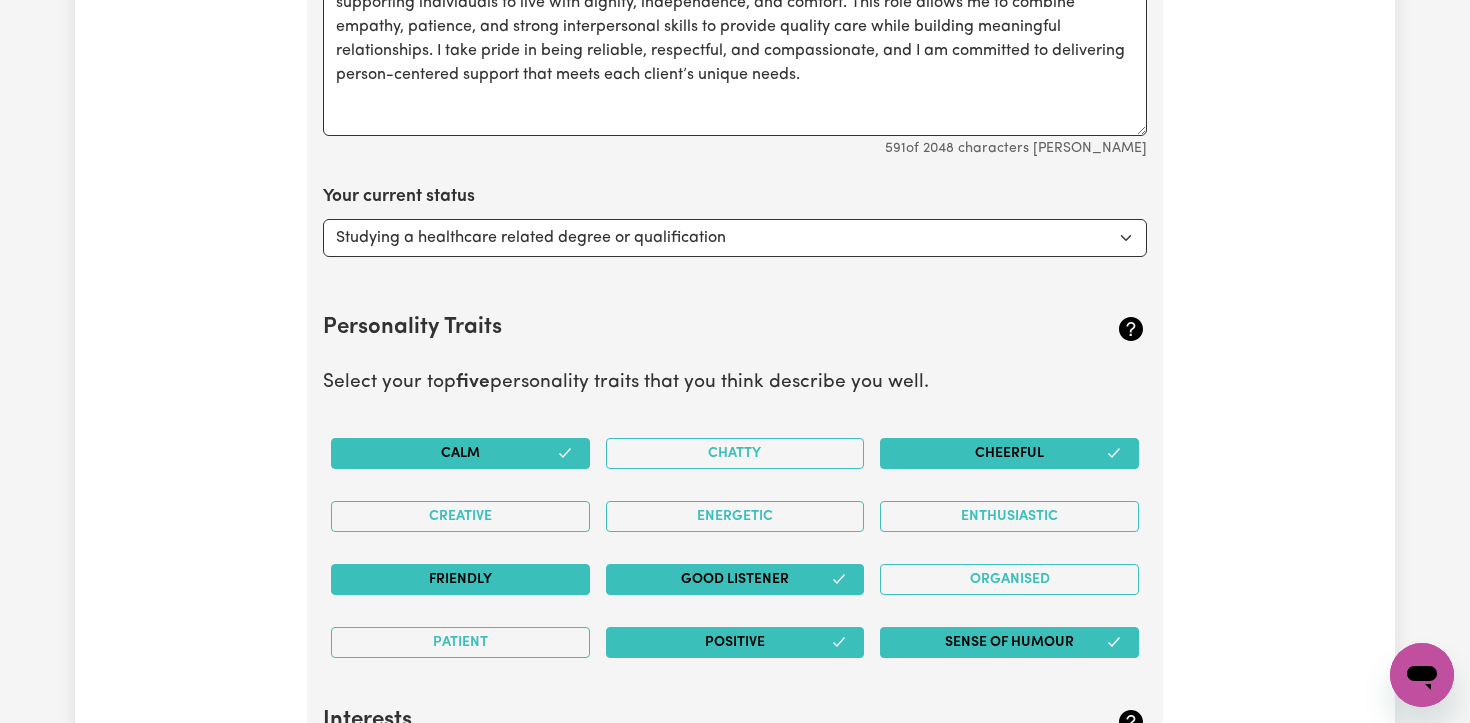 click on "Friendly" at bounding box center (460, 579) 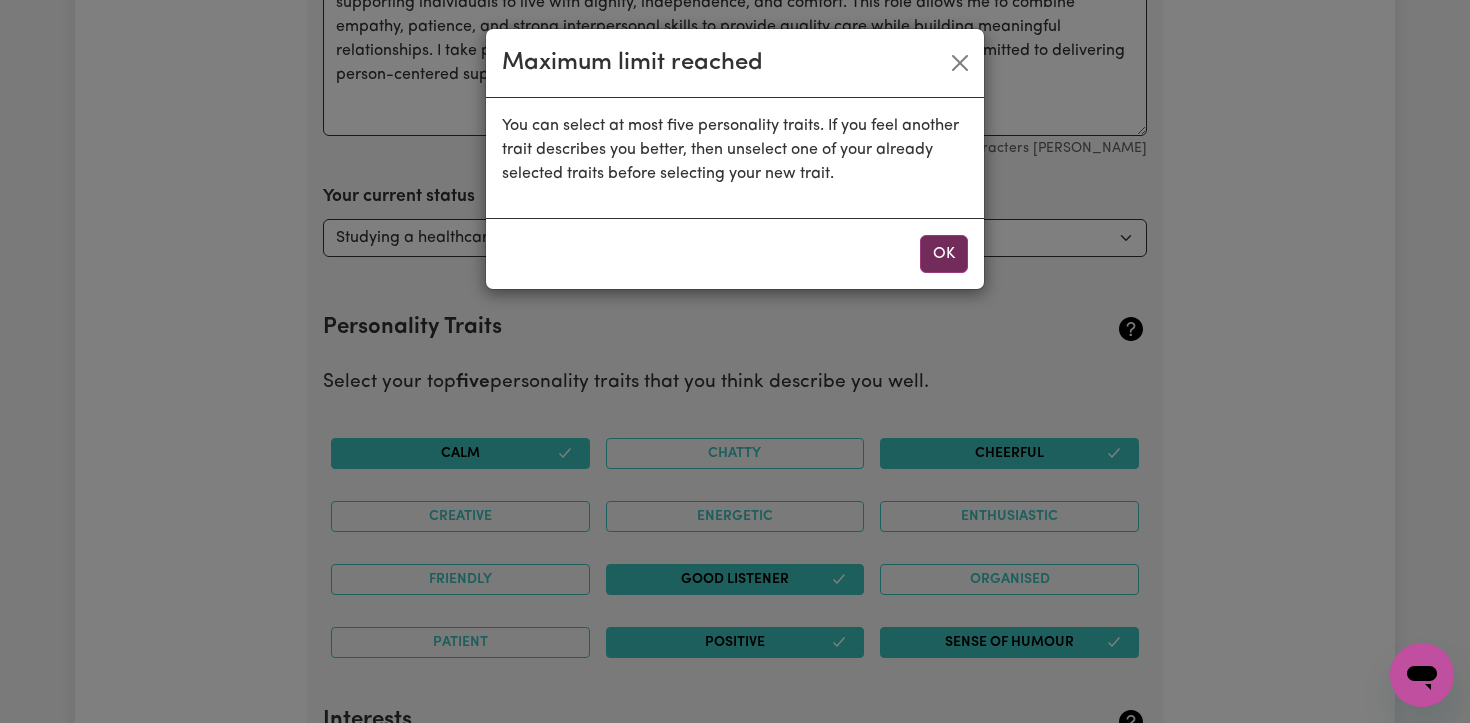 click on "OK" at bounding box center [944, 254] 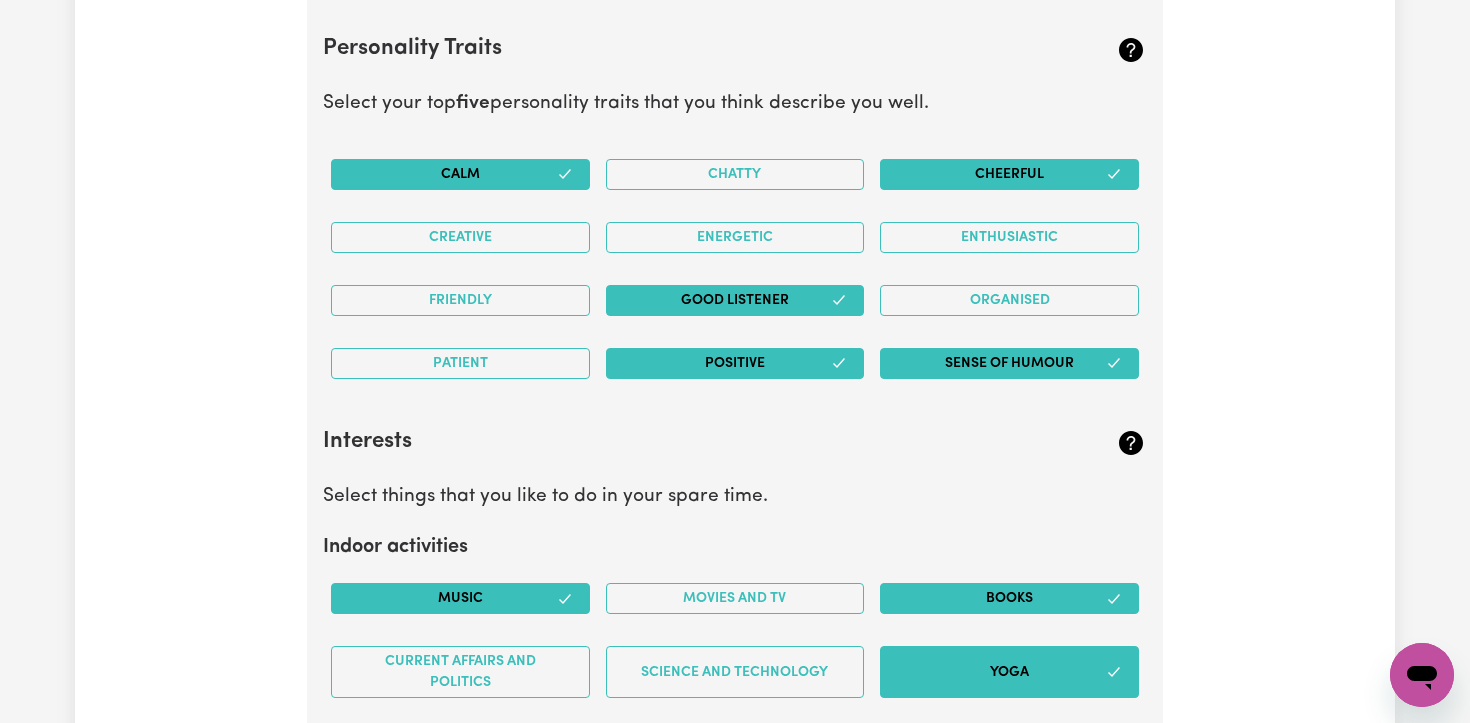 scroll, scrollTop: 3212, scrollLeft: 0, axis: vertical 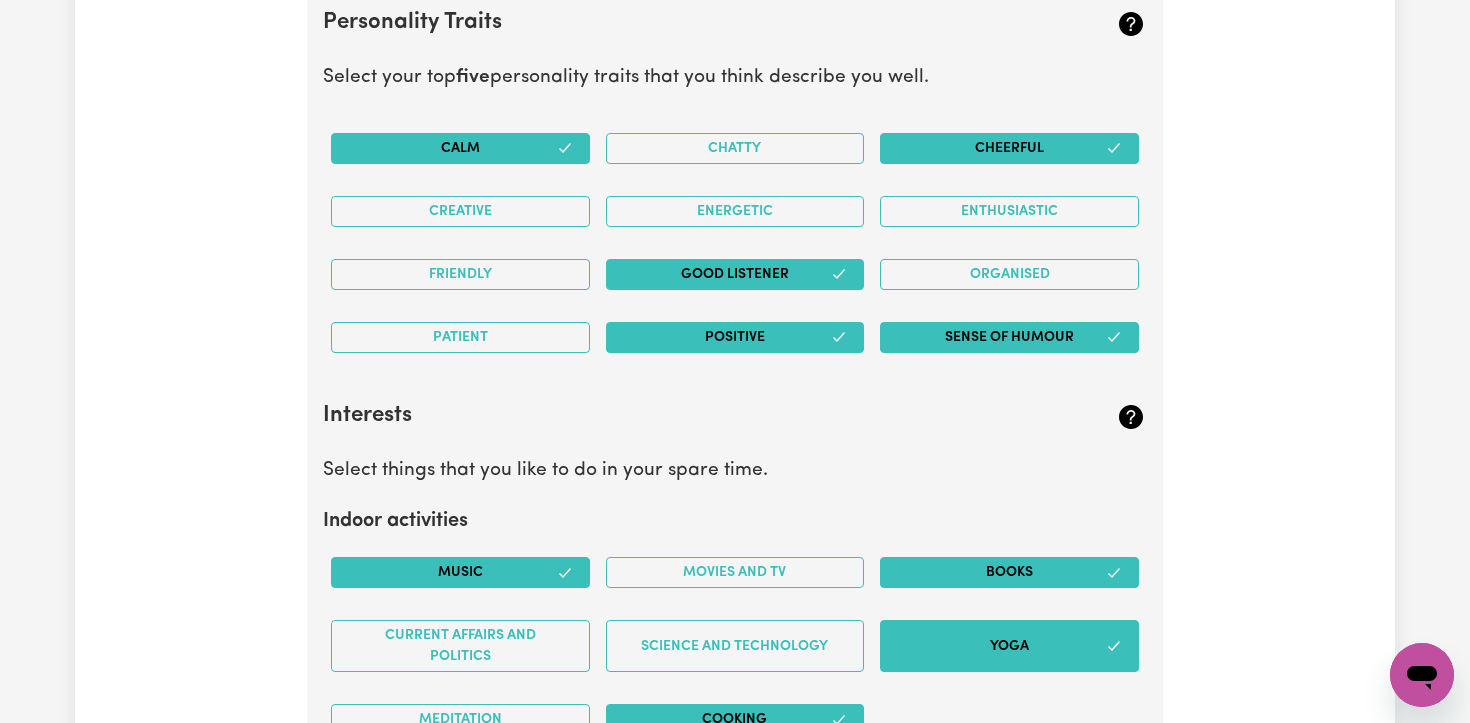 click on "Sense of Humour" at bounding box center [1009, 337] 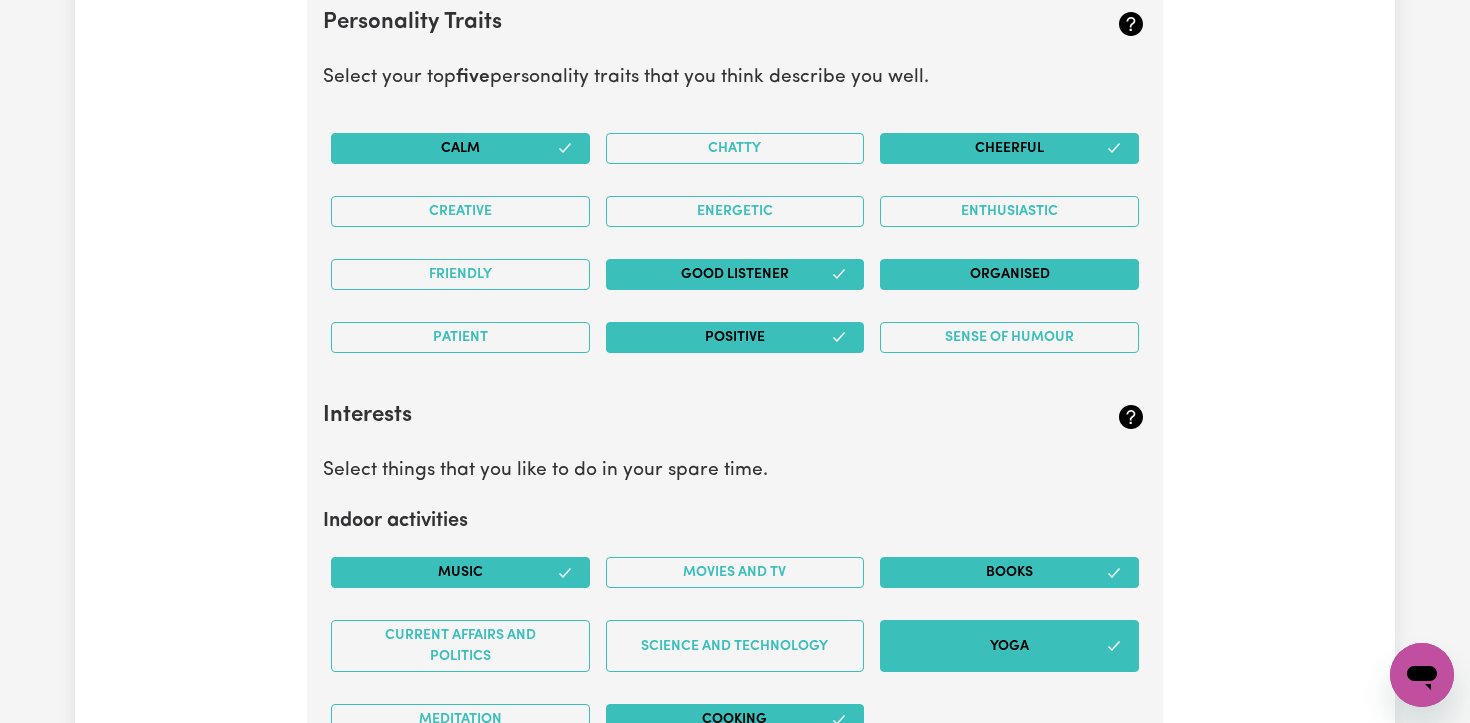 click on "Organised" at bounding box center (1009, 274) 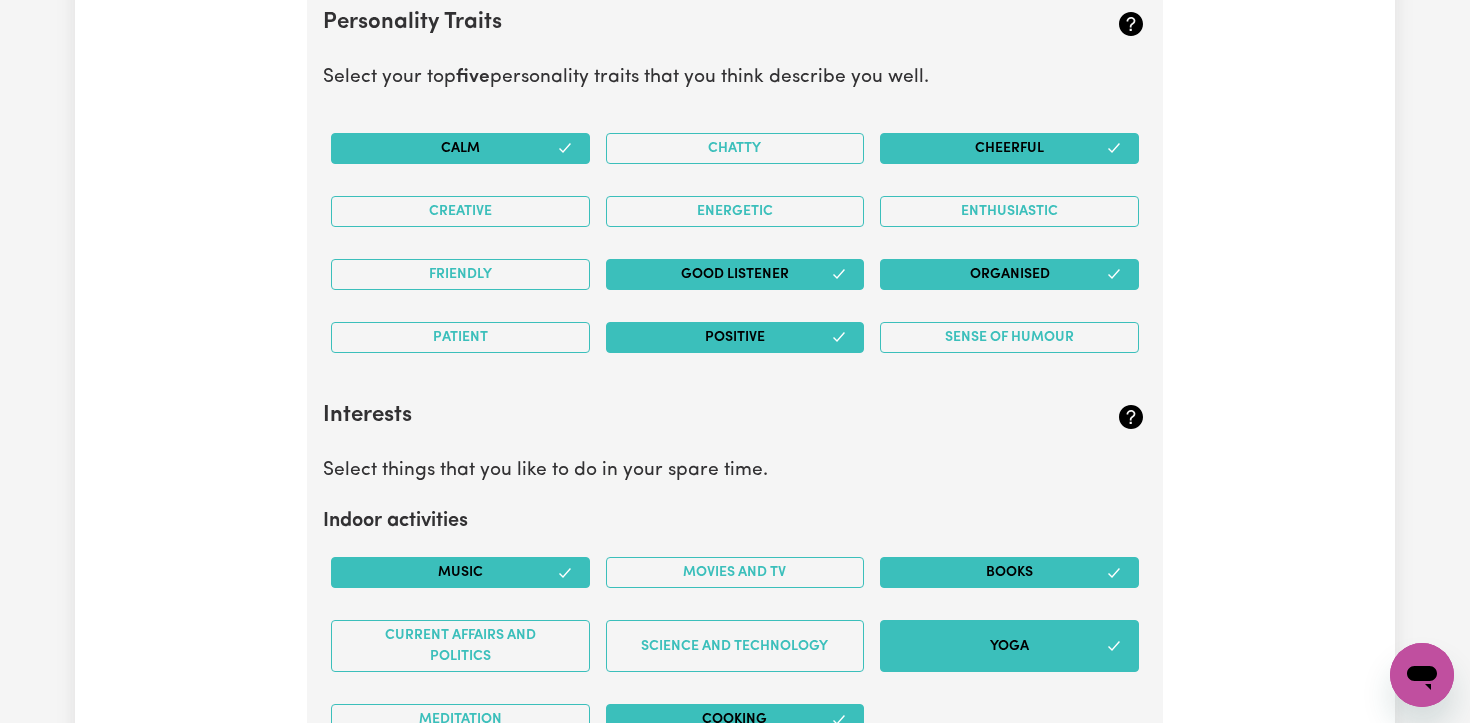 click on "Interests" at bounding box center (666, 416) 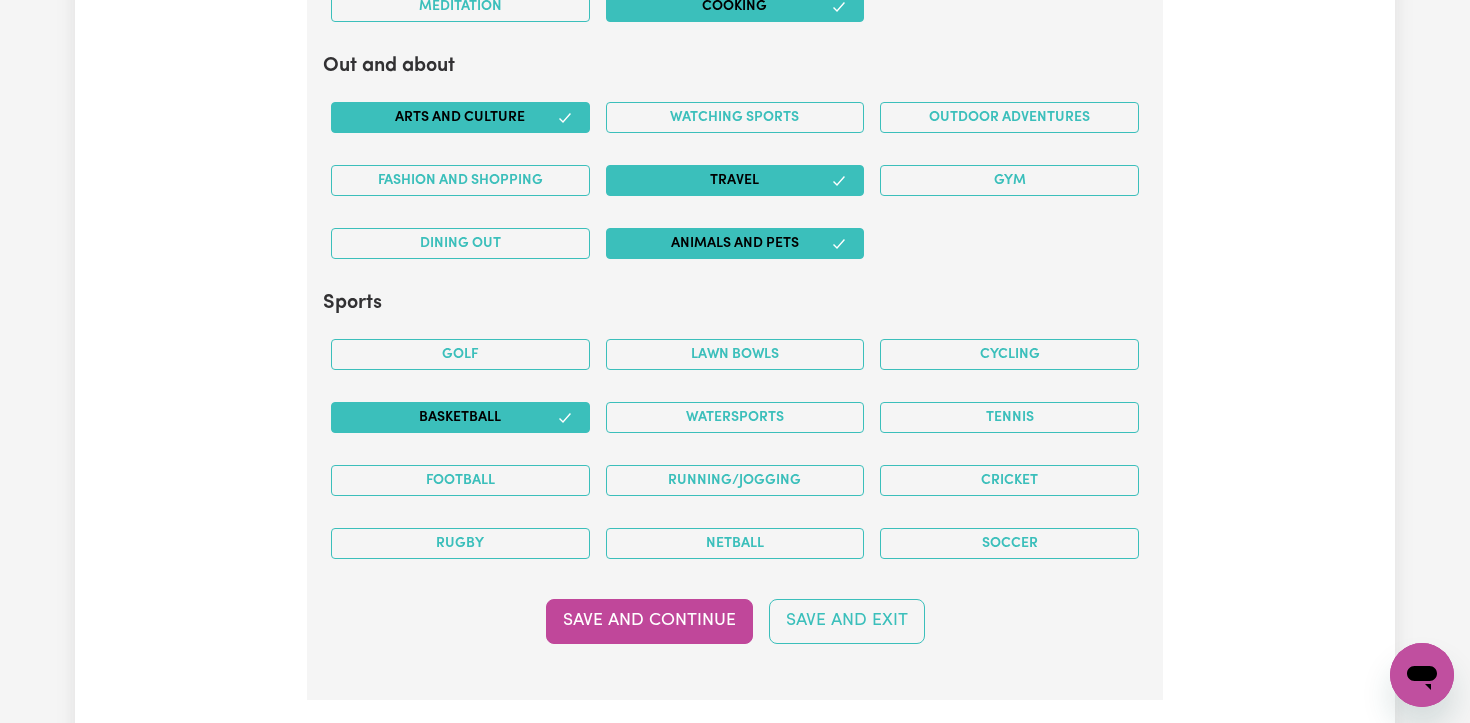 scroll, scrollTop: 3926, scrollLeft: 0, axis: vertical 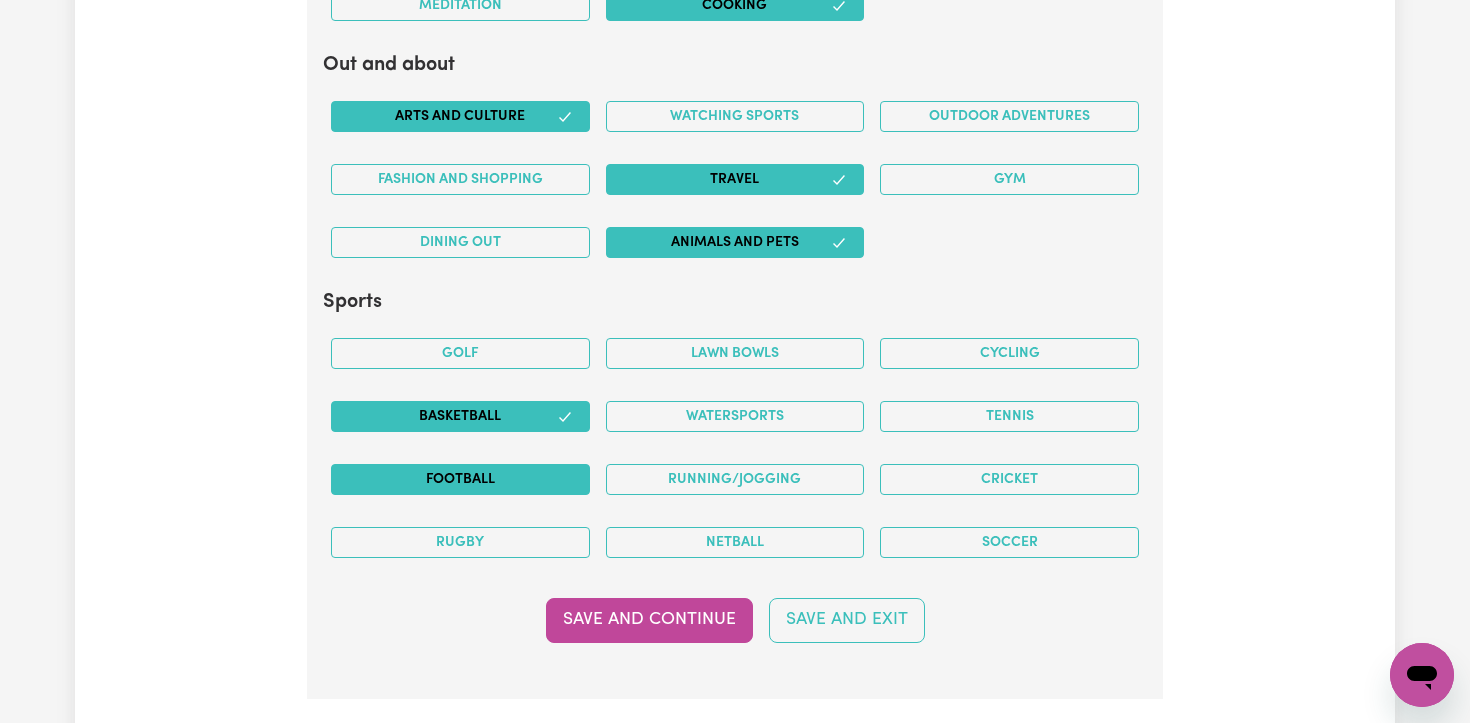 click on "Football" at bounding box center [460, 479] 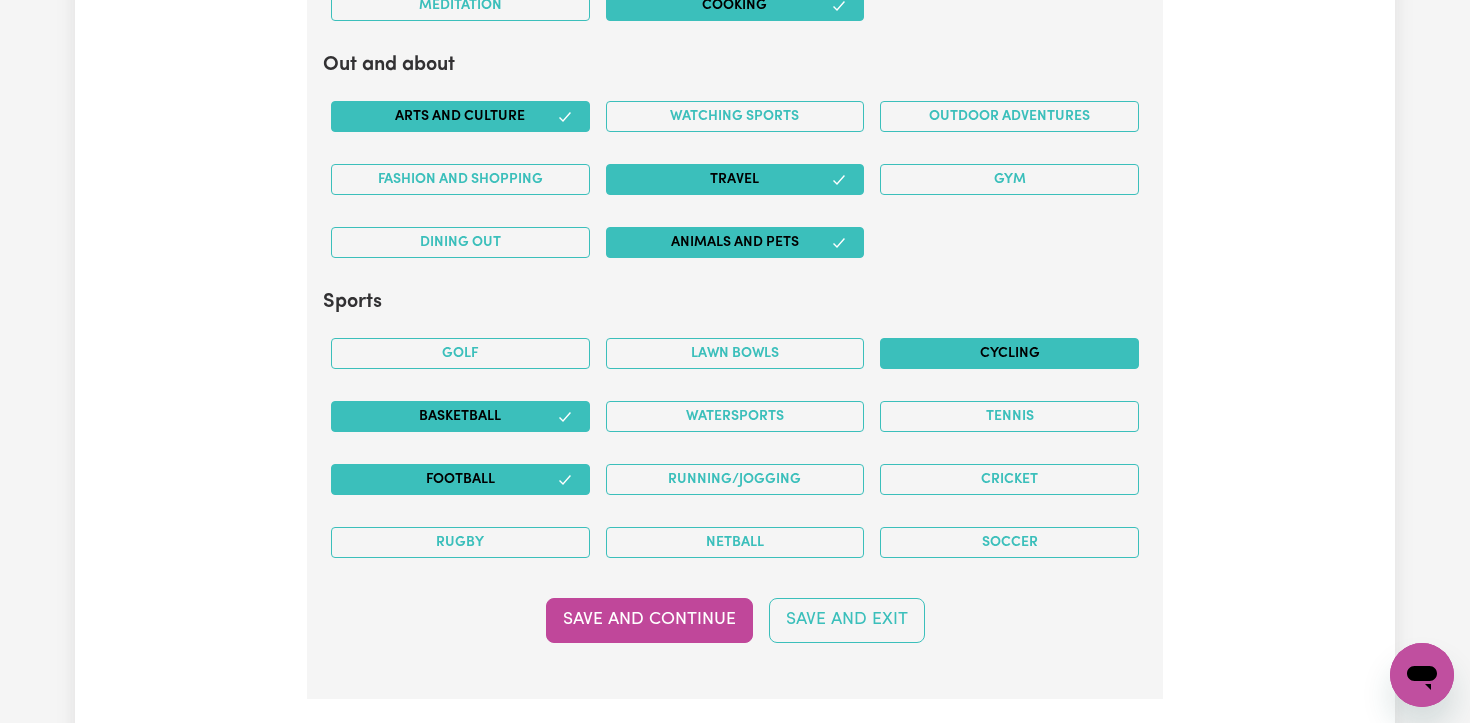 click on "Cycling" at bounding box center (1009, 353) 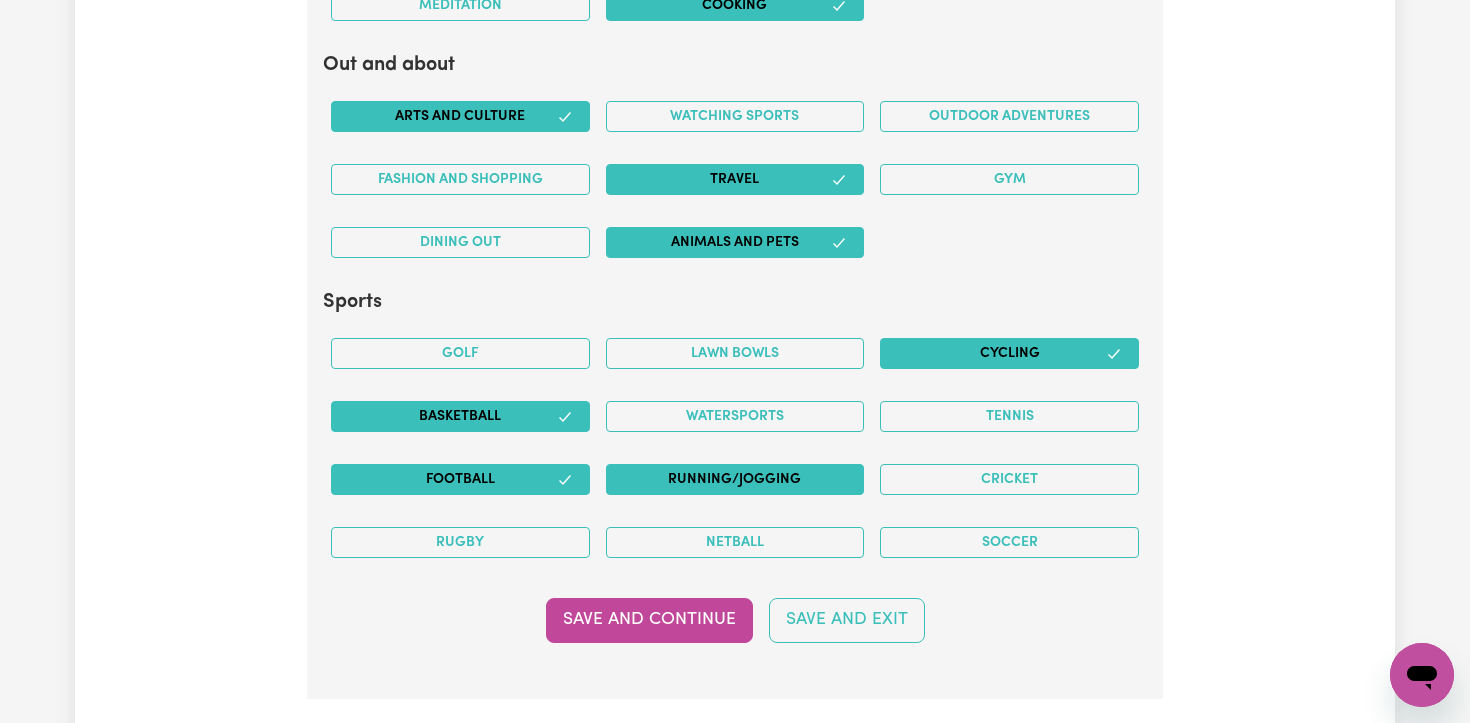 click on "Running/Jogging" at bounding box center (735, 479) 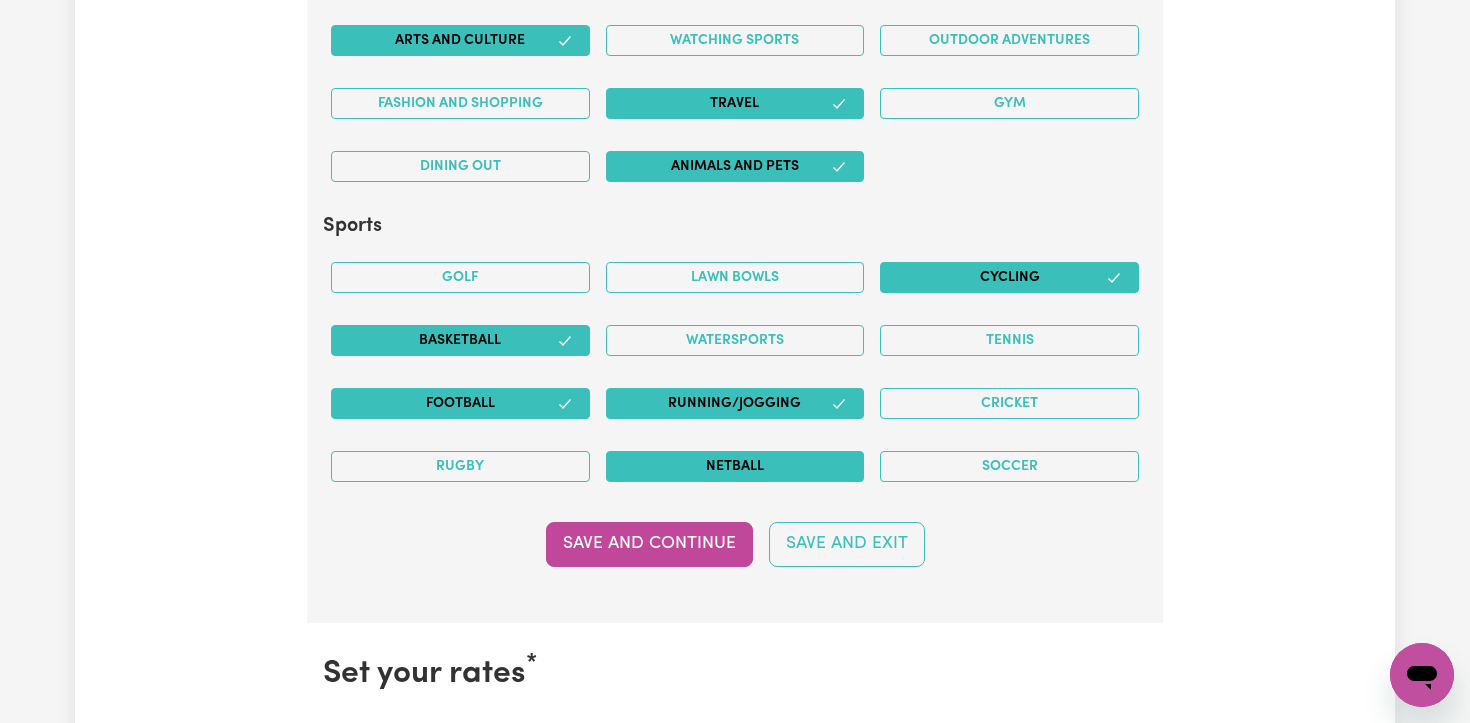 scroll, scrollTop: 4003, scrollLeft: 0, axis: vertical 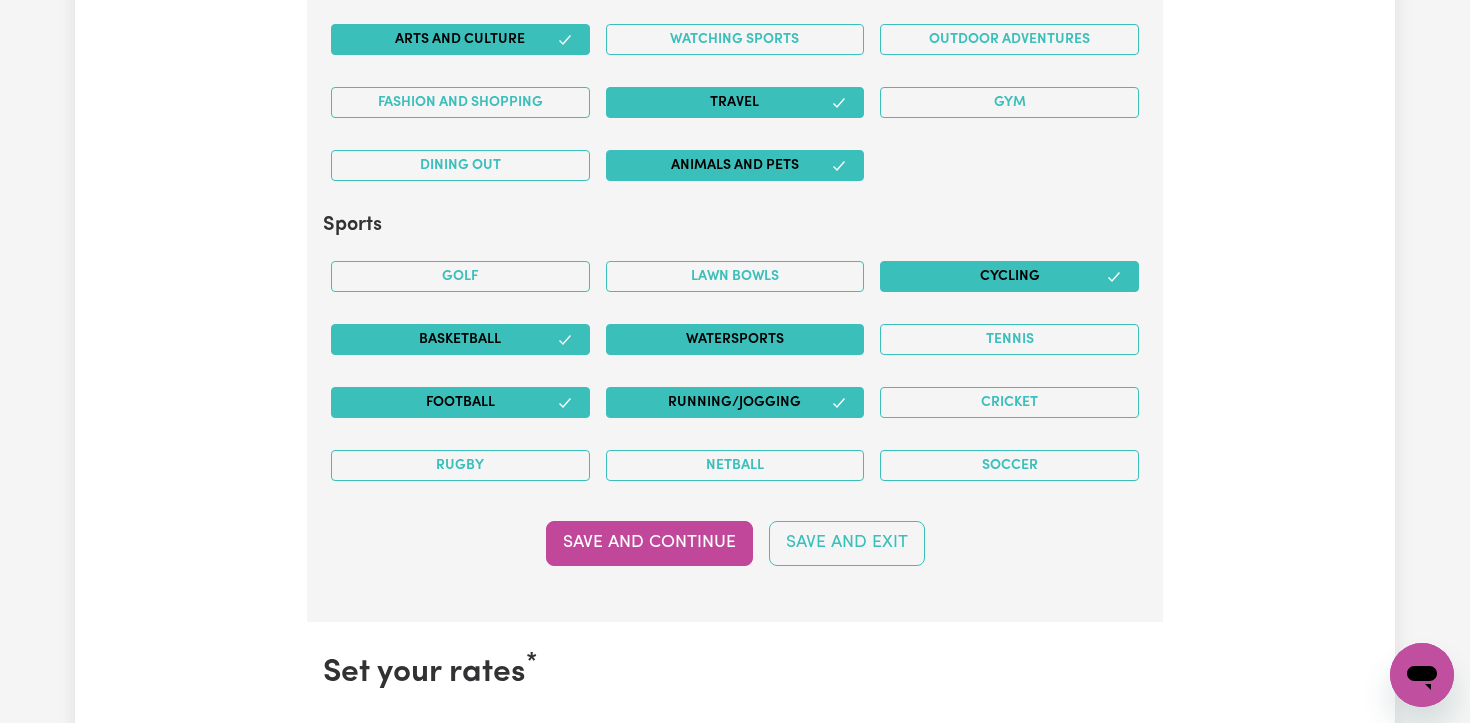 click on "Watersports" at bounding box center (735, 339) 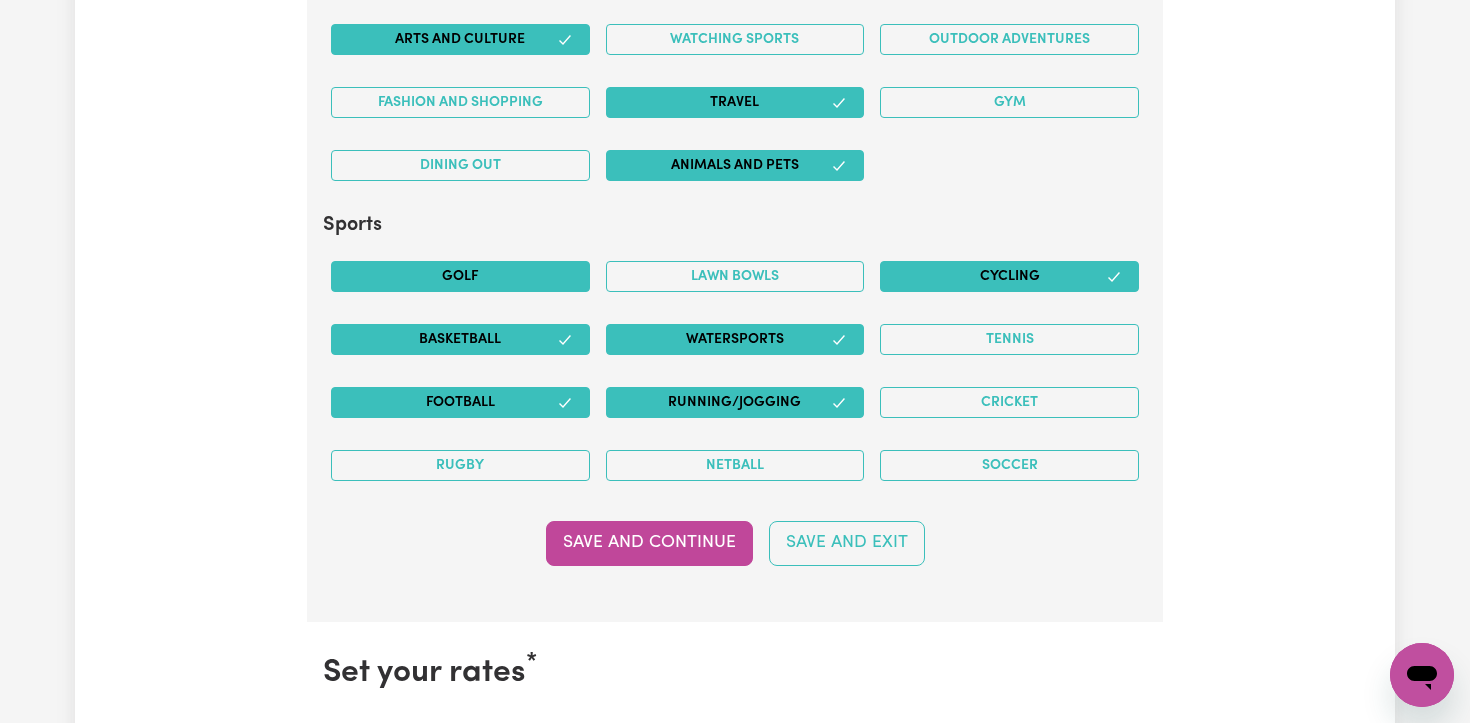 click on "Golf" at bounding box center [460, 276] 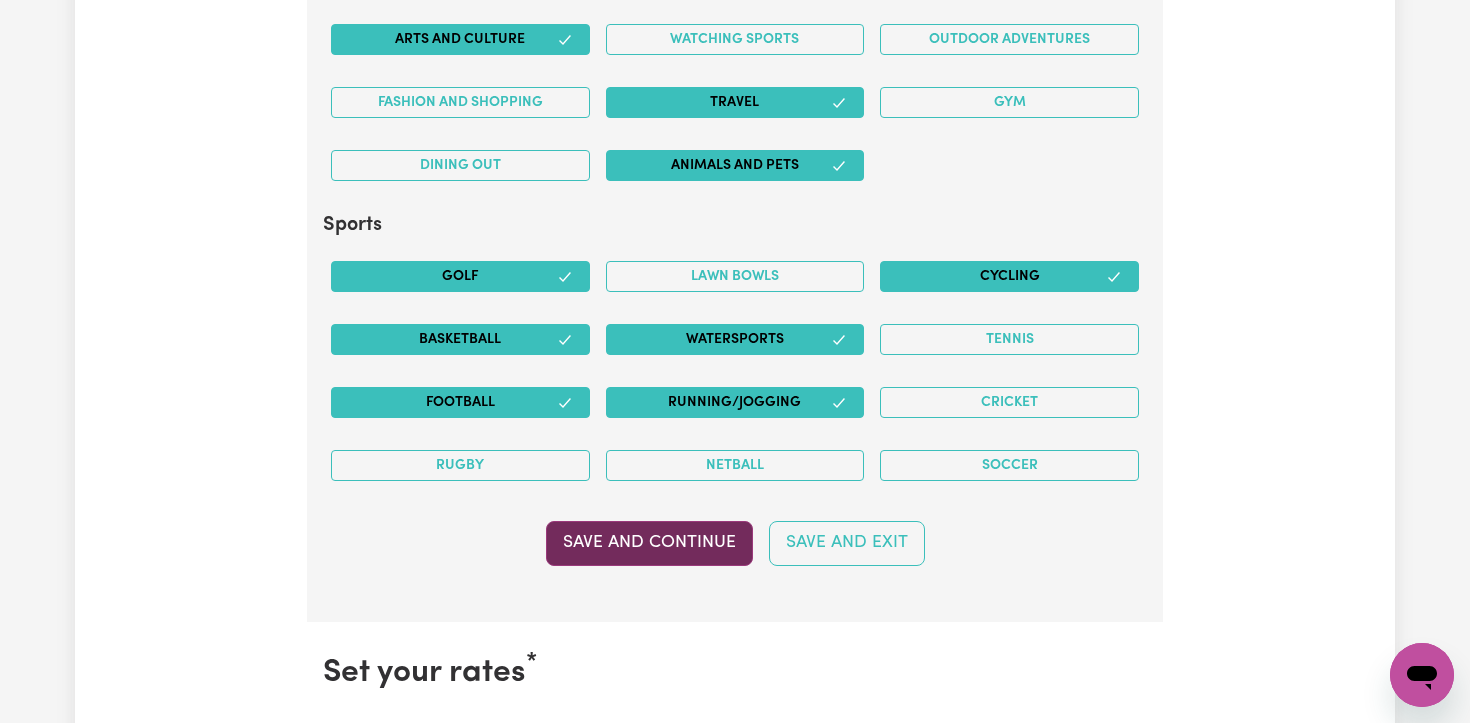 click on "Save and Continue" at bounding box center (649, 543) 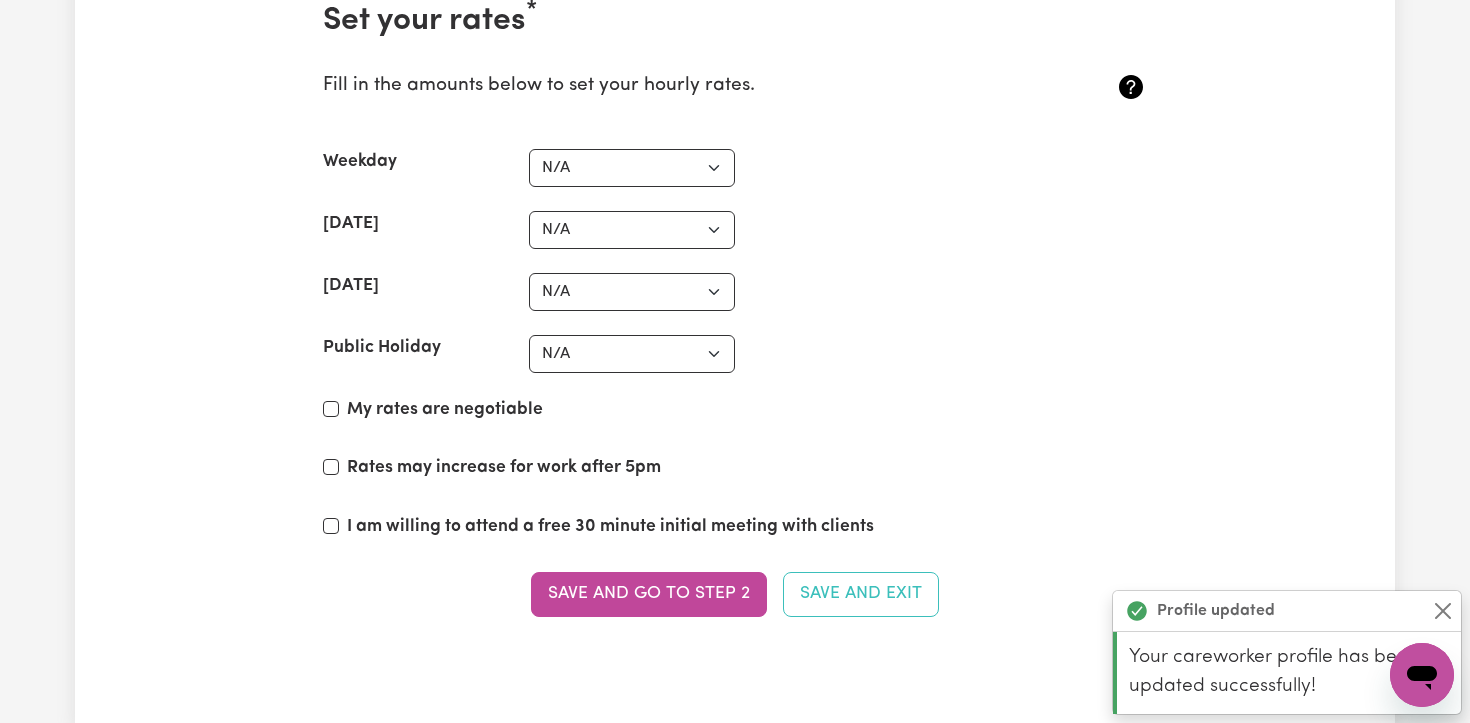 scroll, scrollTop: 4659, scrollLeft: 0, axis: vertical 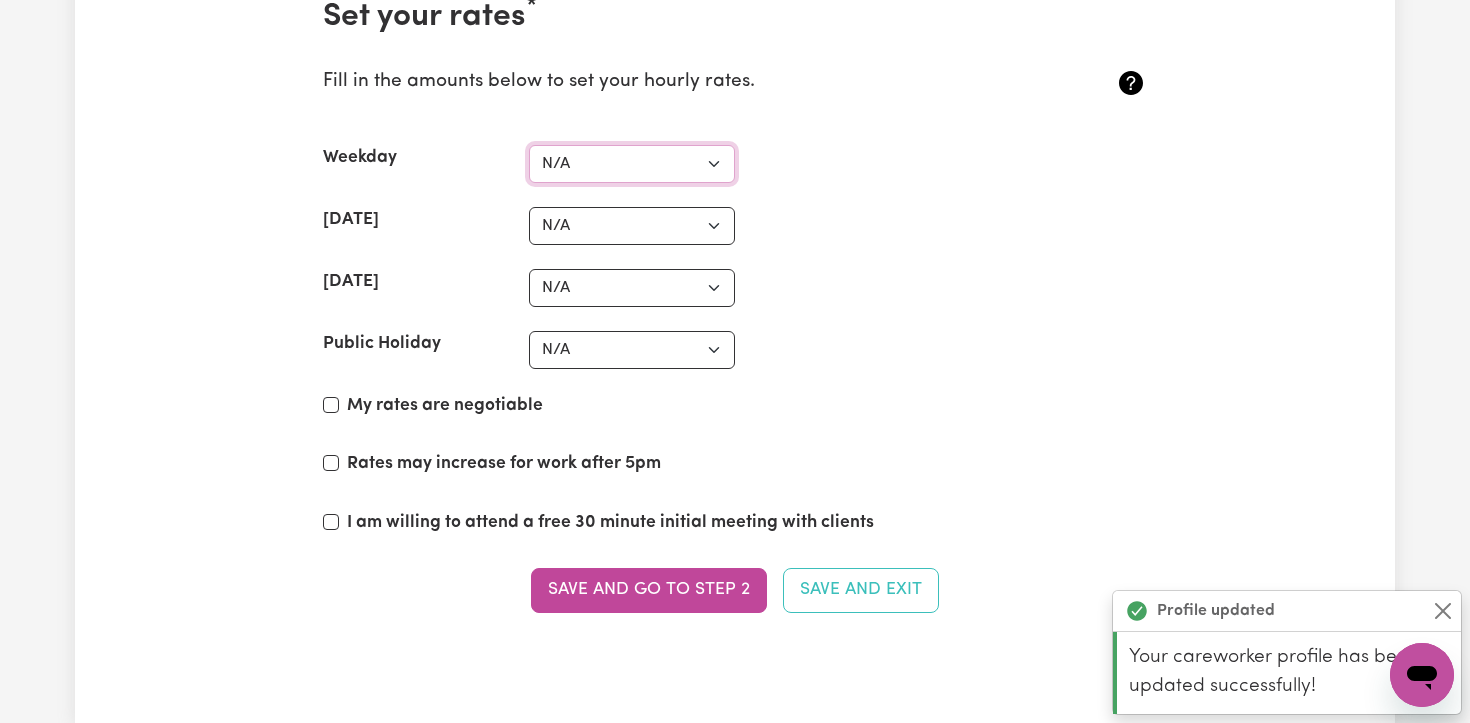 click on "N/A $37 $38 $39 $40 $41 $42 $43 $44 $45 $46 $47 $48 $49 $50 $51 $52 $53 $54 $55 $56 $57 $58 $59 $60 $61 $62 $63 $64 $65 $66 $67 $68 $69 $70 $71 $72 $73 $74 $75 $76 $77 $78 $79 $80 $81 $82 $83 $84 $85 $86 $87 $88 $89 $90 $91 $92 $93 $94 $95 $96 $97 $98 $99 $100 $101 $102 $103 $104 $105 $106 $107 $108 $109 $110 $111 $112 $113 $114 $115 $116 $117 $118 $119 $120 $121 $122 $123 $124 $125 $126 $127 $128 $129 $130 $131 $132 $133 $134 $135 $136 $137 $138 $139 $140 $141 $142 $143 $144 $145 $146 $147 $148 $149 $150 $151 $152 $153 $154 $155 $156 $157 $158 $159 $160 $161 $162" at bounding box center [632, 164] 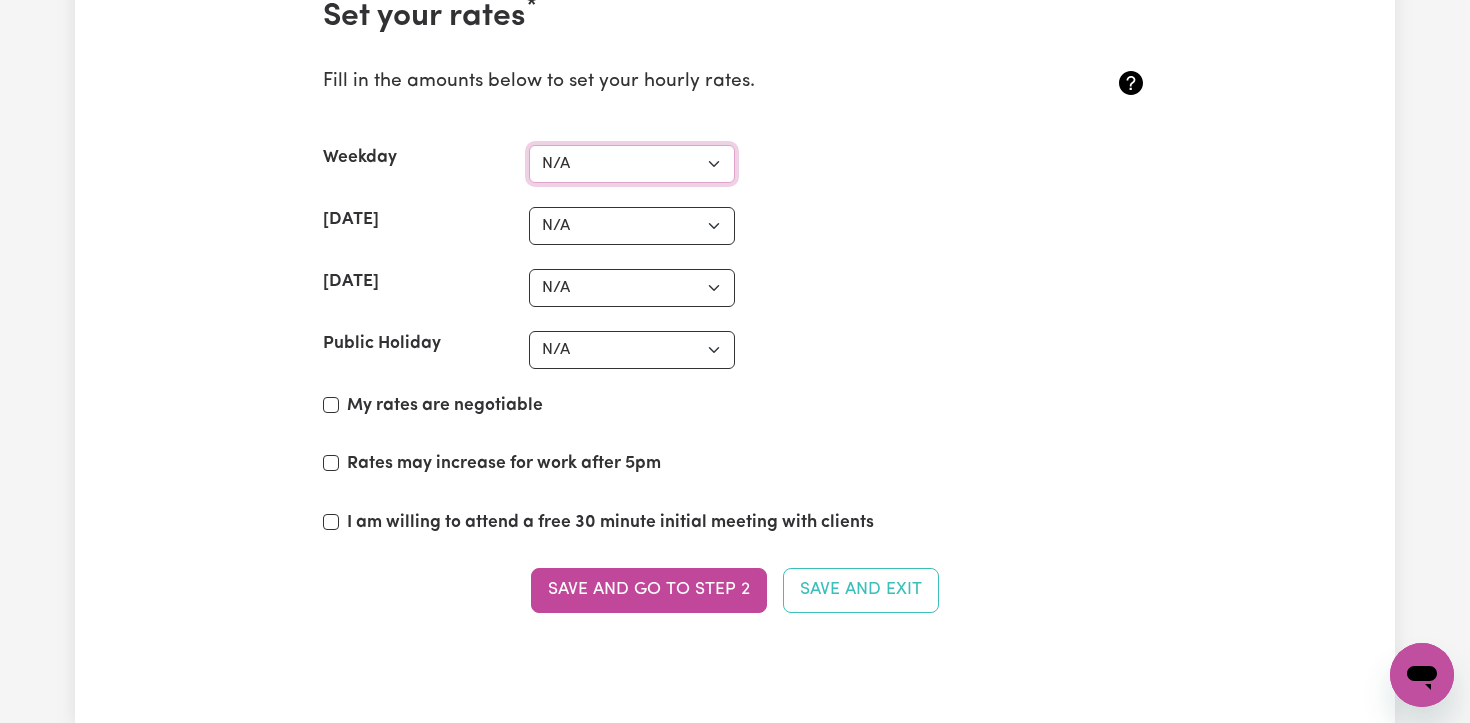 select on "43" 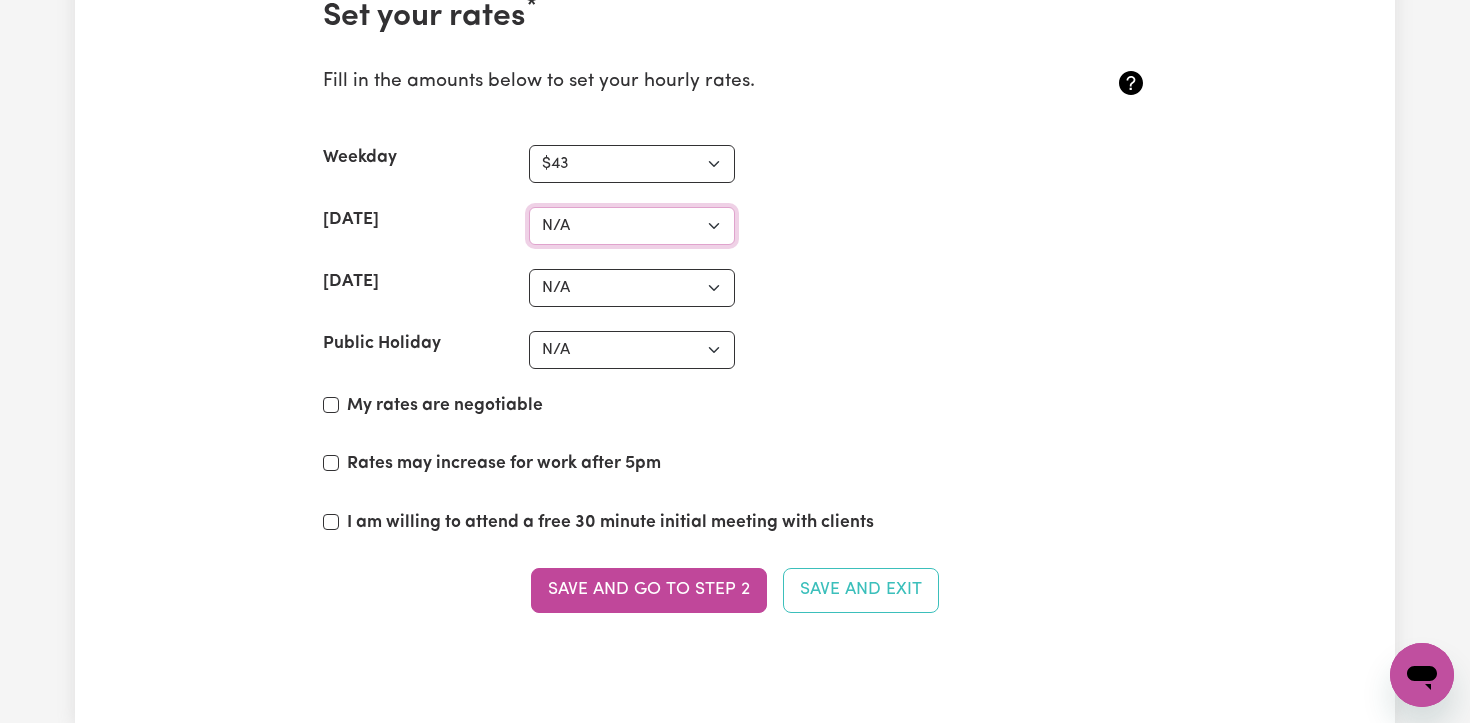 click on "N/A $37 $38 $39 $40 $41 $42 $43 $44 $45 $46 $47 $48 $49 $50 $51 $52 $53 $54 $55 $56 $57 $58 $59 $60 $61 $62 $63 $64 $65 $66 $67 $68 $69 $70 $71 $72 $73 $74 $75 $76 $77 $78 $79 $80 $81 $82 $83 $84 $85 $86 $87 $88 $89 $90 $91 $92 $93 $94 $95 $96 $97 $98 $99 $100 $101 $102 $103 $104 $105 $106 $107 $108 $109 $110 $111 $112 $113 $114 $115 $116 $117 $118 $119 $120 $121 $122 $123 $124 $125 $126 $127 $128 $129 $130 $131 $132 $133 $134 $135 $136 $137 $138 $139 $140 $141 $142 $143 $144 $145 $146 $147 $148 $149 $150 $151 $152 $153 $154 $155 $156 $157 $158 $159 $160 $161 $162" at bounding box center [632, 226] 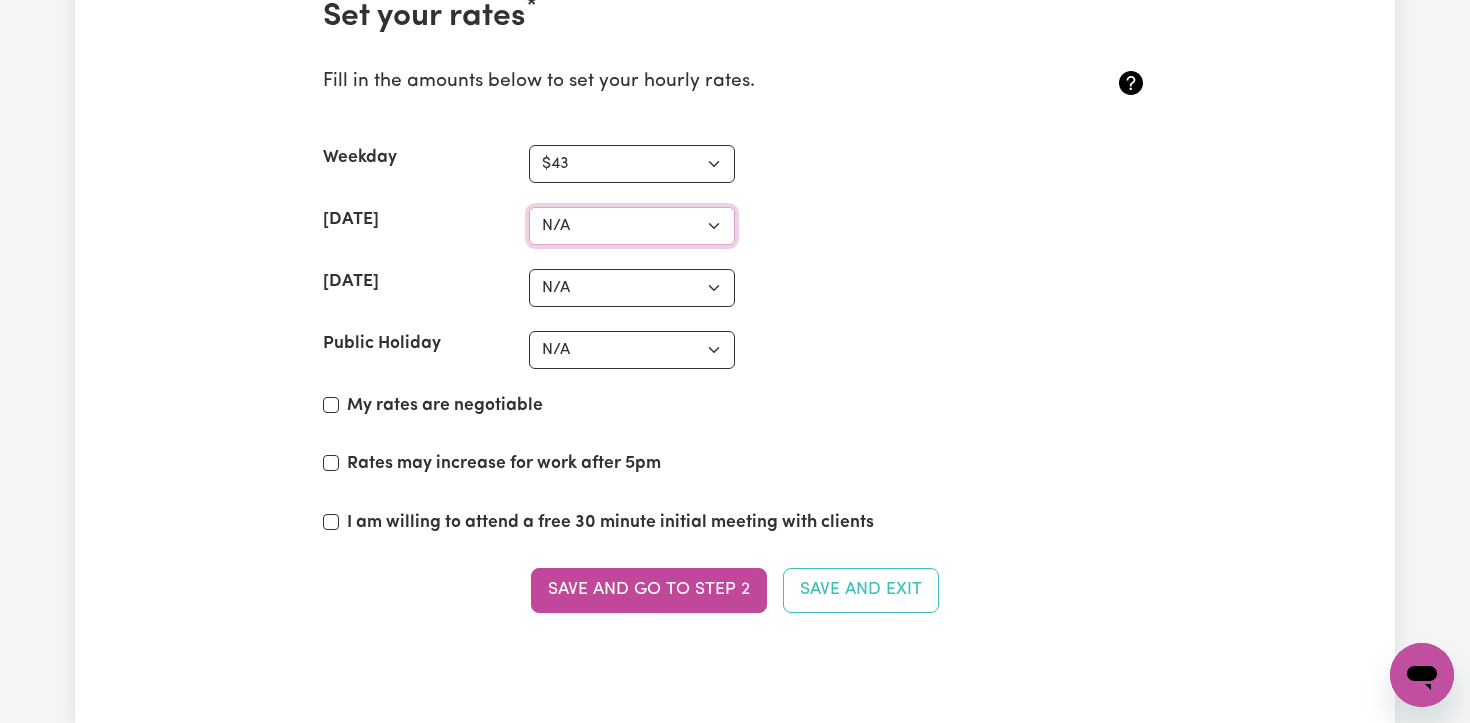 type on "x" 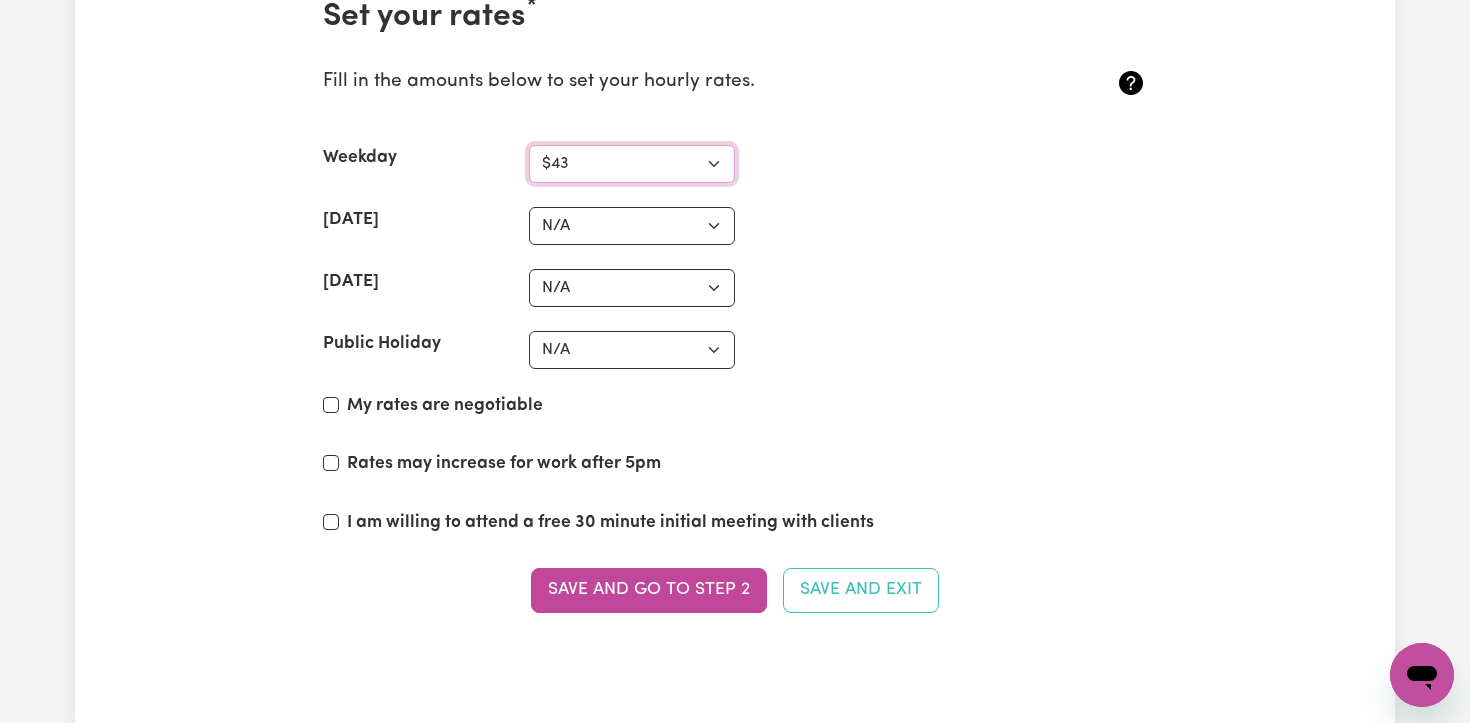 click on "N/A $37 $38 $39 $40 $41 $42 $43 $44 $45 $46 $47 $48 $49 $50 $51 $52 $53 $54 $55 $56 $57 $58 $59 $60 $61 $62 $63 $64 $65 $66 $67 $68 $69 $70 $71 $72 $73 $74 $75 $76 $77 $78 $79 $80 $81 $82 $83 $84 $85 $86 $87 $88 $89 $90 $91 $92 $93 $94 $95 $96 $97 $98 $99 $100 $101 $102 $103 $104 $105 $106 $107 $108 $109 $110 $111 $112 $113 $114 $115 $116 $117 $118 $119 $120 $121 $122 $123 $124 $125 $126 $127 $128 $129 $130 $131 $132 $133 $134 $135 $136 $137 $138 $139 $140 $141 $142 $143 $144 $145 $146 $147 $148 $149 $150 $151 $152 $153 $154 $155 $156 $157 $158 $159 $160 $161 $162" at bounding box center (632, 164) 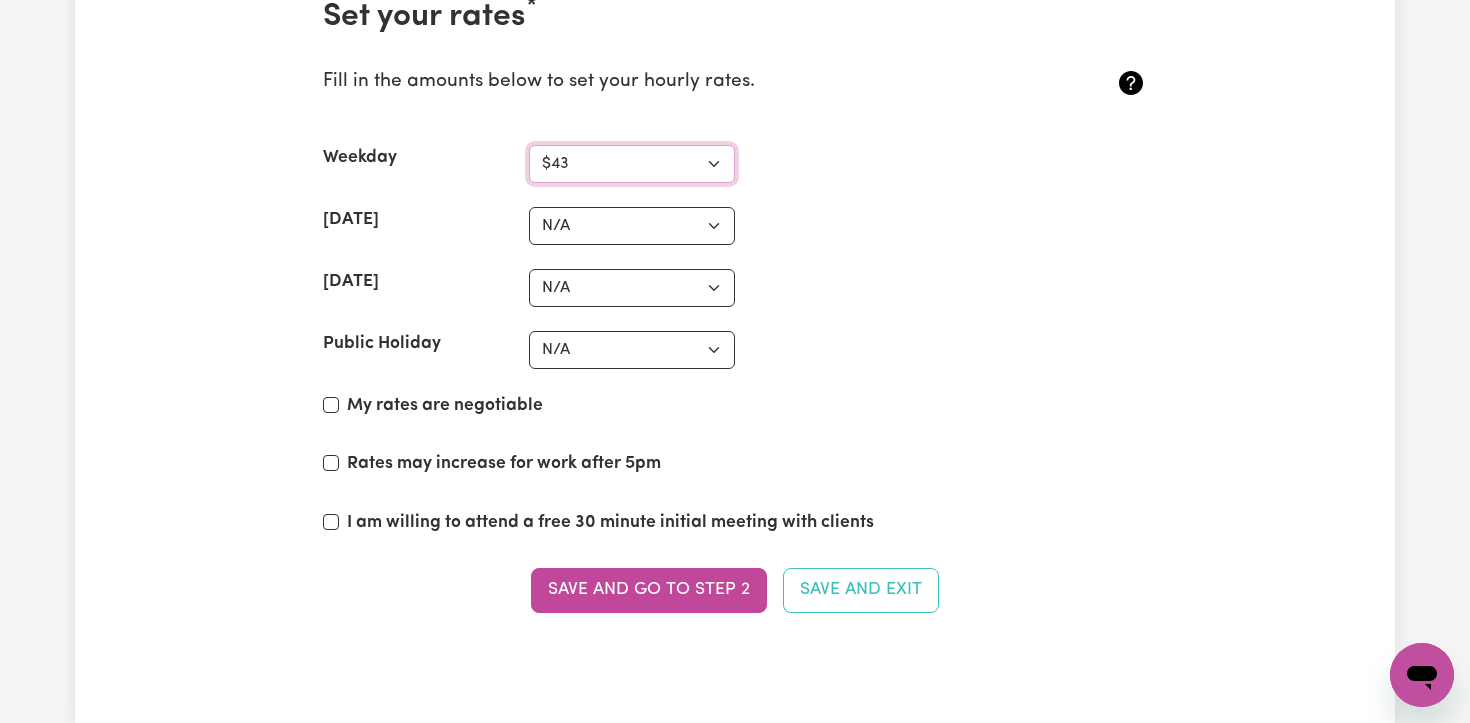 select on "45" 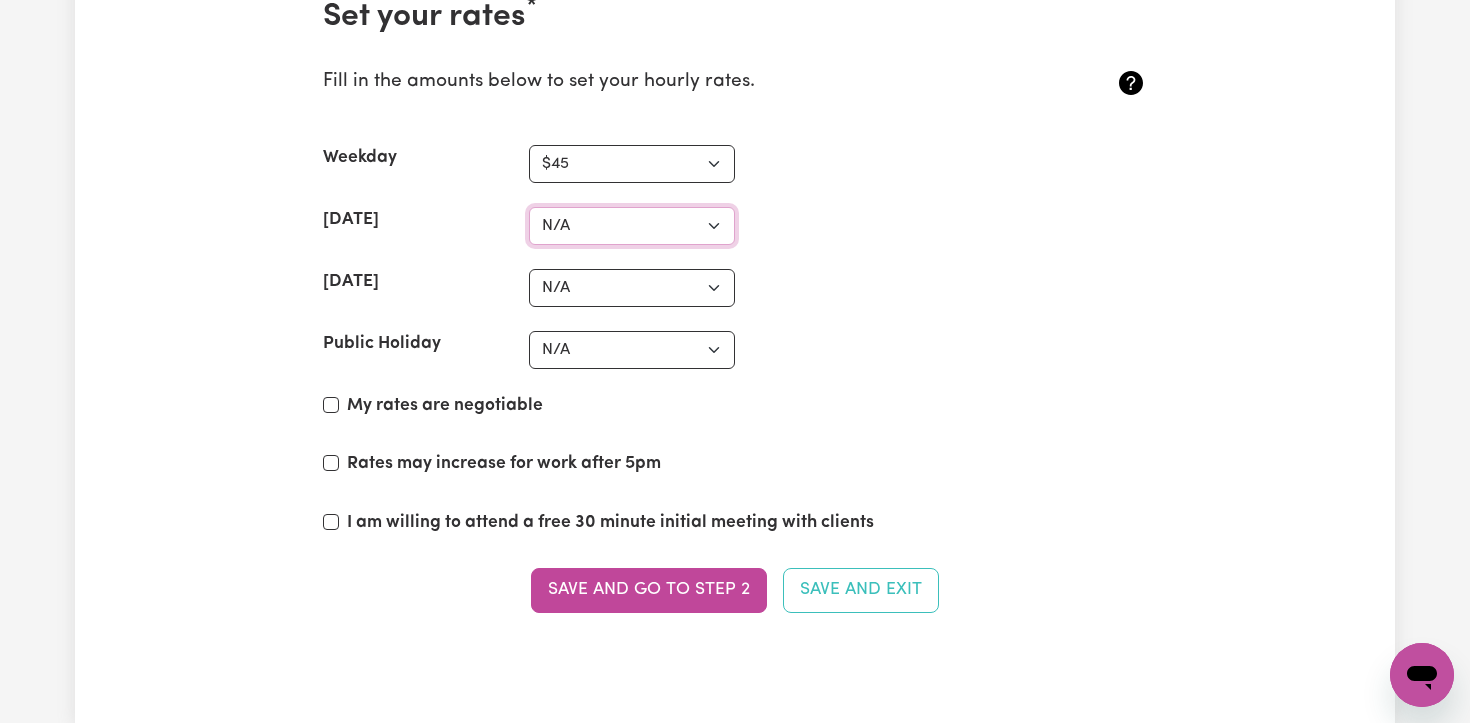 click on "N/A $37 $38 $39 $40 $41 $42 $43 $44 $45 $46 $47 $48 $49 $50 $51 $52 $53 $54 $55 $56 $57 $58 $59 $60 $61 $62 $63 $64 $65 $66 $67 $68 $69 $70 $71 $72 $73 $74 $75 $76 $77 $78 $79 $80 $81 $82 $83 $84 $85 $86 $87 $88 $89 $90 $91 $92 $93 $94 $95 $96 $97 $98 $99 $100 $101 $102 $103 $104 $105 $106 $107 $108 $109 $110 $111 $112 $113 $114 $115 $116 $117 $118 $119 $120 $121 $122 $123 $124 $125 $126 $127 $128 $129 $130 $131 $132 $133 $134 $135 $136 $137 $138 $139 $140 $141 $142 $143 $144 $145 $146 $147 $148 $149 $150 $151 $152 $153 $154 $155 $156 $157 $158 $159 $160 $161 $162" at bounding box center [632, 226] 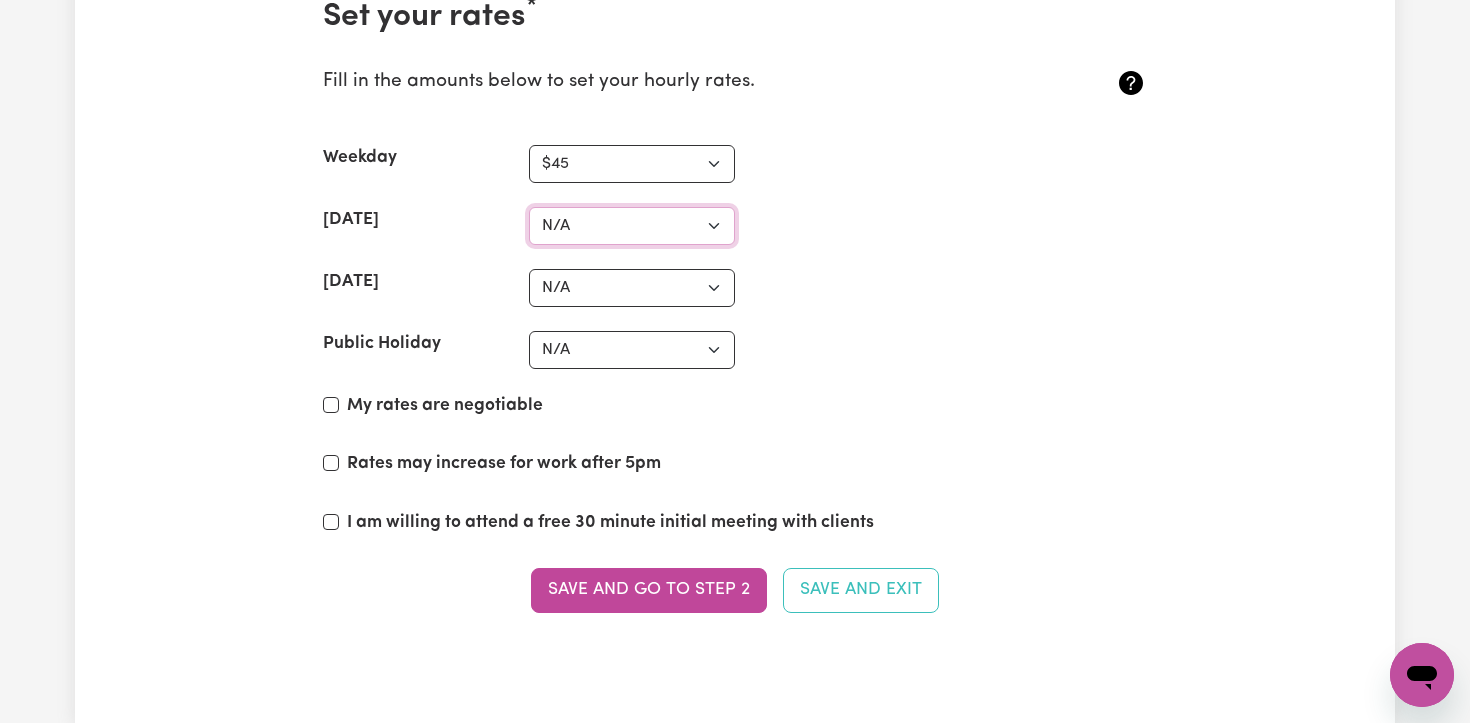 type on "x" 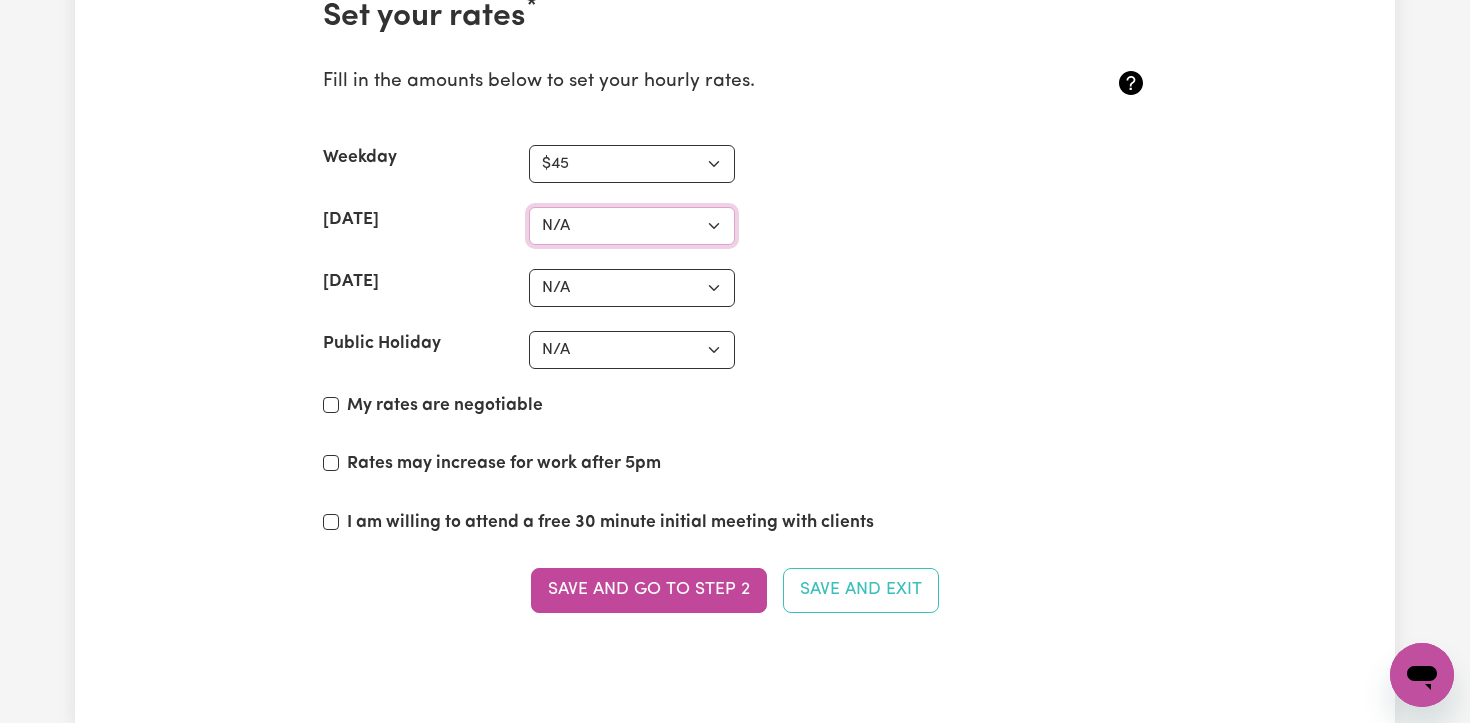 select on "55" 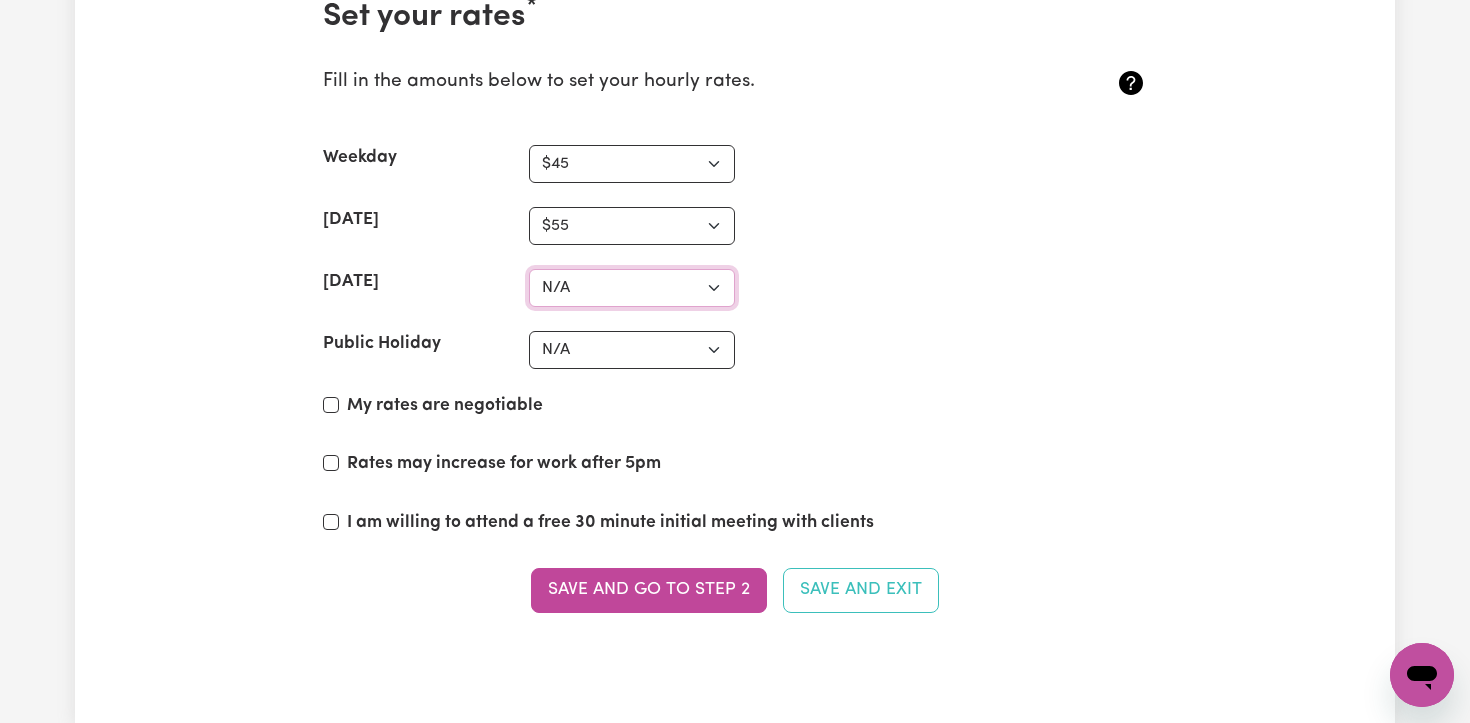 click on "N/A $37 $38 $39 $40 $41 $42 $43 $44 $45 $46 $47 $48 $49 $50 $51 $52 $53 $54 $55 $56 $57 $58 $59 $60 $61 $62 $63 $64 $65 $66 $67 $68 $69 $70 $71 $72 $73 $74 $75 $76 $77 $78 $79 $80 $81 $82 $83 $84 $85 $86 $87 $88 $89 $90 $91 $92 $93 $94 $95 $96 $97 $98 $99 $100 $101 $102 $103 $104 $105 $106 $107 $108 $109 $110 $111 $112 $113 $114 $115 $116 $117 $118 $119 $120 $121 $122 $123 $124 $125 $126 $127 $128 $129 $130 $131 $132 $133 $134 $135 $136 $137 $138 $139 $140 $141 $142 $143 $144 $145 $146 $147 $148 $149 $150 $151 $152 $153 $154 $155 $156 $157 $158 $159 $160 $161 $162" at bounding box center [632, 288] 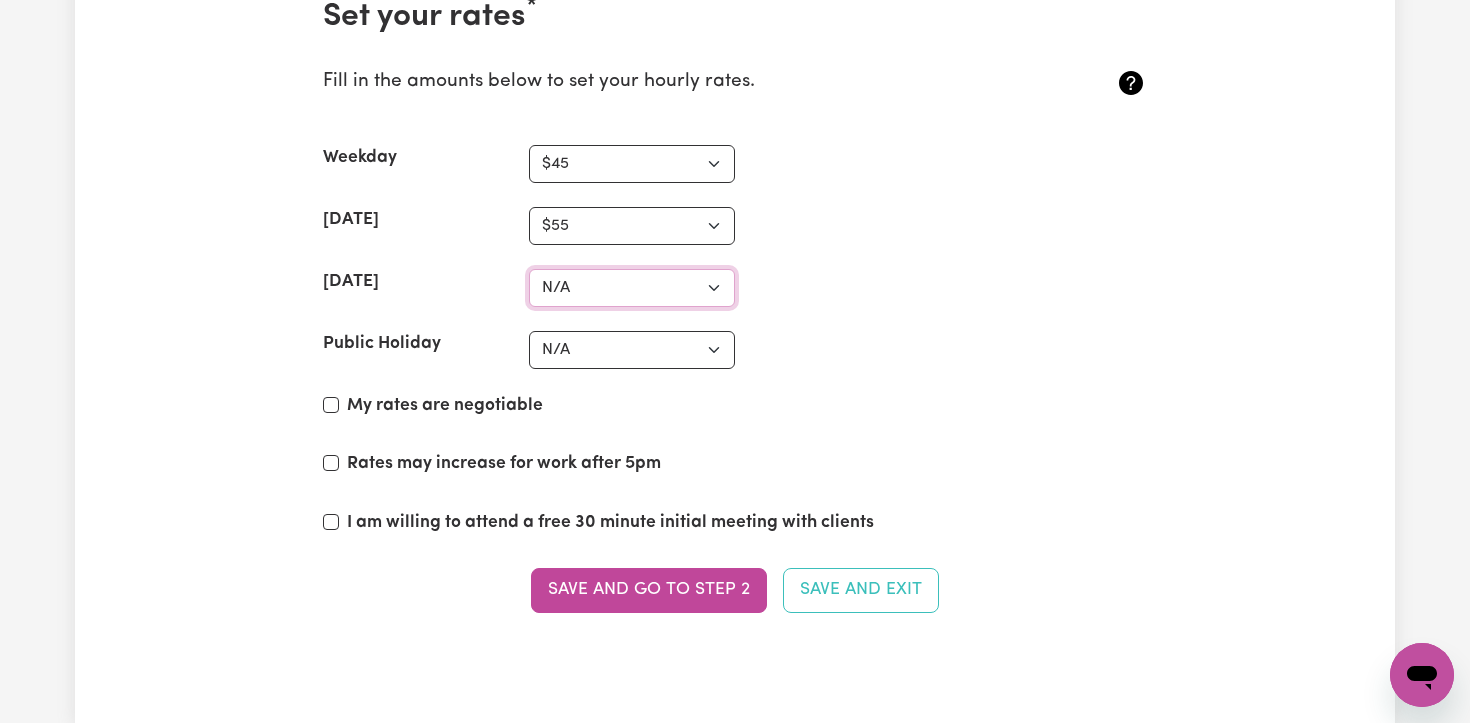 type on "x" 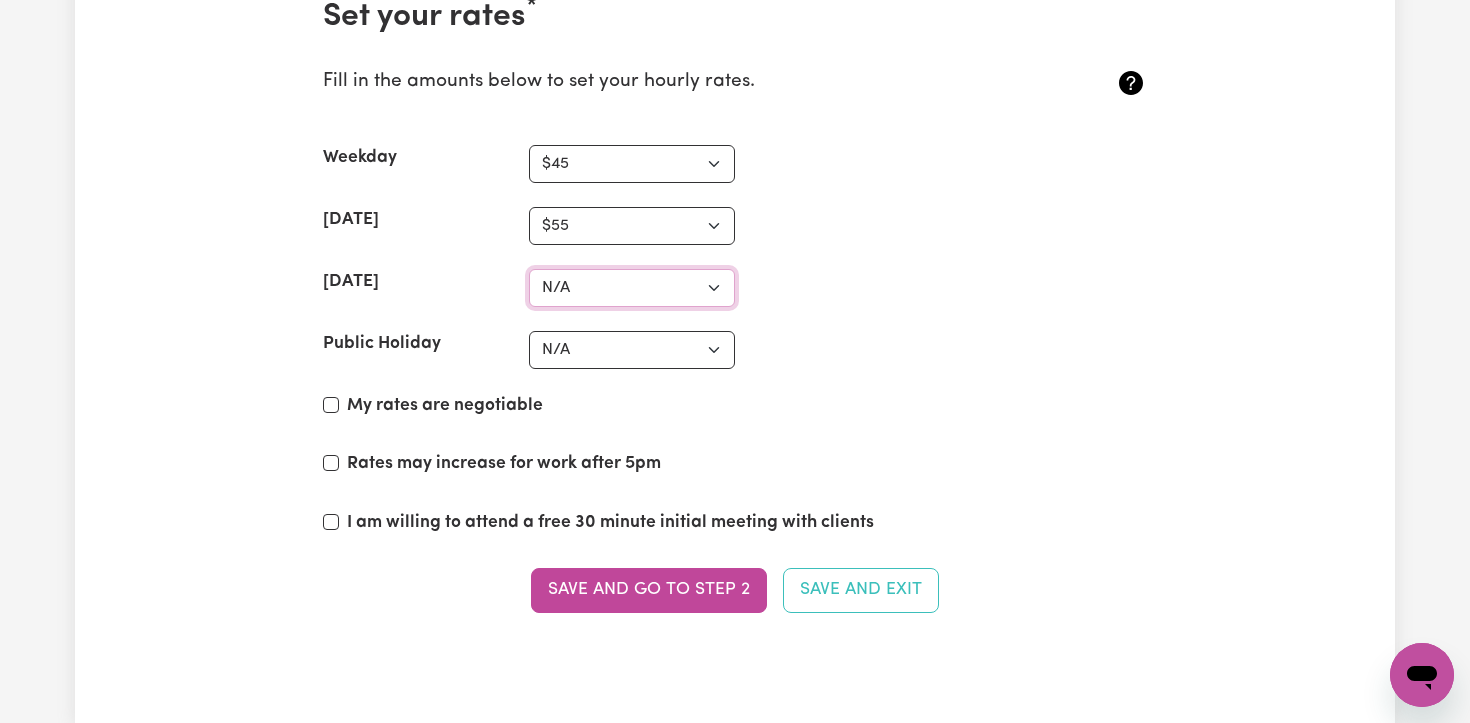 click on "N/A $37 $38 $39 $40 $41 $42 $43 $44 $45 $46 $47 $48 $49 $50 $51 $52 $53 $54 $55 $56 $57 $58 $59 $60 $61 $62 $63 $64 $65 $66 $67 $68 $69 $70 $71 $72 $73 $74 $75 $76 $77 $78 $79 $80 $81 $82 $83 $84 $85 $86 $87 $88 $89 $90 $91 $92 $93 $94 $95 $96 $97 $98 $99 $100 $101 $102 $103 $104 $105 $106 $107 $108 $109 $110 $111 $112 $113 $114 $115 $116 $117 $118 $119 $120 $121 $122 $123 $124 $125 $126 $127 $128 $129 $130 $131 $132 $133 $134 $135 $136 $137 $138 $139 $140 $141 $142 $143 $144 $145 $146 $147 $148 $149 $150 $151 $152 $153 $154 $155 $156 $157 $158 $159 $160 $161 $162" at bounding box center (632, 288) 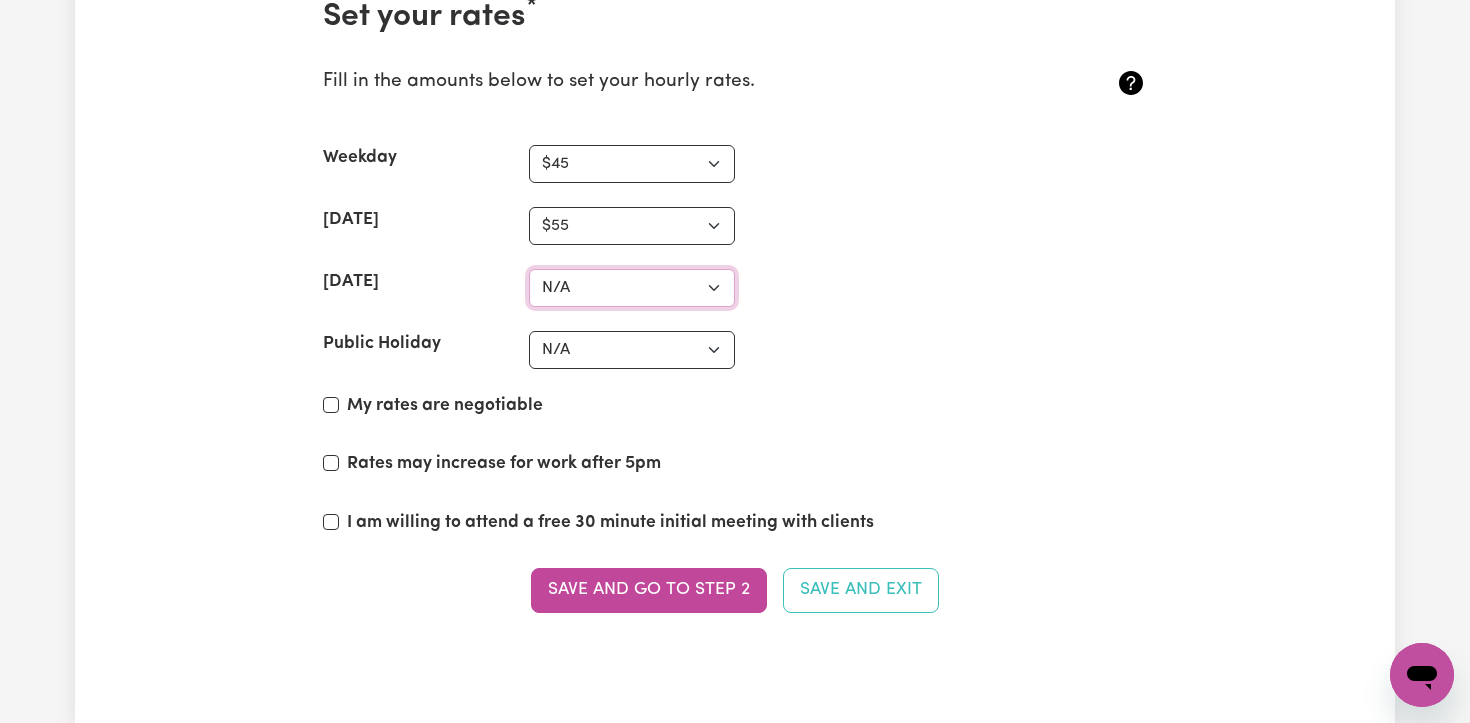 select on "60" 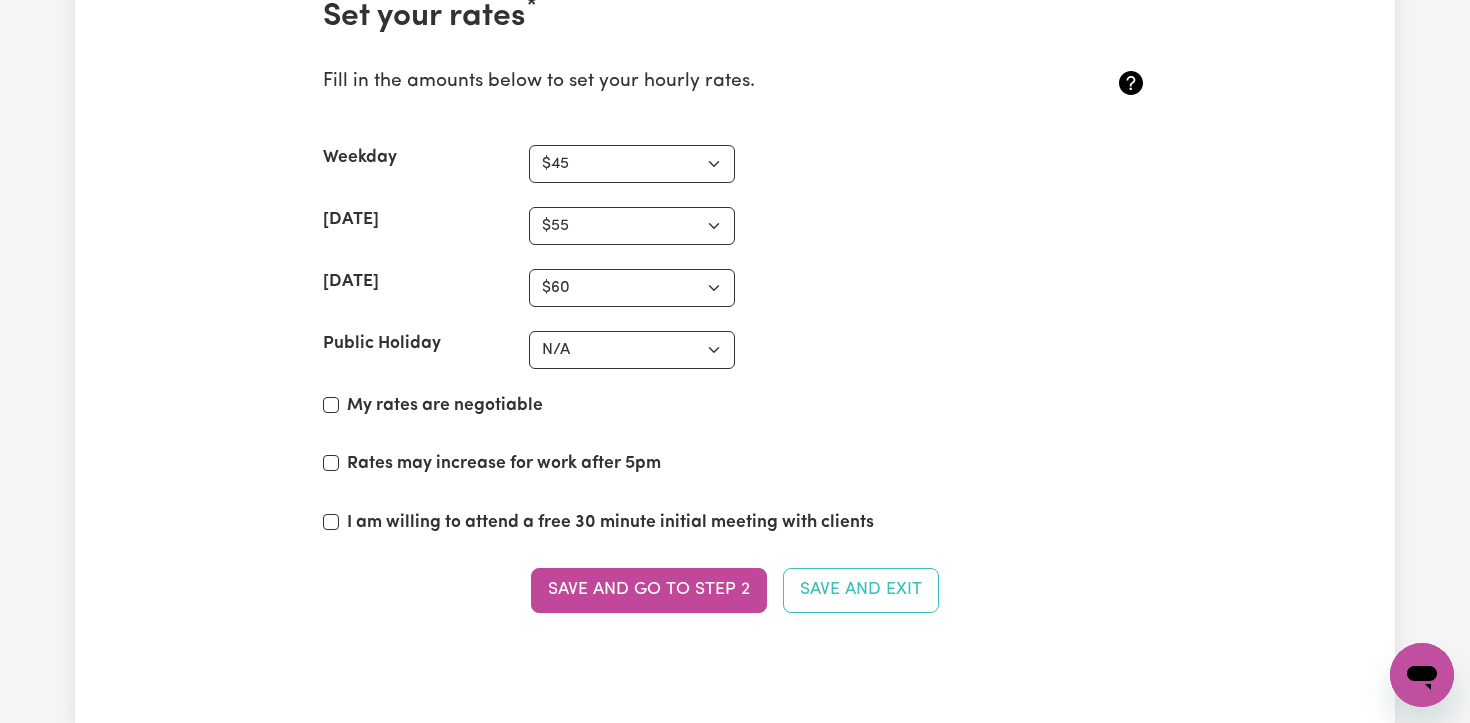 click on "Public Holiday N/A $37 $38 $39 $40 $41 $42 $43 $44 $45 $46 $47 $48 $49 $50 $51 $52 $53 $54 $55 $56 $57 $58 $59 $60 $61 $62 $63 $64 $65 $66 $67 $68 $69 $70 $71 $72 $73 $74 $75 $76 $77 $78 $79 $80 $81 $82 $83 $84 $85 $86 $87 $88 $89 $90 $91 $92 $93 $94 $95 $96 $97 $98 $99 $100 $101 $102 $103 $104 $105 $106 $107 $108 $109 $110 $111 $112 $113 $114 $115 $116 $117 $118 $119 $120 $121 $122 $123 $124 $125 $126 $127 $128 $129 $130 $131 $132 $133 $134 $135 $136 $137 $138 $139 $140 $141 $142 $143 $144 $145 $146 $147 $148 $149 $150 $151 $152 $153 $154 $155 $156 $157 $158 $159 $160 $161 $162" at bounding box center (735, 350) 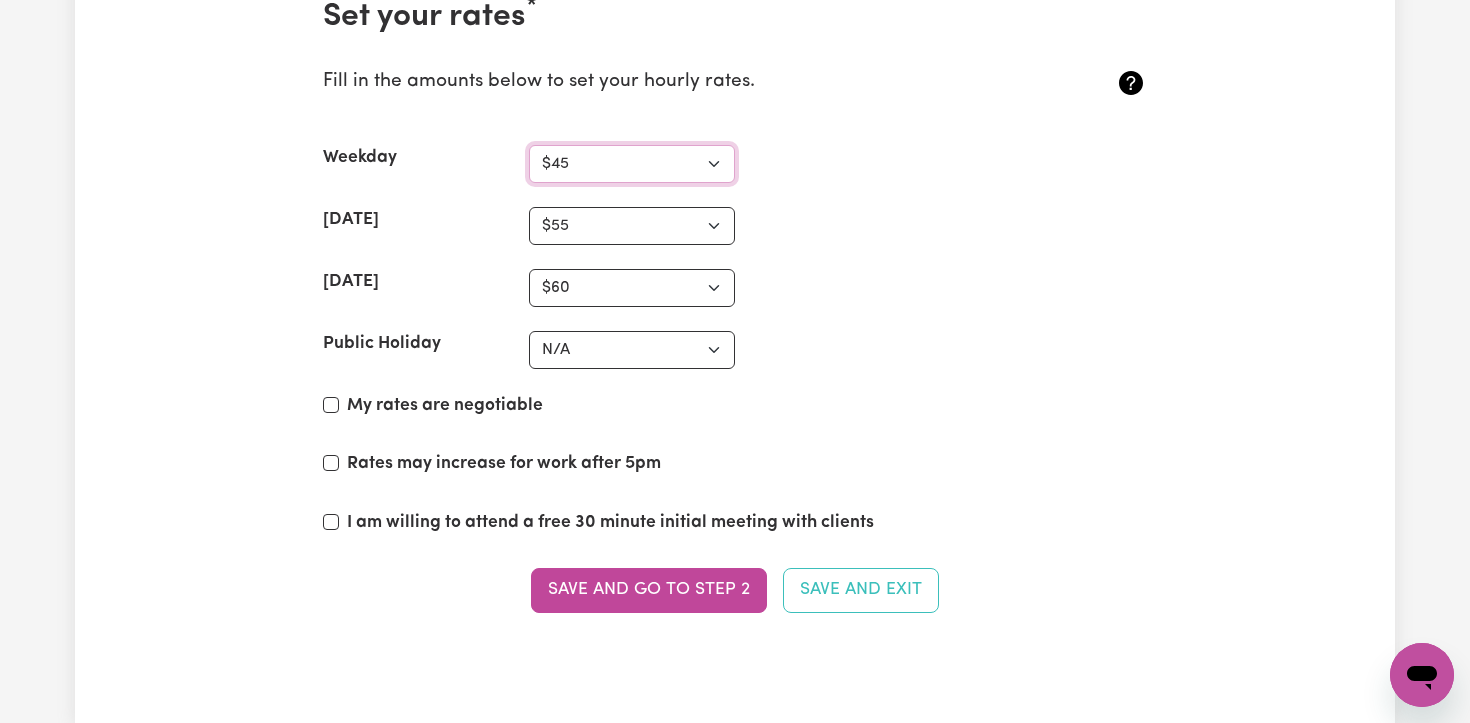click on "N/A $37 $38 $39 $40 $41 $42 $43 $44 $45 $46 $47 $48 $49 $50 $51 $52 $53 $54 $55 $56 $57 $58 $59 $60 $61 $62 $63 $64 $65 $66 $67 $68 $69 $70 $71 $72 $73 $74 $75 $76 $77 $78 $79 $80 $81 $82 $83 $84 $85 $86 $87 $88 $89 $90 $91 $92 $93 $94 $95 $96 $97 $98 $99 $100 $101 $102 $103 $104 $105 $106 $107 $108 $109 $110 $111 $112 $113 $114 $115 $116 $117 $118 $119 $120 $121 $122 $123 $124 $125 $126 $127 $128 $129 $130 $131 $132 $133 $134 $135 $136 $137 $138 $139 $140 $141 $142 $143 $144 $145 $146 $147 $148 $149 $150 $151 $152 $153 $154 $155 $156 $157 $158 $159 $160 $161 $162" at bounding box center [632, 164] 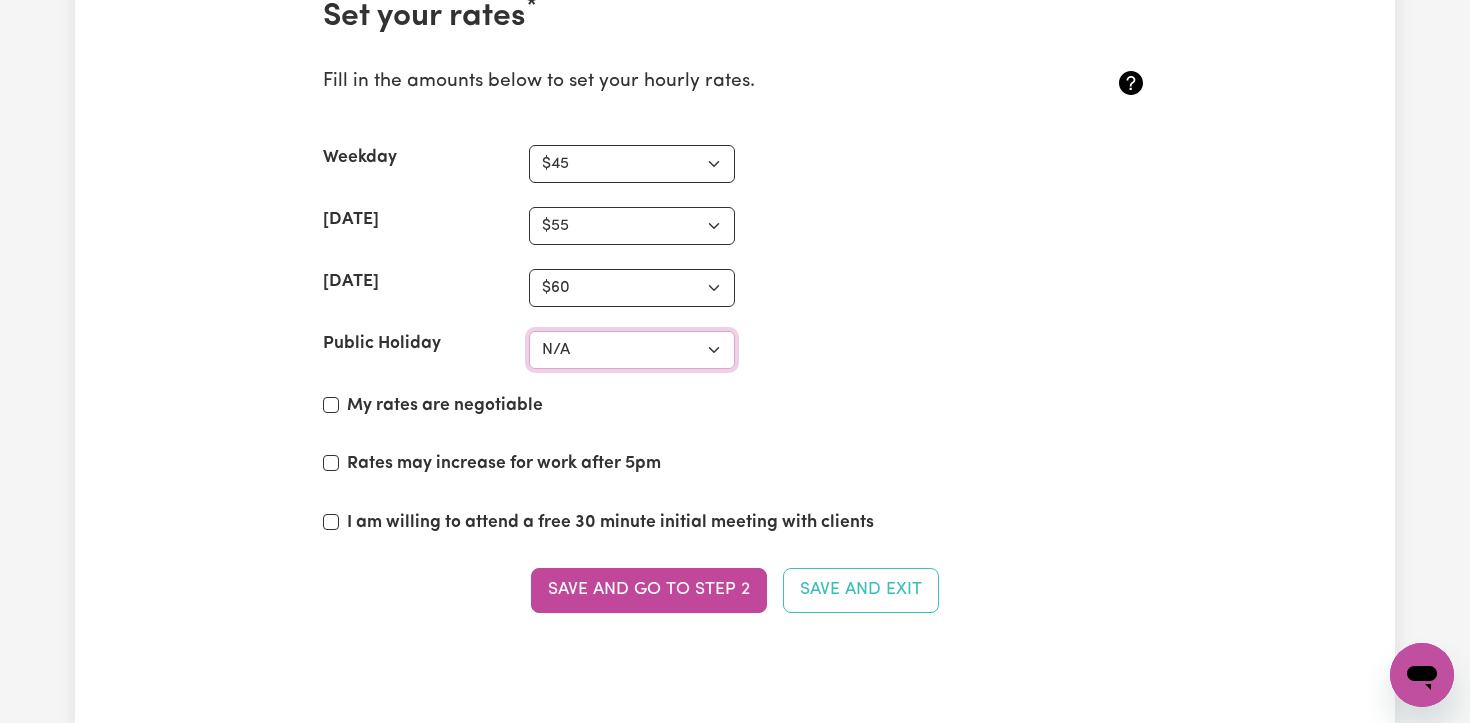 click on "N/A $37 $38 $39 $40 $41 $42 $43 $44 $45 $46 $47 $48 $49 $50 $51 $52 $53 $54 $55 $56 $57 $58 $59 $60 $61 $62 $63 $64 $65 $66 $67 $68 $69 $70 $71 $72 $73 $74 $75 $76 $77 $78 $79 $80 $81 $82 $83 $84 $85 $86 $87 $88 $89 $90 $91 $92 $93 $94 $95 $96 $97 $98 $99 $100 $101 $102 $103 $104 $105 $106 $107 $108 $109 $110 $111 $112 $113 $114 $115 $116 $117 $118 $119 $120 $121 $122 $123 $124 $125 $126 $127 $128 $129 $130 $131 $132 $133 $134 $135 $136 $137 $138 $139 $140 $141 $142 $143 $144 $145 $146 $147 $148 $149 $150 $151 $152 $153 $154 $155 $156 $157 $158 $159 $160 $161 $162" at bounding box center (632, 350) 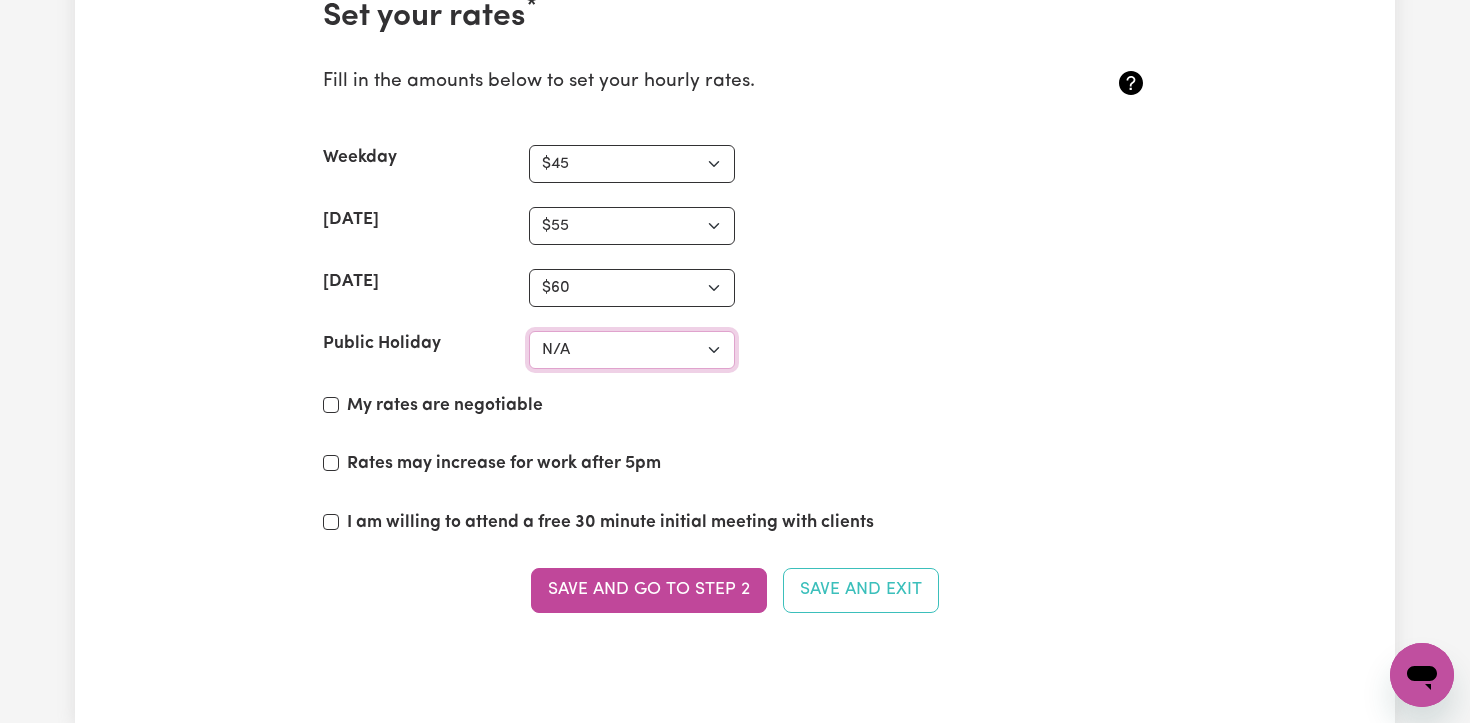 type on "x" 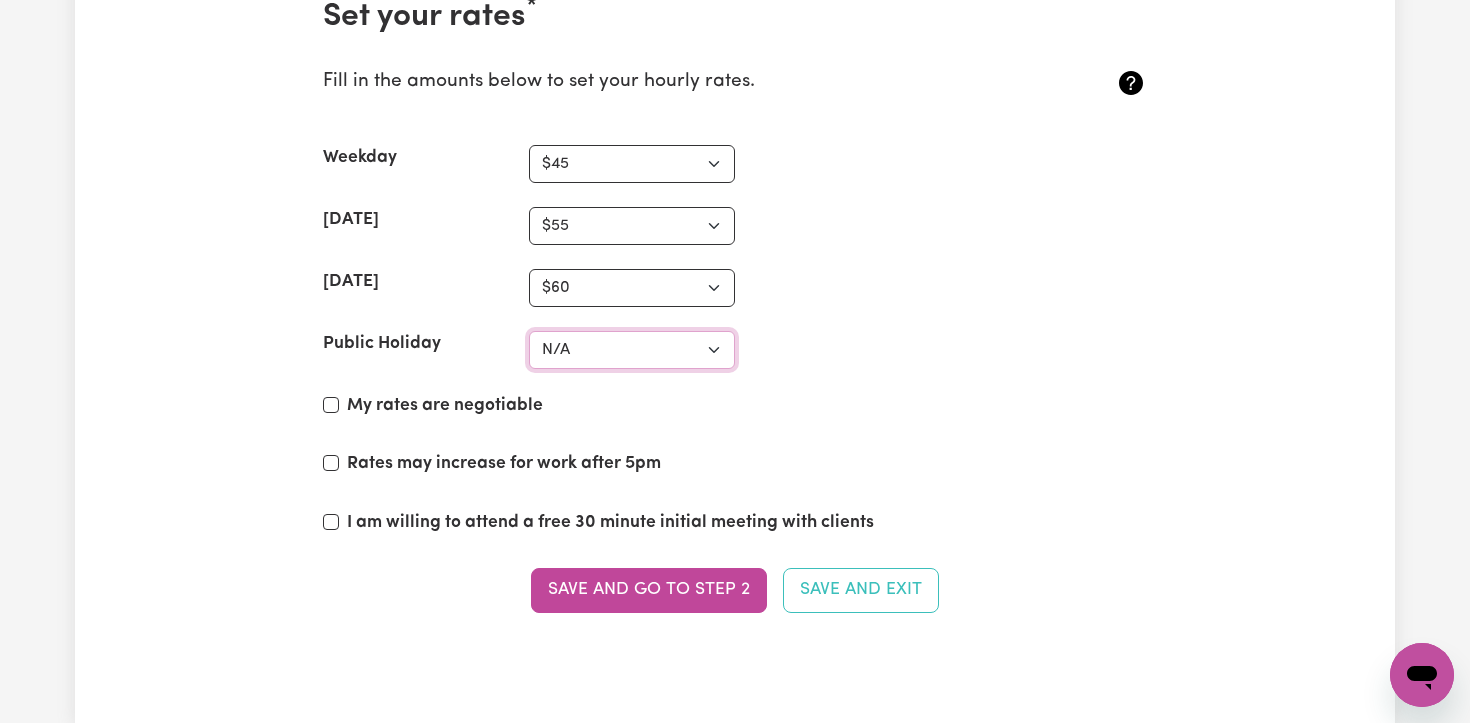 select on "80" 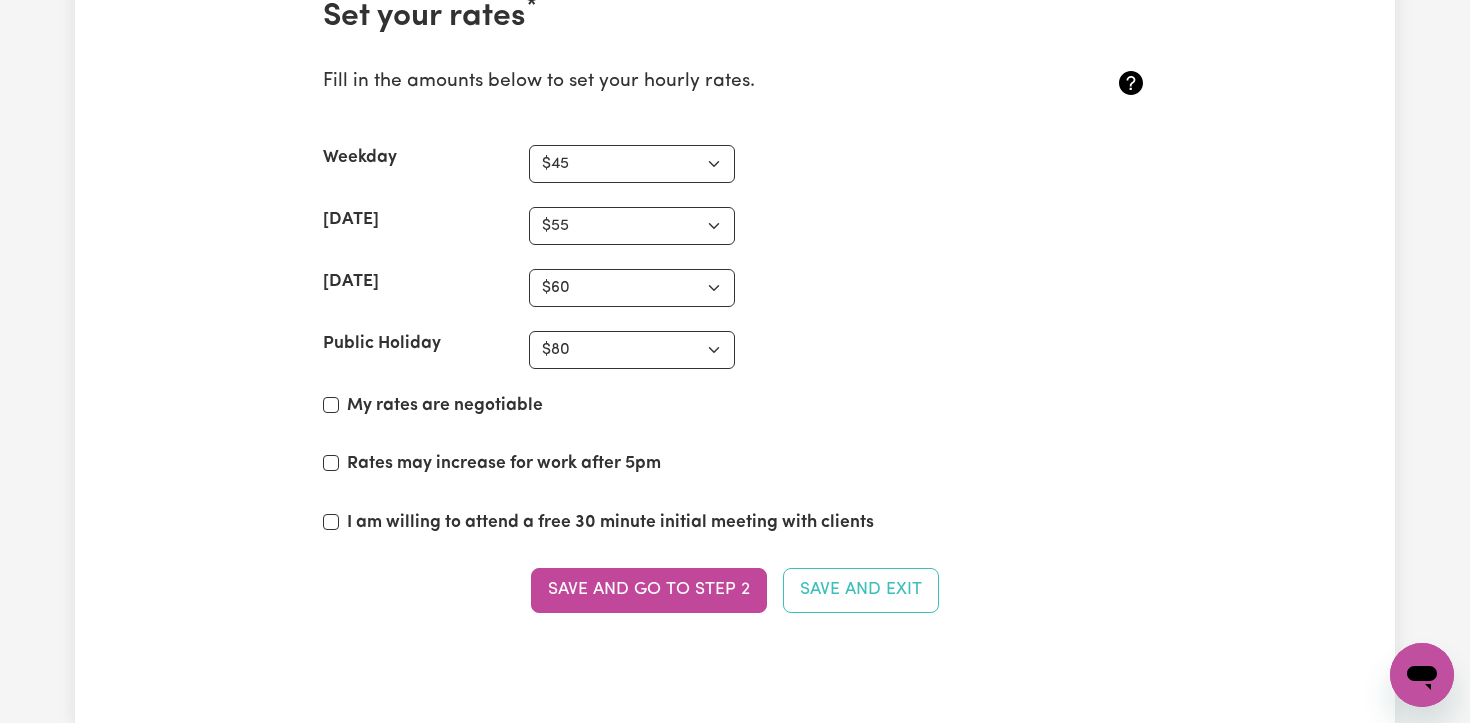 click on "[DATE] N/A $37 $38 $39 $40 $41 $42 $43 $44 $45 $46 $47 $48 $49 $50 $51 $52 $53 $54 $55 $56 $57 $58 $59 $60 $61 $62 $63 $64 $65 $66 $67 $68 $69 $70 $71 $72 $73 $74 $75 $76 $77 $78 $79 $80 $81 $82 $83 $84 $85 $86 $87 $88 $89 $90 $91 $92 $93 $94 $95 $96 $97 $98 $99 $100 $101 $102 $103 $104 $105 $106 $107 $108 $109 $110 $111 $112 $113 $114 $115 $116 $117 $118 $119 $120 $121 $122 $123 $124 $125 $126 $127 $128 $129 $130 $131 $132 $133 $134 $135 $136 $137 $138 $139 $140 $141 $142 $143 $144 $145 $146 $147 $148 $149 $150 $151 $152 $153 $154 $155 $156 $157 $158 $159 $160 $161 $162" at bounding box center [735, 288] 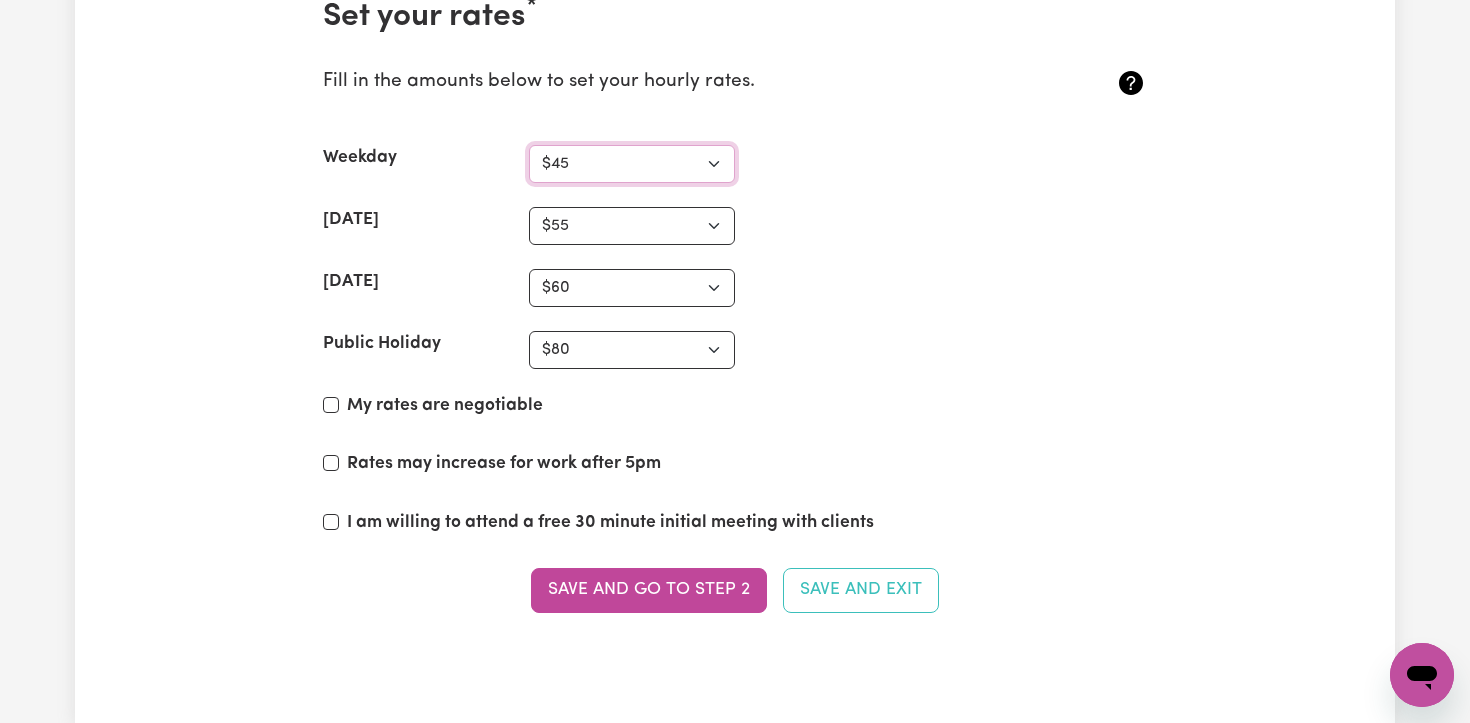 click on "N/A $37 $38 $39 $40 $41 $42 $43 $44 $45 $46 $47 $48 $49 $50 $51 $52 $53 $54 $55 $56 $57 $58 $59 $60 $61 $62 $63 $64 $65 $66 $67 $68 $69 $70 $71 $72 $73 $74 $75 $76 $77 $78 $79 $80 $81 $82 $83 $84 $85 $86 $87 $88 $89 $90 $91 $92 $93 $94 $95 $96 $97 $98 $99 $100 $101 $102 $103 $104 $105 $106 $107 $108 $109 $110 $111 $112 $113 $114 $115 $116 $117 $118 $119 $120 $121 $122 $123 $124 $125 $126 $127 $128 $129 $130 $131 $132 $133 $134 $135 $136 $137 $138 $139 $140 $141 $142 $143 $144 $145 $146 $147 $148 $149 $150 $151 $152 $153 $154 $155 $156 $157 $158 $159 $160 $161 $162" at bounding box center [632, 164] 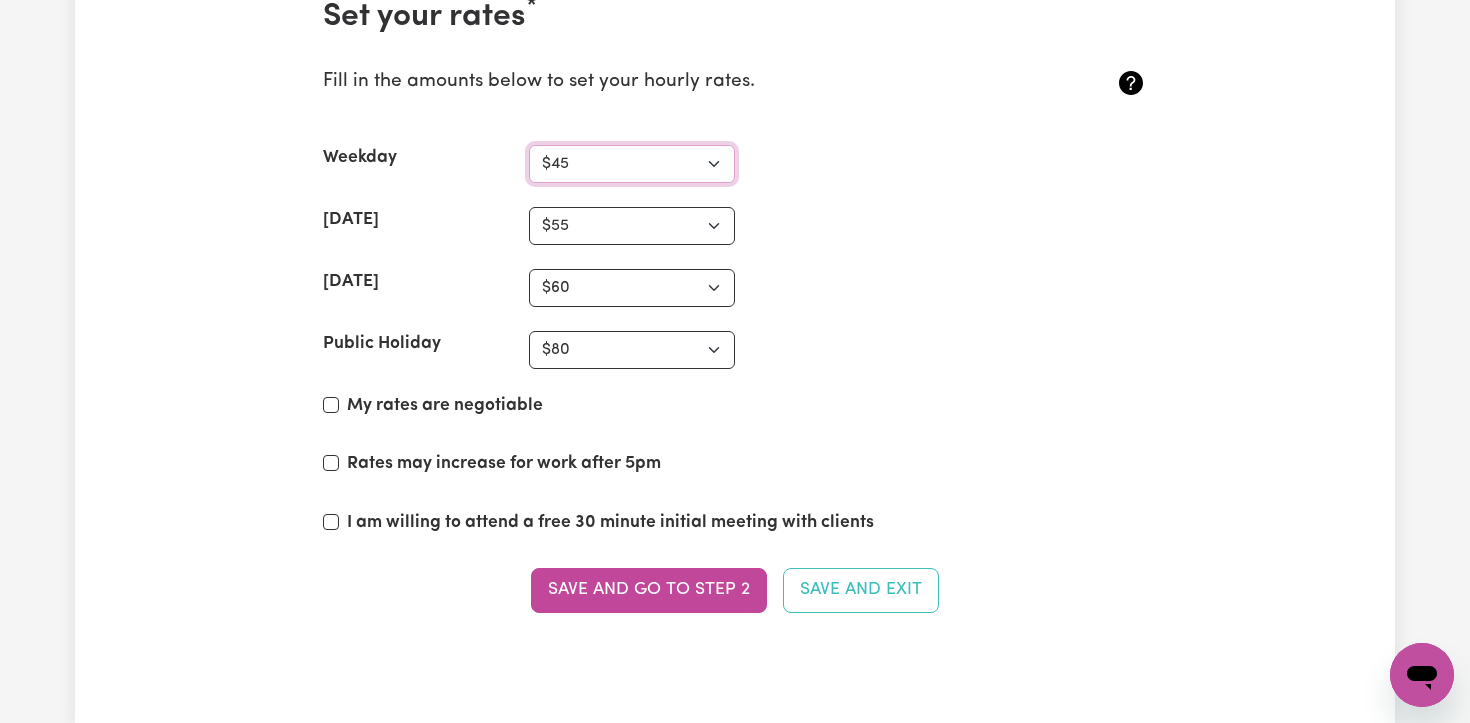 select on "48" 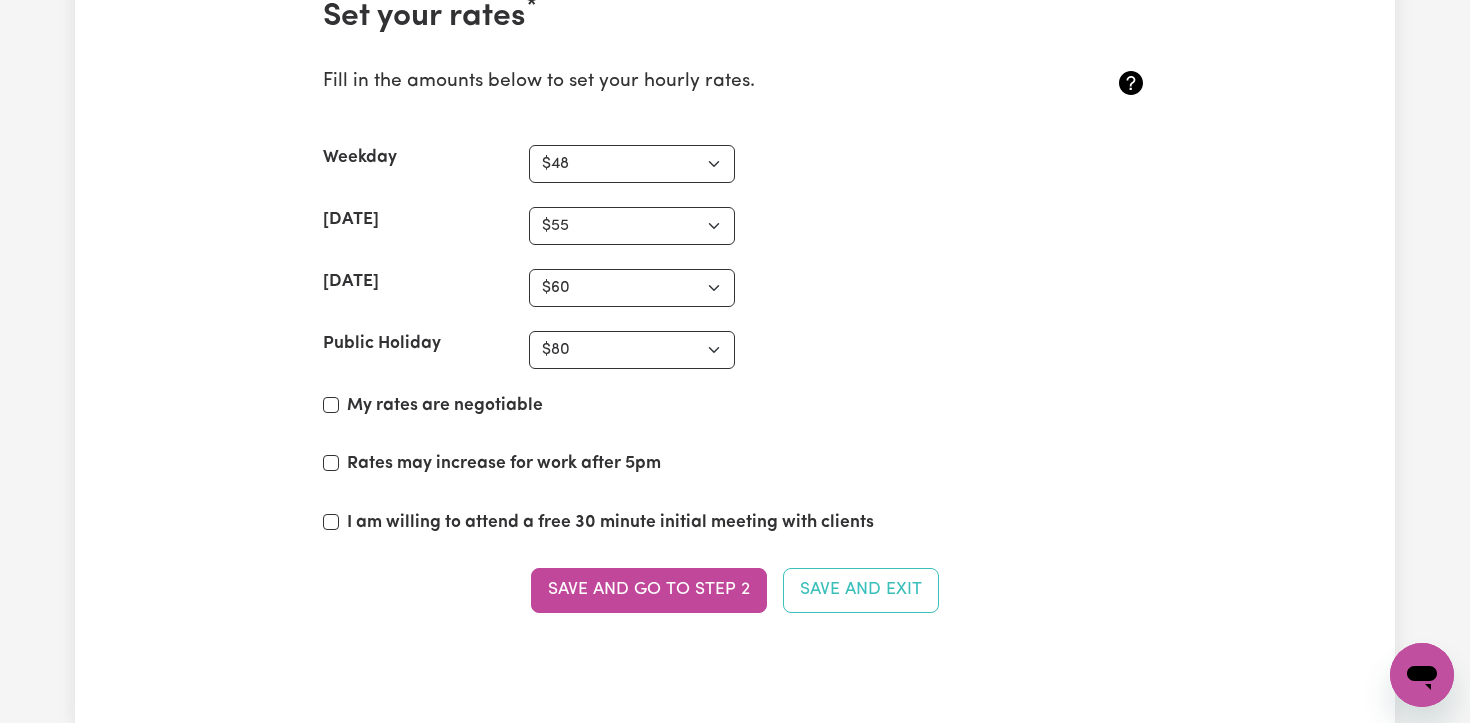 click on "Weekday N/A $37 $38 $39 $40 $41 $42 $43 $44 $45 $46 $47 $48 $49 $50 $51 $52 $53 $54 $55 $56 $57 $58 $59 $60 $61 $62 $63 $64 $65 $66 $67 $68 $69 $70 $71 $72 $73 $74 $75 $76 $77 $78 $79 $80 $81 $82 $83 $84 $85 $86 $87 $88 $89 $90 $91 $92 $93 $94 $95 $96 $97 $98 $99 $100 $101 $102 $103 $104 $105 $106 $107 $108 $109 $110 $111 $112 $113 $114 $115 $116 $117 $118 $119 $120 $121 $122 $123 $124 $125 $126 $127 $128 $129 $130 $131 $132 $133 $134 $135 $136 $137 $138 $139 $140 $141 $142 $143 $144 $145 $146 $147 $148 $149 $150 $151 $152 $153 $154 $155 $156 $157 $158 $159 $160 $161 $162" at bounding box center [735, 164] 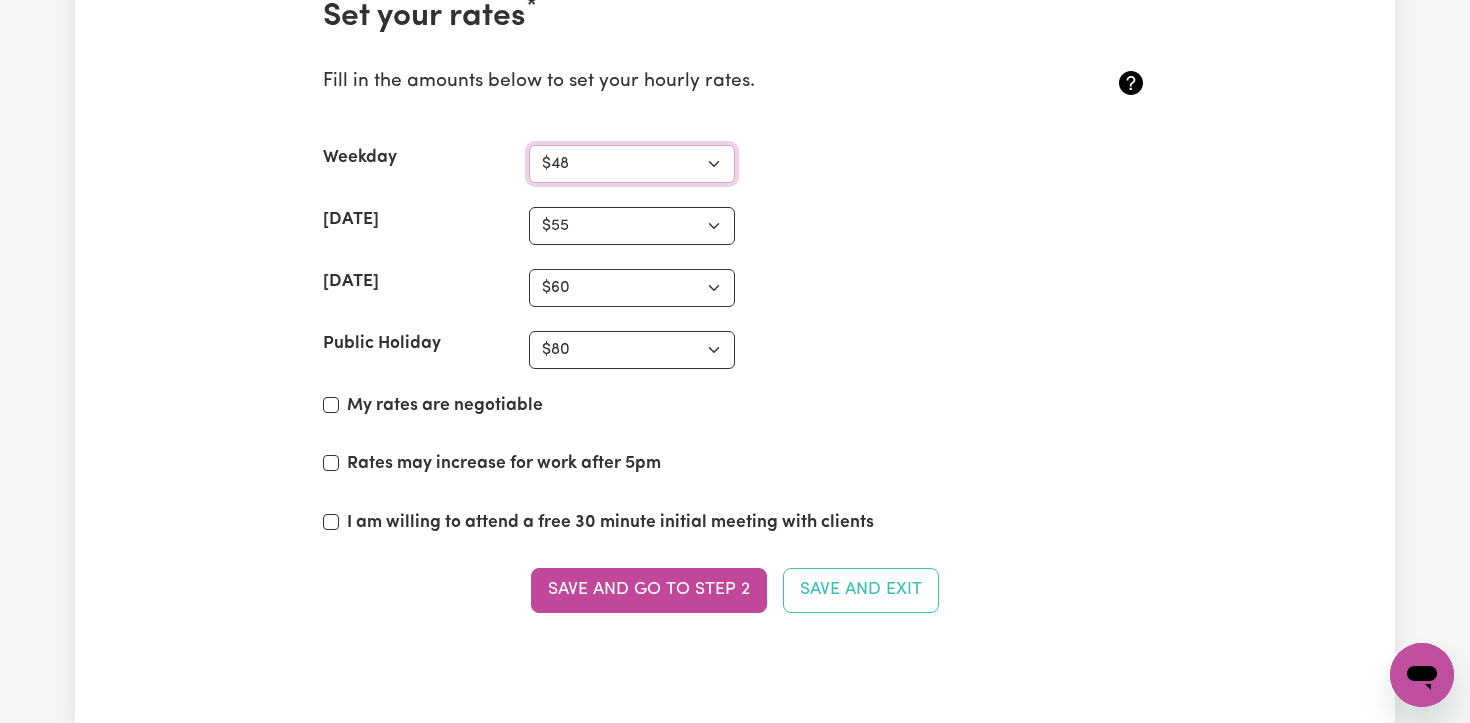 click on "N/A $37 $38 $39 $40 $41 $42 $43 $44 $45 $46 $47 $48 $49 $50 $51 $52 $53 $54 $55 $56 $57 $58 $59 $60 $61 $62 $63 $64 $65 $66 $67 $68 $69 $70 $71 $72 $73 $74 $75 $76 $77 $78 $79 $80 $81 $82 $83 $84 $85 $86 $87 $88 $89 $90 $91 $92 $93 $94 $95 $96 $97 $98 $99 $100 $101 $102 $103 $104 $105 $106 $107 $108 $109 $110 $111 $112 $113 $114 $115 $116 $117 $118 $119 $120 $121 $122 $123 $124 $125 $126 $127 $128 $129 $130 $131 $132 $133 $134 $135 $136 $137 $138 $139 $140 $141 $142 $143 $144 $145 $146 $147 $148 $149 $150 $151 $152 $153 $154 $155 $156 $157 $158 $159 $160 $161 $162" at bounding box center [632, 164] 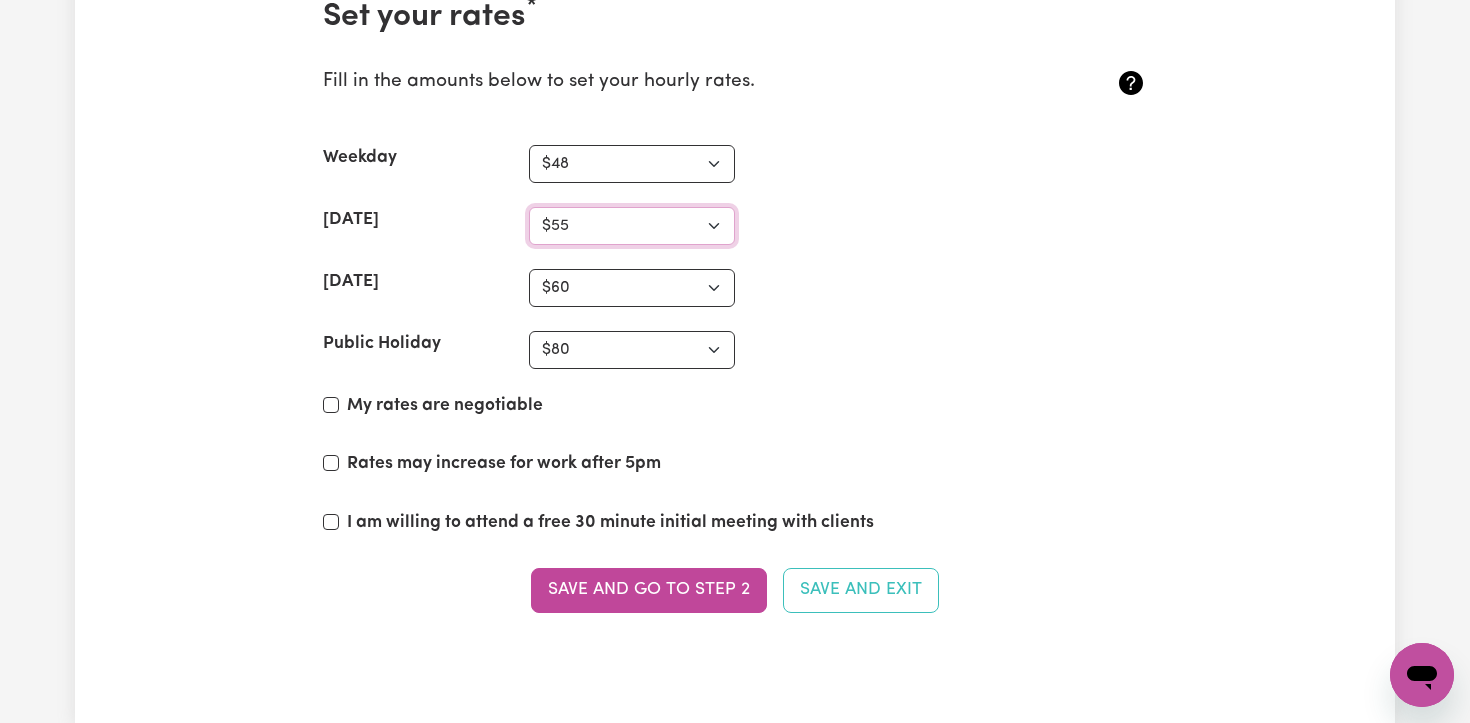 click on "N/A $37 $38 $39 $40 $41 $42 $43 $44 $45 $46 $47 $48 $49 $50 $51 $52 $53 $54 $55 $56 $57 $58 $59 $60 $61 $62 $63 $64 $65 $66 $67 $68 $69 $70 $71 $72 $73 $74 $75 $76 $77 $78 $79 $80 $81 $82 $83 $84 $85 $86 $87 $88 $89 $90 $91 $92 $93 $94 $95 $96 $97 $98 $99 $100 $101 $102 $103 $104 $105 $106 $107 $108 $109 $110 $111 $112 $113 $114 $115 $116 $117 $118 $119 $120 $121 $122 $123 $124 $125 $126 $127 $128 $129 $130 $131 $132 $133 $134 $135 $136 $137 $138 $139 $140 $141 $142 $143 $144 $145 $146 $147 $148 $149 $150 $151 $152 $153 $154 $155 $156 $157 $158 $159 $160 $161 $162" at bounding box center [632, 226] 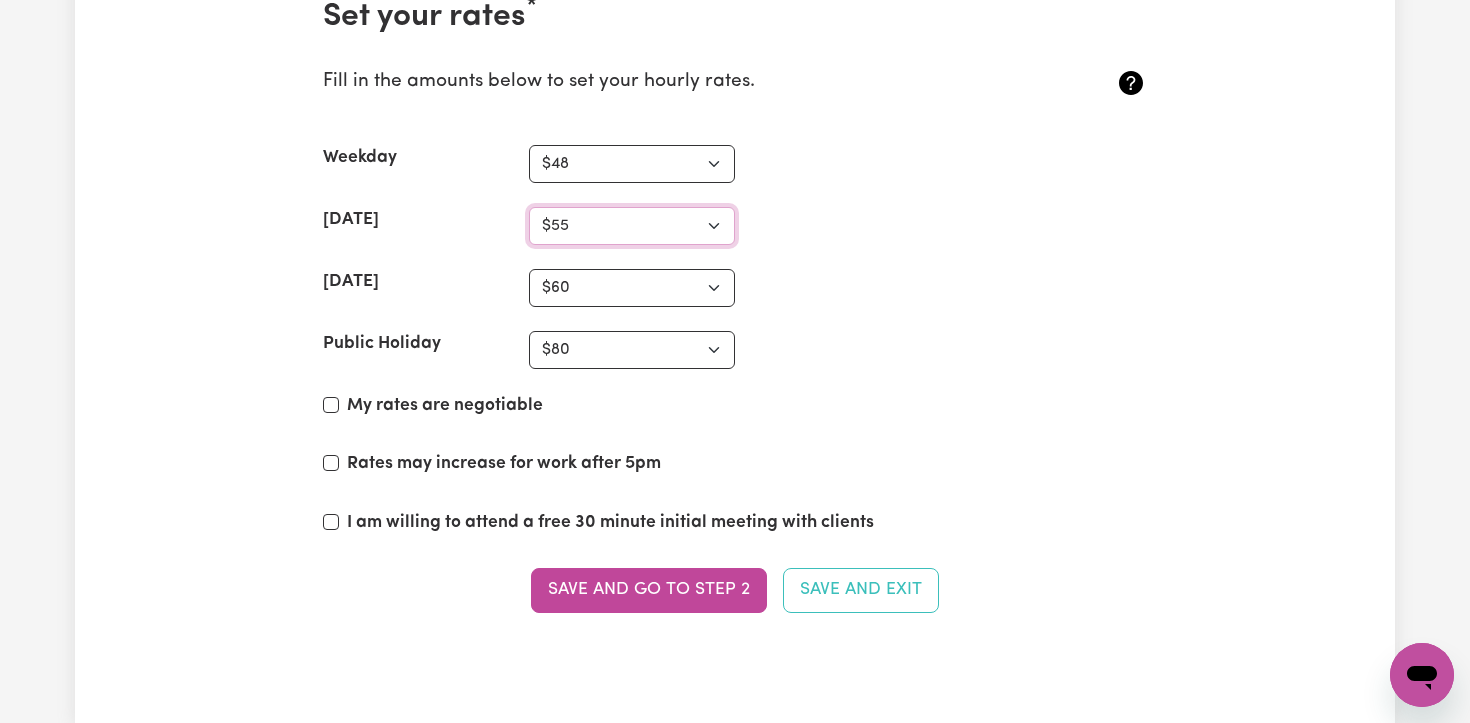 select on "56" 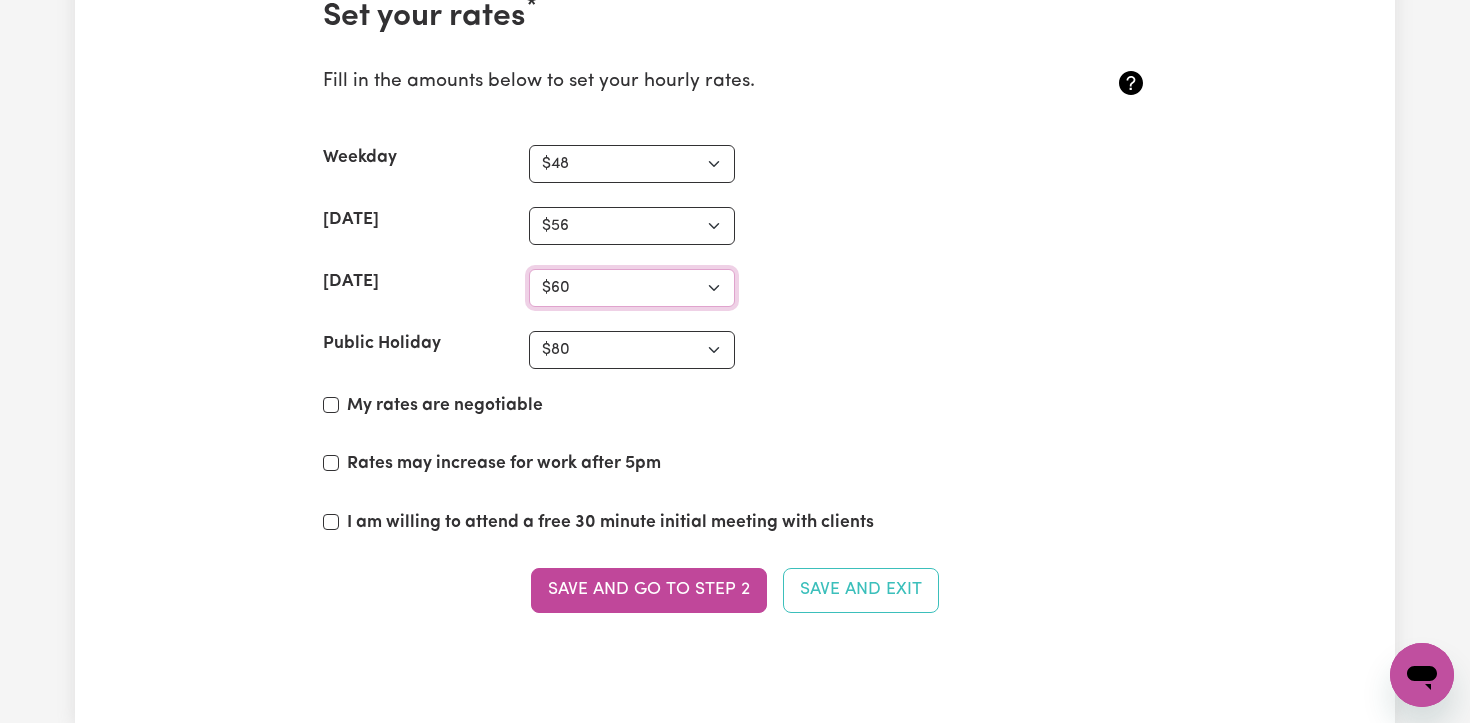 click on "N/A $37 $38 $39 $40 $41 $42 $43 $44 $45 $46 $47 $48 $49 $50 $51 $52 $53 $54 $55 $56 $57 $58 $59 $60 $61 $62 $63 $64 $65 $66 $67 $68 $69 $70 $71 $72 $73 $74 $75 $76 $77 $78 $79 $80 $81 $82 $83 $84 $85 $86 $87 $88 $89 $90 $91 $92 $93 $94 $95 $96 $97 $98 $99 $100 $101 $102 $103 $104 $105 $106 $107 $108 $109 $110 $111 $112 $113 $114 $115 $116 $117 $118 $119 $120 $121 $122 $123 $124 $125 $126 $127 $128 $129 $130 $131 $132 $133 $134 $135 $136 $137 $138 $139 $140 $141 $142 $143 $144 $145 $146 $147 $148 $149 $150 $151 $152 $153 $154 $155 $156 $157 $158 $159 $160 $161 $162" at bounding box center [632, 288] 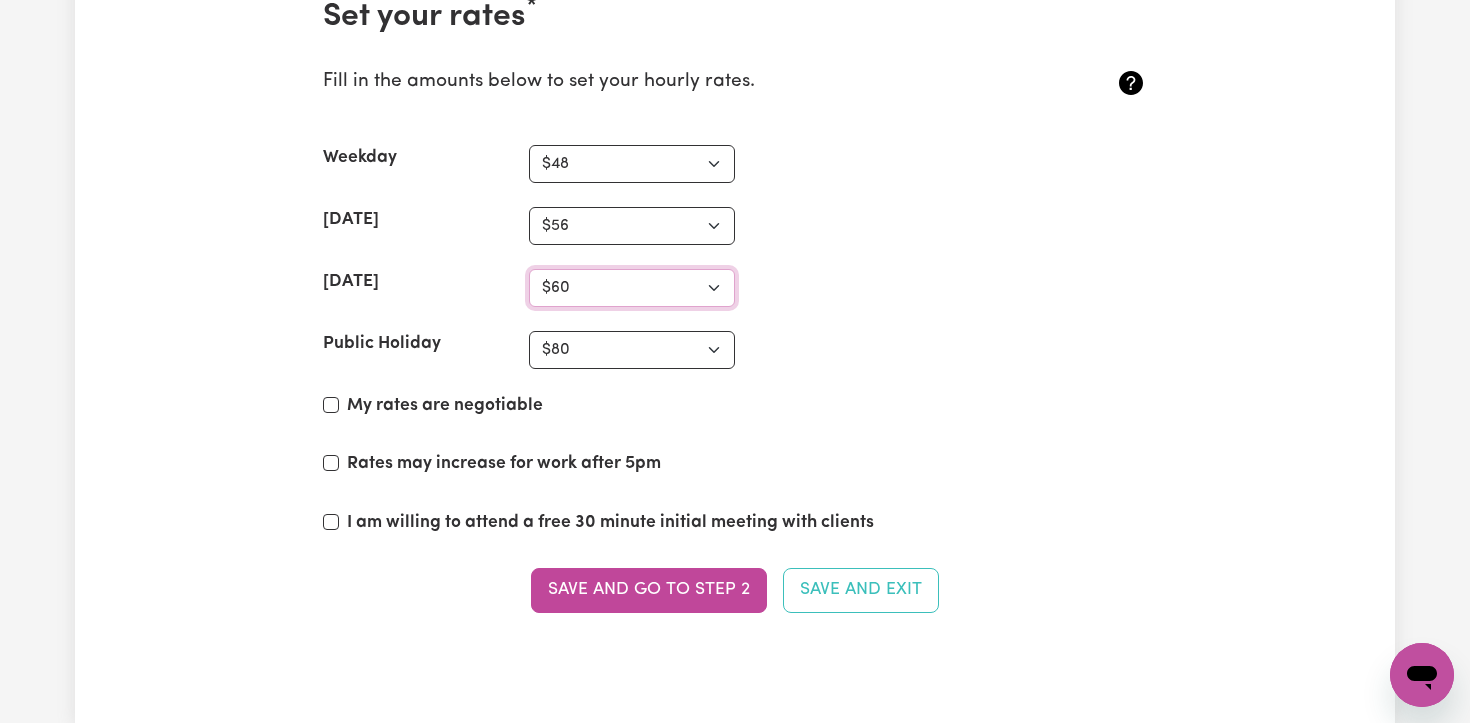select on "63" 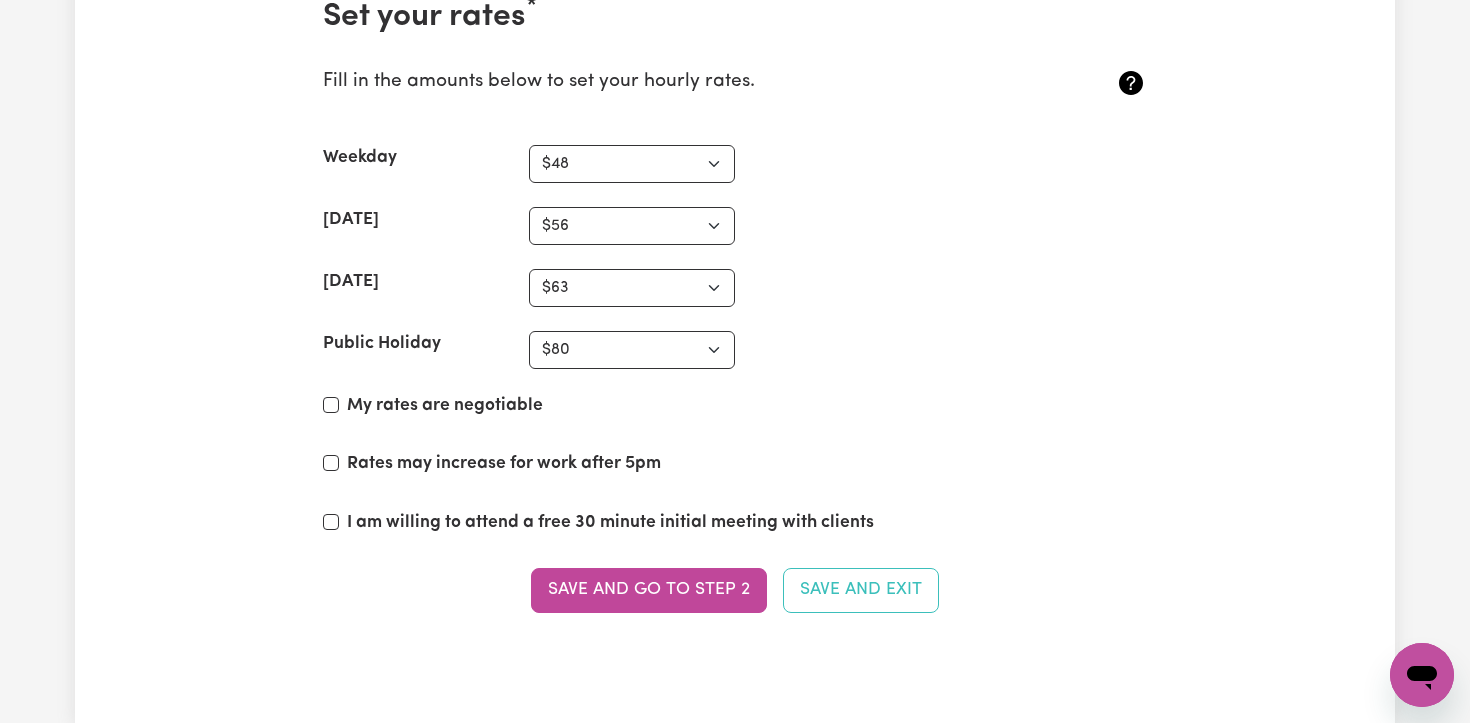 click on "Set your rates  * Fill in the amounts below to set your hourly rates. Weekday N/A $37 $38 $39 $40 $41 $42 $43 $44 $45 $46 $47 $48 $49 $50 $51 $52 $53 $54 $55 $56 $57 $58 $59 $60 $61 $62 $63 $64 $65 $66 $67 $68 $69 $70 $71 $72 $73 $74 $75 $76 $77 $78 $79 $80 $81 $82 $83 $84 $85 $86 $87 $88 $89 $90 $91 $92 $93 $94 $95 $96 $97 $98 $99 $100 $101 $102 $103 $104 $105 $106 $107 $108 $109 $110 $111 $112 $113 $114 $115 $116 $117 $118 $119 $120 $121 $122 $123 $124 $125 $126 $127 $128 $129 $130 $131 $132 $133 $134 $135 $136 $137 $138 $139 $140 $141 $142 $143 $144 $145 $146 $147 $148 $149 $150 $151 $152 $153 $154 $155 $156 $157 $158 $159 $160 $161 $162 [DATE] N/A $37 $38 $39 $40 $41 $42 $43 $44 $45 $46 $47 $48 $49 $50 $51 $52 $53 $54 $55 $56 $57 $58 $59 $60 $61 $62 $63 $64 $65 $66 $67 $68 $69 $70 $71 $72 $73 $74 $75 $76 $77 $78 $79 $80 $81 $82 $83 $84 $85 $86 $87 $88 $89 $90 $91 $92 $93 $94 $95 $96 $97 $98 $99 $100 $101 $102 $103 $104 $105 $106 $107 $108 $109 $110 $111 $112 $113 $114 $115 $116 $117 $118 $119 $120 $121" at bounding box center [735, 317] 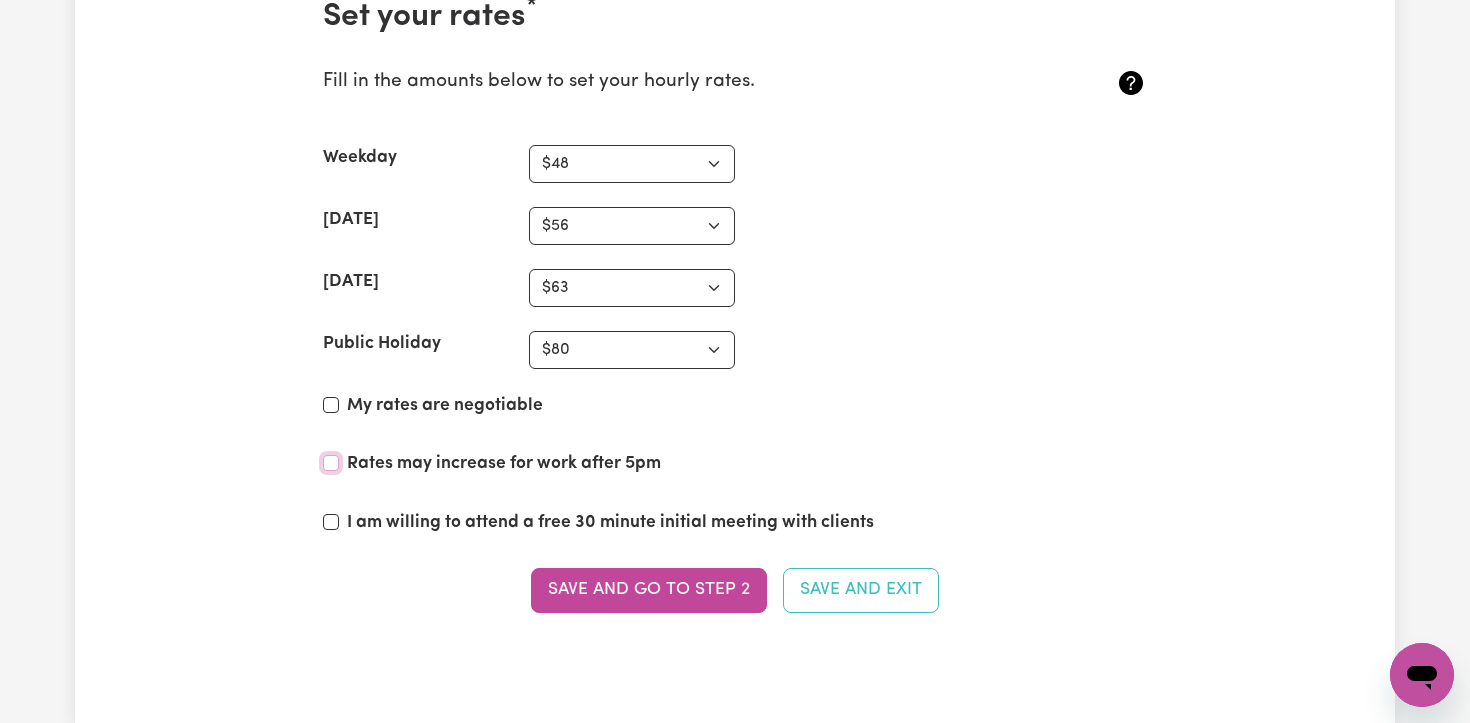 click on "Rates may increase for work after 5pm" at bounding box center (331, 463) 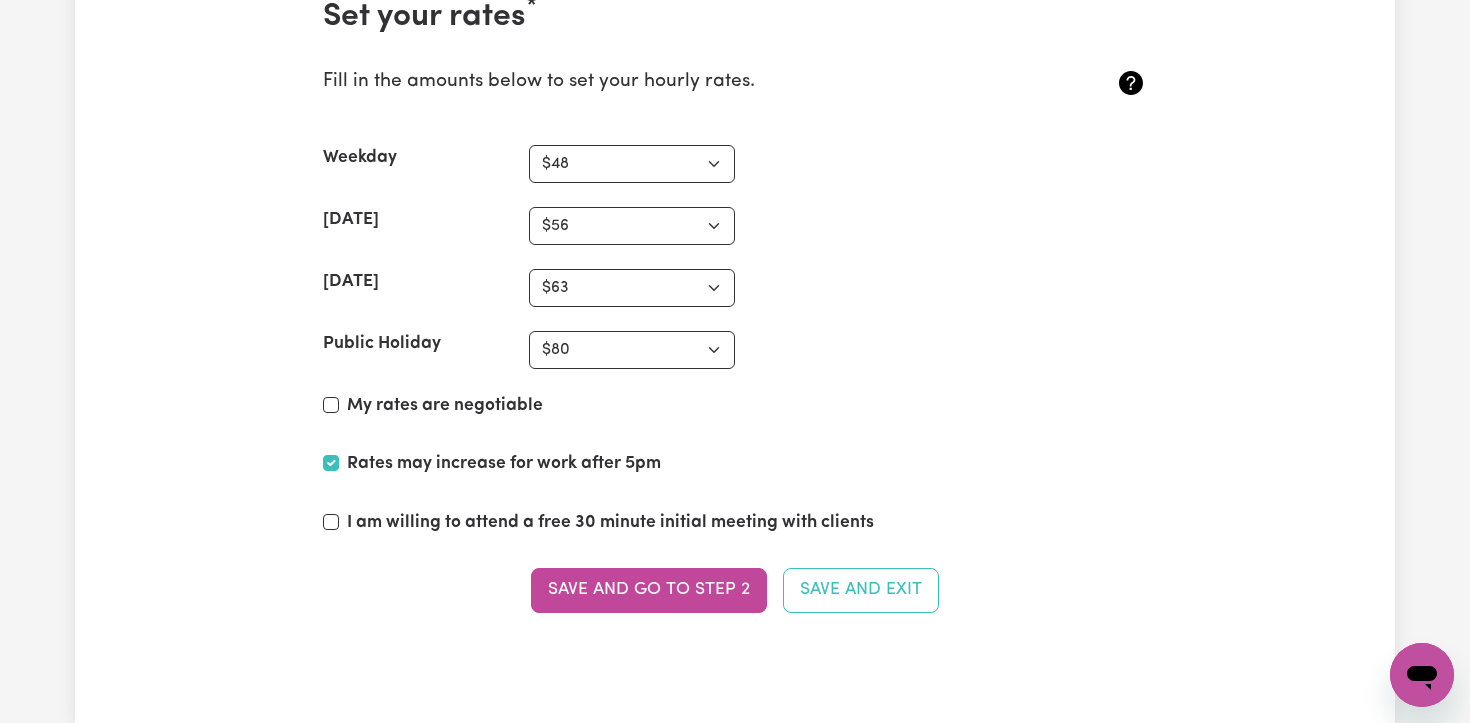 click on "Set your rates  * Fill in the amounts below to set your hourly rates. Weekday N/A $37 $38 $39 $40 $41 $42 $43 $44 $45 $46 $47 $48 $49 $50 $51 $52 $53 $54 $55 $56 $57 $58 $59 $60 $61 $62 $63 $64 $65 $66 $67 $68 $69 $70 $71 $72 $73 $74 $75 $76 $77 $78 $79 $80 $81 $82 $83 $84 $85 $86 $87 $88 $89 $90 $91 $92 $93 $94 $95 $96 $97 $98 $99 $100 $101 $102 $103 $104 $105 $106 $107 $108 $109 $110 $111 $112 $113 $114 $115 $116 $117 $118 $119 $120 $121 $122 $123 $124 $125 $126 $127 $128 $129 $130 $131 $132 $133 $134 $135 $136 $137 $138 $139 $140 $141 $142 $143 $144 $145 $146 $147 $148 $149 $150 $151 $152 $153 $154 $155 $156 $157 $158 $159 $160 $161 $162 [DATE] N/A $37 $38 $39 $40 $41 $42 $43 $44 $45 $46 $47 $48 $49 $50 $51 $52 $53 $54 $55 $56 $57 $58 $59 $60 $61 $62 $63 $64 $65 $66 $67 $68 $69 $70 $71 $72 $73 $74 $75 $76 $77 $78 $79 $80 $81 $82 $83 $84 $85 $86 $87 $88 $89 $90 $91 $92 $93 $94 $95 $96 $97 $98 $99 $100 $101 $102 $103 $104 $105 $106 $107 $108 $109 $110 $111 $112 $113 $114 $115 $116 $117 $118 $119 $120 $121" at bounding box center [735, 317] 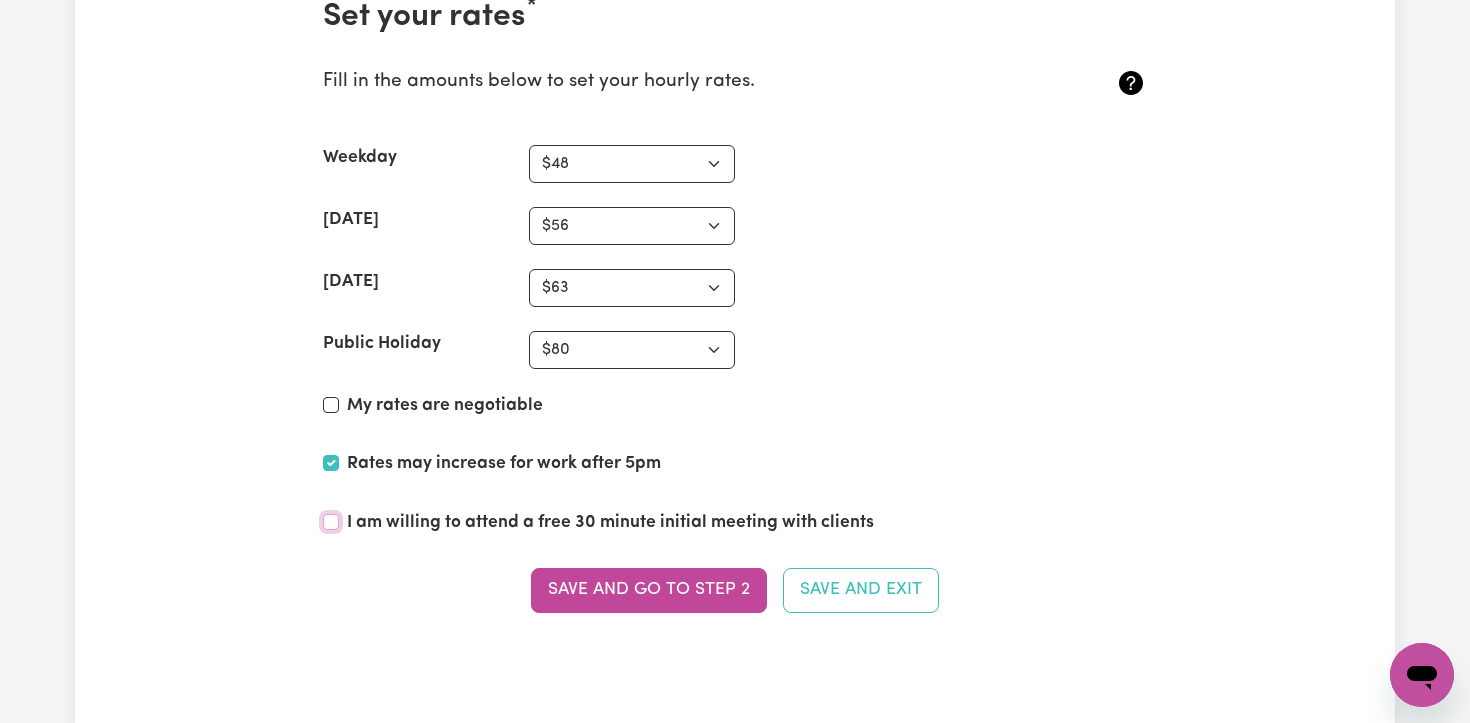 click on "I am willing to attend a free 30 minute initial meeting with clients" at bounding box center [331, 522] 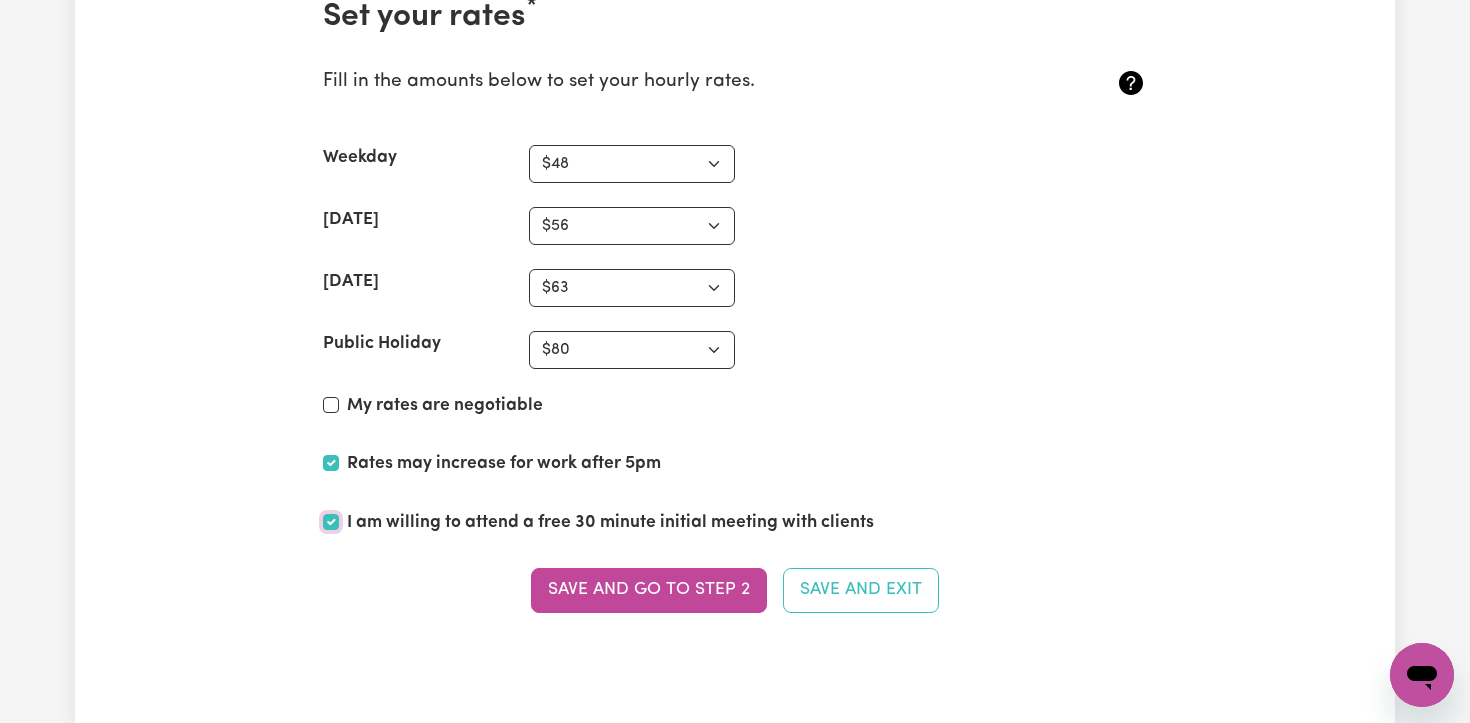 click on "I am willing to attend a free 30 minute initial meeting with clients" at bounding box center (331, 522) 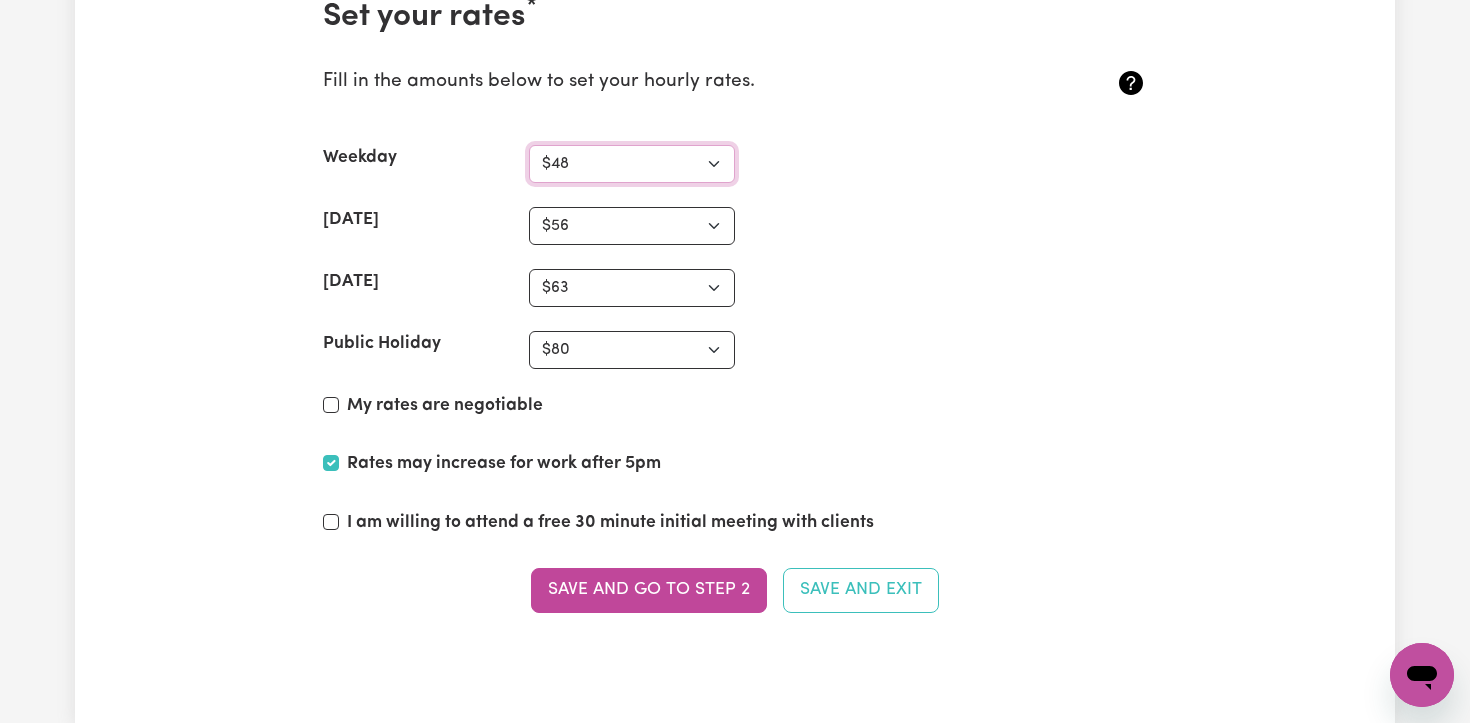 click on "N/A $37 $38 $39 $40 $41 $42 $43 $44 $45 $46 $47 $48 $49 $50 $51 $52 $53 $54 $55 $56 $57 $58 $59 $60 $61 $62 $63 $64 $65 $66 $67 $68 $69 $70 $71 $72 $73 $74 $75 $76 $77 $78 $79 $80 $81 $82 $83 $84 $85 $86 $87 $88 $89 $90 $91 $92 $93 $94 $95 $96 $97 $98 $99 $100 $101 $102 $103 $104 $105 $106 $107 $108 $109 $110 $111 $112 $113 $114 $115 $116 $117 $118 $119 $120 $121 $122 $123 $124 $125 $126 $127 $128 $129 $130 $131 $132 $133 $134 $135 $136 $137 $138 $139 $140 $141 $142 $143 $144 $145 $146 $147 $148 $149 $150 $151 $152 $153 $154 $155 $156 $157 $158 $159 $160 $161 $162" at bounding box center [632, 164] 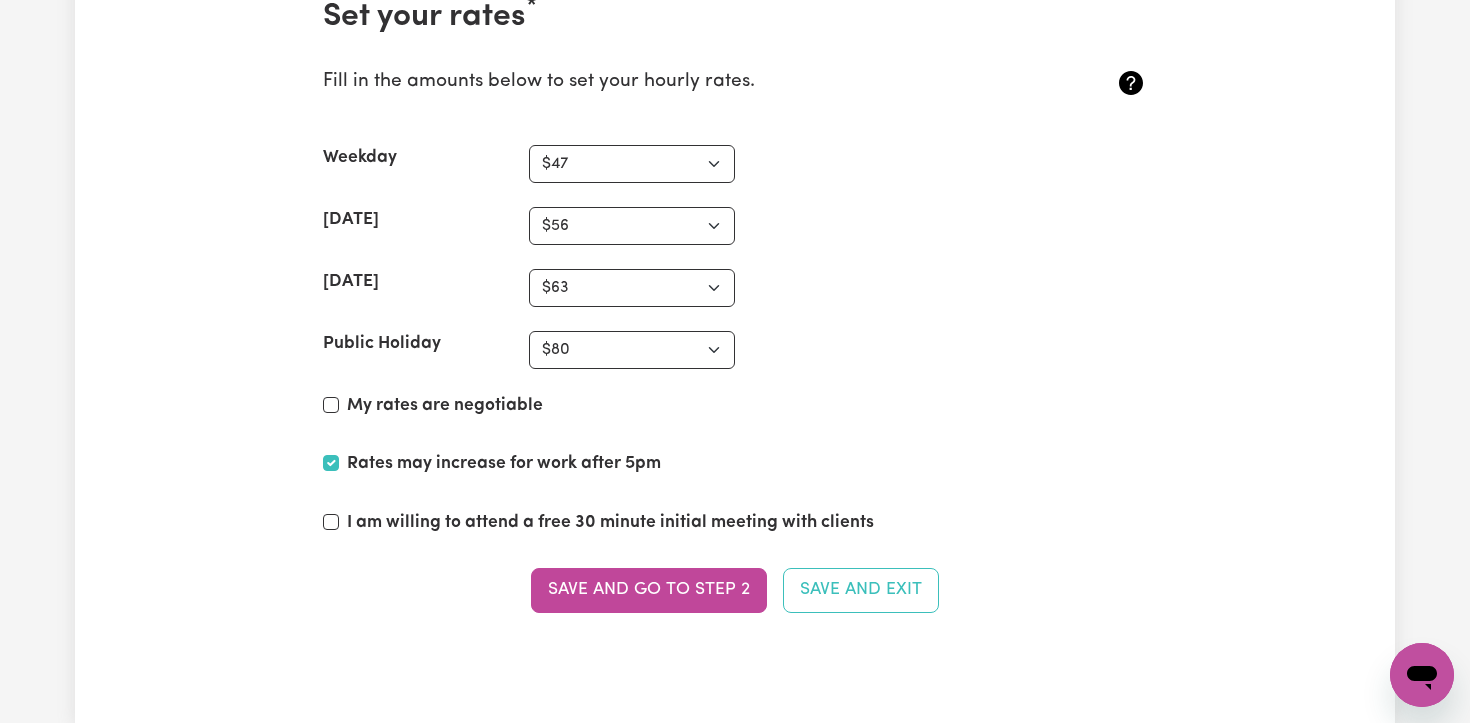 click on "Set your rates  * Fill in the amounts below to set your hourly rates. Weekday N/A $37 $38 $39 $40 $41 $42 $43 $44 $45 $46 $47 $48 $49 $50 $51 $52 $53 $54 $55 $56 $57 $58 $59 $60 $61 $62 $63 $64 $65 $66 $67 $68 $69 $70 $71 $72 $73 $74 $75 $76 $77 $78 $79 $80 $81 $82 $83 $84 $85 $86 $87 $88 $89 $90 $91 $92 $93 $94 $95 $96 $97 $98 $99 $100 $101 $102 $103 $104 $105 $106 $107 $108 $109 $110 $111 $112 $113 $114 $115 $116 $117 $118 $119 $120 $121 $122 $123 $124 $125 $126 $127 $128 $129 $130 $131 $132 $133 $134 $135 $136 $137 $138 $139 $140 $141 $142 $143 $144 $145 $146 $147 $148 $149 $150 $151 $152 $153 $154 $155 $156 $157 $158 $159 $160 $161 $162 [DATE] N/A $37 $38 $39 $40 $41 $42 $43 $44 $45 $46 $47 $48 $49 $50 $51 $52 $53 $54 $55 $56 $57 $58 $59 $60 $61 $62 $63 $64 $65 $66 $67 $68 $69 $70 $71 $72 $73 $74 $75 $76 $77 $78 $79 $80 $81 $82 $83 $84 $85 $86 $87 $88 $89 $90 $91 $92 $93 $94 $95 $96 $97 $98 $99 $100 $101 $102 $103 $104 $105 $106 $107 $108 $109 $110 $111 $112 $113 $114 $115 $116 $117 $118 $119 $120 $121" at bounding box center (735, 317) 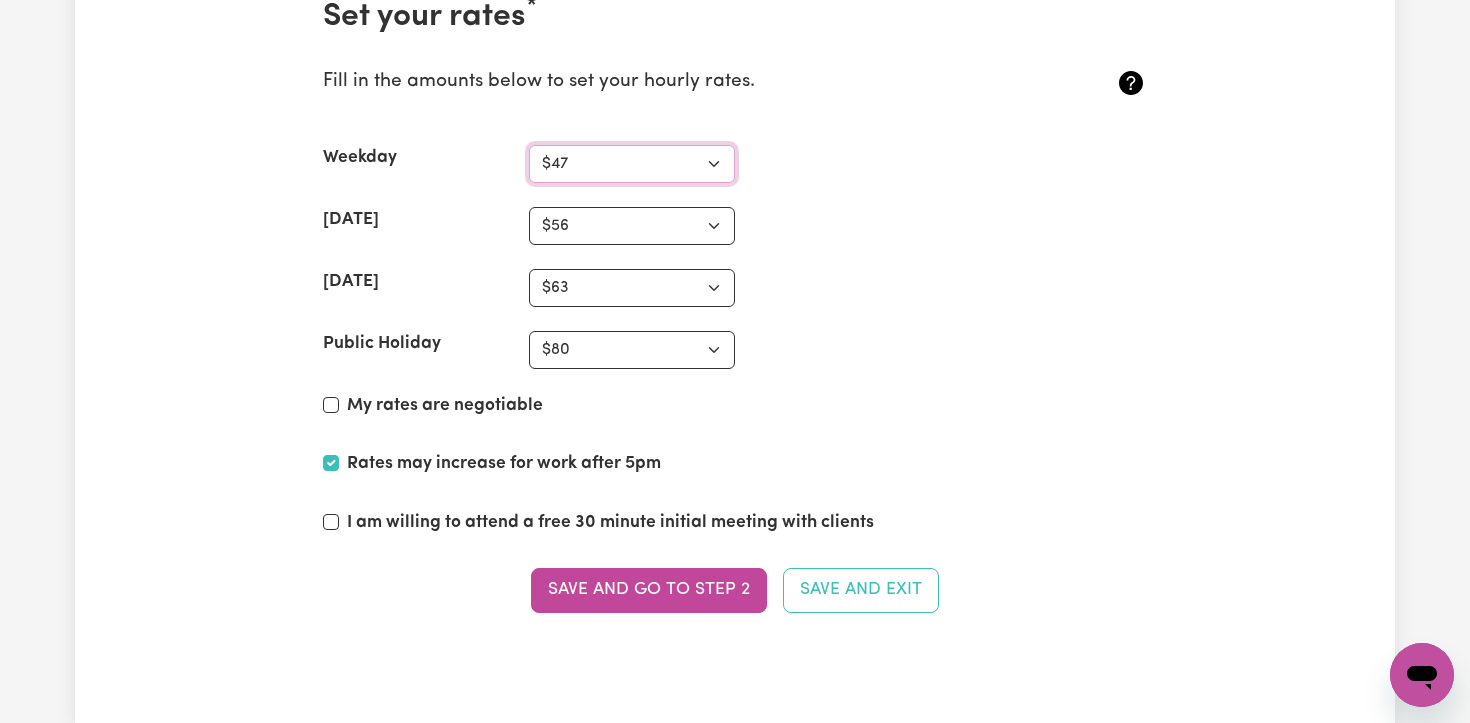 click on "N/A $37 $38 $39 $40 $41 $42 $43 $44 $45 $46 $47 $48 $49 $50 $51 $52 $53 $54 $55 $56 $57 $58 $59 $60 $61 $62 $63 $64 $65 $66 $67 $68 $69 $70 $71 $72 $73 $74 $75 $76 $77 $78 $79 $80 $81 $82 $83 $84 $85 $86 $87 $88 $89 $90 $91 $92 $93 $94 $95 $96 $97 $98 $99 $100 $101 $102 $103 $104 $105 $106 $107 $108 $109 $110 $111 $112 $113 $114 $115 $116 $117 $118 $119 $120 $121 $122 $123 $124 $125 $126 $127 $128 $129 $130 $131 $132 $133 $134 $135 $136 $137 $138 $139 $140 $141 $142 $143 $144 $145 $146 $147 $148 $149 $150 $151 $152 $153 $154 $155 $156 $157 $158 $159 $160 $161 $162" at bounding box center (632, 164) 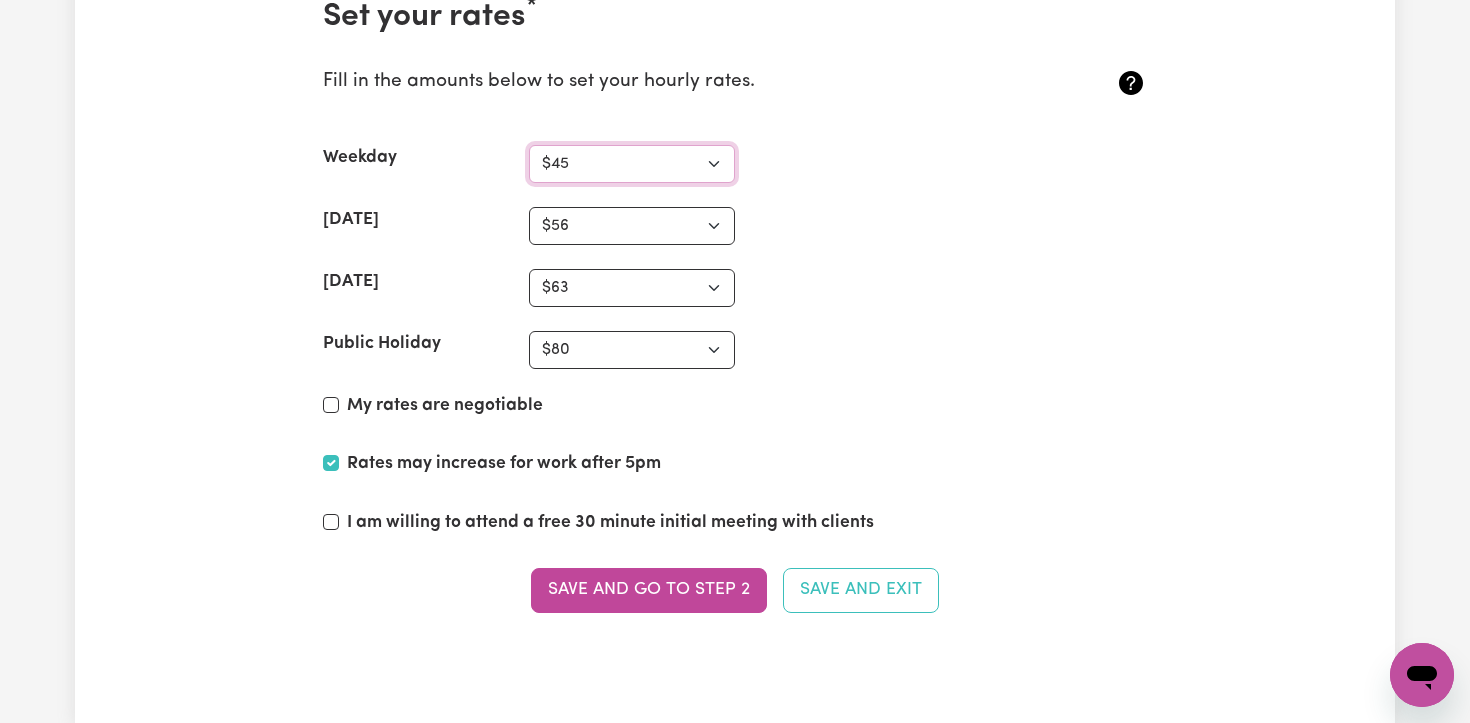 click on "N/A $37 $38 $39 $40 $41 $42 $43 $44 $45 $46 $47 $48 $49 $50 $51 $52 $53 $54 $55 $56 $57 $58 $59 $60 $61 $62 $63 $64 $65 $66 $67 $68 $69 $70 $71 $72 $73 $74 $75 $76 $77 $78 $79 $80 $81 $82 $83 $84 $85 $86 $87 $88 $89 $90 $91 $92 $93 $94 $95 $96 $97 $98 $99 $100 $101 $102 $103 $104 $105 $106 $107 $108 $109 $110 $111 $112 $113 $114 $115 $116 $117 $118 $119 $120 $121 $122 $123 $124 $125 $126 $127 $128 $129 $130 $131 $132 $133 $134 $135 $136 $137 $138 $139 $140 $141 $142 $143 $144 $145 $146 $147 $148 $149 $150 $151 $152 $153 $154 $155 $156 $157 $158 $159 $160 $161 $162" at bounding box center (632, 164) 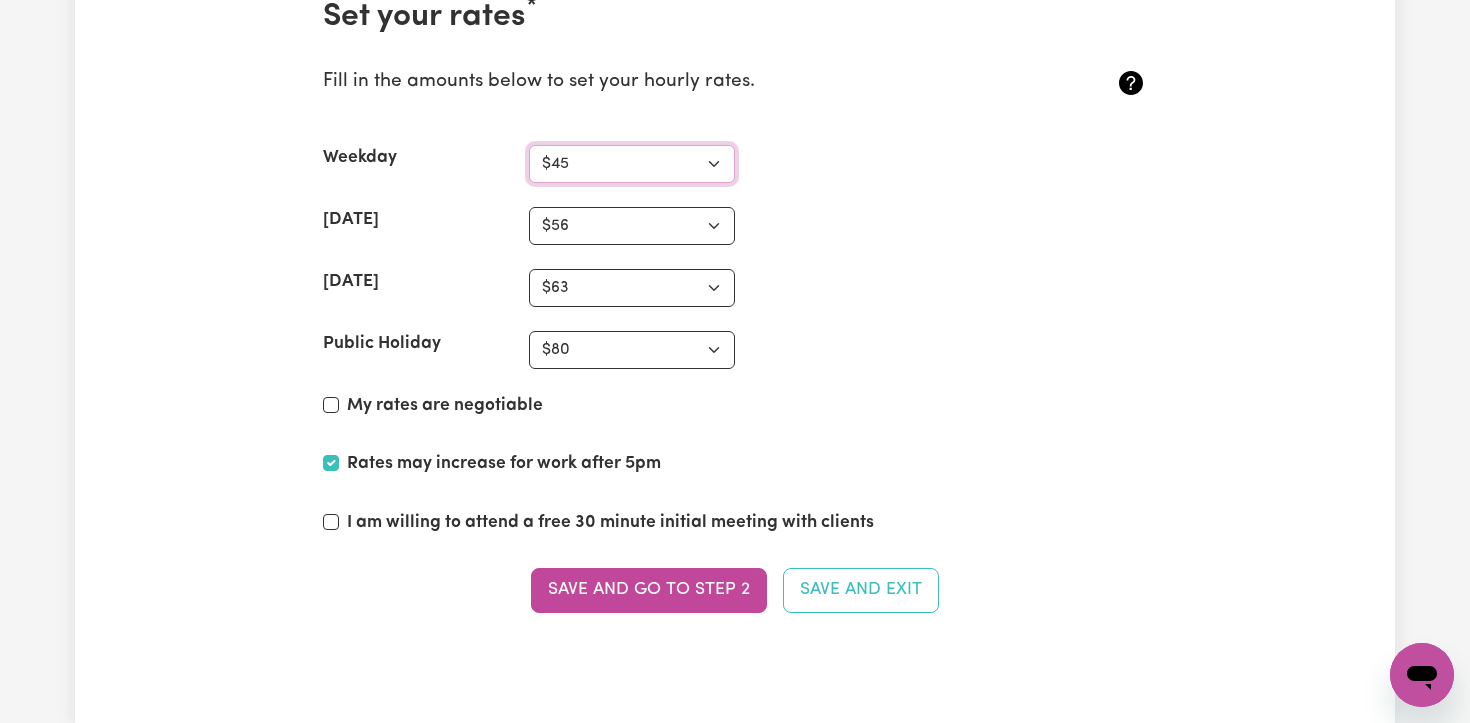 select on "40" 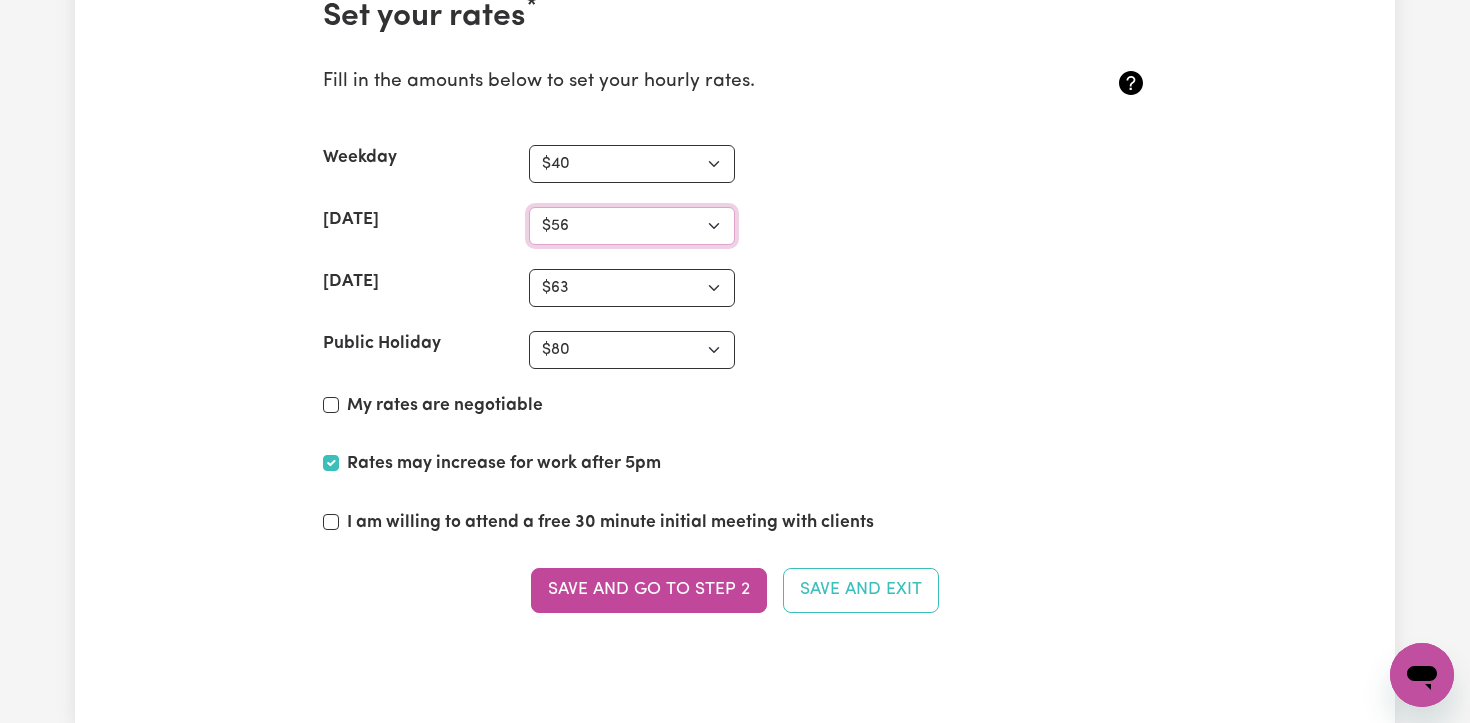 click on "N/A $37 $38 $39 $40 $41 $42 $43 $44 $45 $46 $47 $48 $49 $50 $51 $52 $53 $54 $55 $56 $57 $58 $59 $60 $61 $62 $63 $64 $65 $66 $67 $68 $69 $70 $71 $72 $73 $74 $75 $76 $77 $78 $79 $80 $81 $82 $83 $84 $85 $86 $87 $88 $89 $90 $91 $92 $93 $94 $95 $96 $97 $98 $99 $100 $101 $102 $103 $104 $105 $106 $107 $108 $109 $110 $111 $112 $113 $114 $115 $116 $117 $118 $119 $120 $121 $122 $123 $124 $125 $126 $127 $128 $129 $130 $131 $132 $133 $134 $135 $136 $137 $138 $139 $140 $141 $142 $143 $144 $145 $146 $147 $148 $149 $150 $151 $152 $153 $154 $155 $156 $157 $158 $159 $160 $161 $162" at bounding box center (632, 226) 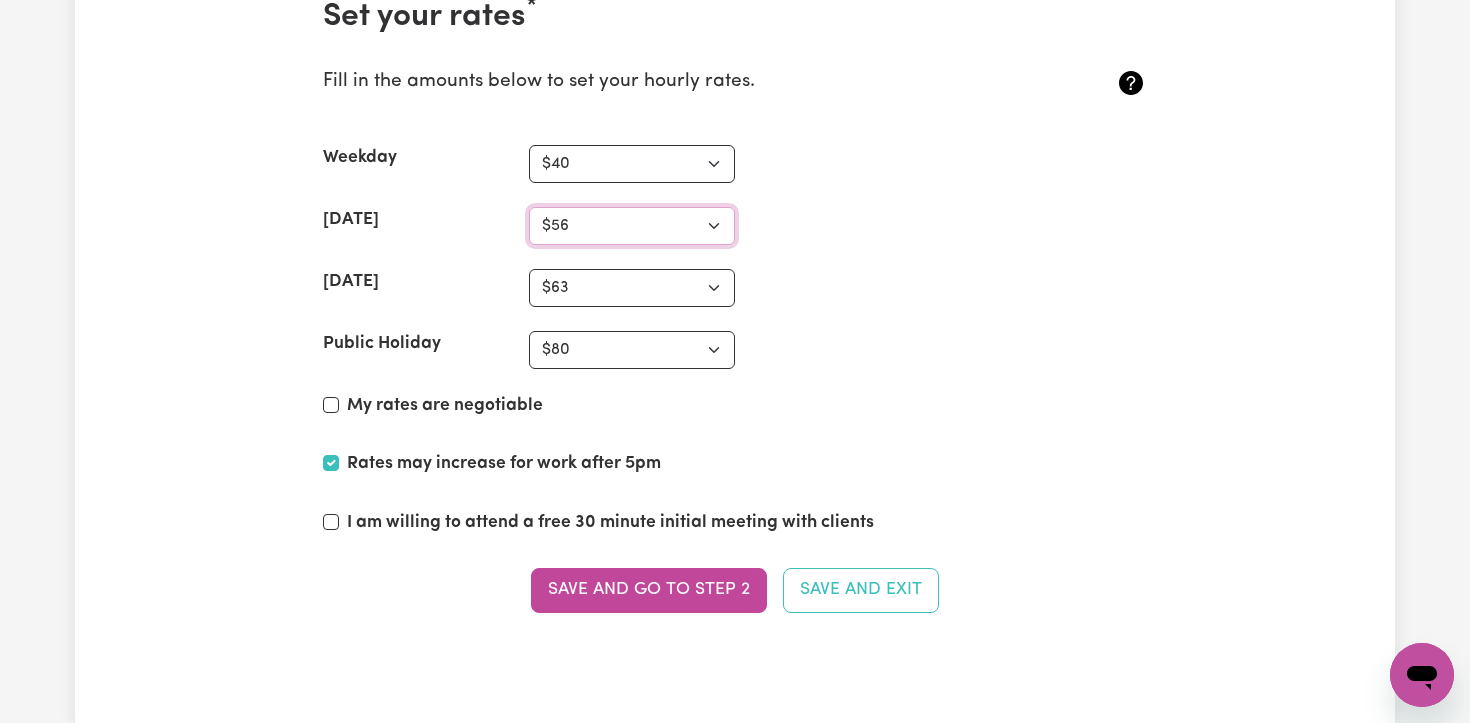 select on "58" 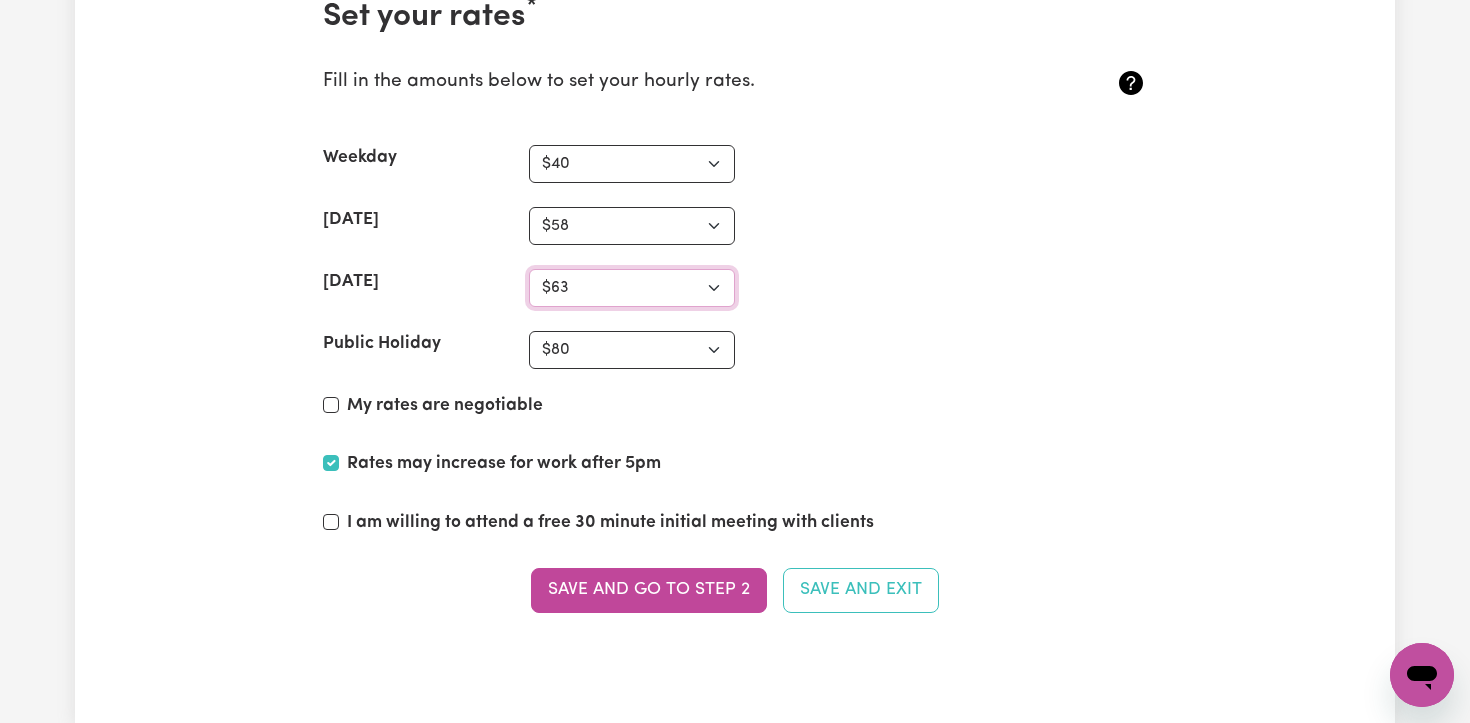 click on "N/A $37 $38 $39 $40 $41 $42 $43 $44 $45 $46 $47 $48 $49 $50 $51 $52 $53 $54 $55 $56 $57 $58 $59 $60 $61 $62 $63 $64 $65 $66 $67 $68 $69 $70 $71 $72 $73 $74 $75 $76 $77 $78 $79 $80 $81 $82 $83 $84 $85 $86 $87 $88 $89 $90 $91 $92 $93 $94 $95 $96 $97 $98 $99 $100 $101 $102 $103 $104 $105 $106 $107 $108 $109 $110 $111 $112 $113 $114 $115 $116 $117 $118 $119 $120 $121 $122 $123 $124 $125 $126 $127 $128 $129 $130 $131 $132 $133 $134 $135 $136 $137 $138 $139 $140 $141 $142 $143 $144 $145 $146 $147 $148 $149 $150 $151 $152 $153 $154 $155 $156 $157 $158 $159 $160 $161 $162" at bounding box center [632, 288] 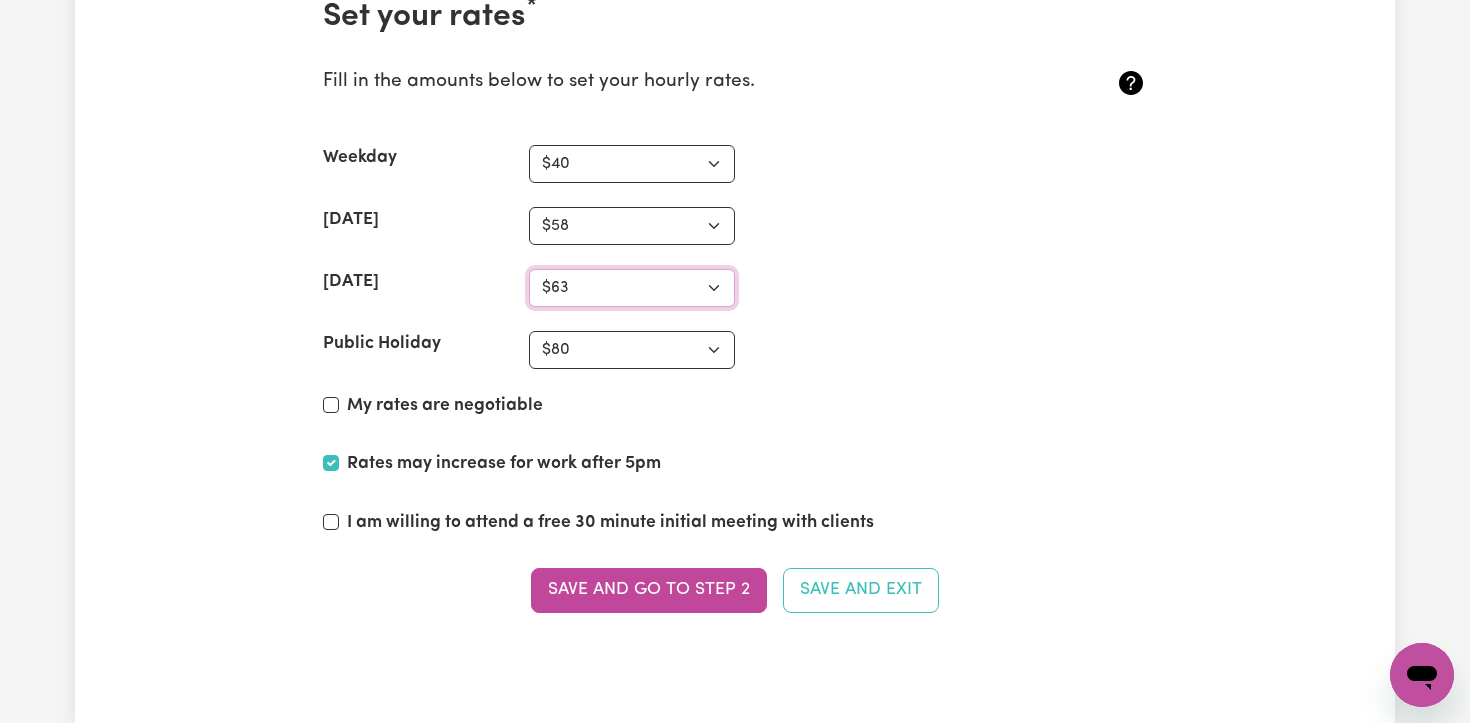 select on "70" 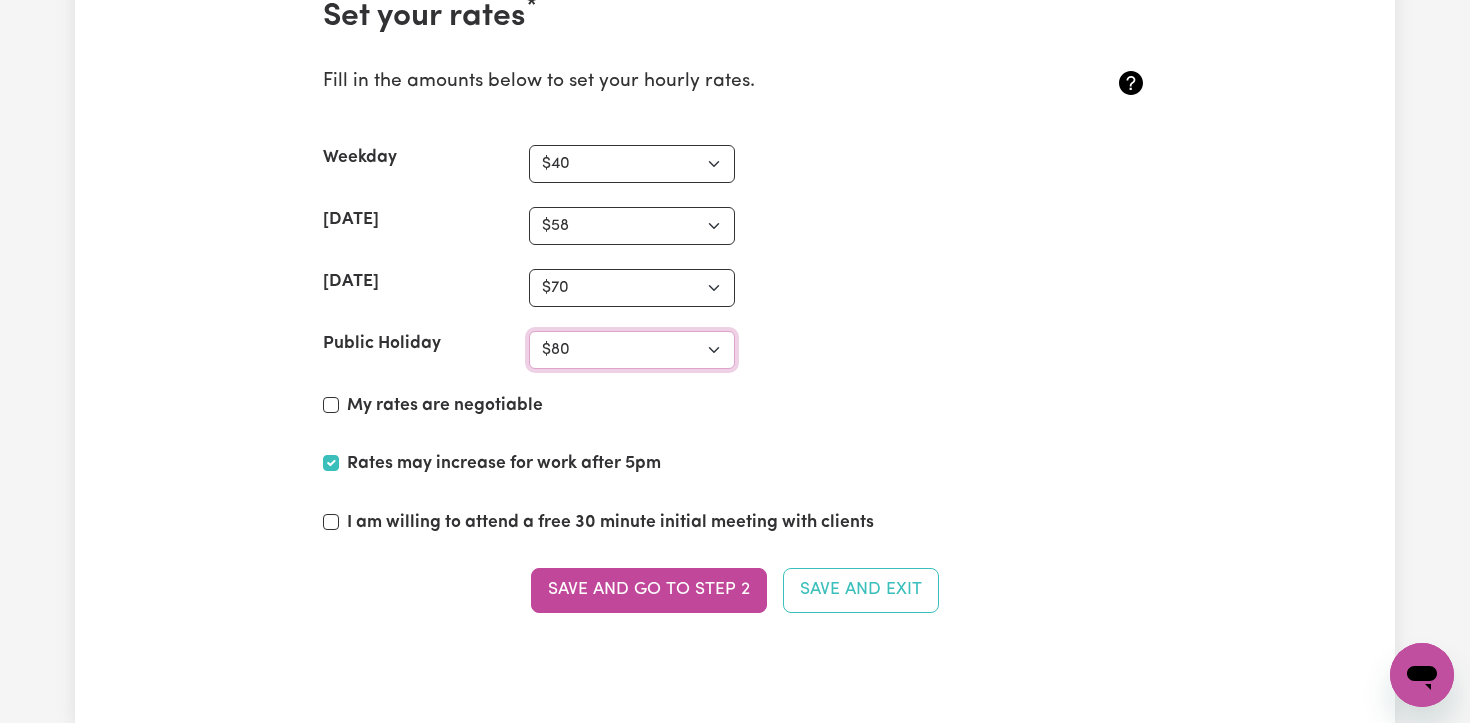 click on "N/A $37 $38 $39 $40 $41 $42 $43 $44 $45 $46 $47 $48 $49 $50 $51 $52 $53 $54 $55 $56 $57 $58 $59 $60 $61 $62 $63 $64 $65 $66 $67 $68 $69 $70 $71 $72 $73 $74 $75 $76 $77 $78 $79 $80 $81 $82 $83 $84 $85 $86 $87 $88 $89 $90 $91 $92 $93 $94 $95 $96 $97 $98 $99 $100 $101 $102 $103 $104 $105 $106 $107 $108 $109 $110 $111 $112 $113 $114 $115 $116 $117 $118 $119 $120 $121 $122 $123 $124 $125 $126 $127 $128 $129 $130 $131 $132 $133 $134 $135 $136 $137 $138 $139 $140 $141 $142 $143 $144 $145 $146 $147 $148 $149 $150 $151 $152 $153 $154 $155 $156 $157 $158 $159 $160 $161 $162" at bounding box center [632, 350] 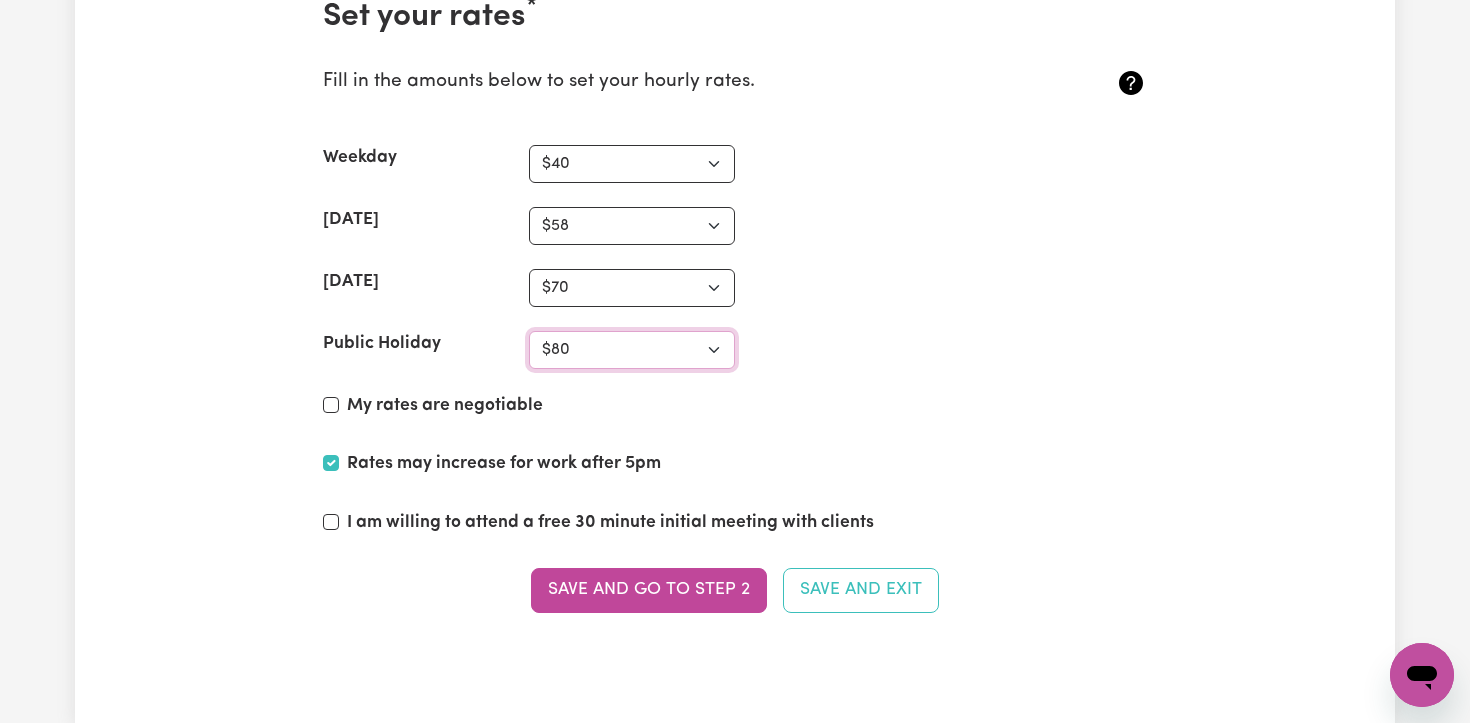 select on "85" 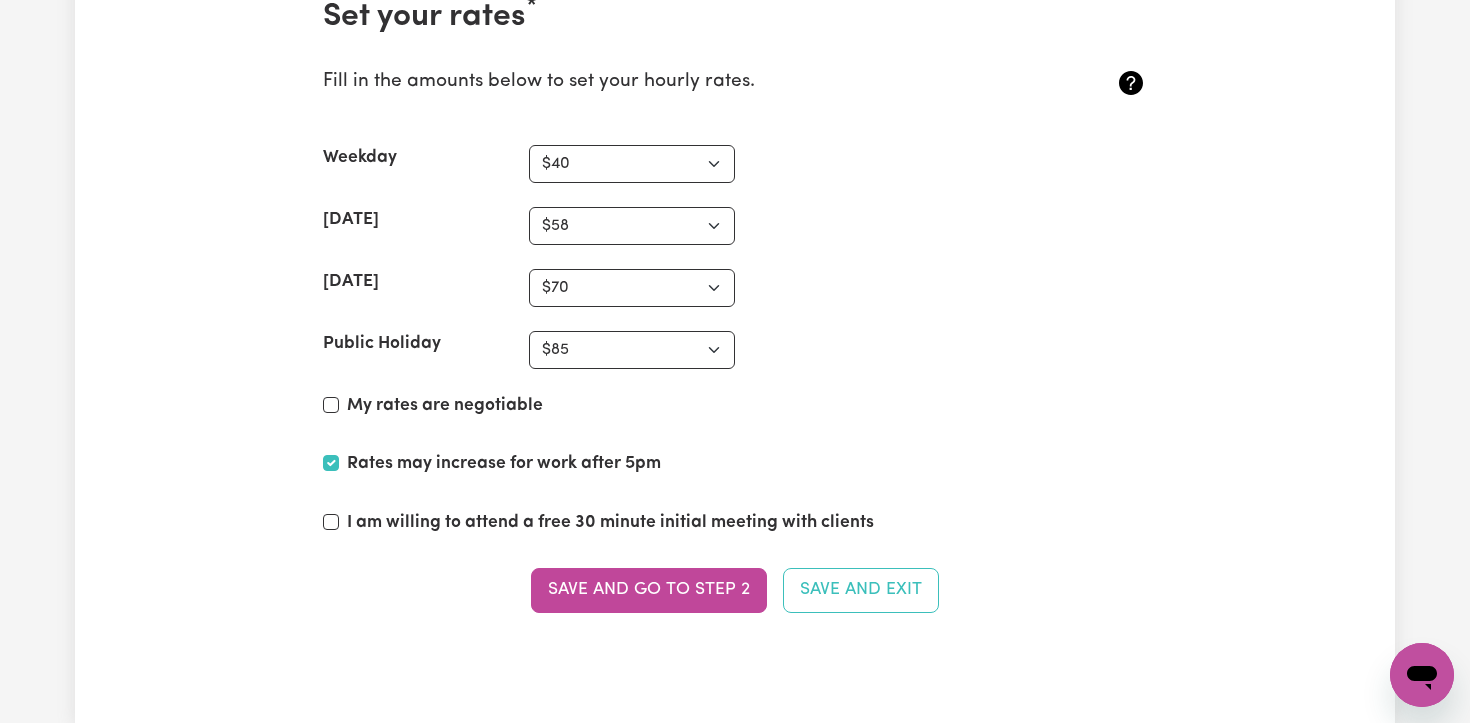 click on "Public Holiday N/A $37 $38 $39 $40 $41 $42 $43 $44 $45 $46 $47 $48 $49 $50 $51 $52 $53 $54 $55 $56 $57 $58 $59 $60 $61 $62 $63 $64 $65 $66 $67 $68 $69 $70 $71 $72 $73 $74 $75 $76 $77 $78 $79 $80 $81 $82 $83 $84 $85 $86 $87 $88 $89 $90 $91 $92 $93 $94 $95 $96 $97 $98 $99 $100 $101 $102 $103 $104 $105 $106 $107 $108 $109 $110 $111 $112 $113 $114 $115 $116 $117 $118 $119 $120 $121 $122 $123 $124 $125 $126 $127 $128 $129 $130 $131 $132 $133 $134 $135 $136 $137 $138 $139 $140 $141 $142 $143 $144 $145 $146 $147 $148 $149 $150 $151 $152 $153 $154 $155 $156 $157 $158 $159 $160 $161 $162" at bounding box center [735, 350] 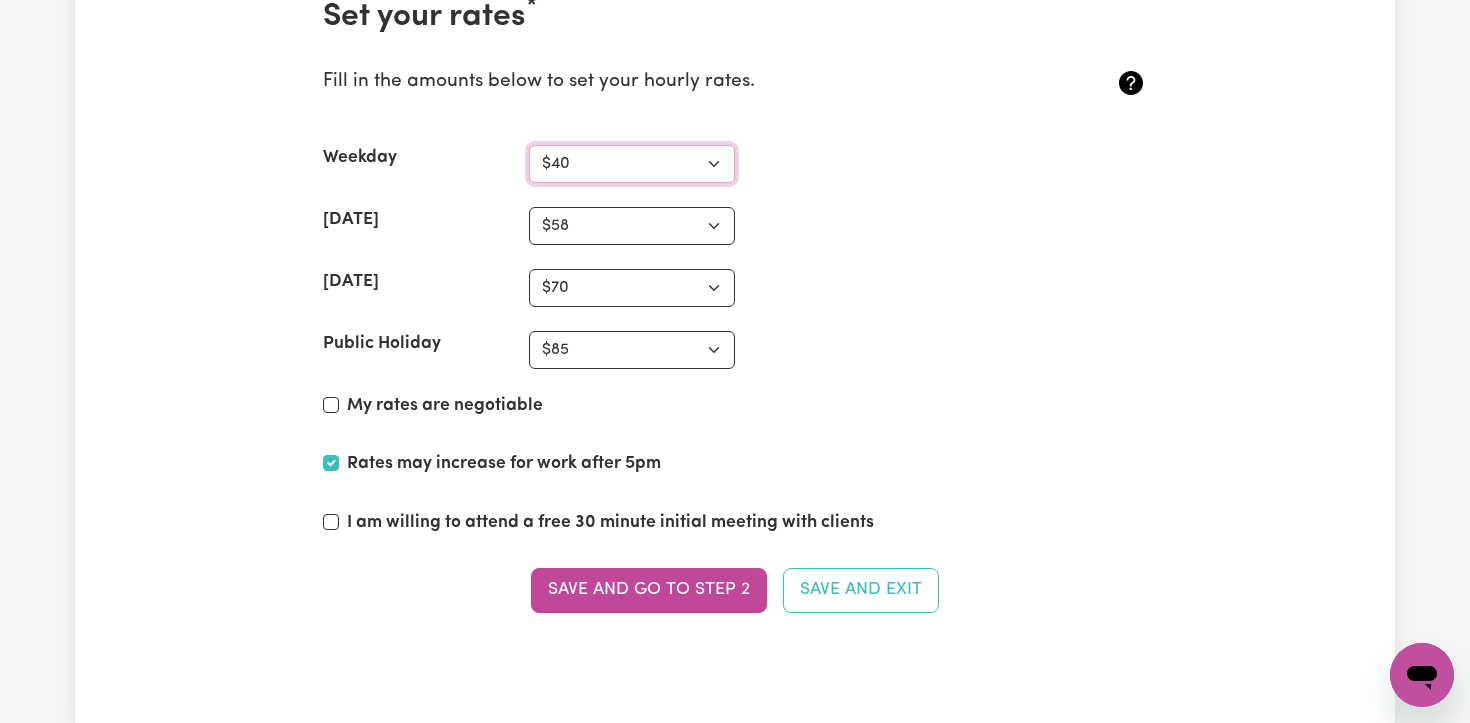 click on "N/A $37 $38 $39 $40 $41 $42 $43 $44 $45 $46 $47 $48 $49 $50 $51 $52 $53 $54 $55 $56 $57 $58 $59 $60 $61 $62 $63 $64 $65 $66 $67 $68 $69 $70 $71 $72 $73 $74 $75 $76 $77 $78 $79 $80 $81 $82 $83 $84 $85 $86 $87 $88 $89 $90 $91 $92 $93 $94 $95 $96 $97 $98 $99 $100 $101 $102 $103 $104 $105 $106 $107 $108 $109 $110 $111 $112 $113 $114 $115 $116 $117 $118 $119 $120 $121 $122 $123 $124 $125 $126 $127 $128 $129 $130 $131 $132 $133 $134 $135 $136 $137 $138 $139 $140 $141 $142 $143 $144 $145 $146 $147 $148 $149 $150 $151 $152 $153 $154 $155 $156 $157 $158 $159 $160 $161 $162" at bounding box center [632, 164] 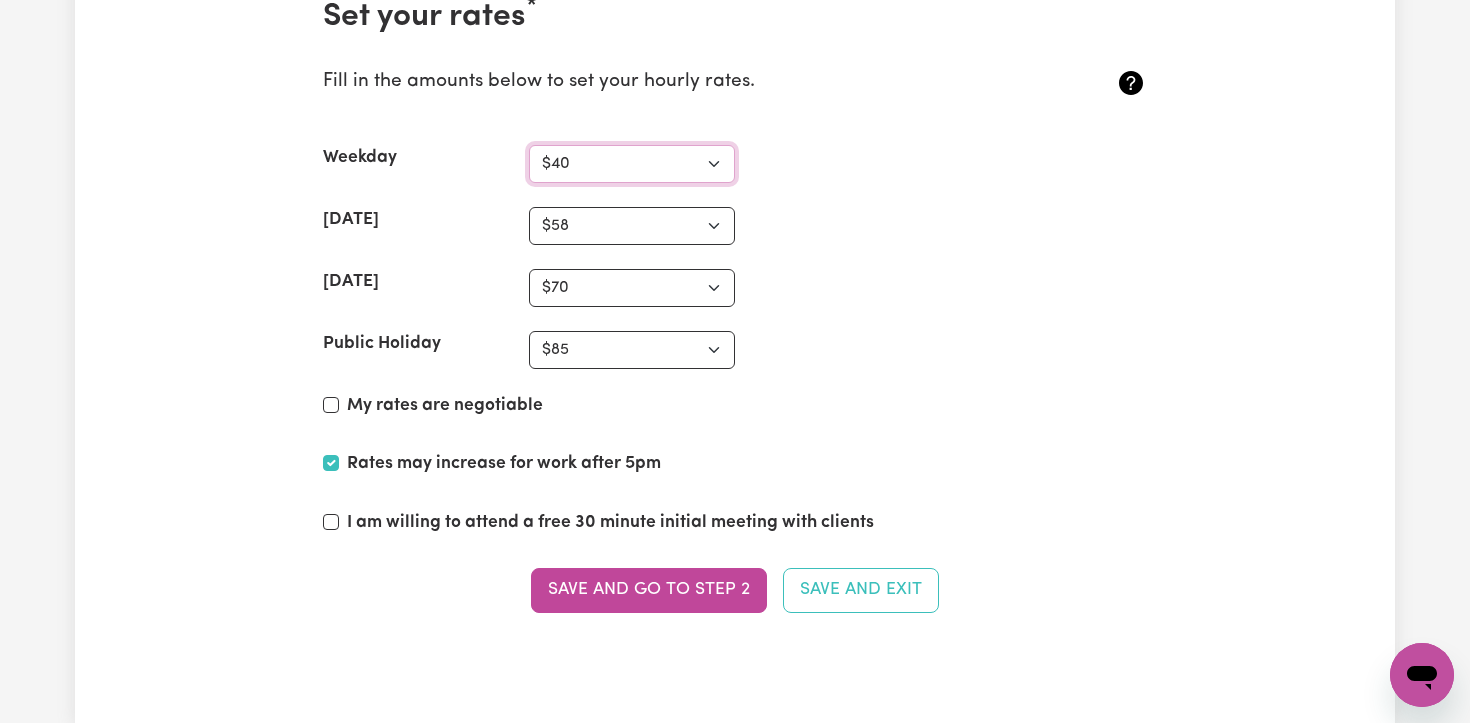 select on "48" 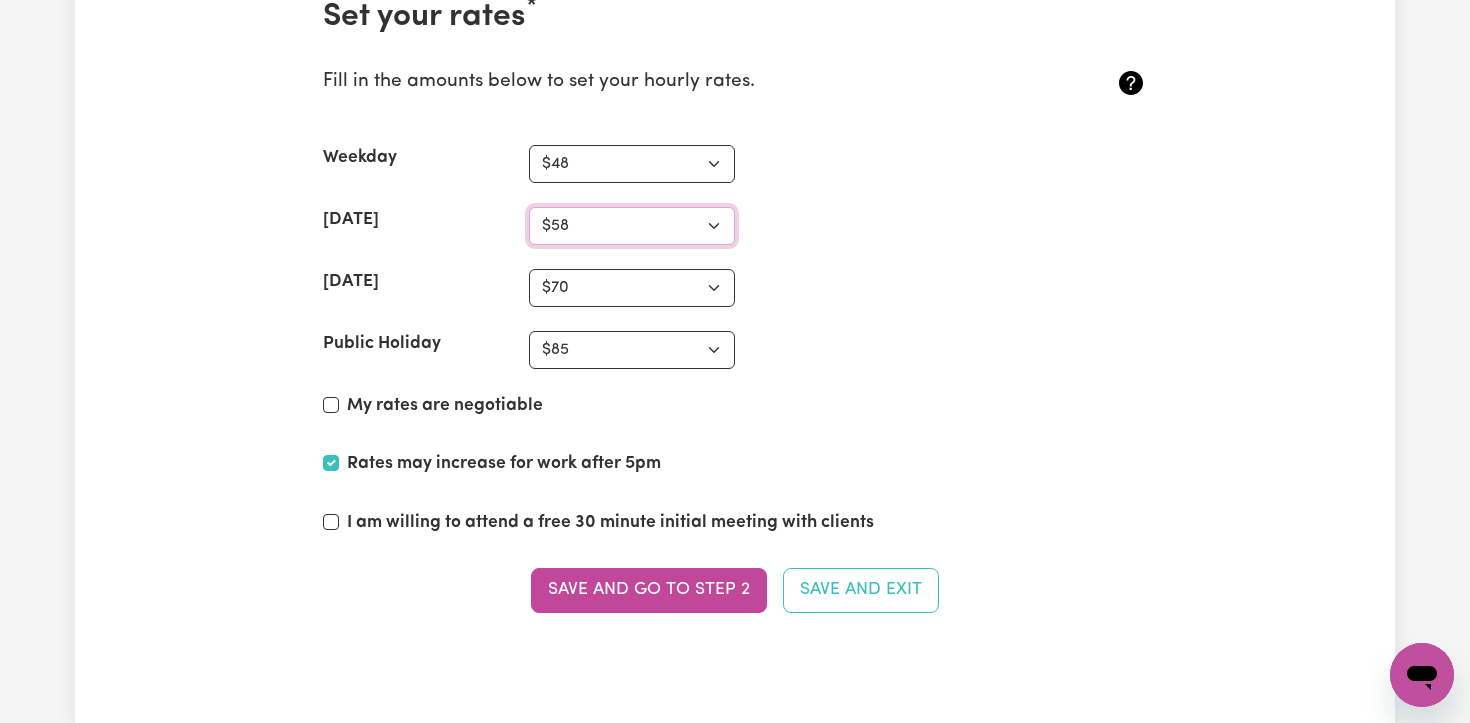click on "N/A $37 $38 $39 $40 $41 $42 $43 $44 $45 $46 $47 $48 $49 $50 $51 $52 $53 $54 $55 $56 $57 $58 $59 $60 $61 $62 $63 $64 $65 $66 $67 $68 $69 $70 $71 $72 $73 $74 $75 $76 $77 $78 $79 $80 $81 $82 $83 $84 $85 $86 $87 $88 $89 $90 $91 $92 $93 $94 $95 $96 $97 $98 $99 $100 $101 $102 $103 $104 $105 $106 $107 $108 $109 $110 $111 $112 $113 $114 $115 $116 $117 $118 $119 $120 $121 $122 $123 $124 $125 $126 $127 $128 $129 $130 $131 $132 $133 $134 $135 $136 $137 $138 $139 $140 $141 $142 $143 $144 $145 $146 $147 $148 $149 $150 $151 $152 $153 $154 $155 $156 $157 $158 $159 $160 $161 $162" at bounding box center (632, 226) 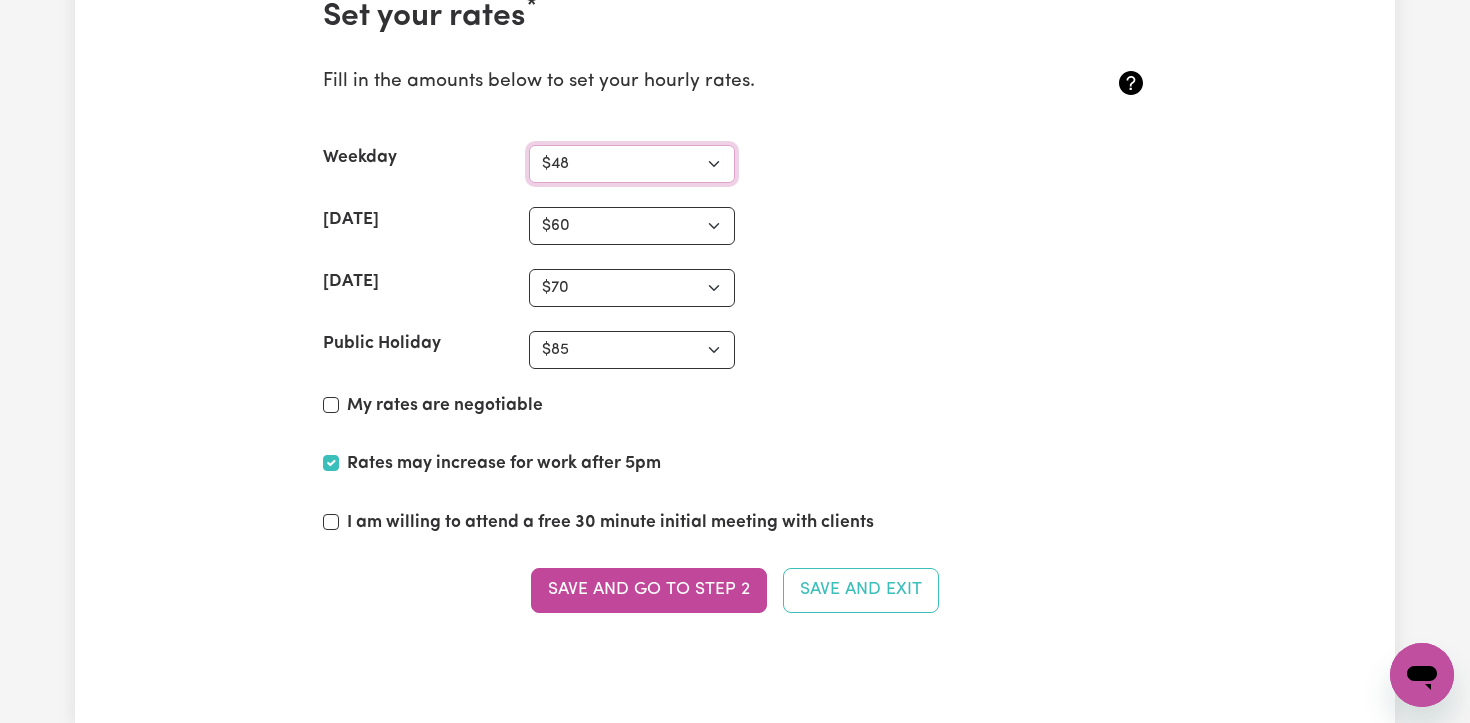 click on "N/A $37 $38 $39 $40 $41 $42 $43 $44 $45 $46 $47 $48 $49 $50 $51 $52 $53 $54 $55 $56 $57 $58 $59 $60 $61 $62 $63 $64 $65 $66 $67 $68 $69 $70 $71 $72 $73 $74 $75 $76 $77 $78 $79 $80 $81 $82 $83 $84 $85 $86 $87 $88 $89 $90 $91 $92 $93 $94 $95 $96 $97 $98 $99 $100 $101 $102 $103 $104 $105 $106 $107 $108 $109 $110 $111 $112 $113 $114 $115 $116 $117 $118 $119 $120 $121 $122 $123 $124 $125 $126 $127 $128 $129 $130 $131 $132 $133 $134 $135 $136 $137 $138 $139 $140 $141 $142 $143 $144 $145 $146 $147 $148 $149 $150 $151 $152 $153 $154 $155 $156 $157 $158 $159 $160 $161 $162" at bounding box center (632, 164) 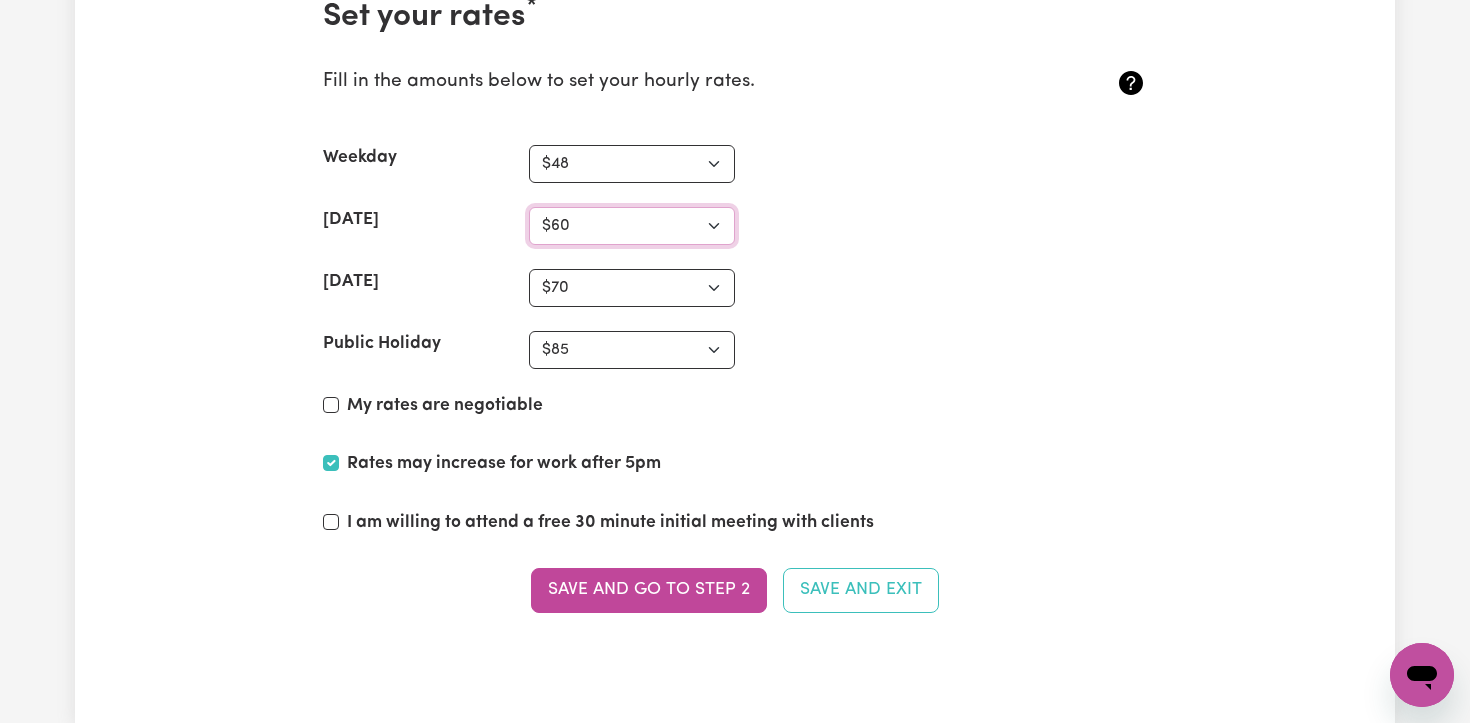 click on "N/A $37 $38 $39 $40 $41 $42 $43 $44 $45 $46 $47 $48 $49 $50 $51 $52 $53 $54 $55 $56 $57 $58 $59 $60 $61 $62 $63 $64 $65 $66 $67 $68 $69 $70 $71 $72 $73 $74 $75 $76 $77 $78 $79 $80 $81 $82 $83 $84 $85 $86 $87 $88 $89 $90 $91 $92 $93 $94 $95 $96 $97 $98 $99 $100 $101 $102 $103 $104 $105 $106 $107 $108 $109 $110 $111 $112 $113 $114 $115 $116 $117 $118 $119 $120 $121 $122 $123 $124 $125 $126 $127 $128 $129 $130 $131 $132 $133 $134 $135 $136 $137 $138 $139 $140 $141 $142 $143 $144 $145 $146 $147 $148 $149 $150 $151 $152 $153 $154 $155 $156 $157 $158 $159 $160 $161 $162" at bounding box center [632, 226] 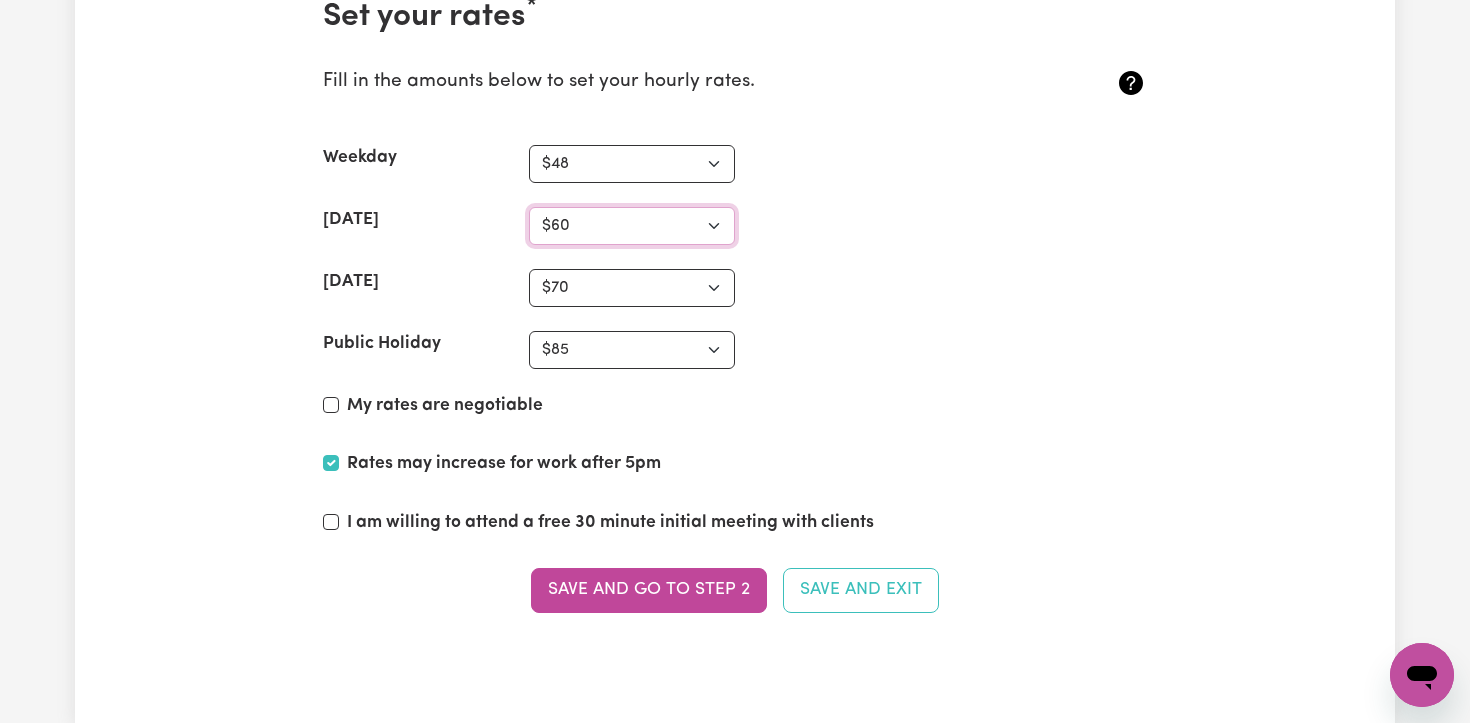 select on "58" 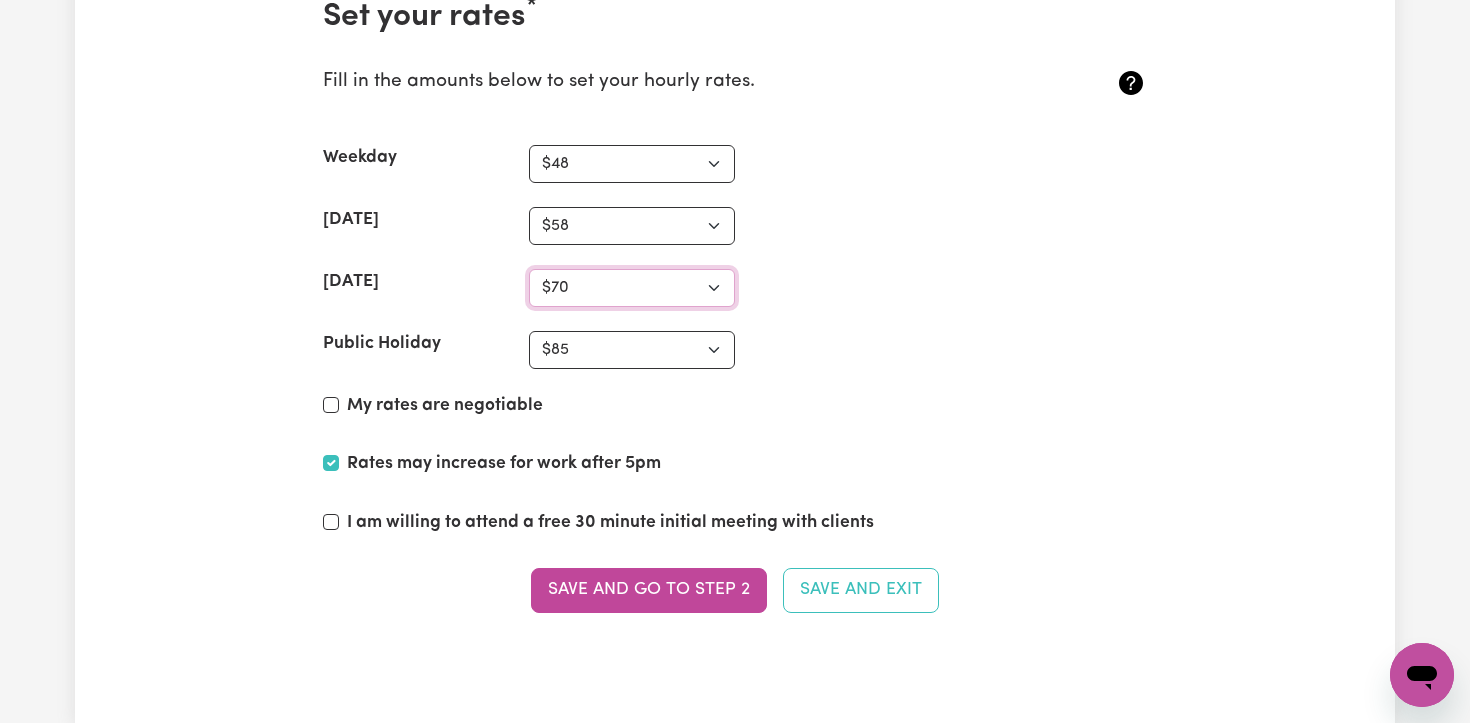 click on "N/A $37 $38 $39 $40 $41 $42 $43 $44 $45 $46 $47 $48 $49 $50 $51 $52 $53 $54 $55 $56 $57 $58 $59 $60 $61 $62 $63 $64 $65 $66 $67 $68 $69 $70 $71 $72 $73 $74 $75 $76 $77 $78 $79 $80 $81 $82 $83 $84 $85 $86 $87 $88 $89 $90 $91 $92 $93 $94 $95 $96 $97 $98 $99 $100 $101 $102 $103 $104 $105 $106 $107 $108 $109 $110 $111 $112 $113 $114 $115 $116 $117 $118 $119 $120 $121 $122 $123 $124 $125 $126 $127 $128 $129 $130 $131 $132 $133 $134 $135 $136 $137 $138 $139 $140 $141 $142 $143 $144 $145 $146 $147 $148 $149 $150 $151 $152 $153 $154 $155 $156 $157 $158 $159 $160 $161 $162" at bounding box center (632, 288) 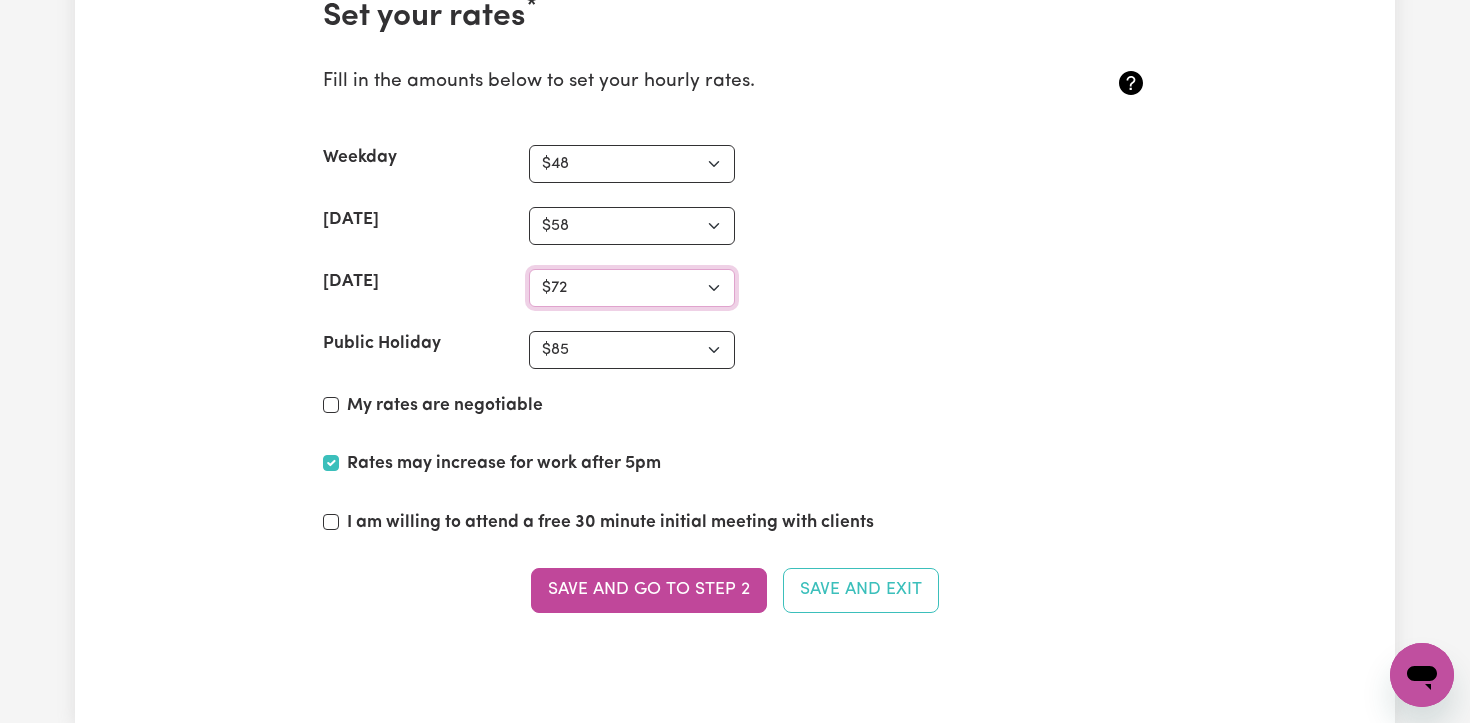 click on "N/A $37 $38 $39 $40 $41 $42 $43 $44 $45 $46 $47 $48 $49 $50 $51 $52 $53 $54 $55 $56 $57 $58 $59 $60 $61 $62 $63 $64 $65 $66 $67 $68 $69 $70 $71 $72 $73 $74 $75 $76 $77 $78 $79 $80 $81 $82 $83 $84 $85 $86 $87 $88 $89 $90 $91 $92 $93 $94 $95 $96 $97 $98 $99 $100 $101 $102 $103 $104 $105 $106 $107 $108 $109 $110 $111 $112 $113 $114 $115 $116 $117 $118 $119 $120 $121 $122 $123 $124 $125 $126 $127 $128 $129 $130 $131 $132 $133 $134 $135 $136 $137 $138 $139 $140 $141 $142 $143 $144 $145 $146 $147 $148 $149 $150 $151 $152 $153 $154 $155 $156 $157 $158 $159 $160 $161 $162" at bounding box center (632, 288) 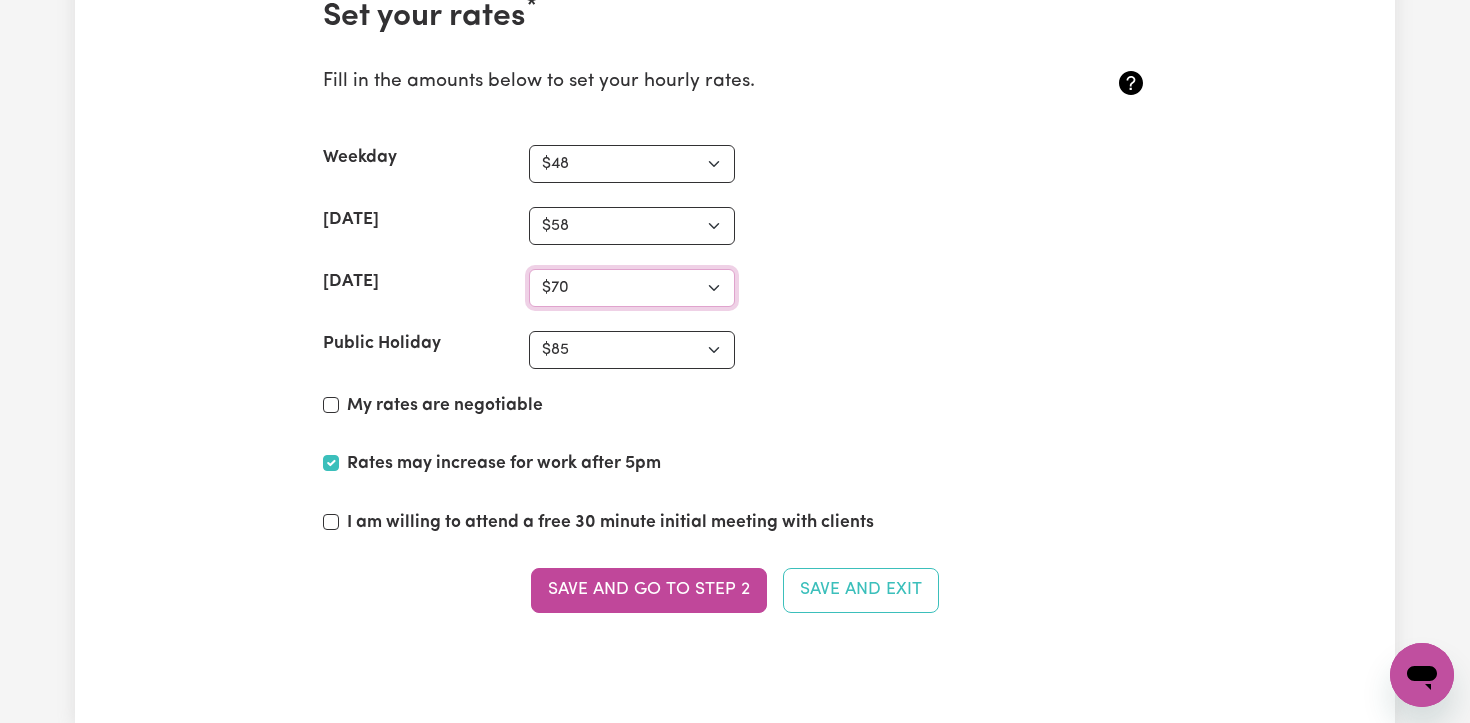 click on "N/A $37 $38 $39 $40 $41 $42 $43 $44 $45 $46 $47 $48 $49 $50 $51 $52 $53 $54 $55 $56 $57 $58 $59 $60 $61 $62 $63 $64 $65 $66 $67 $68 $69 $70 $71 $72 $73 $74 $75 $76 $77 $78 $79 $80 $81 $82 $83 $84 $85 $86 $87 $88 $89 $90 $91 $92 $93 $94 $95 $96 $97 $98 $99 $100 $101 $102 $103 $104 $105 $106 $107 $108 $109 $110 $111 $112 $113 $114 $115 $116 $117 $118 $119 $120 $121 $122 $123 $124 $125 $126 $127 $128 $129 $130 $131 $132 $133 $134 $135 $136 $137 $138 $139 $140 $141 $142 $143 $144 $145 $146 $147 $148 $149 $150 $151 $152 $153 $154 $155 $156 $157 $158 $159 $160 $161 $162" at bounding box center (632, 288) 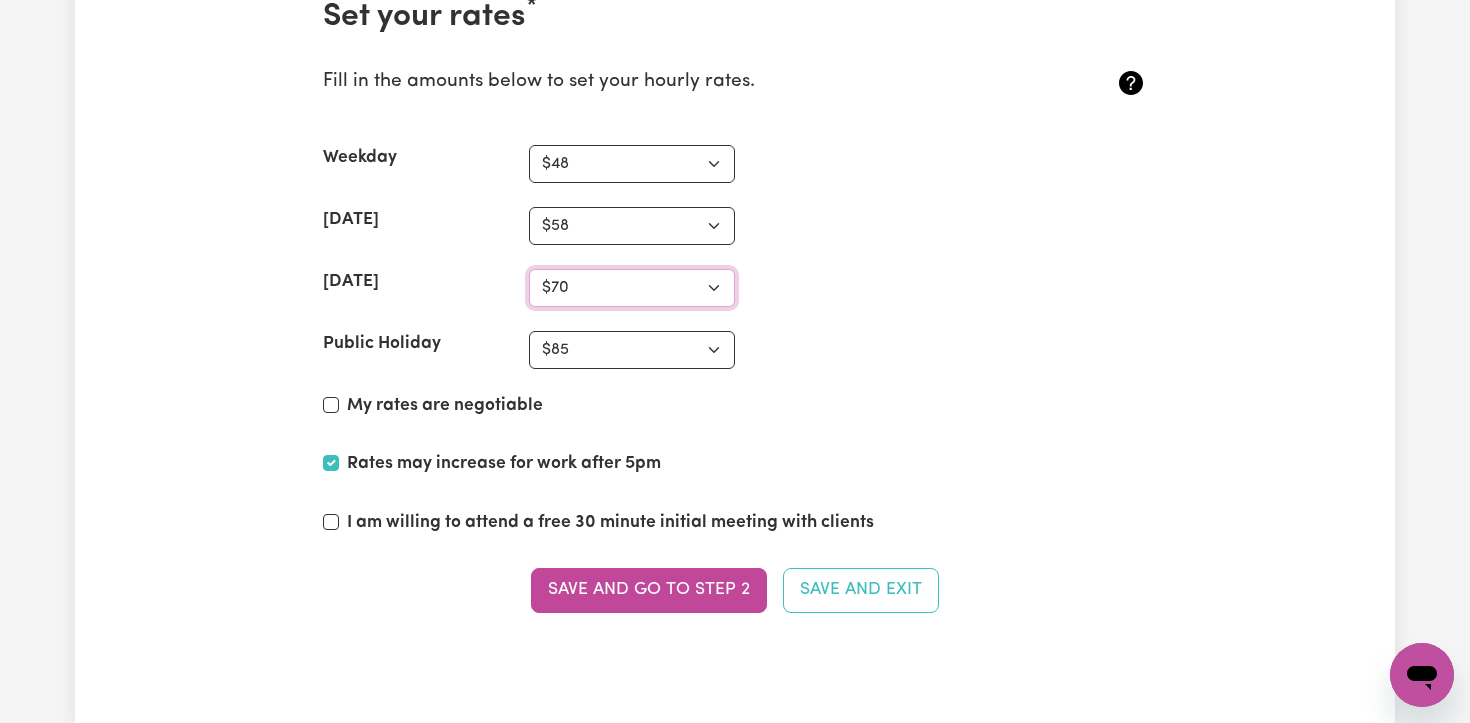 select on "69" 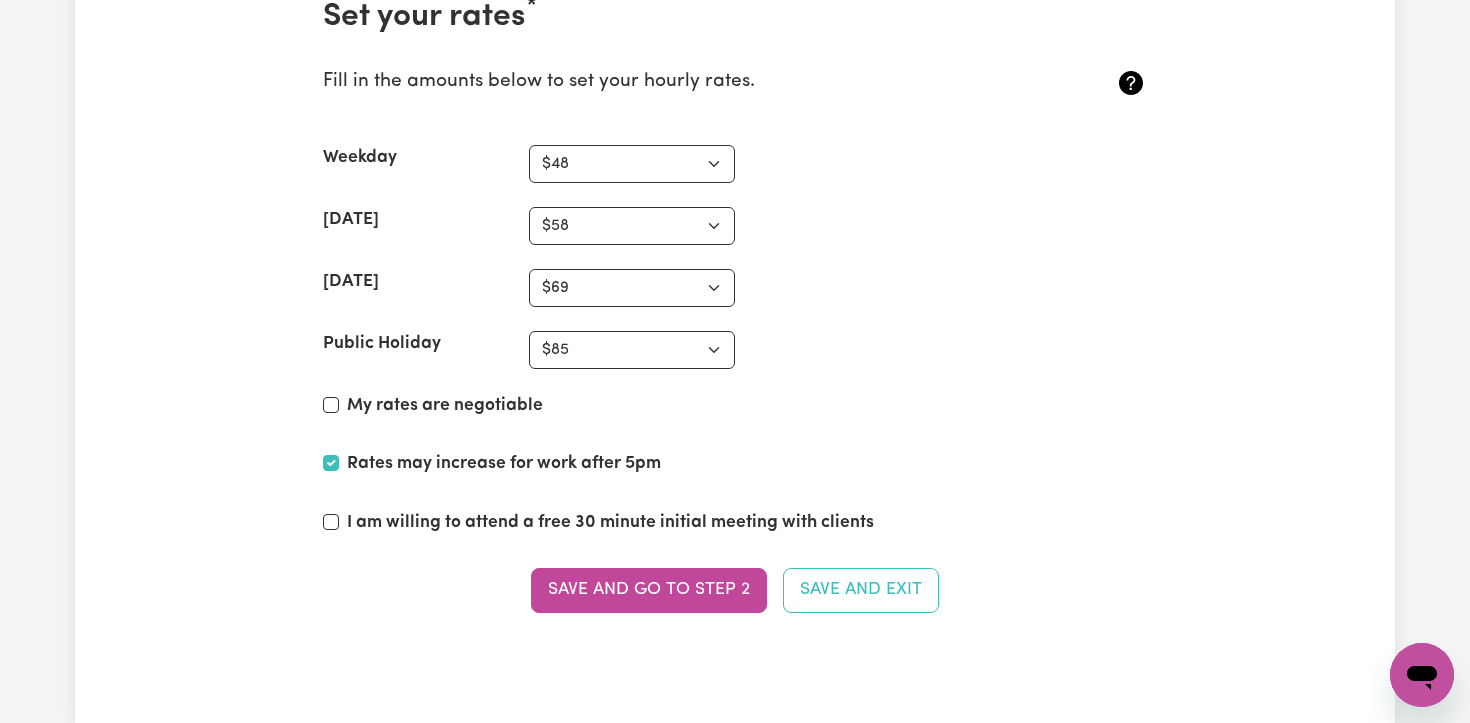click on "[DATE] N/A $37 $38 $39 $40 $41 $42 $43 $44 $45 $46 $47 $48 $49 $50 $51 $52 $53 $54 $55 $56 $57 $58 $59 $60 $61 $62 $63 $64 $65 $66 $67 $68 $69 $70 $71 $72 $73 $74 $75 $76 $77 $78 $79 $80 $81 $82 $83 $84 $85 $86 $87 $88 $89 $90 $91 $92 $93 $94 $95 $96 $97 $98 $99 $100 $101 $102 $103 $104 $105 $106 $107 $108 $109 $110 $111 $112 $113 $114 $115 $116 $117 $118 $119 $120 $121 $122 $123 $124 $125 $126 $127 $128 $129 $130 $131 $132 $133 $134 $135 $136 $137 $138 $139 $140 $141 $142 $143 $144 $145 $146 $147 $148 $149 $150 $151 $152 $153 $154 $155 $156 $157 $158 $159 $160 $161 $162" at bounding box center [735, 288] 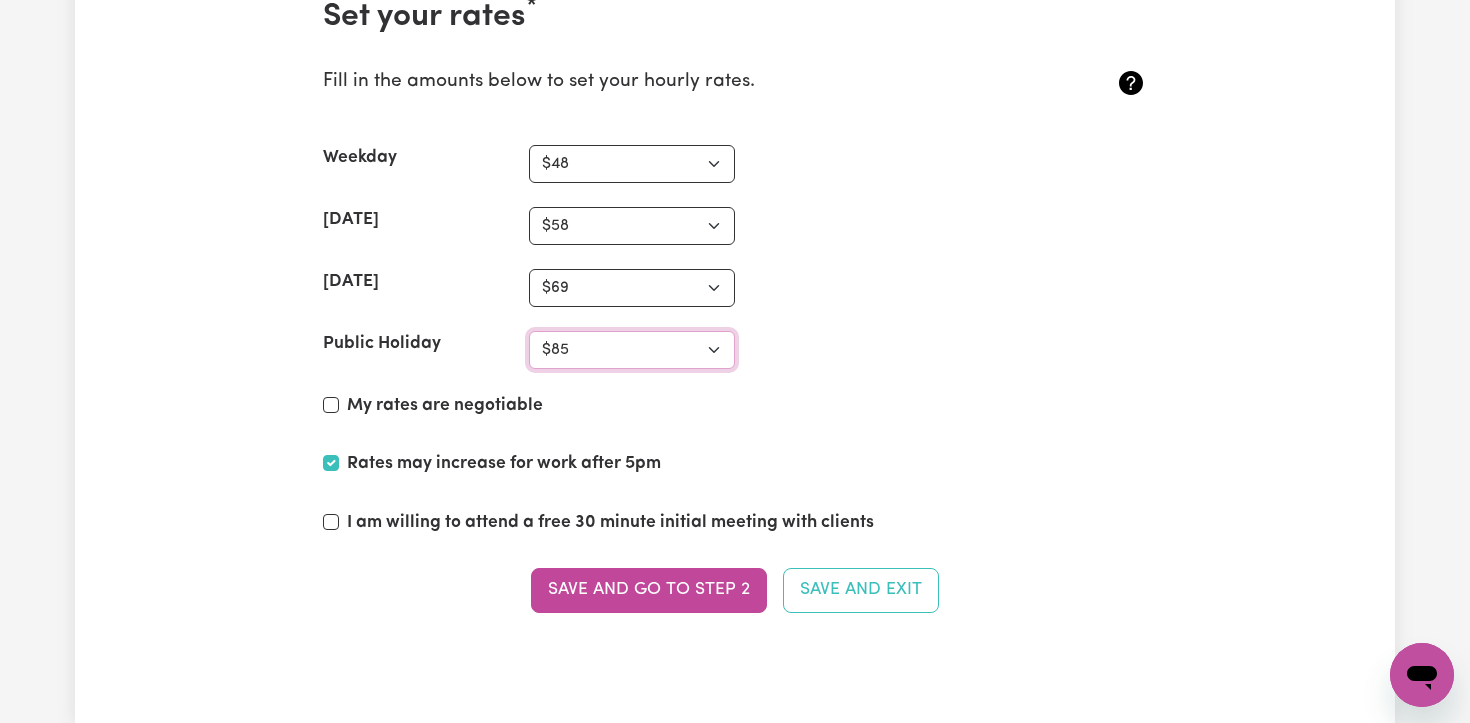 click on "N/A $37 $38 $39 $40 $41 $42 $43 $44 $45 $46 $47 $48 $49 $50 $51 $52 $53 $54 $55 $56 $57 $58 $59 $60 $61 $62 $63 $64 $65 $66 $67 $68 $69 $70 $71 $72 $73 $74 $75 $76 $77 $78 $79 $80 $81 $82 $83 $84 $85 $86 $87 $88 $89 $90 $91 $92 $93 $94 $95 $96 $97 $98 $99 $100 $101 $102 $103 $104 $105 $106 $107 $108 $109 $110 $111 $112 $113 $114 $115 $116 $117 $118 $119 $120 $121 $122 $123 $124 $125 $126 $127 $128 $129 $130 $131 $132 $133 $134 $135 $136 $137 $138 $139 $140 $141 $142 $143 $144 $145 $146 $147 $148 $149 $150 $151 $152 $153 $154 $155 $156 $157 $158 $159 $160 $161 $162" at bounding box center (632, 350) 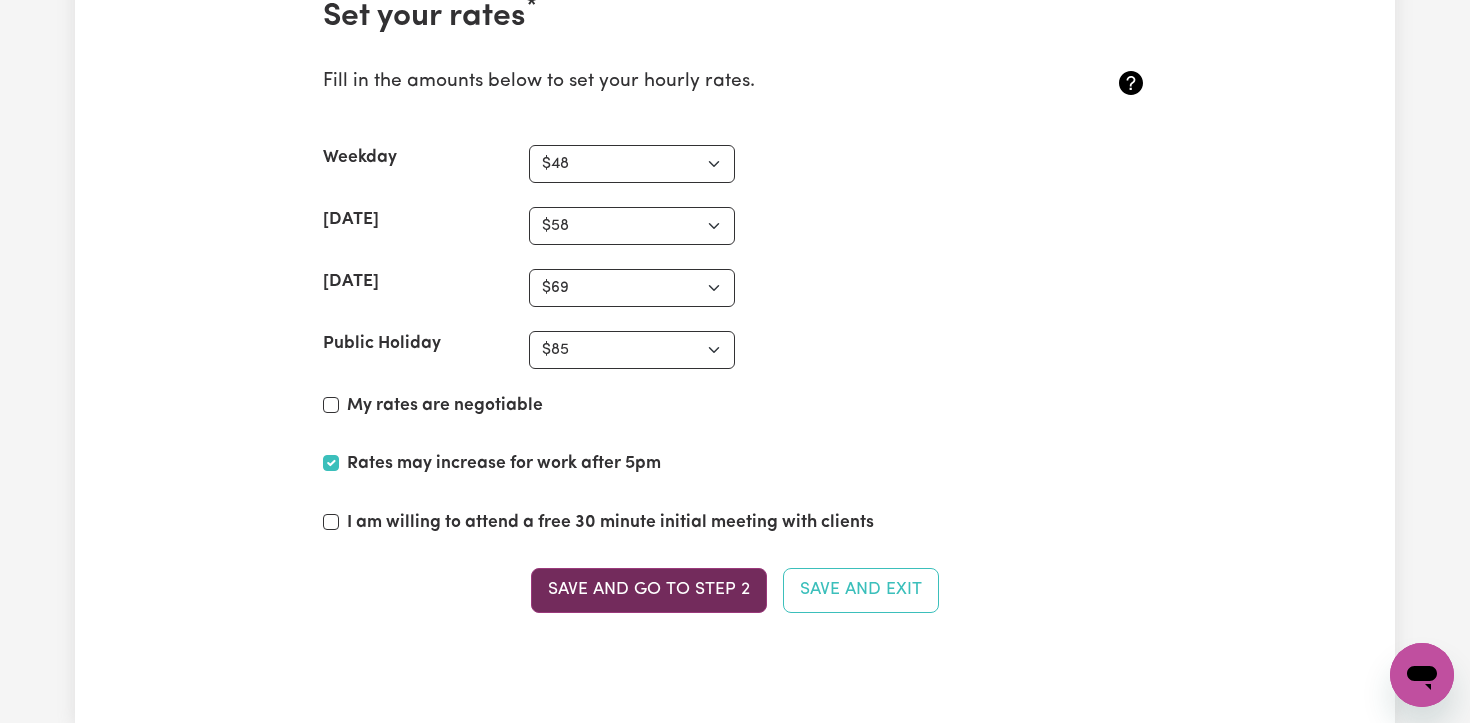 click on "Save and go to Step 2" at bounding box center (649, 590) 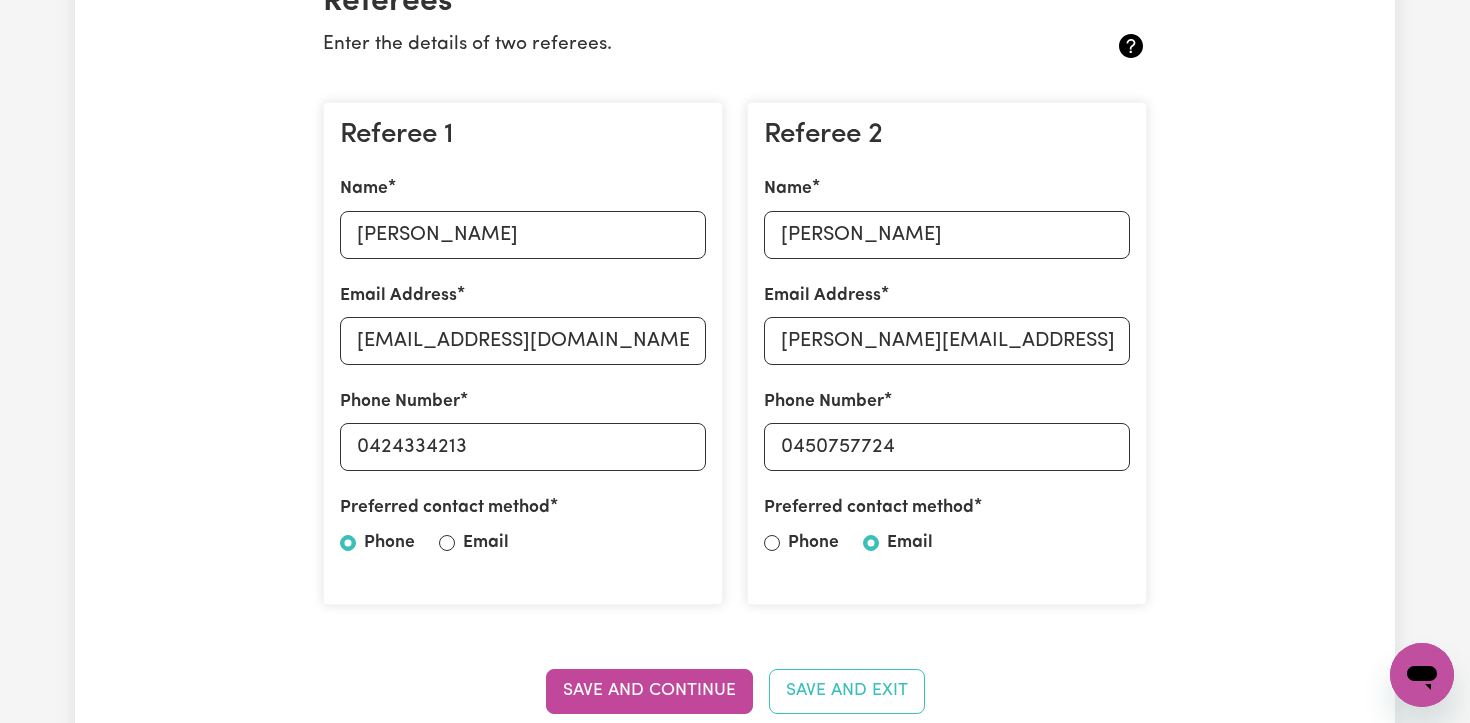 scroll, scrollTop: 497, scrollLeft: 0, axis: vertical 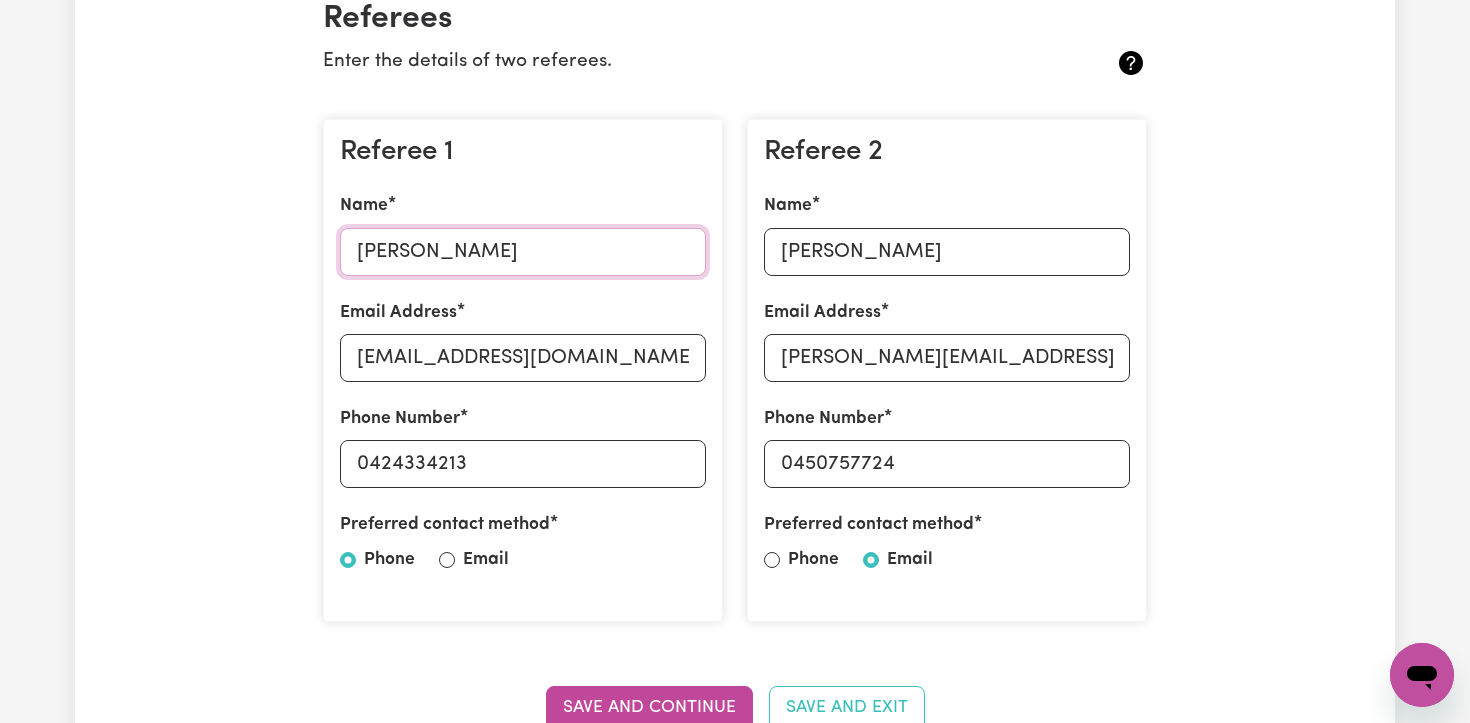 click on "[PERSON_NAME]" at bounding box center (523, 252) 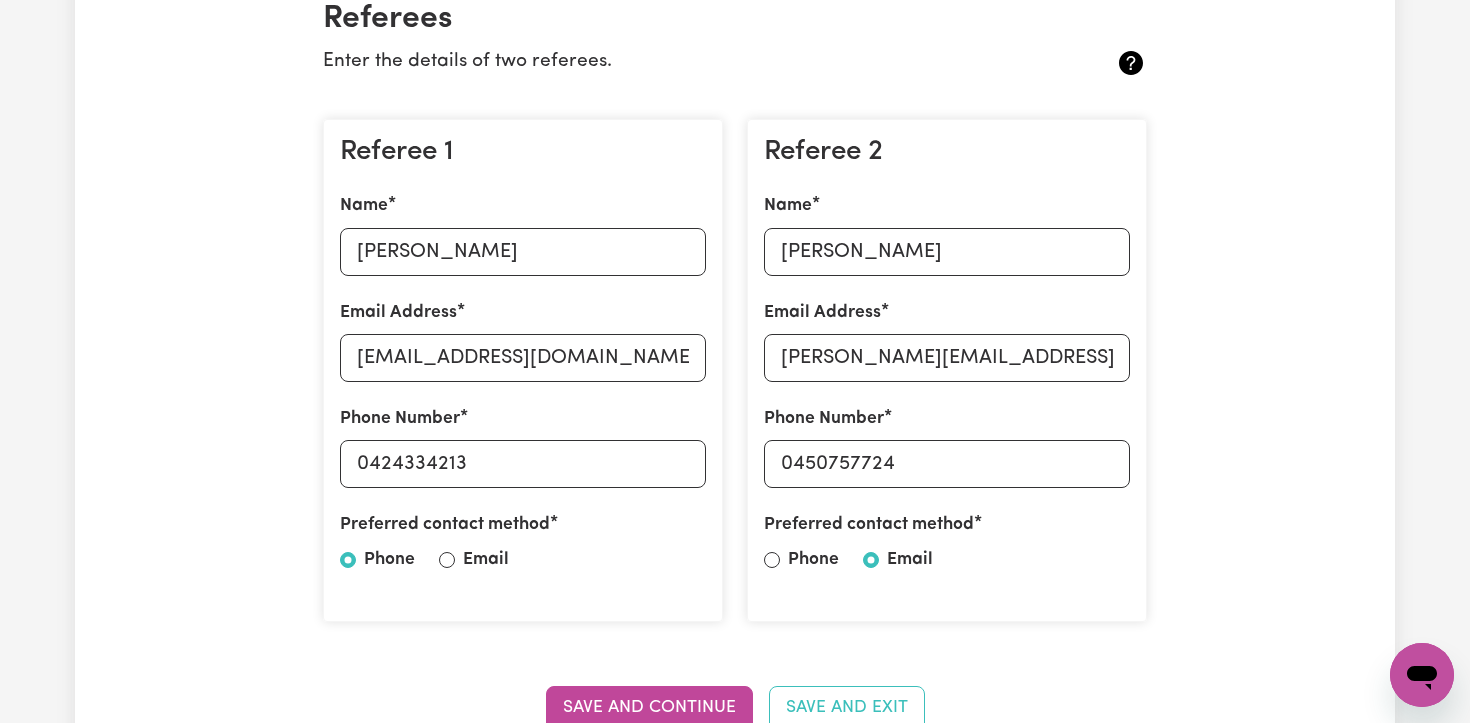 click on "Referee 1 Name [PERSON_NAME] Email Address [EMAIL_ADDRESS][DOMAIN_NAME] Phone Number [PHONE_NUMBER] Preferred contact method Phone Email" at bounding box center (523, 371) 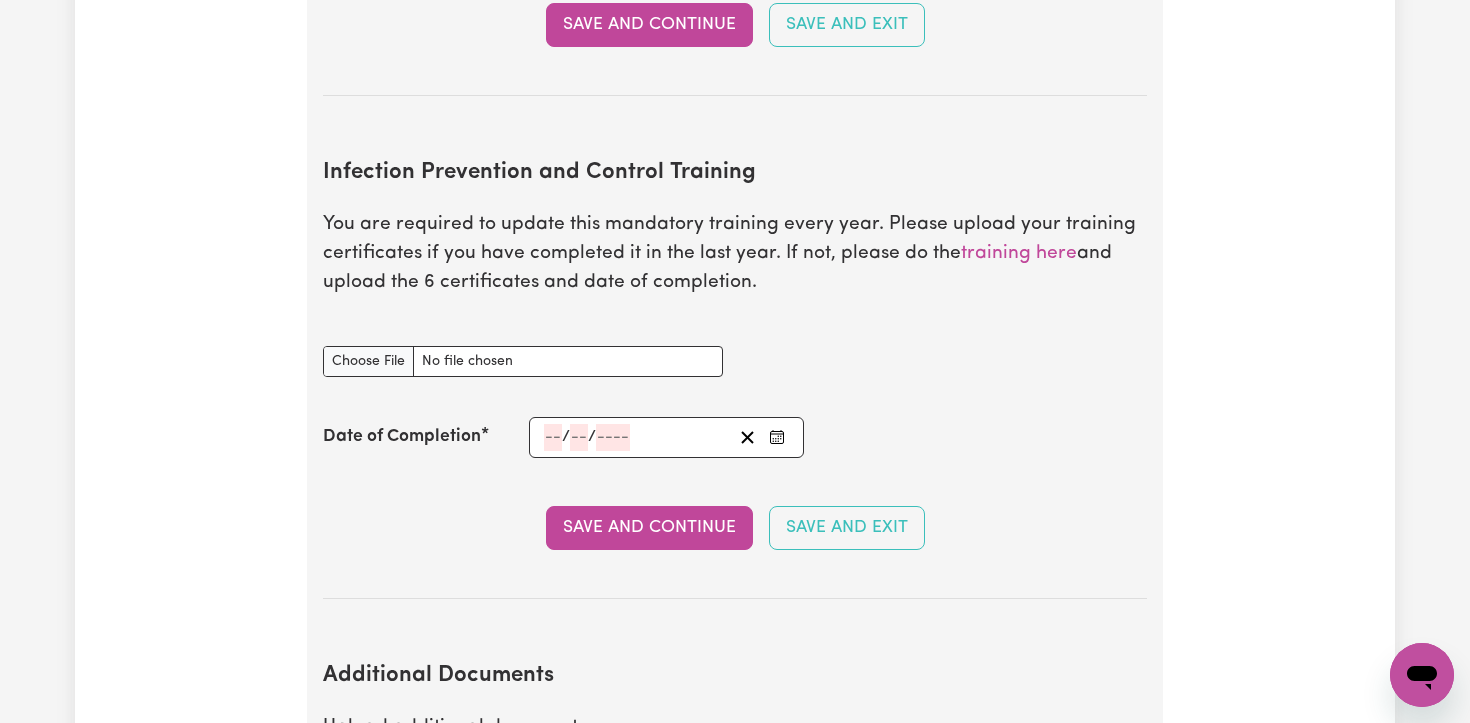 scroll, scrollTop: 3274, scrollLeft: 0, axis: vertical 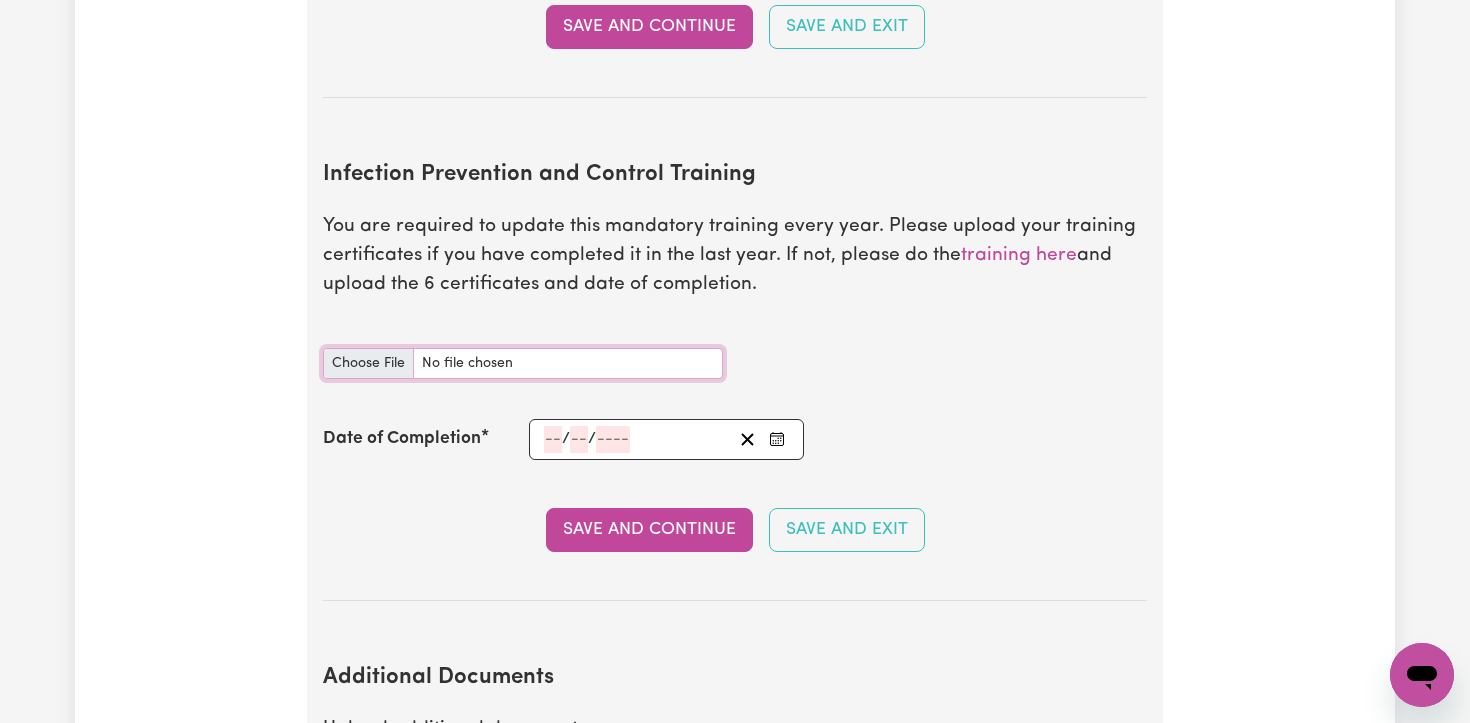 click on "Infection Prevention and Control Training  document" at bounding box center (523, 363) 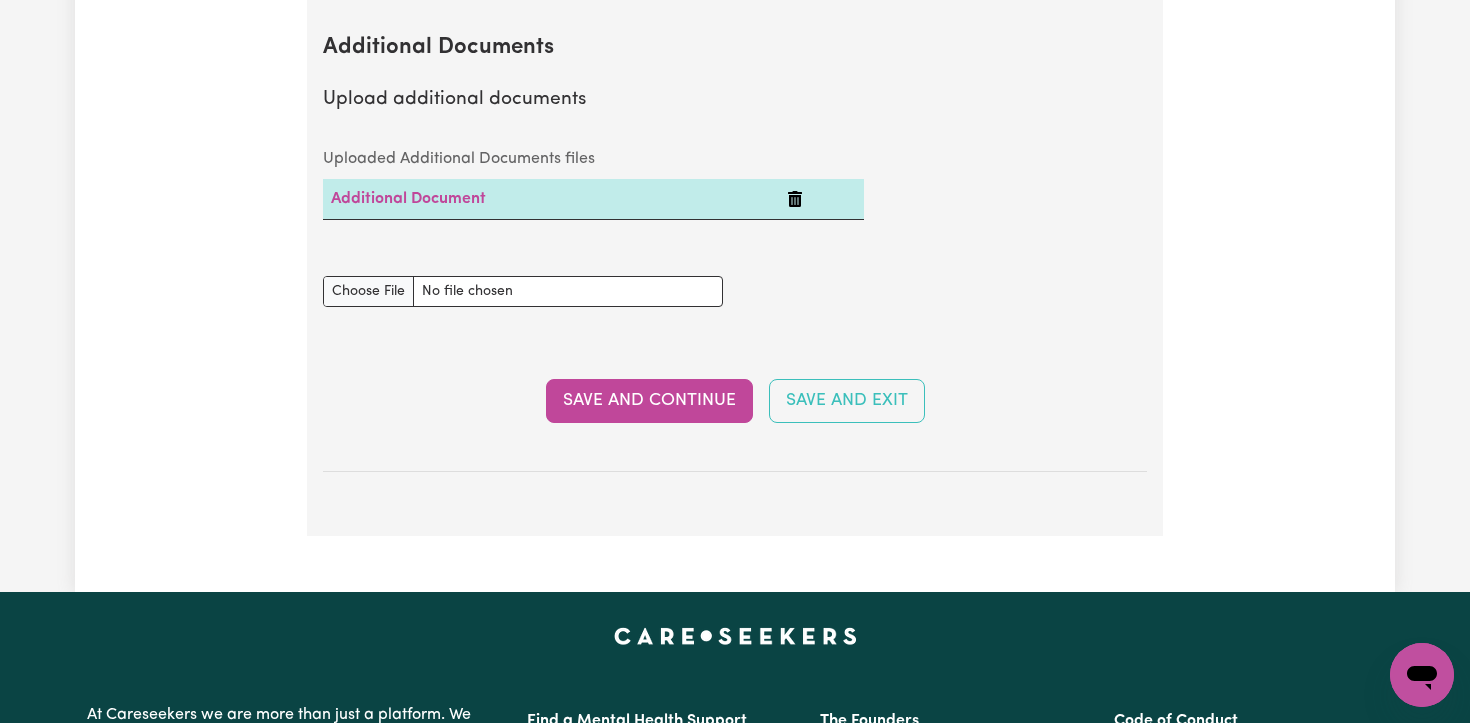 scroll, scrollTop: 3914, scrollLeft: 0, axis: vertical 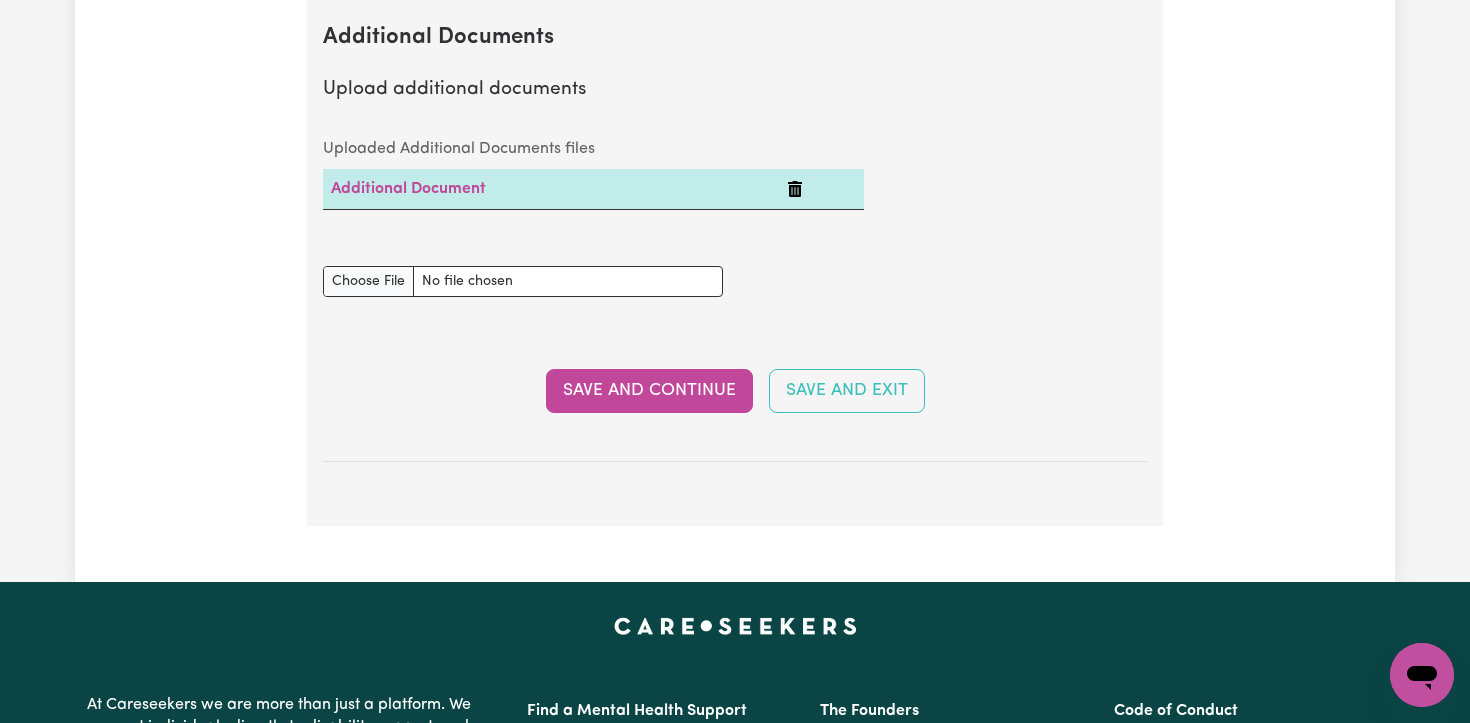 click on "Additional Document" at bounding box center (551, 189) 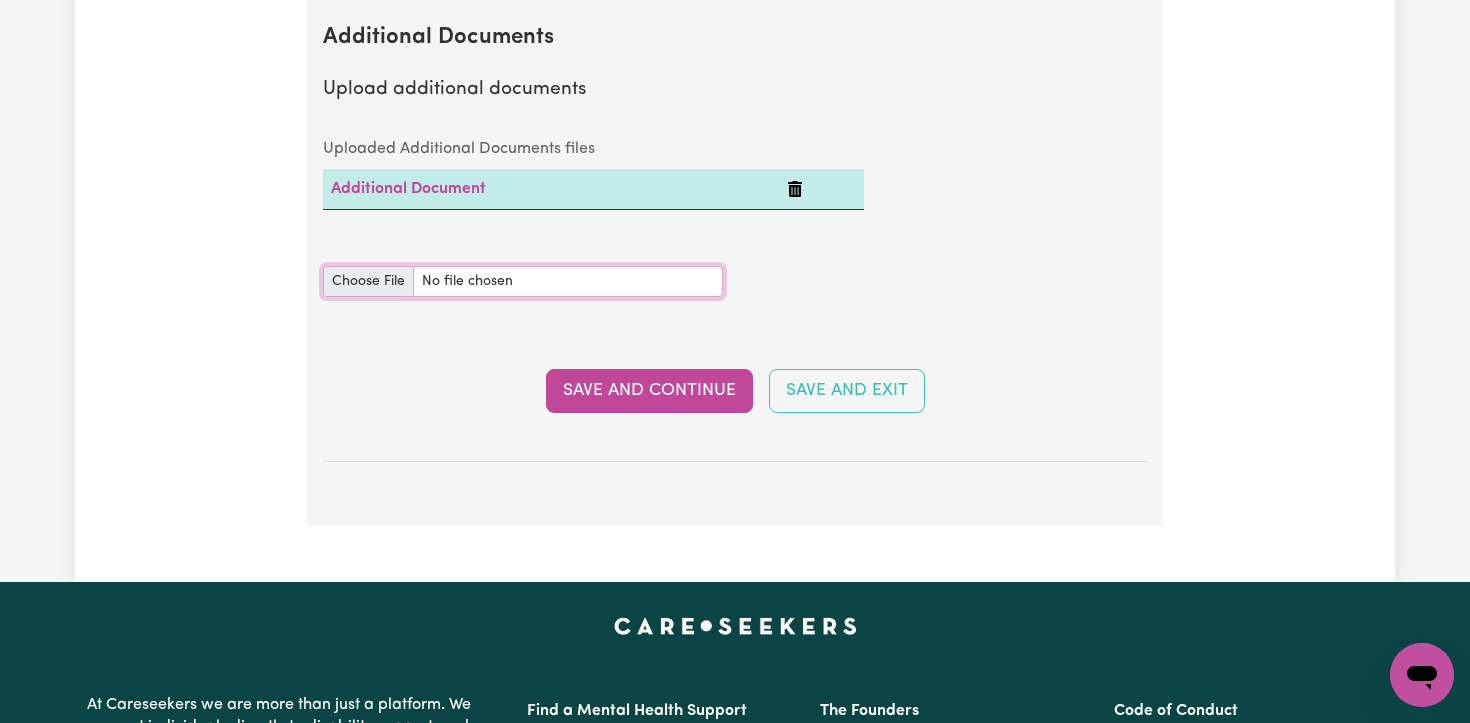 click on "Additional Documents  document" at bounding box center [523, 281] 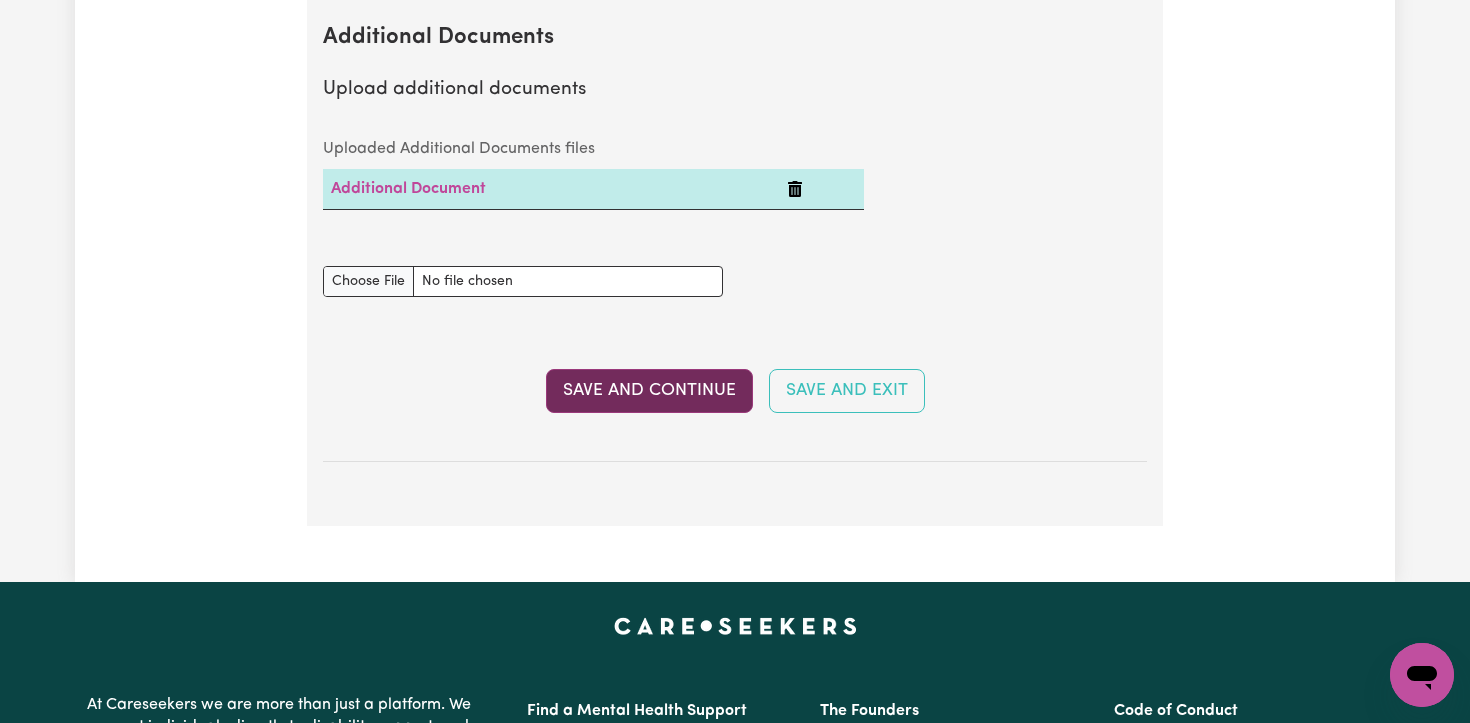 click on "Save and Continue" at bounding box center (649, 391) 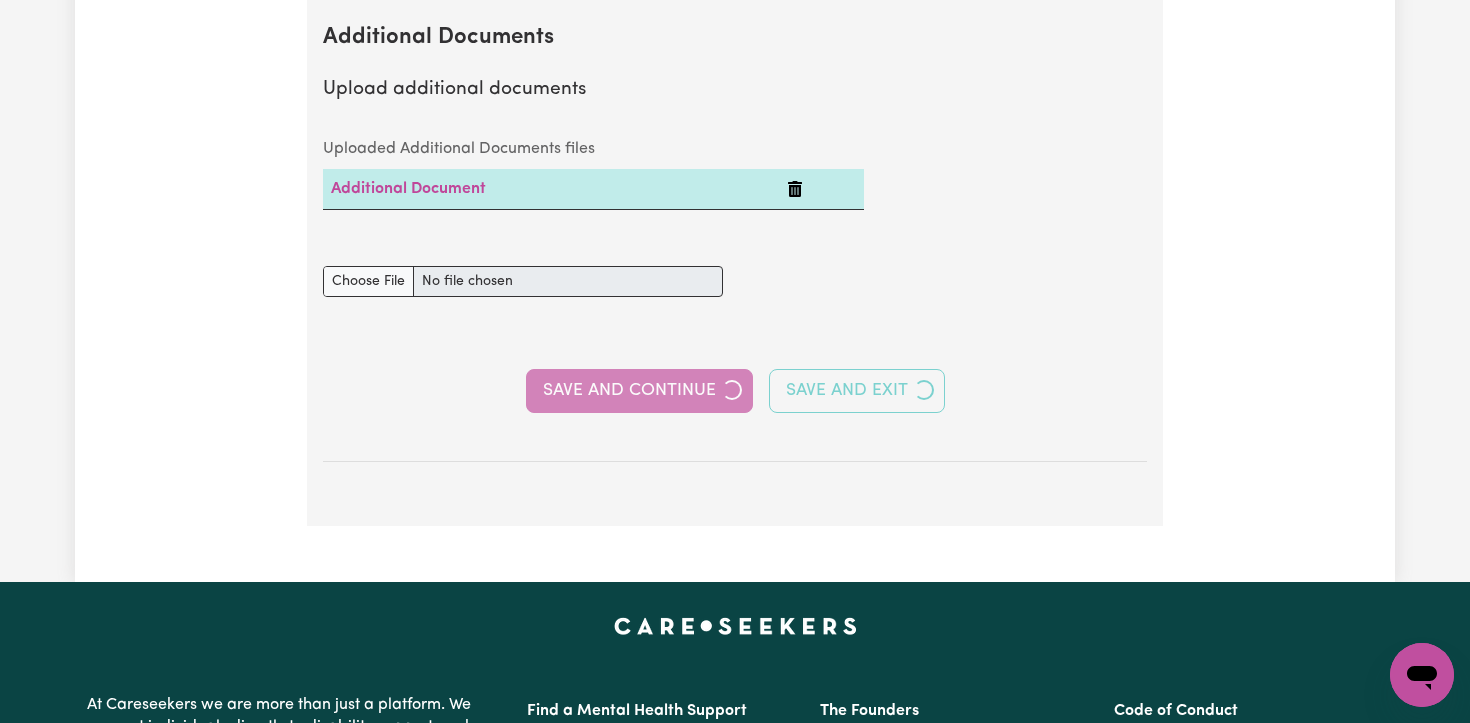 select on "2022" 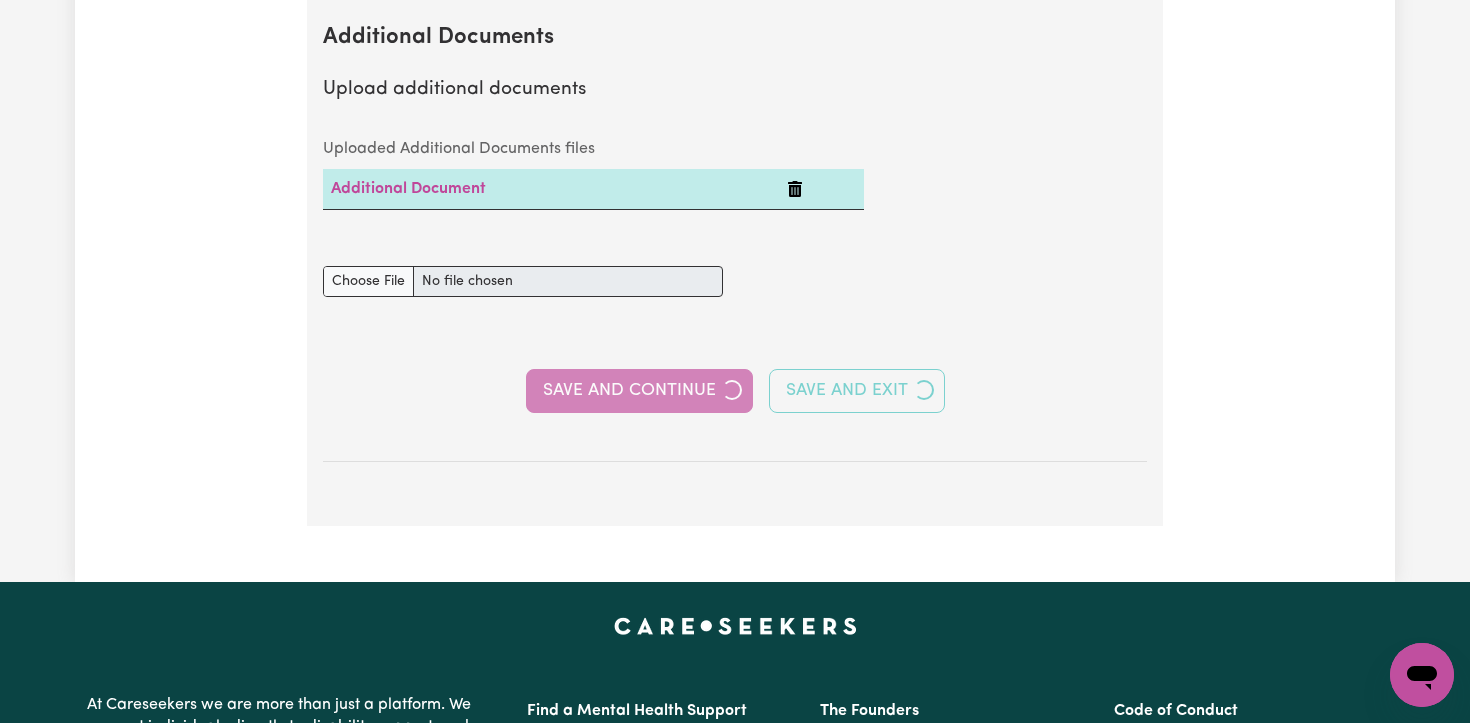 select on "2023" 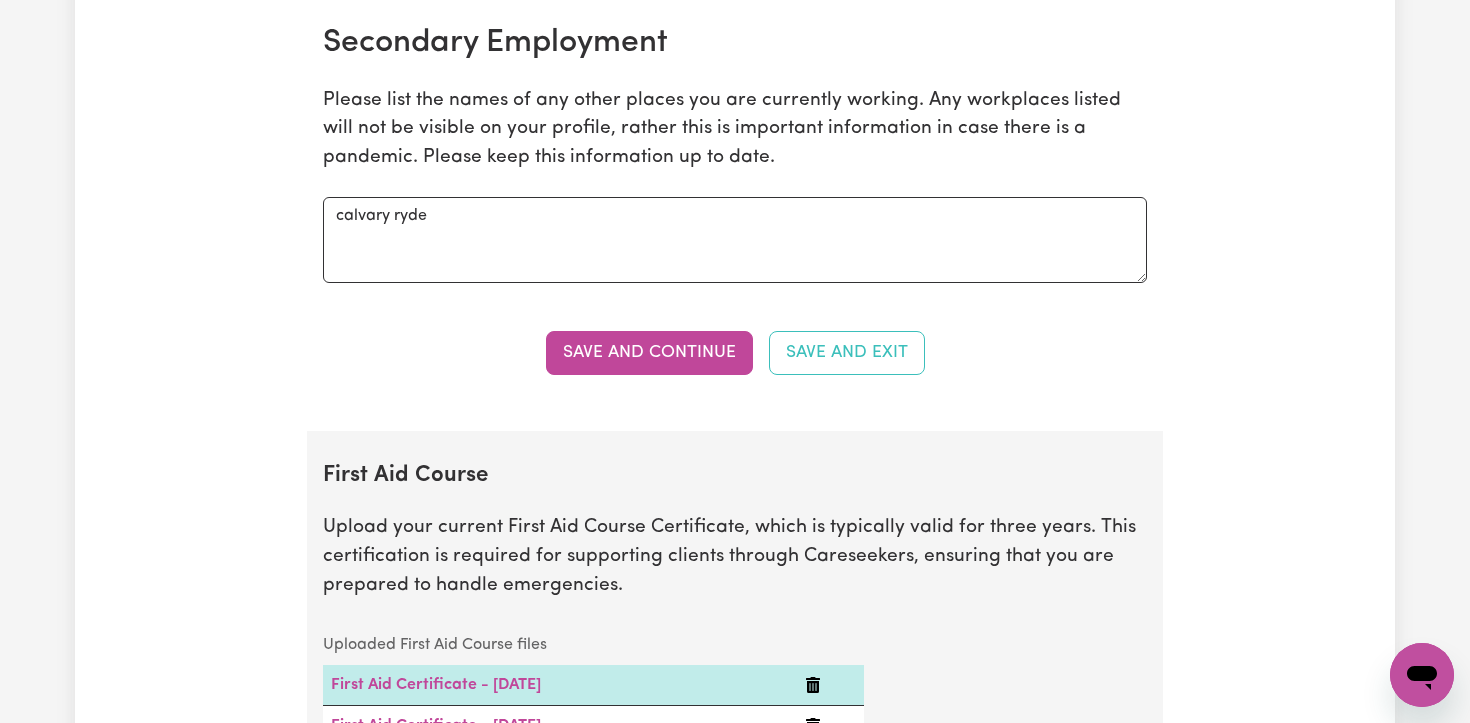 scroll, scrollTop: 3428, scrollLeft: 0, axis: vertical 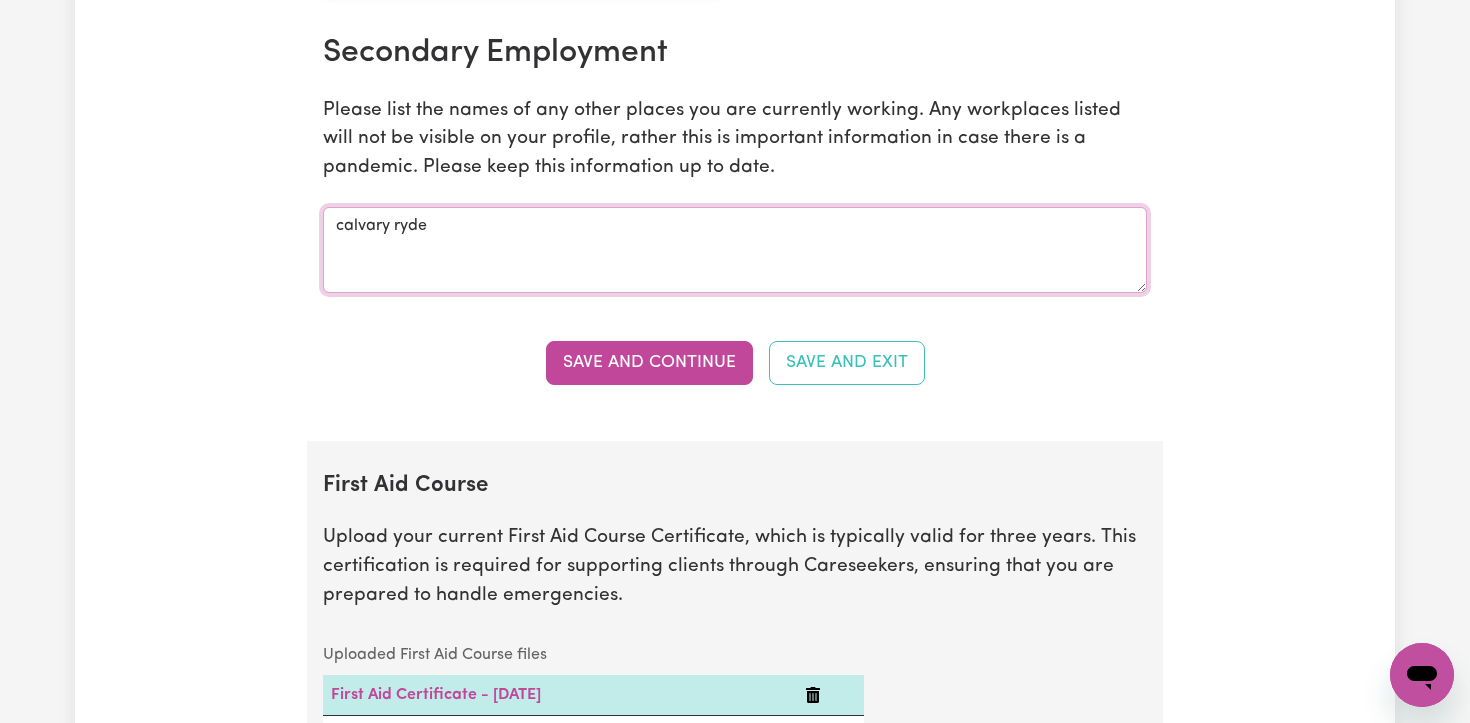 click on "calvary ryde" at bounding box center (735, 250) 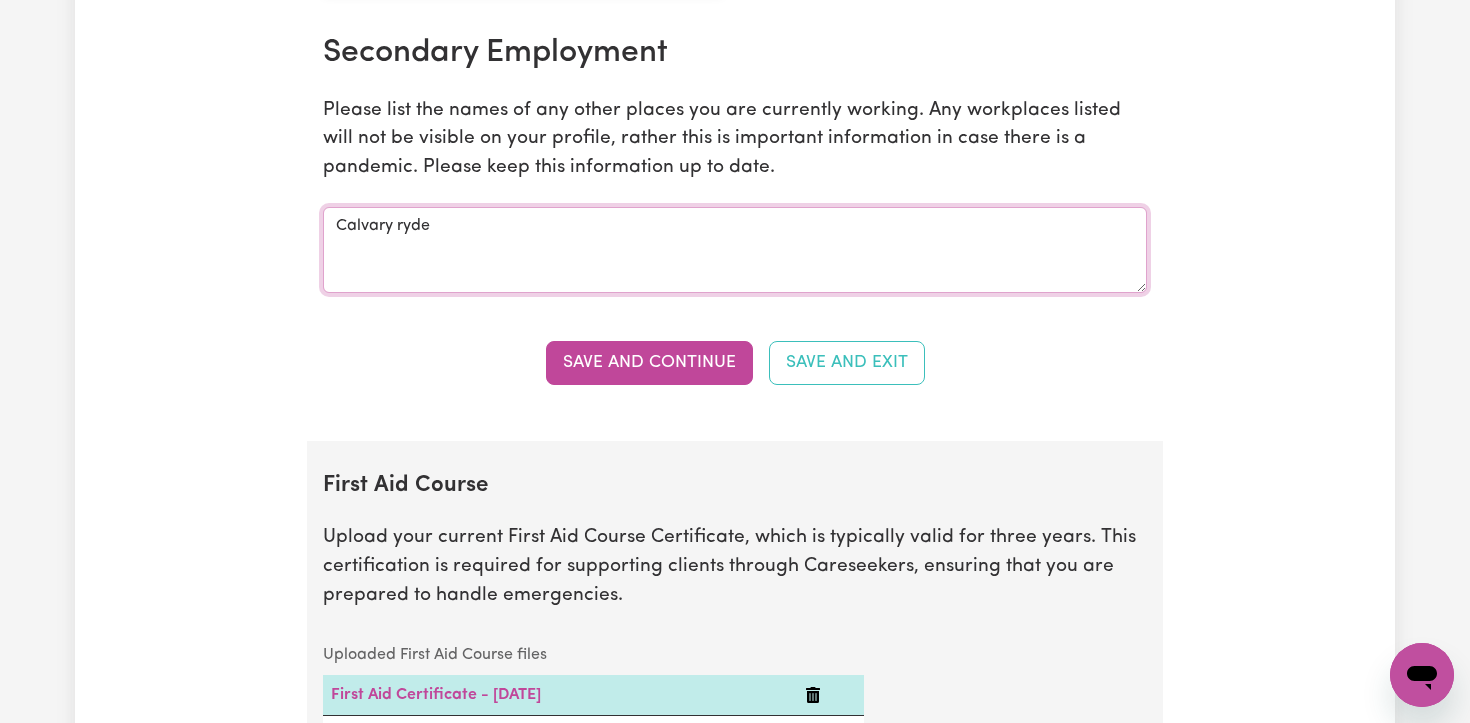 type on "Calvary ryde" 